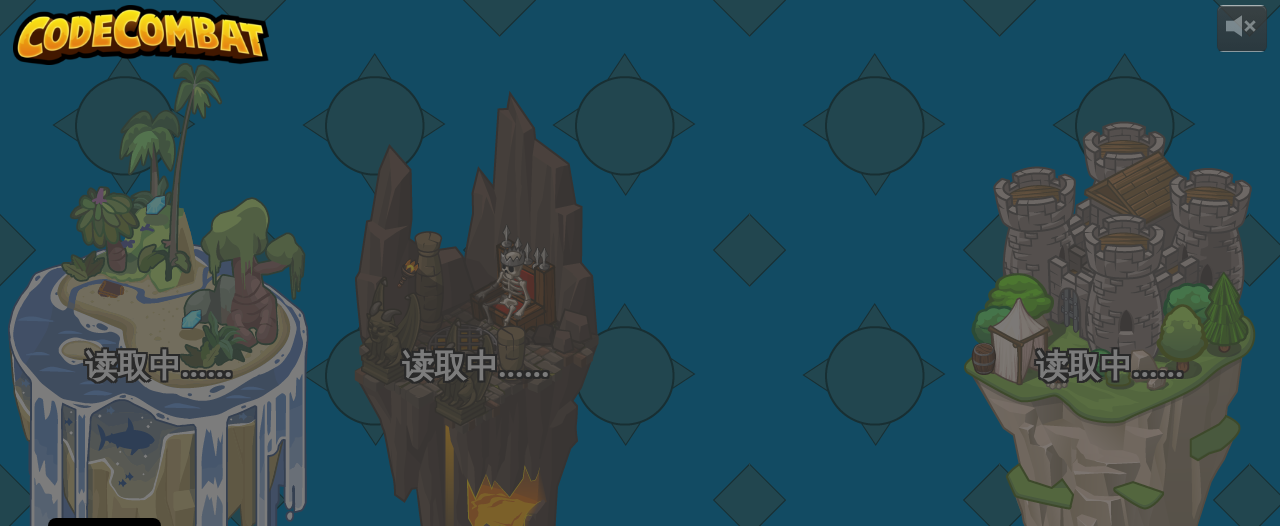 scroll, scrollTop: 0, scrollLeft: 0, axis: both 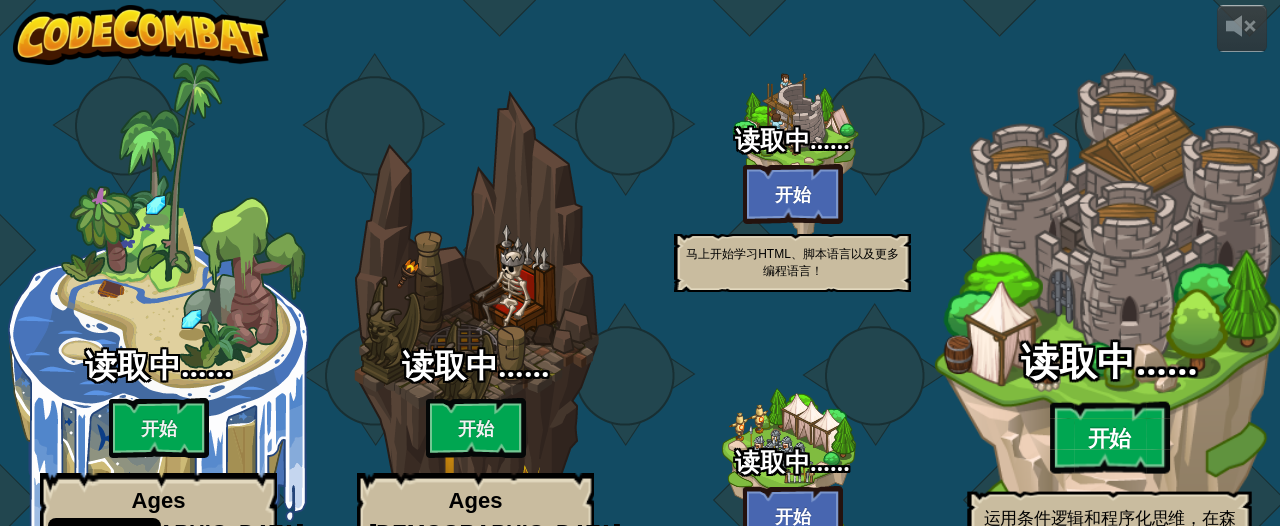 click on "开始" at bounding box center [1110, 438] 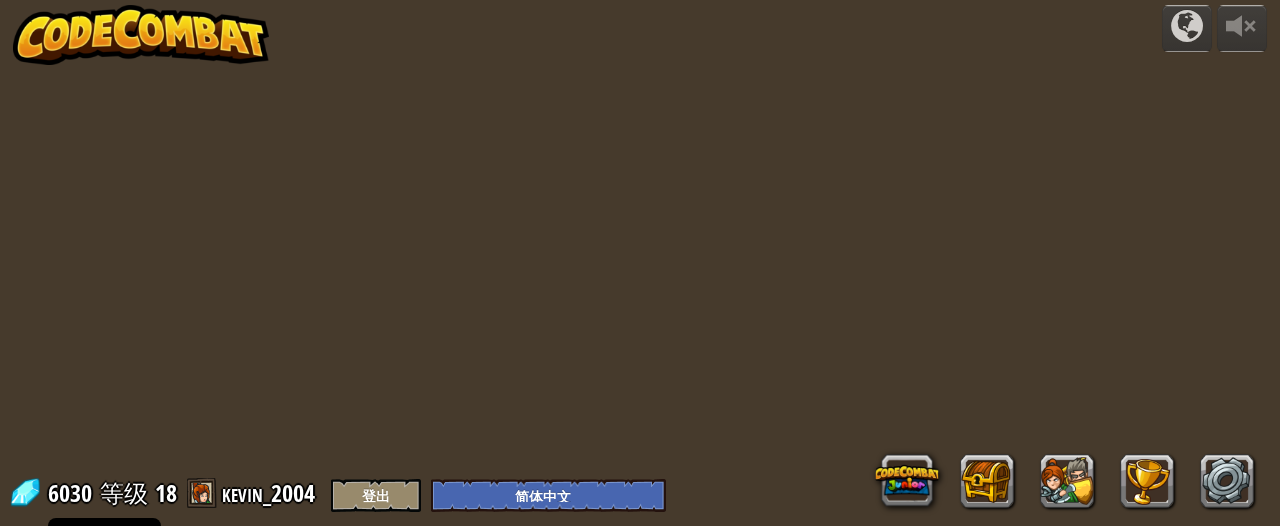 select on "zh-HANS" 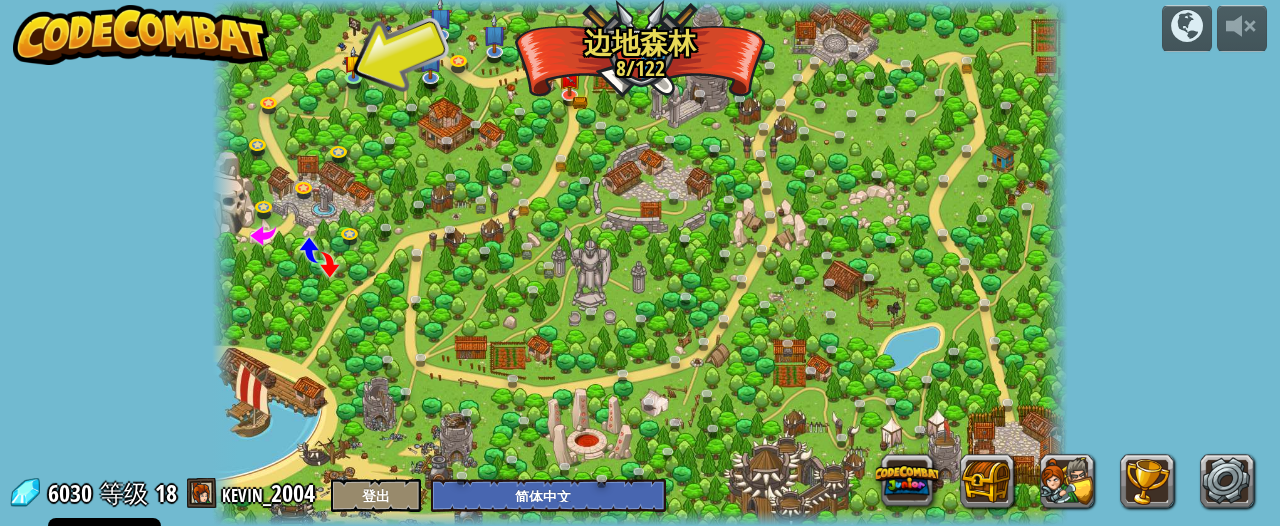 click on "powered by 边地伏击战 (练习) 在边远地带，有条件地伏击一些食人魔哨兵。
参数 基本语法 If语句 变量 开始 林地小屋 通过边地森林，记得检查每个角落，以确保您的安全。
参数 基本语法 If语句 变量 分数 开始 荆棘农场 (需解锁) 在保卫农场时辨别难民农民和食人魔。
参数 基本语法 If语句 字符串 变量 While循环 穿越 (需解锁) 你找到了一个友善的兽人村庄。别侵犯他们！
If语句 嵌套的If语句 访问属性 字符串 变量 While循环 村庄守护者 保卫村庄免受肆虐恶鬼的破坏。
参数 基本语法 If语句 变量 While循环 开始 狩猎斗士 (需解锁) 大食人魔要用大炮来击倒。
Boolean Greater/Less If语句 访问属性 字符串 变量 While循环 平常的一天 (需解锁) 食人魔、硬币、布尔…看这么多次都腻了。最起码我们得简化一点。
布尔值等于 If语句 访问属性 字符串 变量 While循环
基本语法" at bounding box center (640, 263) 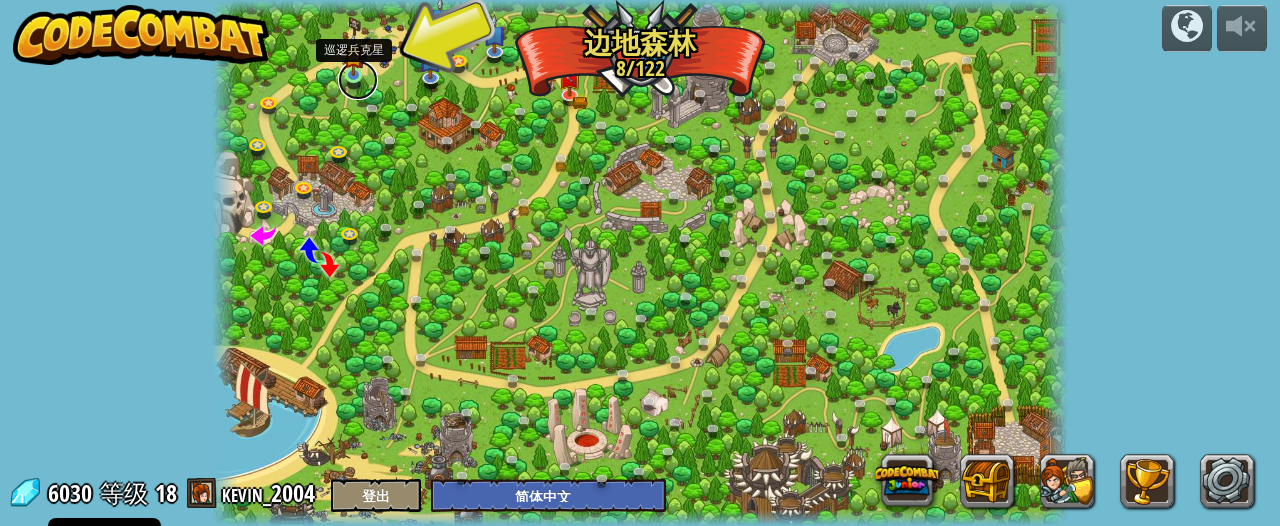click at bounding box center [358, 80] 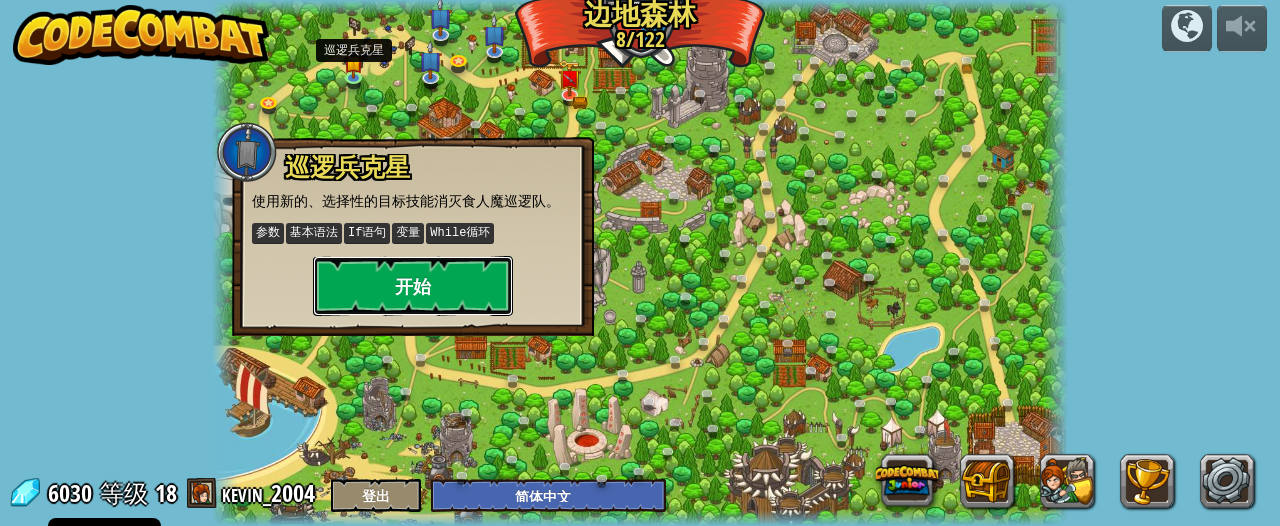 click on "开始" at bounding box center [413, 286] 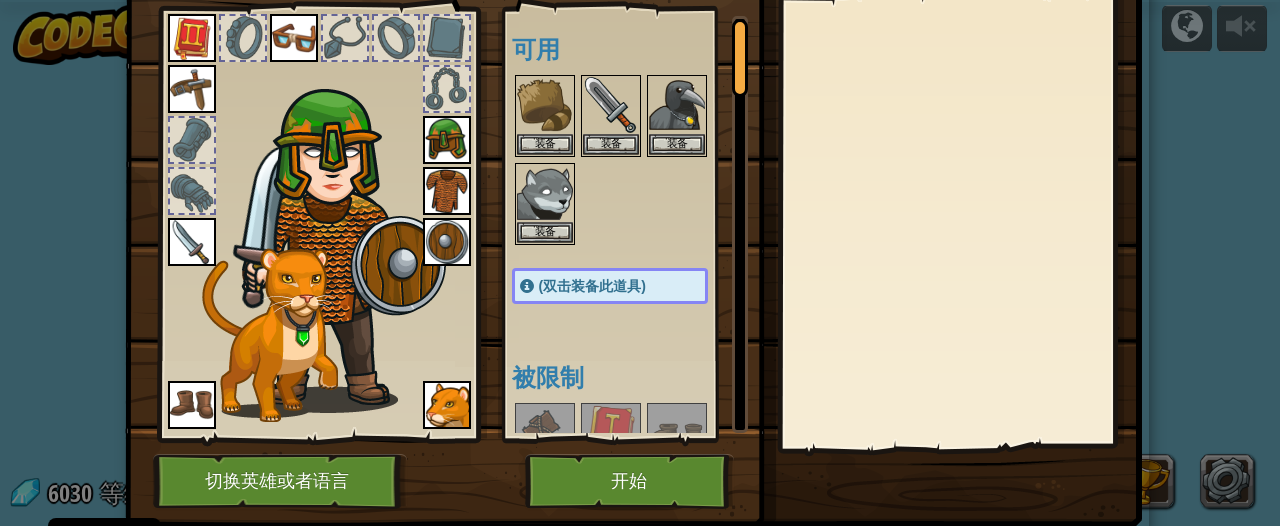 scroll, scrollTop: 68, scrollLeft: 0, axis: vertical 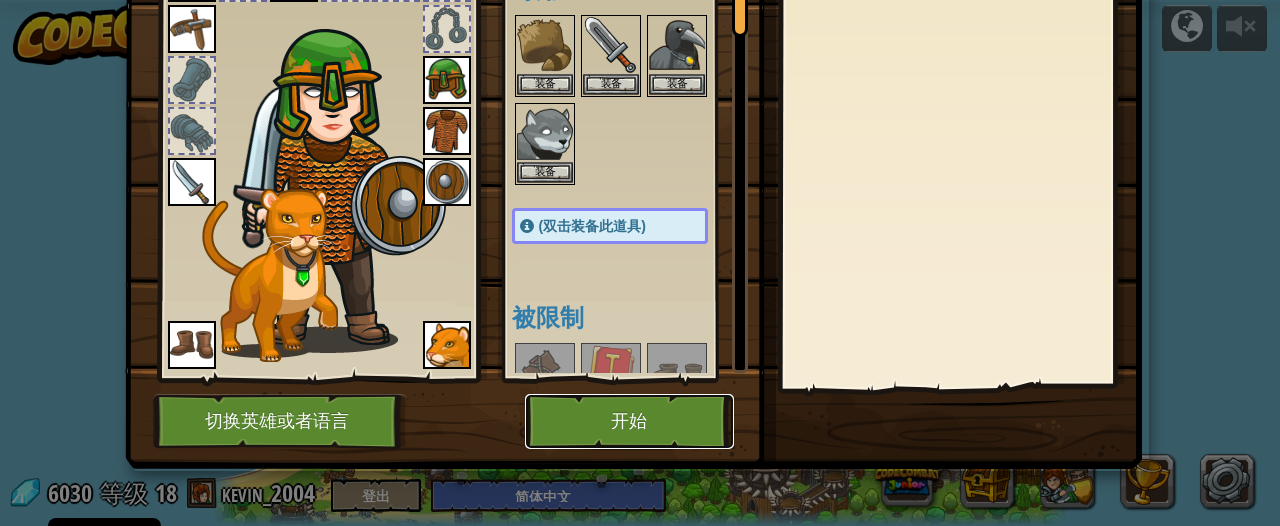 click on "开始" at bounding box center [629, 421] 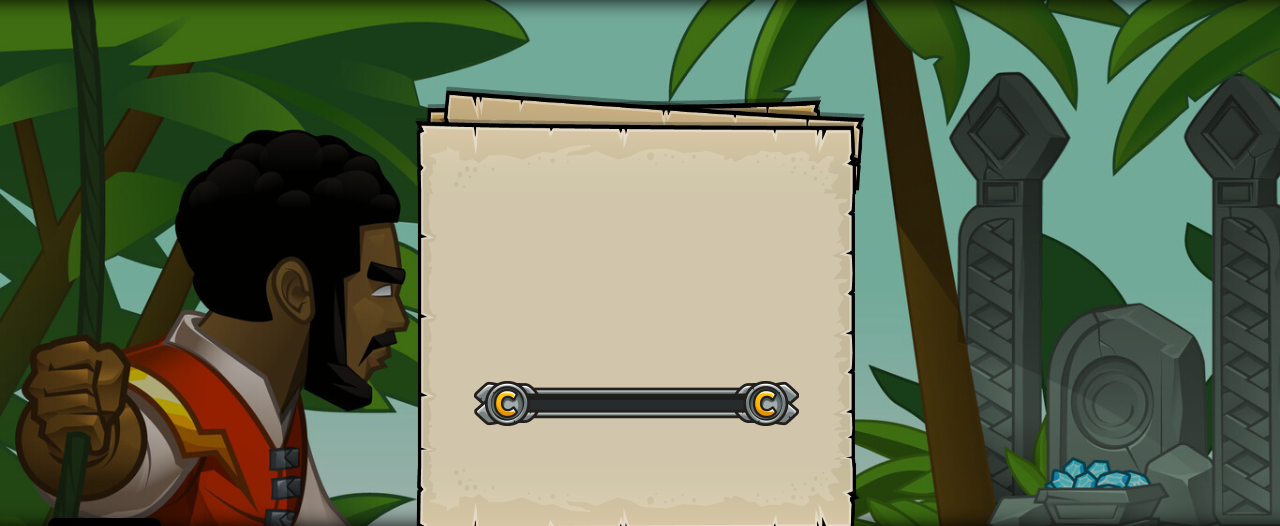 scroll, scrollTop: 0, scrollLeft: 0, axis: both 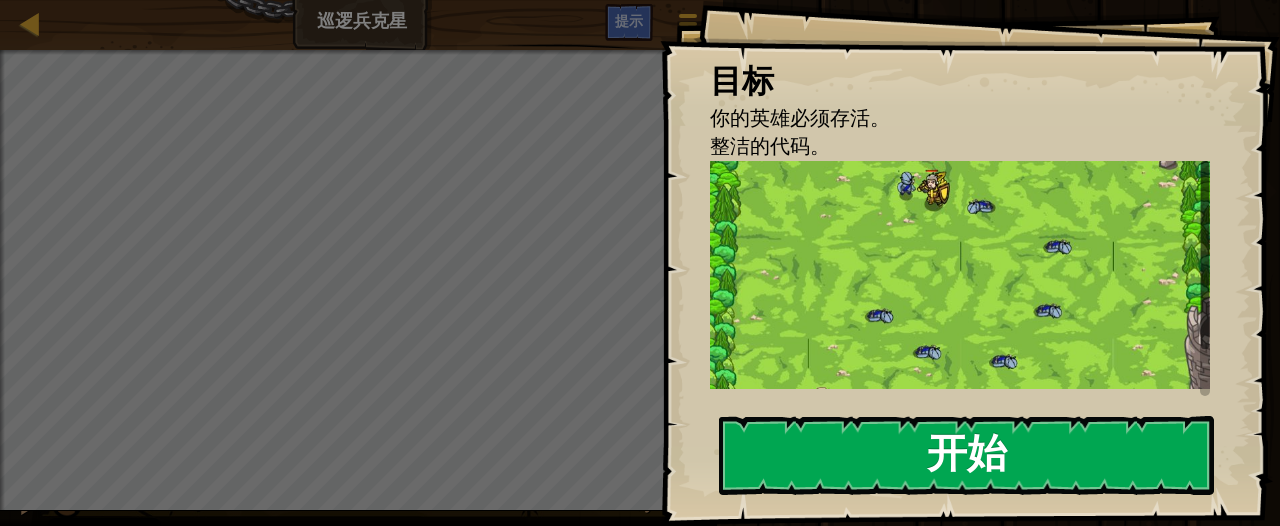 click at bounding box center [960, 275] 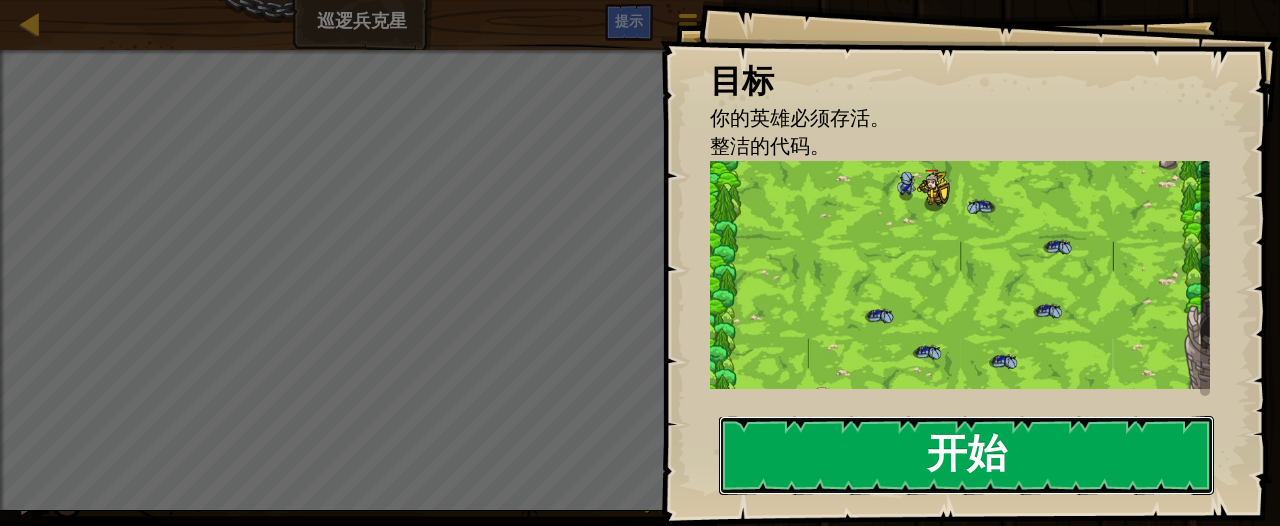 click on "开始" at bounding box center [966, 455] 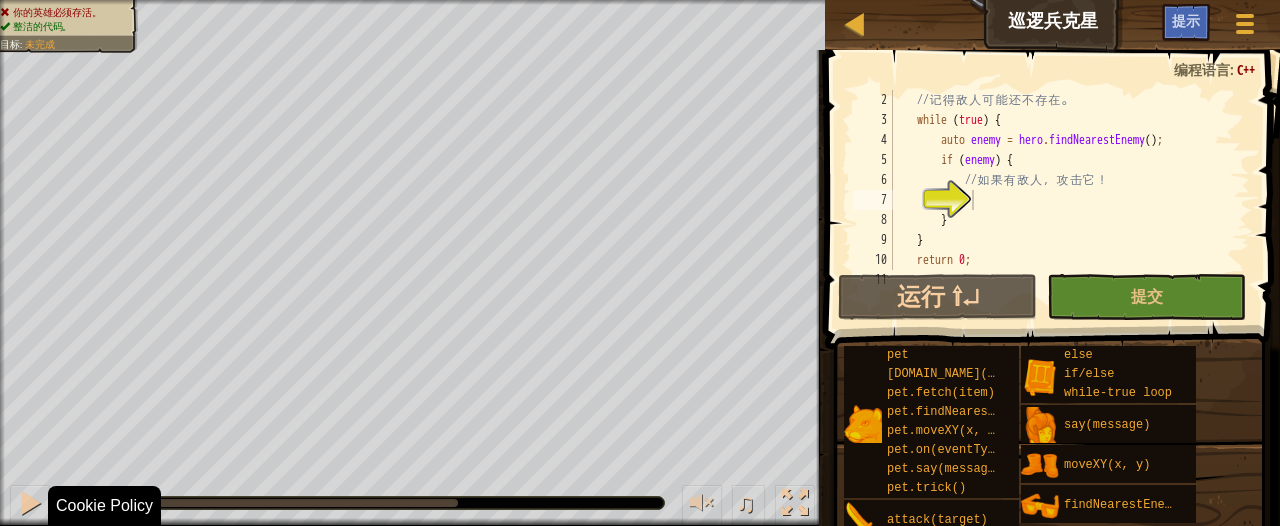 scroll, scrollTop: 20, scrollLeft: 0, axis: vertical 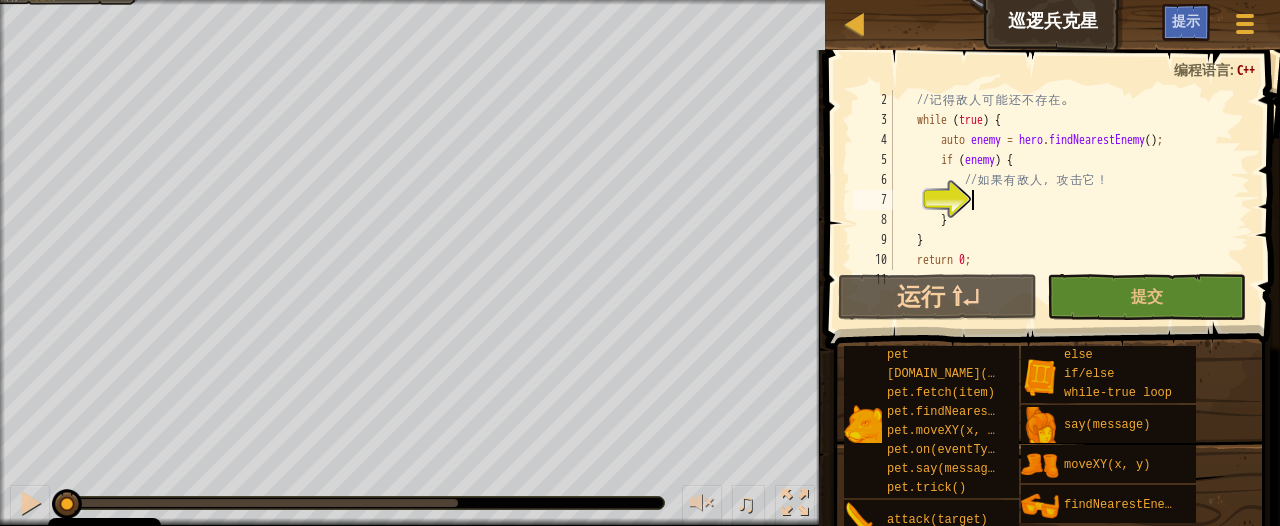 type on "h" 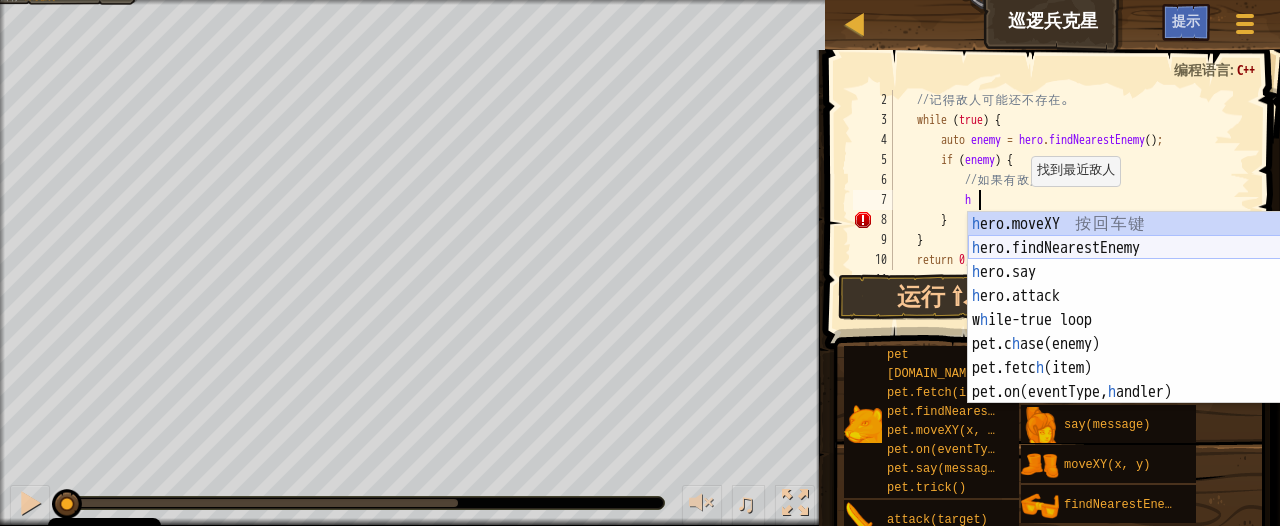 click on "h ero.moveXY 按 回 车 键 h ero.findNearestEnemy 按 回 车 键 h ero.say 按 回 车 键 h ero.attack 按 回 车 键 w h ile-true loop 按 回 车 键 pet.c h ase(enemy) 按 回 车 键 pet.fetc h (item) 按 回 车 键 pet.on(eventType,  h andler) 按 回 车 键" at bounding box center [1157, 332] 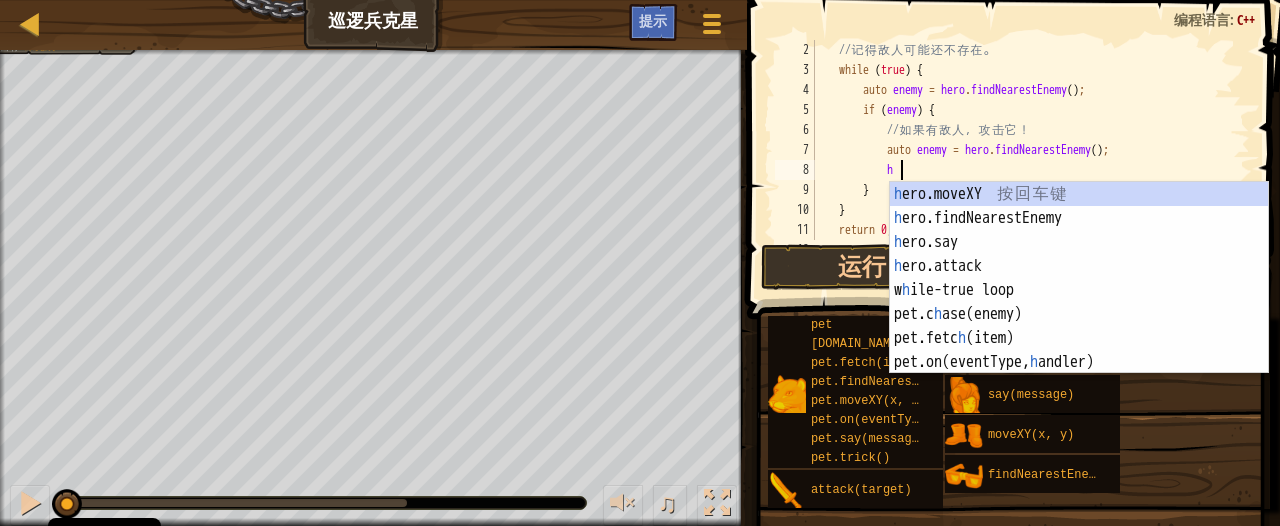 scroll, scrollTop: 8, scrollLeft: 6, axis: both 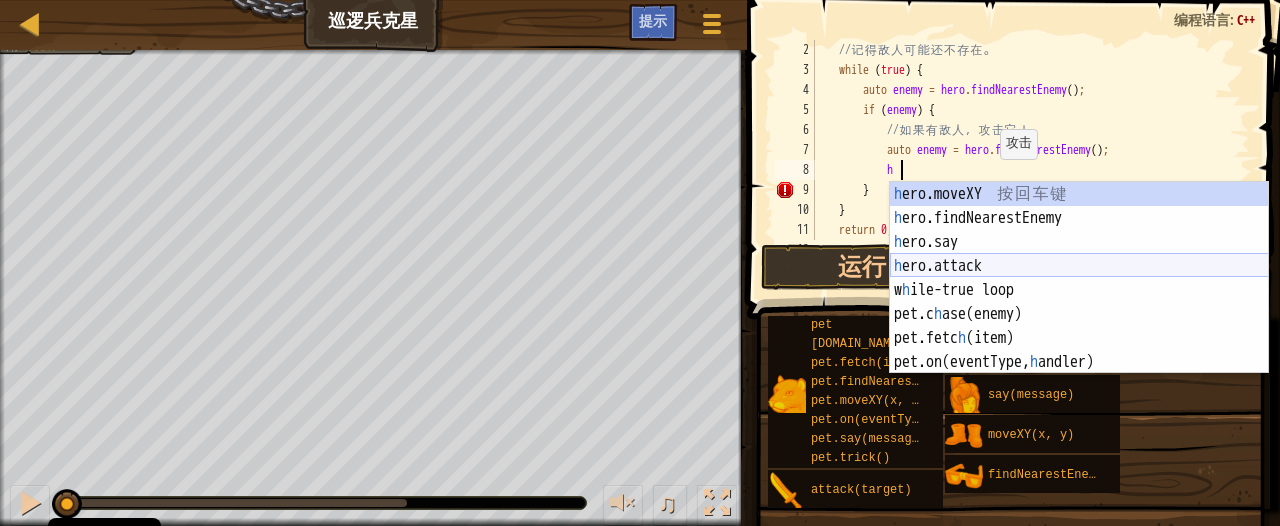 click on "h ero.moveXY 按 回 车 键 h ero.findNearestEnemy 按 回 车 键 h ero.say 按 回 车 键 h ero.attack 按 回 车 键 w h ile-true loop 按 回 车 键 pet.c h ase(enemy) 按 回 车 键 pet.fetc h (item) 按 回 车 键 pet.on(eventType,  h andler) 按 回 车 键" at bounding box center (1079, 302) 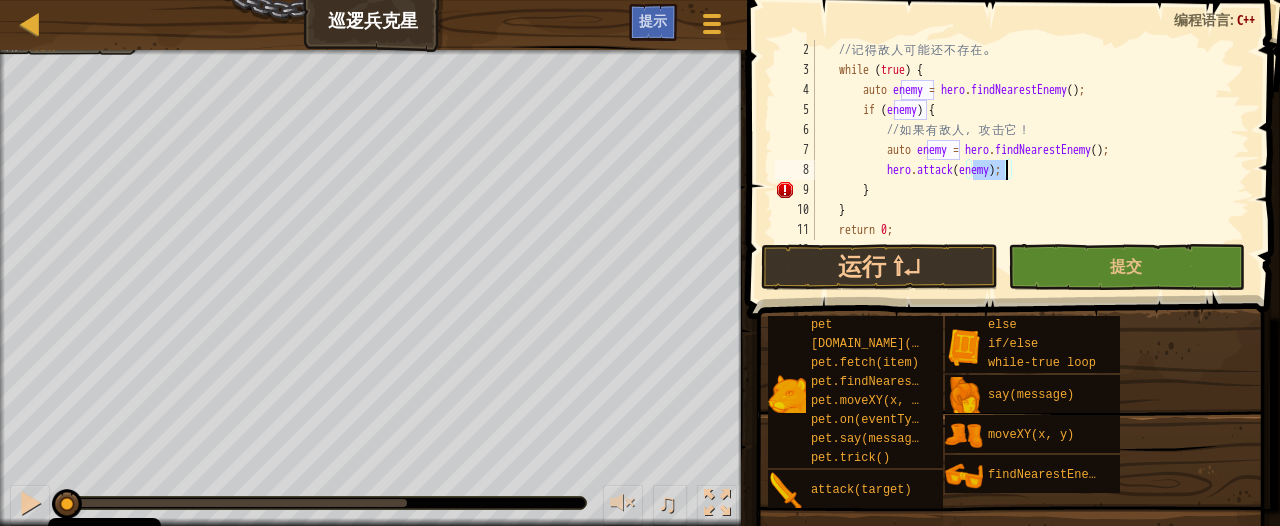 click on "//  记 得 敌 人 可 能 还 不 存 在 。      while   ( true )   {          auto   enemy   =   hero . findNearestEnemy ( ) ;          if   ( enemy )   {              //  如 果 有 敌 人 ， 攻 击 它 ！              auto   enemy   =   hero . findNearestEnemy ( ) ;              hero . attack ( enemy ) ;          }      }      return   0 ; }" at bounding box center [1030, 160] 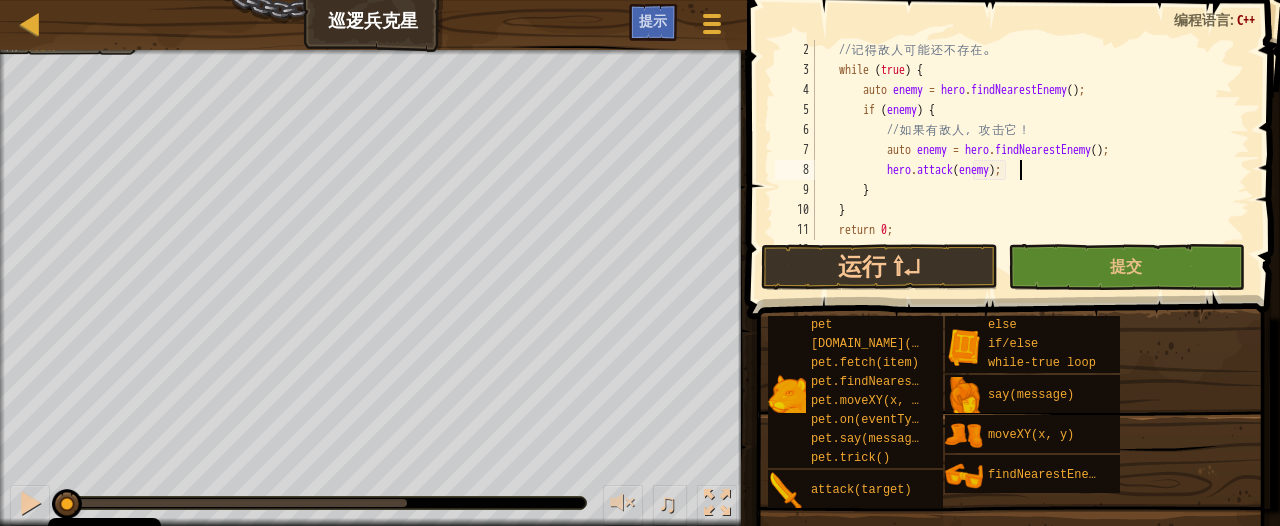 click on "//  记 得 敌 人 可 能 还 不 存 在 。      while   ( true )   {          auto   enemy   =   hero . findNearestEnemy ( ) ;          if   ( enemy )   {              //  如 果 有 敌 人 ， 攻 击 它 ！              auto   enemy   =   hero . findNearestEnemy ( ) ;              hero . attack ( enemy ) ;          }      }      return   0 ; }" at bounding box center (1030, 160) 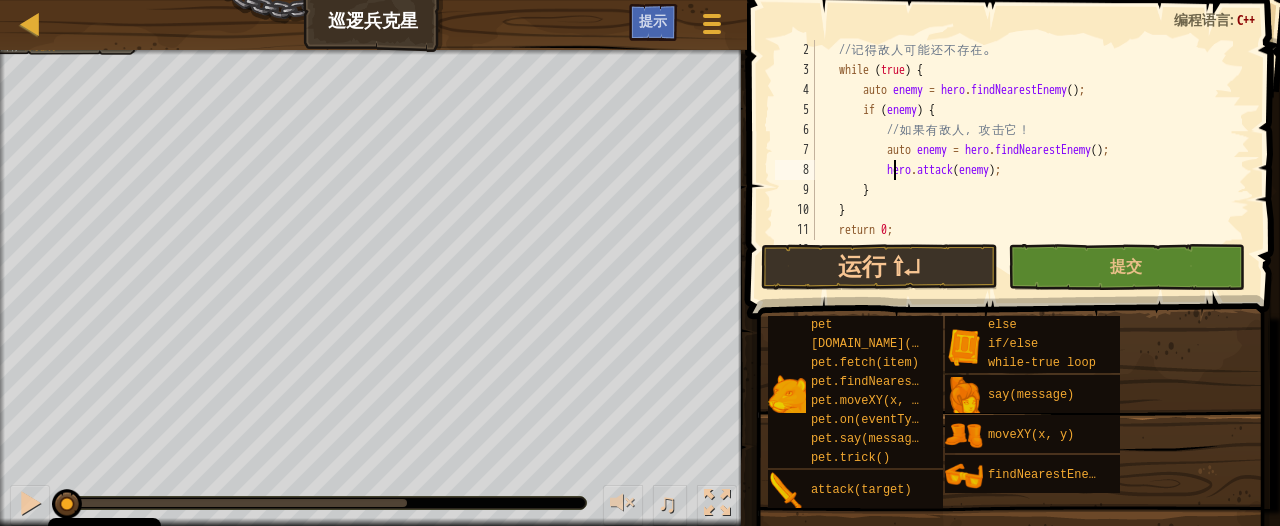 click on "//  记 得 敌 人 可 能 还 不 存 在 。      while   ( true )   {          auto   enemy   =   hero . findNearestEnemy ( ) ;          if   ( enemy )   {              //  如 果 有 敌 人 ， 攻 击 它 ！              auto   enemy   =   hero . findNearestEnemy ( ) ;              hero . attack ( enemy ) ;          }      }      return   0 ; }" at bounding box center (1030, 160) 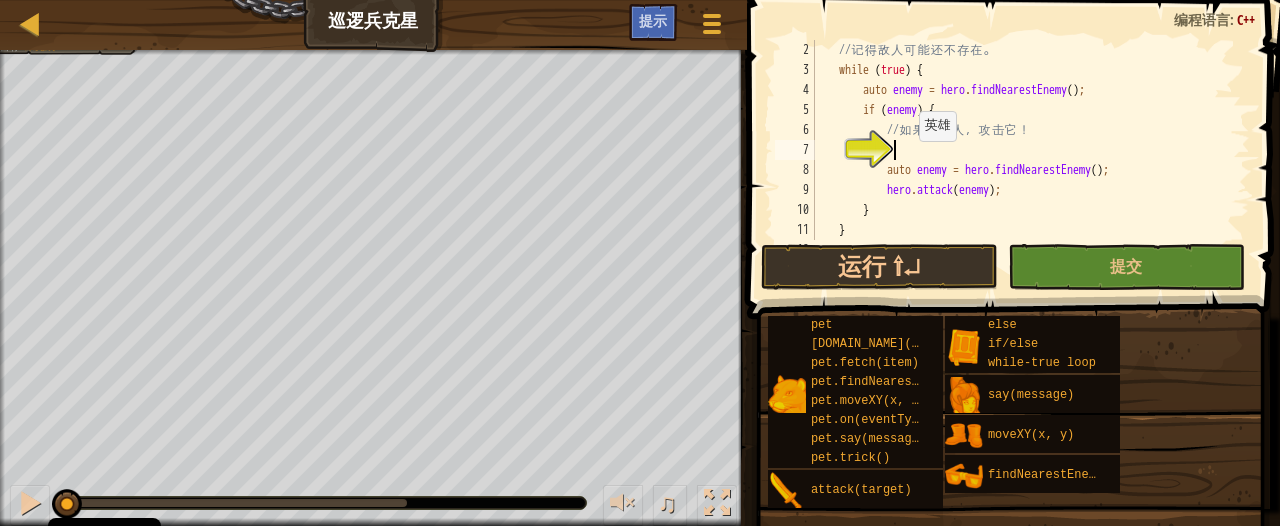 type on "w" 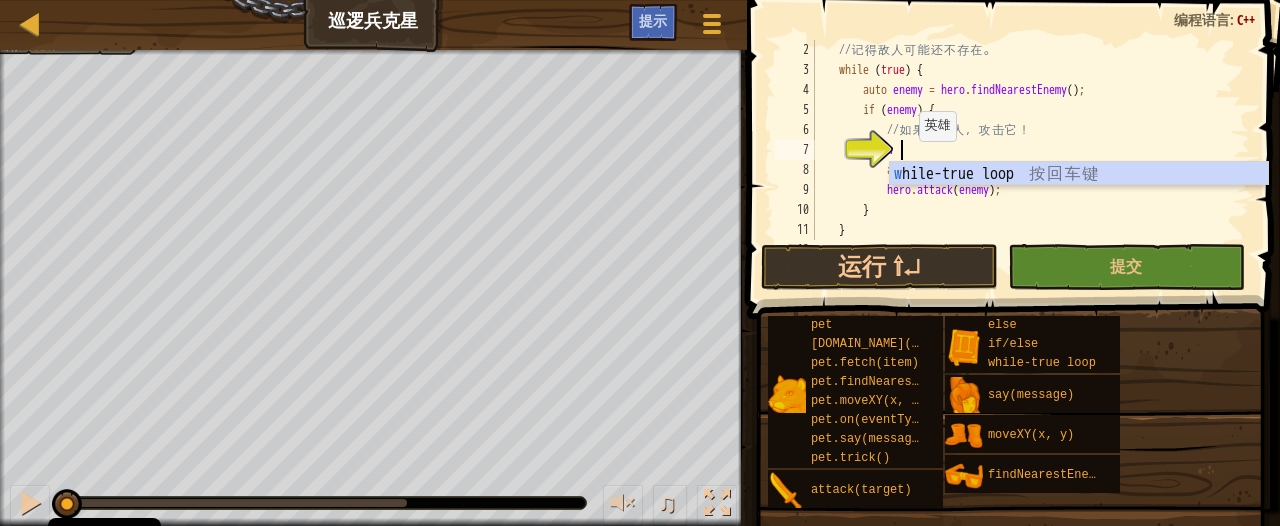 scroll, scrollTop: 8, scrollLeft: 6, axis: both 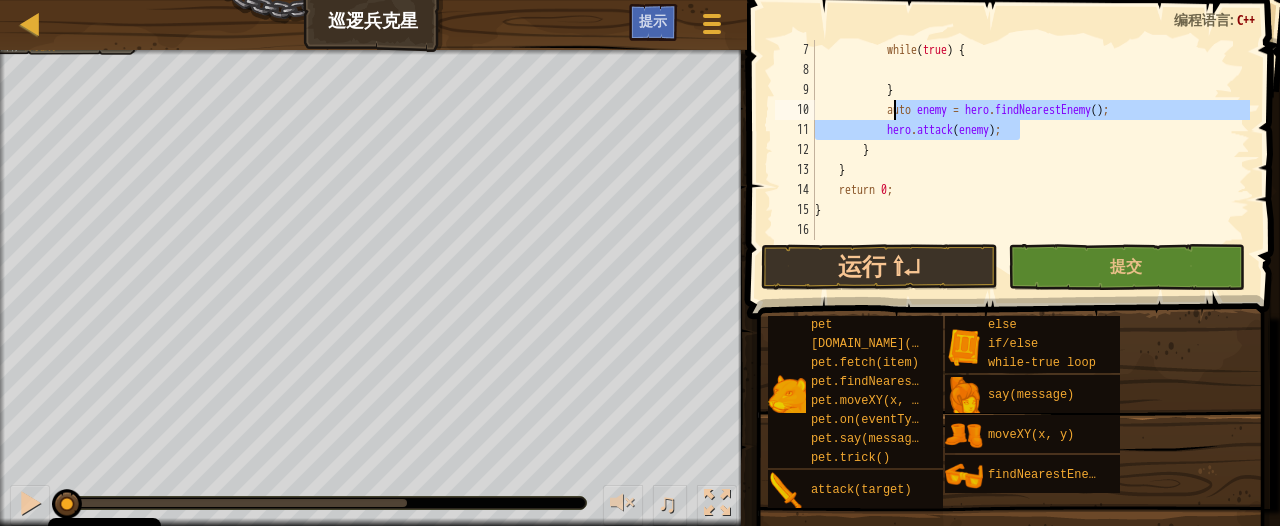 drag, startPoint x: 1038, startPoint y: 127, endPoint x: 891, endPoint y: 113, distance: 147.66516 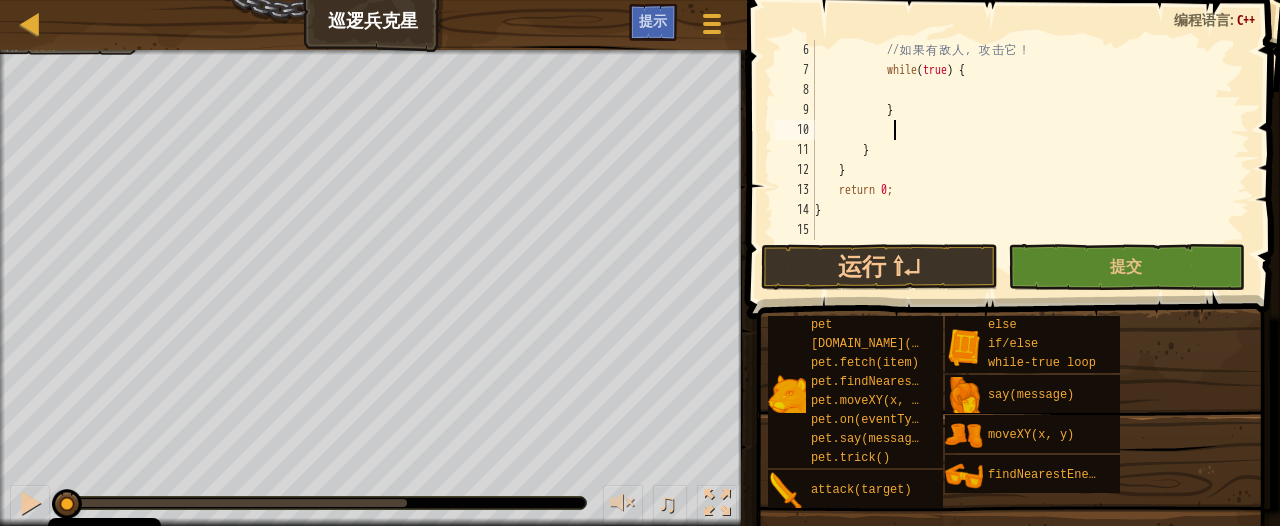 scroll, scrollTop: 100, scrollLeft: 0, axis: vertical 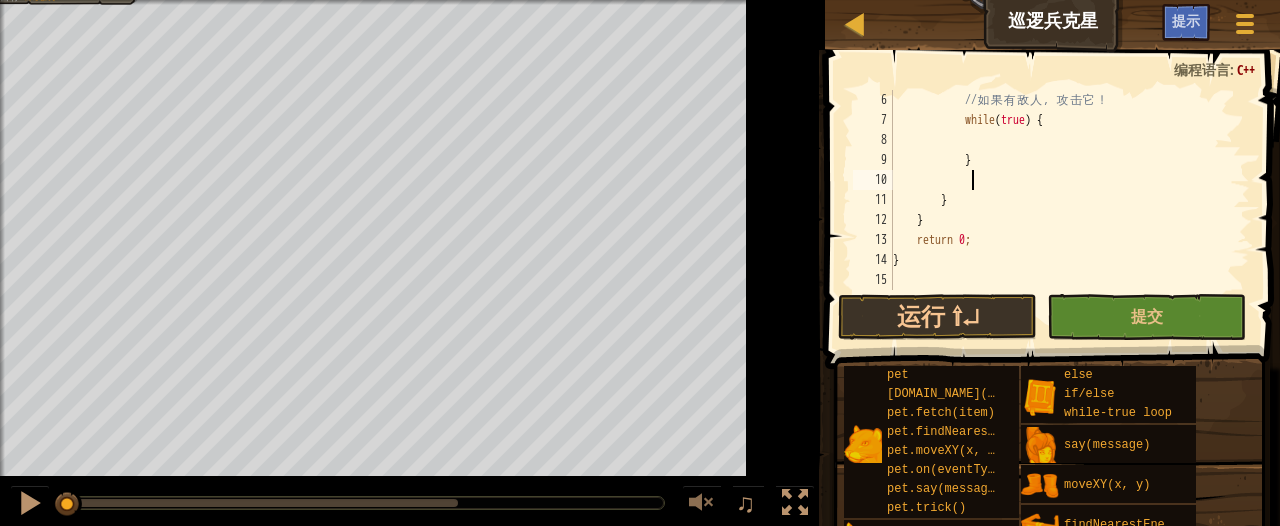 click on "//  如 果 有 敌 人 ， 攻 击 它 ！              while ( true )   {                               }                       }      }      return   0 ; }" at bounding box center [1108, 210] 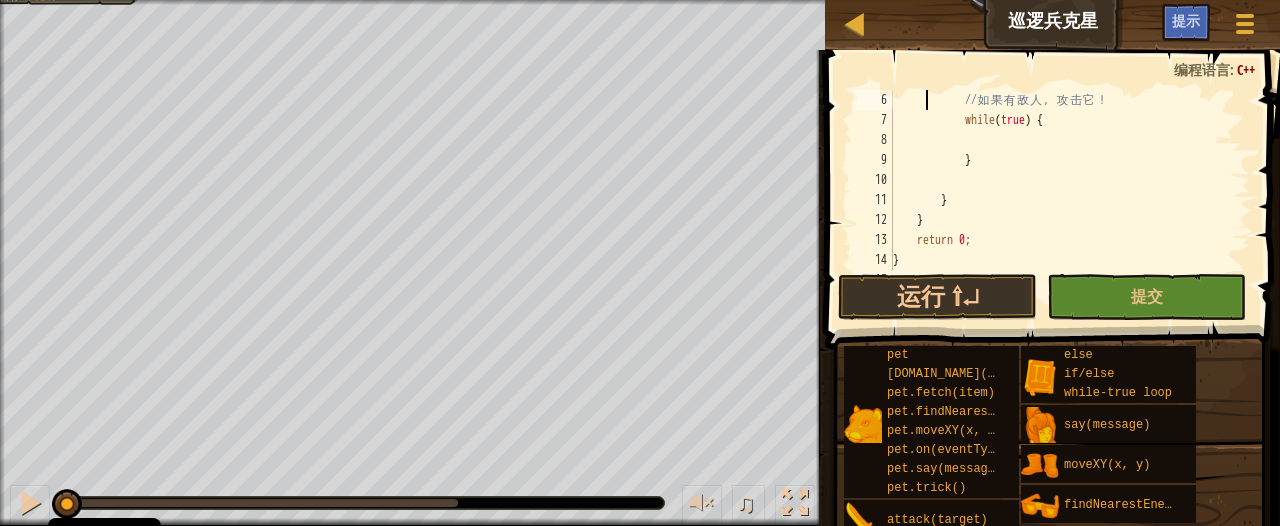 click on "//  如 果 有 敌 人 ， 攻 击 它 ！              while ( true )   {                               }                       }      }      return   0 ; }" at bounding box center (1069, 200) 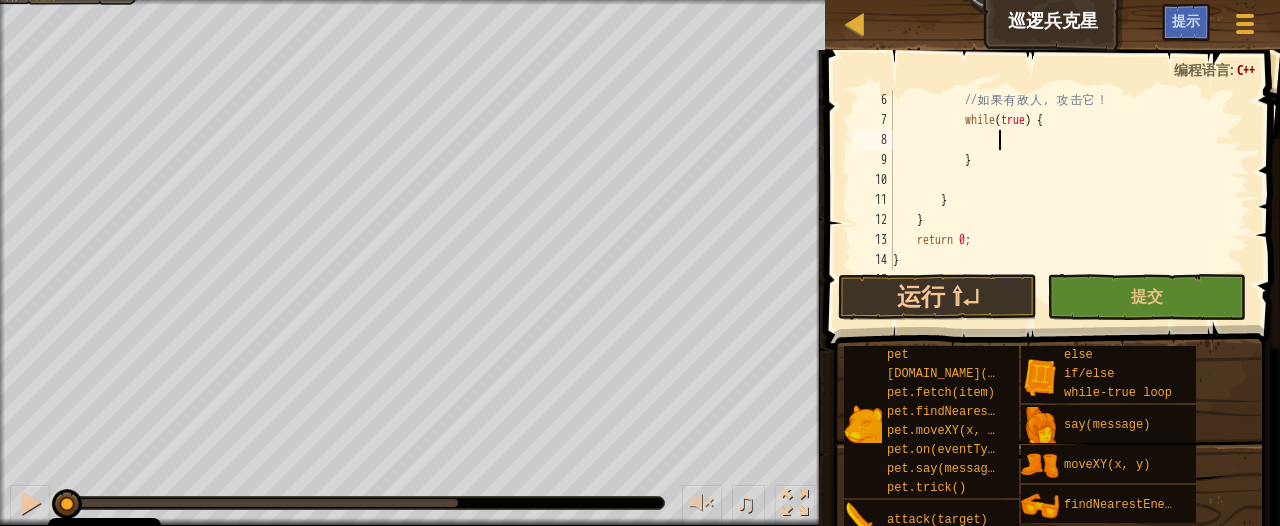 click on "//  如 果 有 敌 人 ， 攻 击 它 ！              while ( true )   {                               }                       }      }      return   0 ; }" at bounding box center [1069, 200] 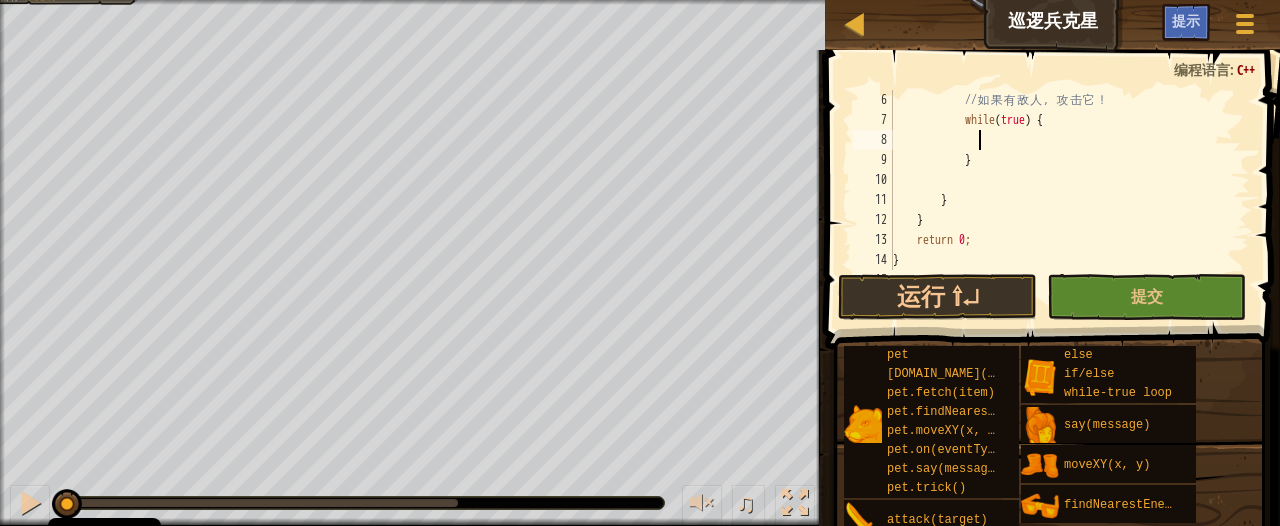 scroll, scrollTop: 9, scrollLeft: 7, axis: both 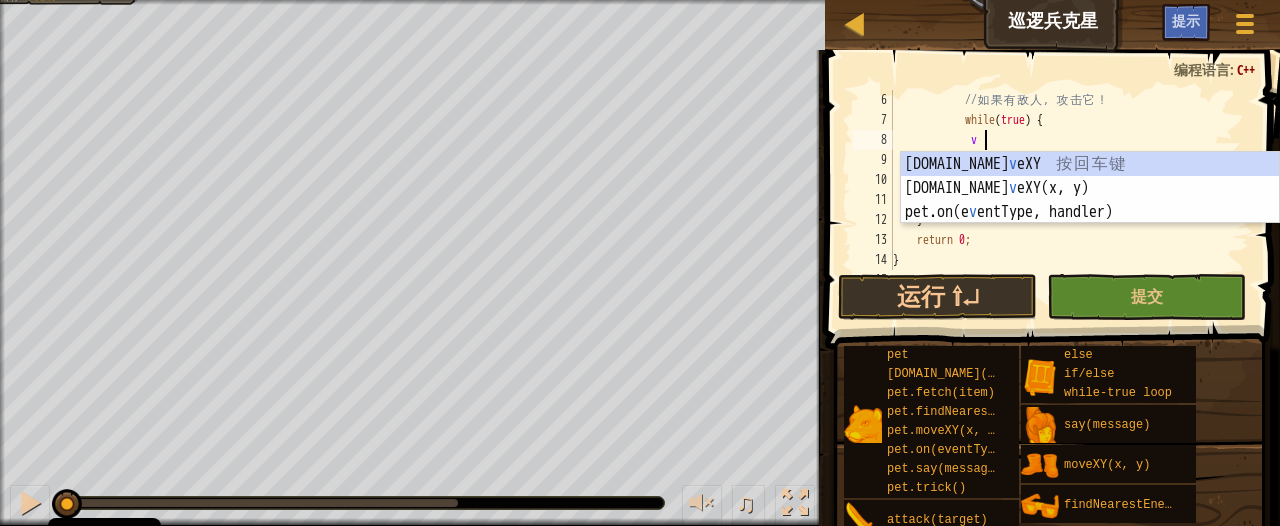 click on "//  如 果 有 敌 人 ， 攻 击 它 ！              while ( true )   {               v                  }                       }      }      return   0 ; }" at bounding box center (1069, 200) 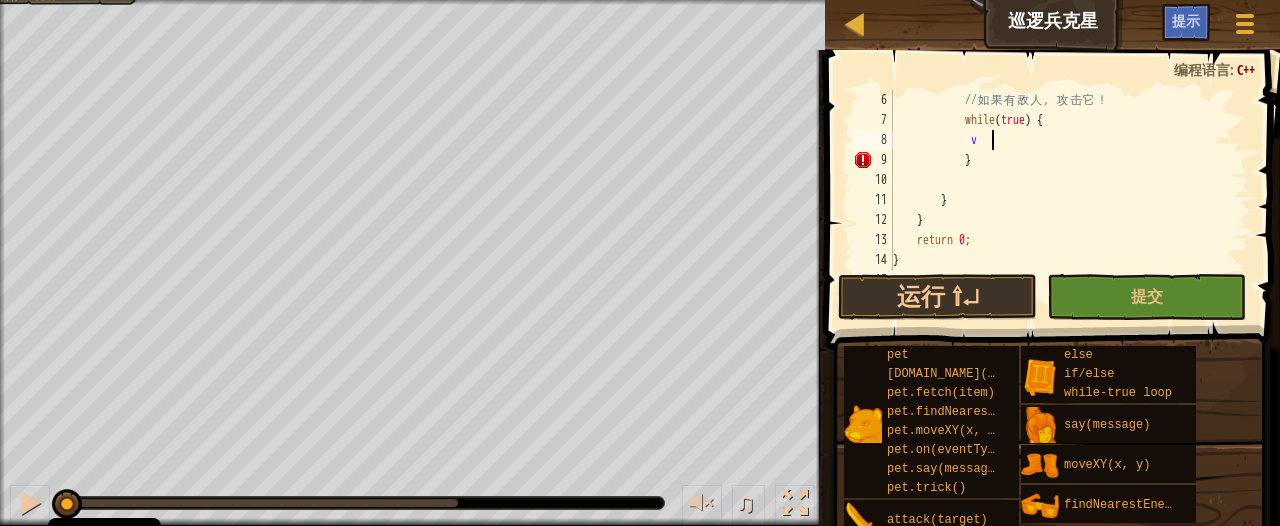 type on "v" 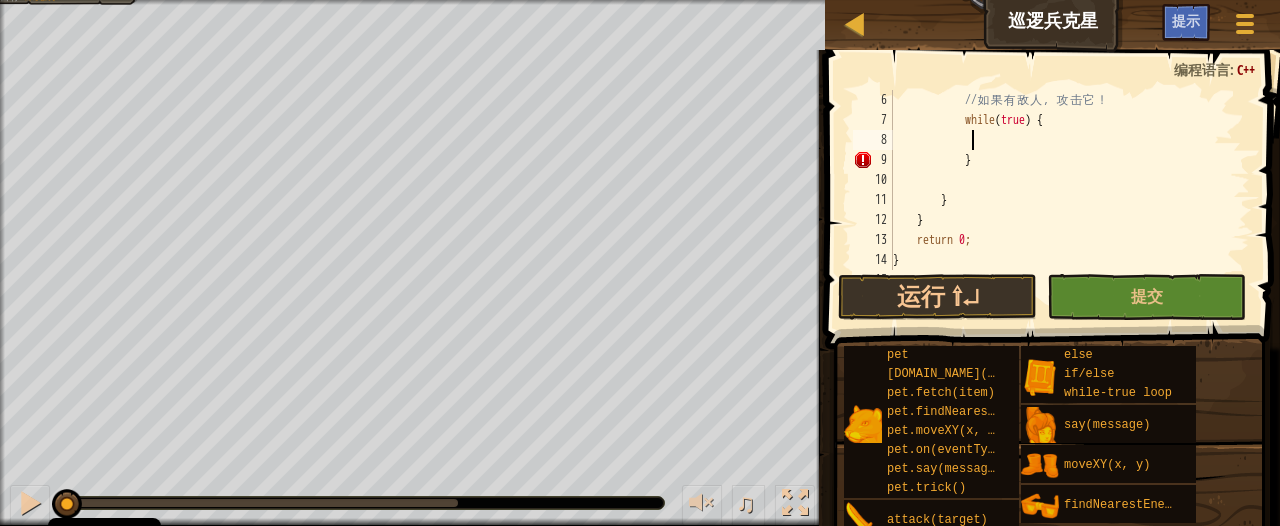 paste on "hero.attack(enemy);" 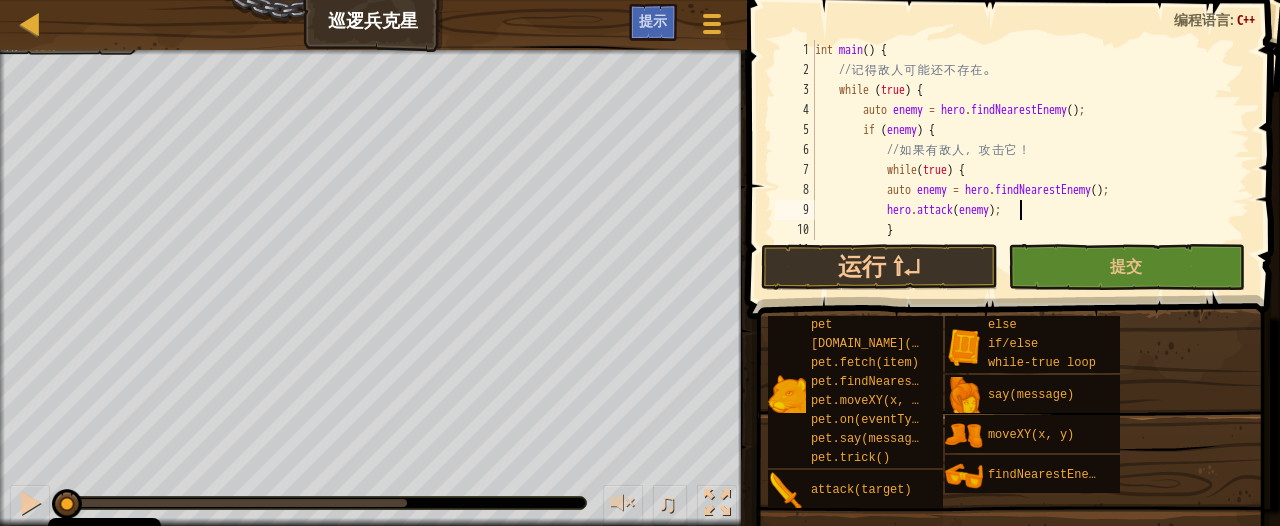 scroll, scrollTop: 0, scrollLeft: 0, axis: both 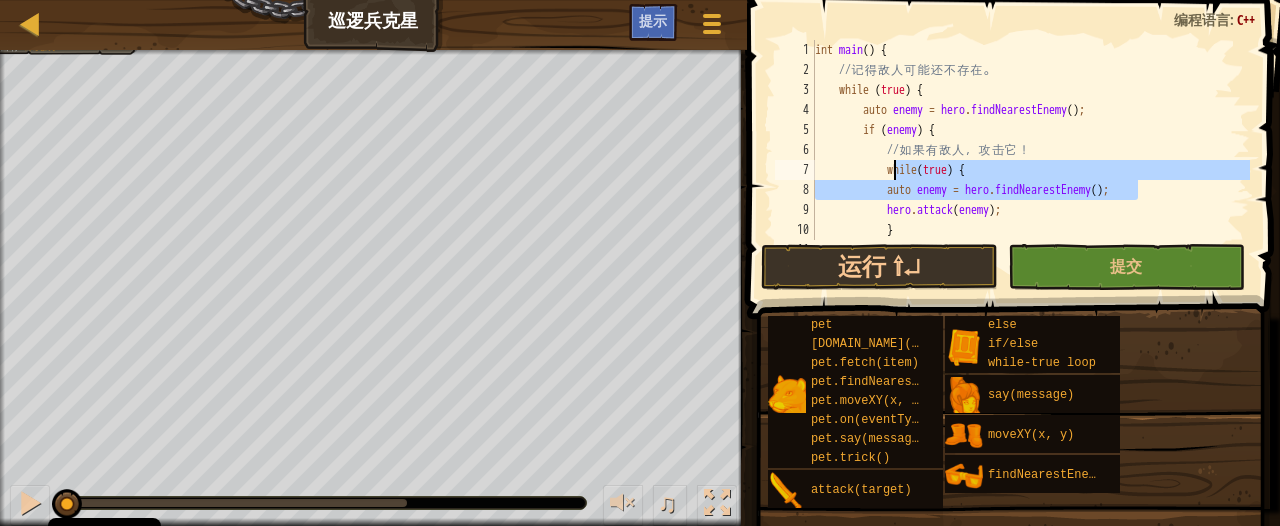 drag, startPoint x: 1149, startPoint y: 191, endPoint x: 891, endPoint y: 167, distance: 259.11386 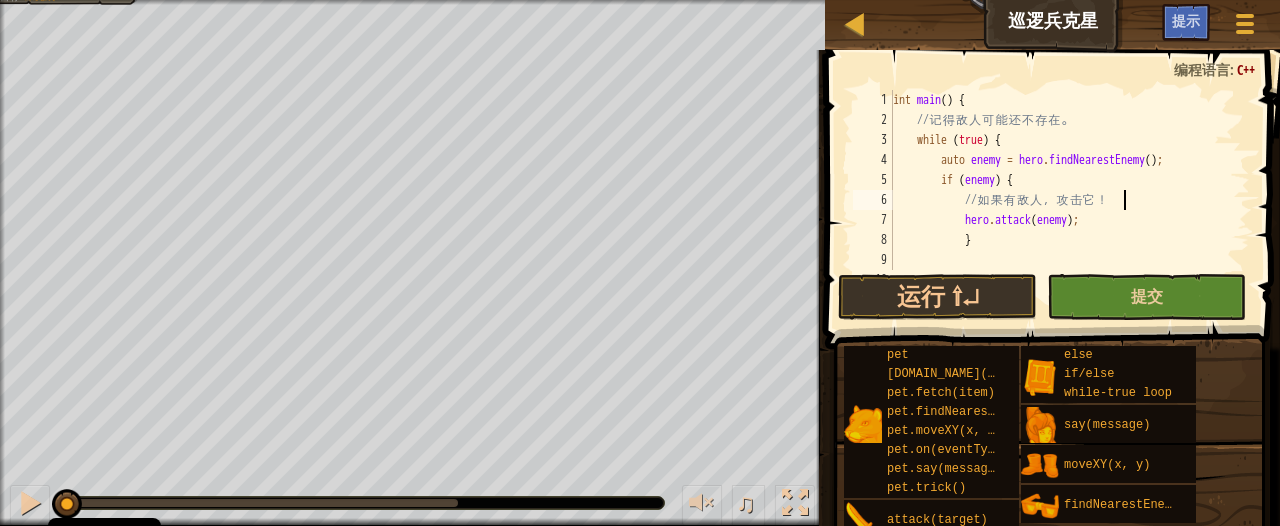 type on "// 如果有敌人，攻击它！" 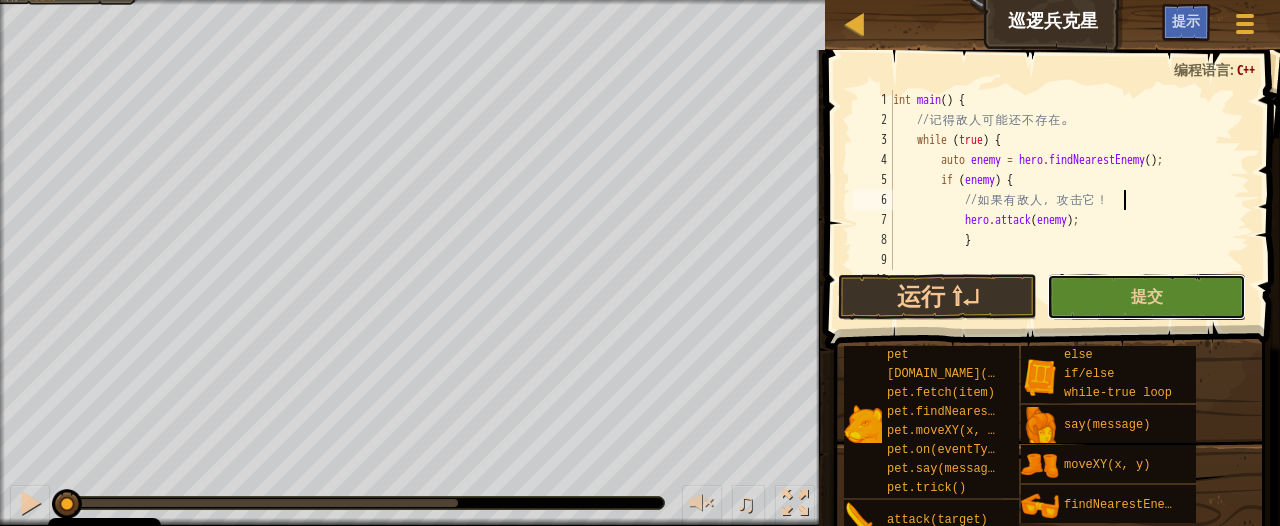 click on "提交" at bounding box center (1146, 297) 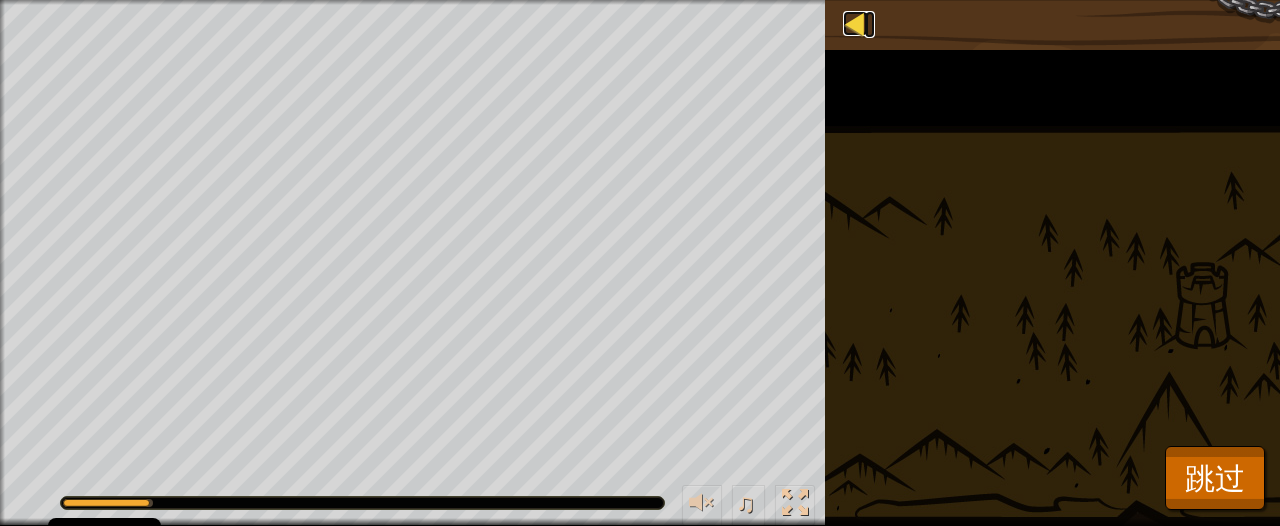 click at bounding box center [855, 23] 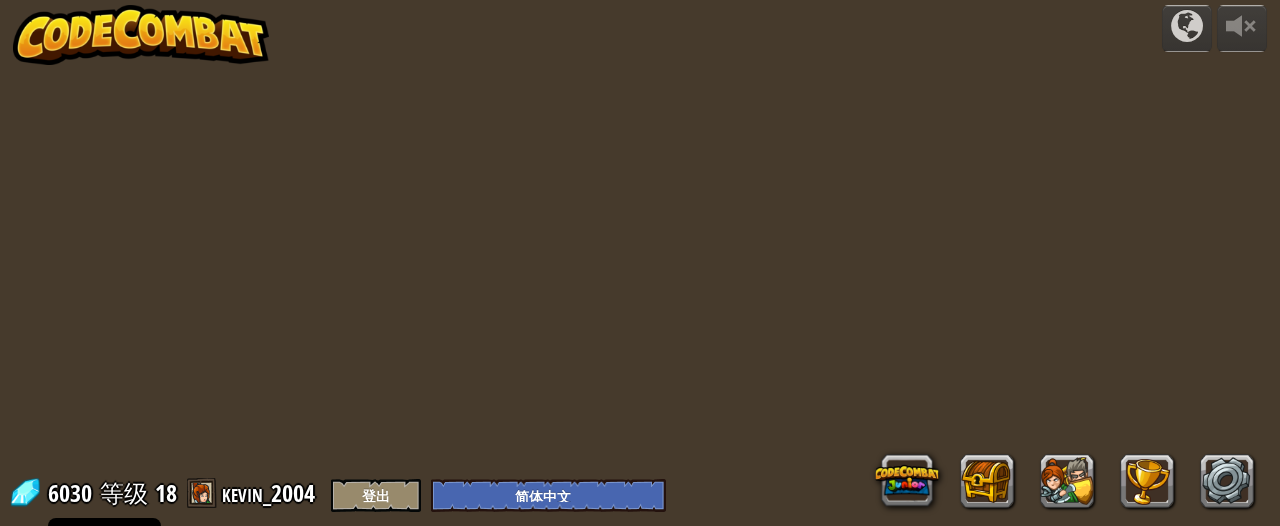 select on "zh-HANS" 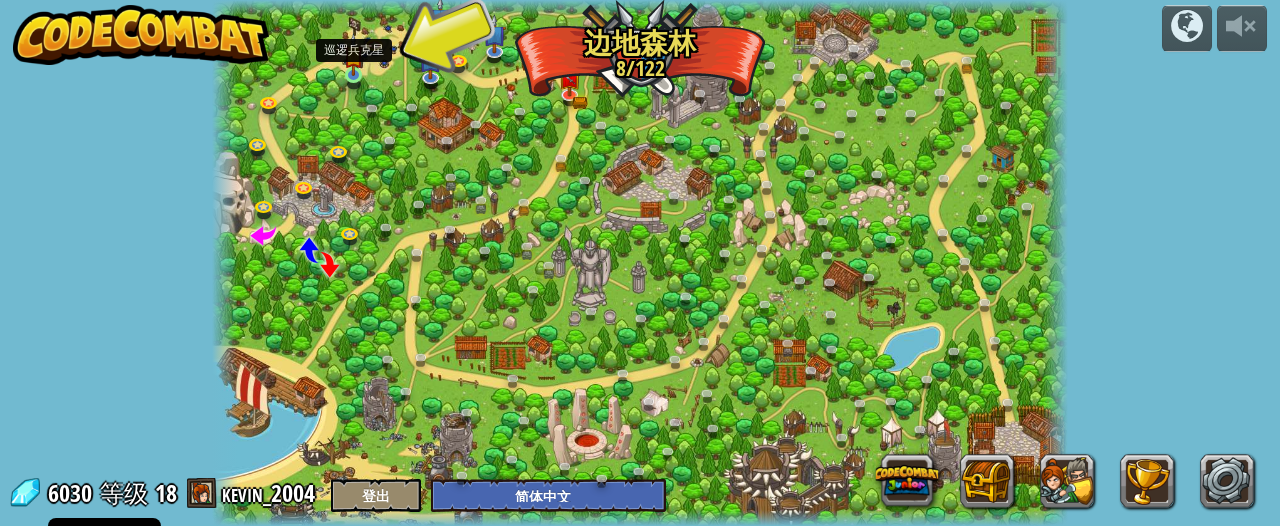 click at bounding box center [353, 54] 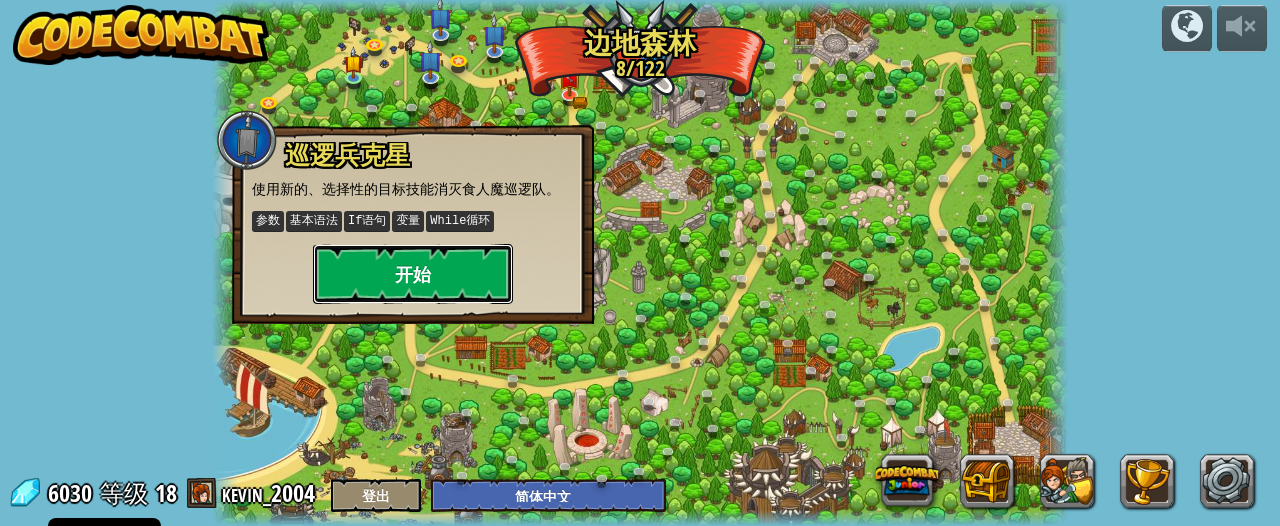 click on "开始" at bounding box center [413, 274] 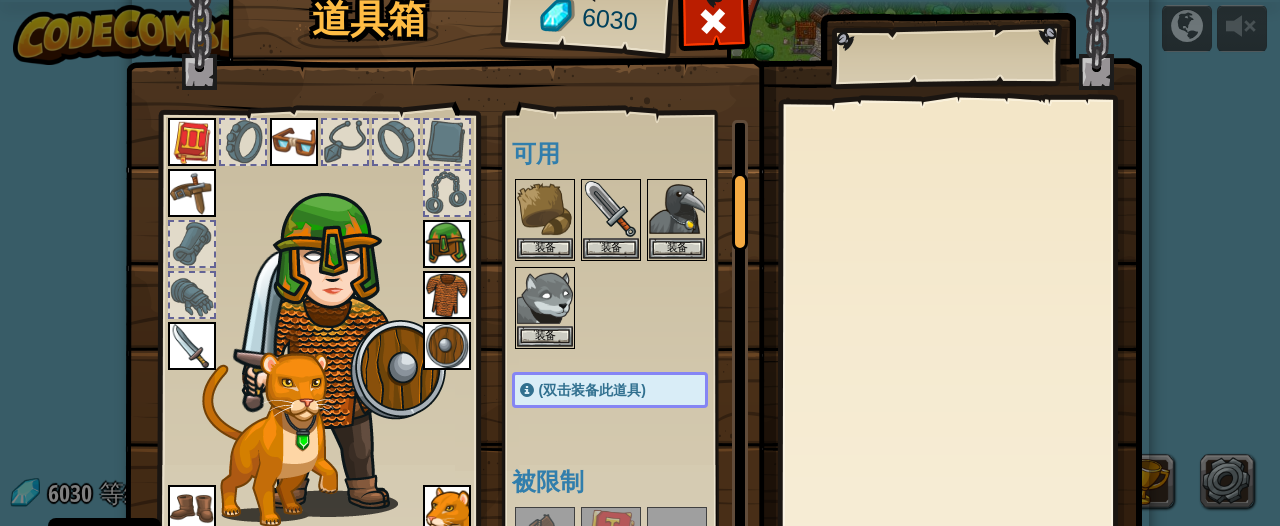 scroll, scrollTop: 288, scrollLeft: 0, axis: vertical 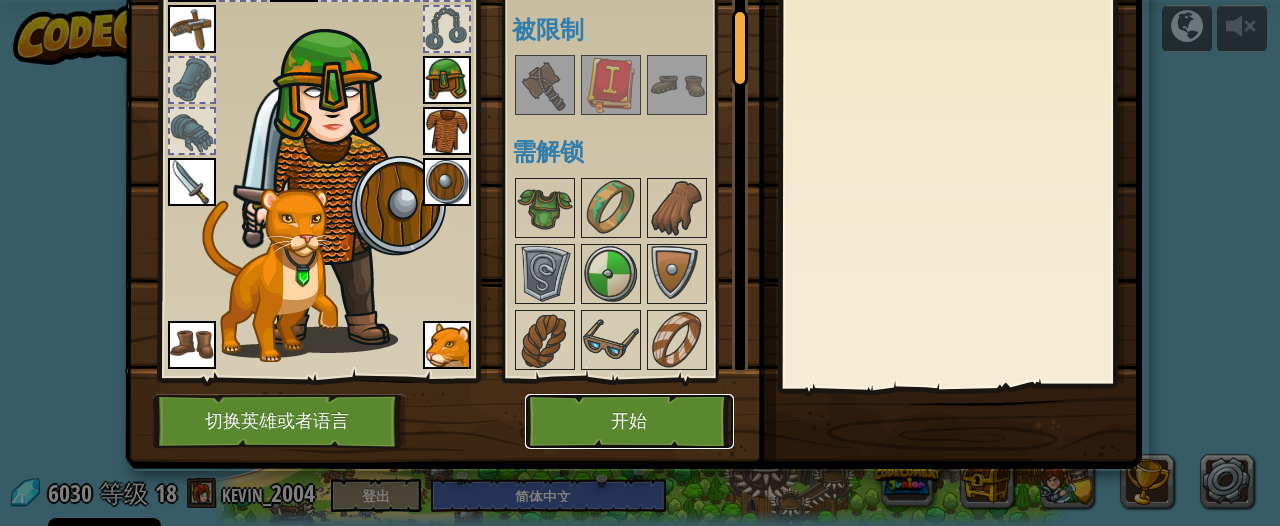 click on "开始" at bounding box center [629, 421] 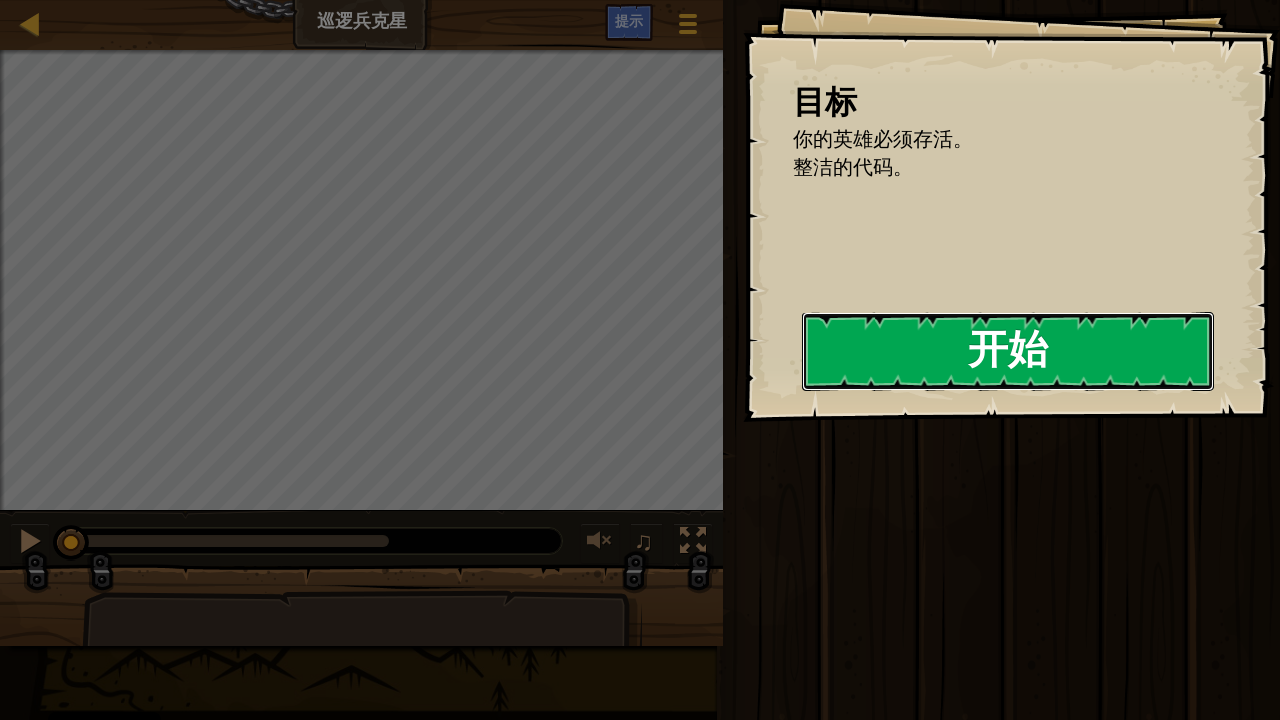 click on "开始" at bounding box center (1008, 351) 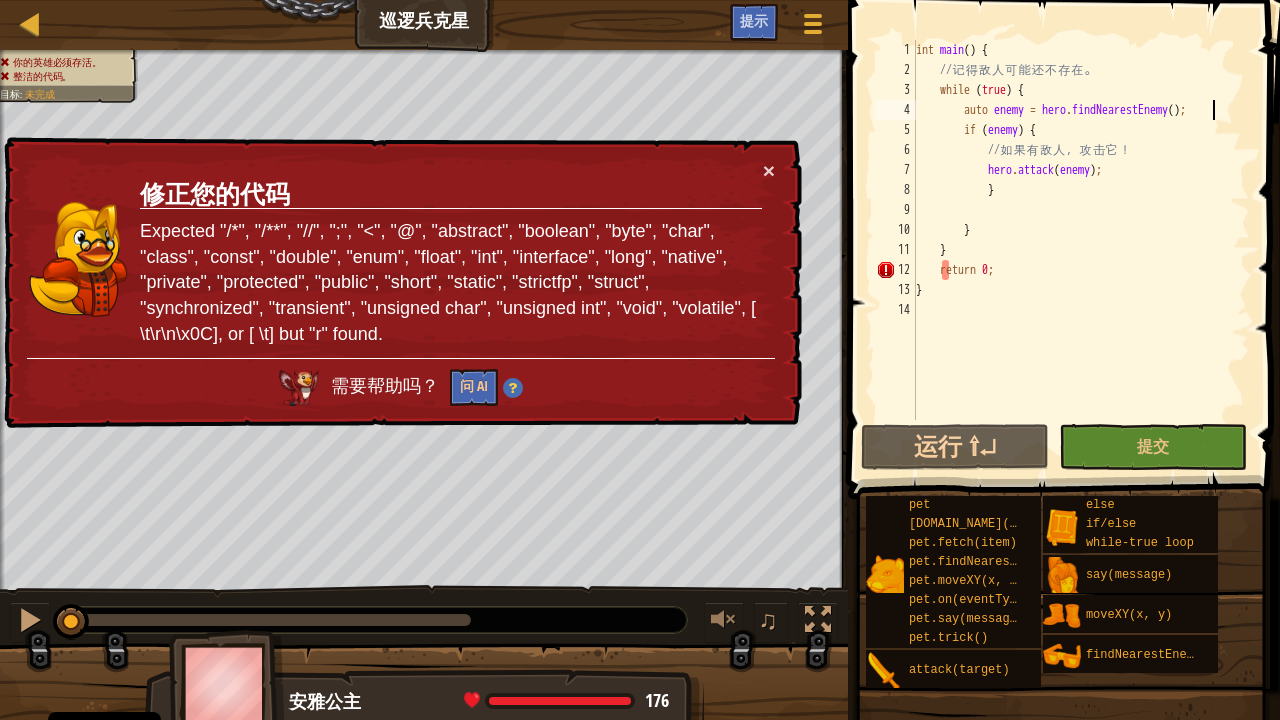click on "int   main ( )   {      //  记 得 敌 人 可 能 还 不 存 在 。      while   ( true )   {          auto   enemy   =   hero . findNearestEnemy ( ) ;          if   ( enemy )   {              //  如 果 有 敌 人 ， 攻 击 它 ！              hero . attack ( enemy ) ;              }                       }      }      return   0 ; }" at bounding box center [1081, 250] 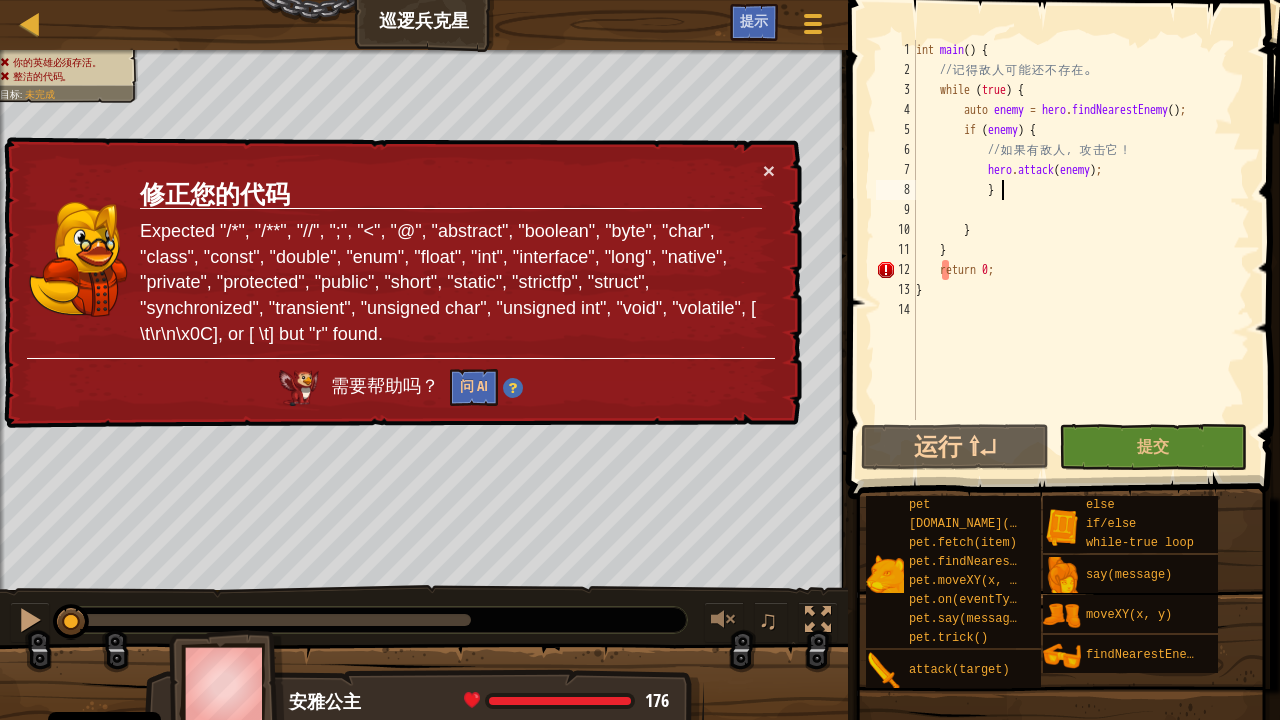 click on "int   main ( )   {      //  记 得 敌 人 可 能 还 不 存 在 。      while   ( true )   {          auto   enemy   =   hero . findNearestEnemy ( ) ;          if   ( enemy )   {              //  如 果 有 敌 人 ， 攻 击 它 ！              hero . attack ( enemy ) ;              }                       }      }      return   0 ; }" at bounding box center [1081, 250] 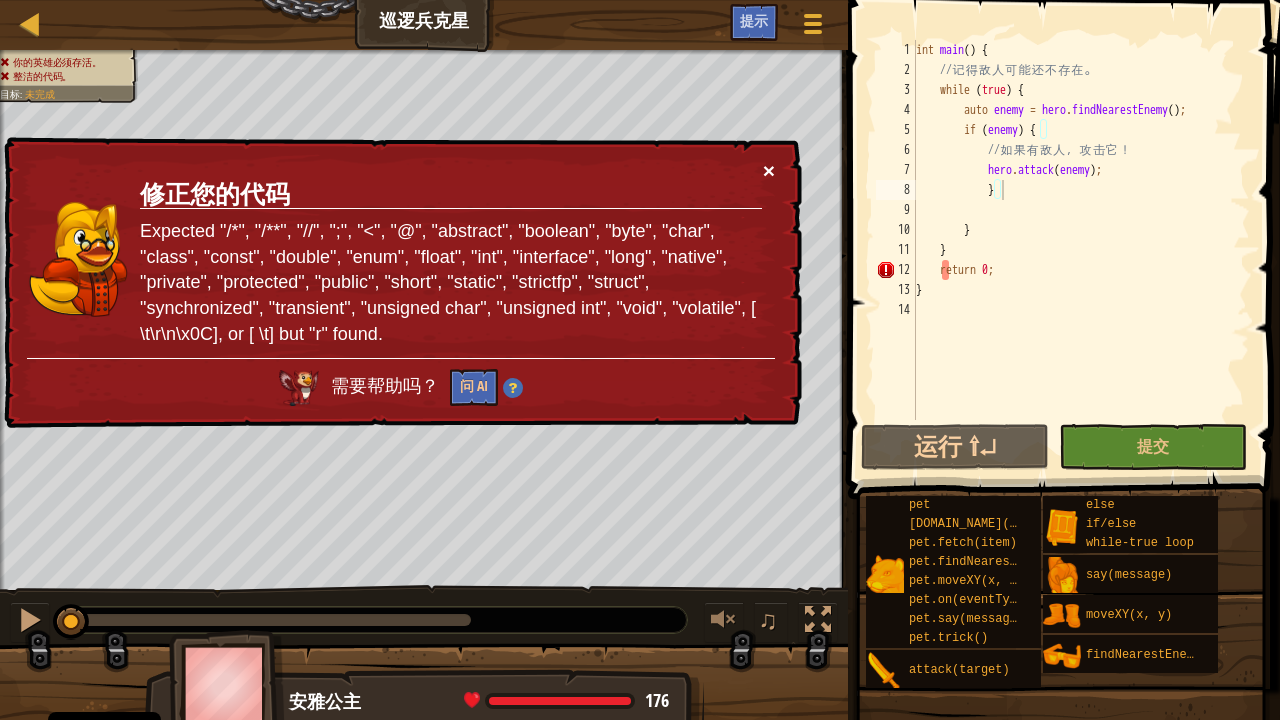 click on "×" at bounding box center (769, 170) 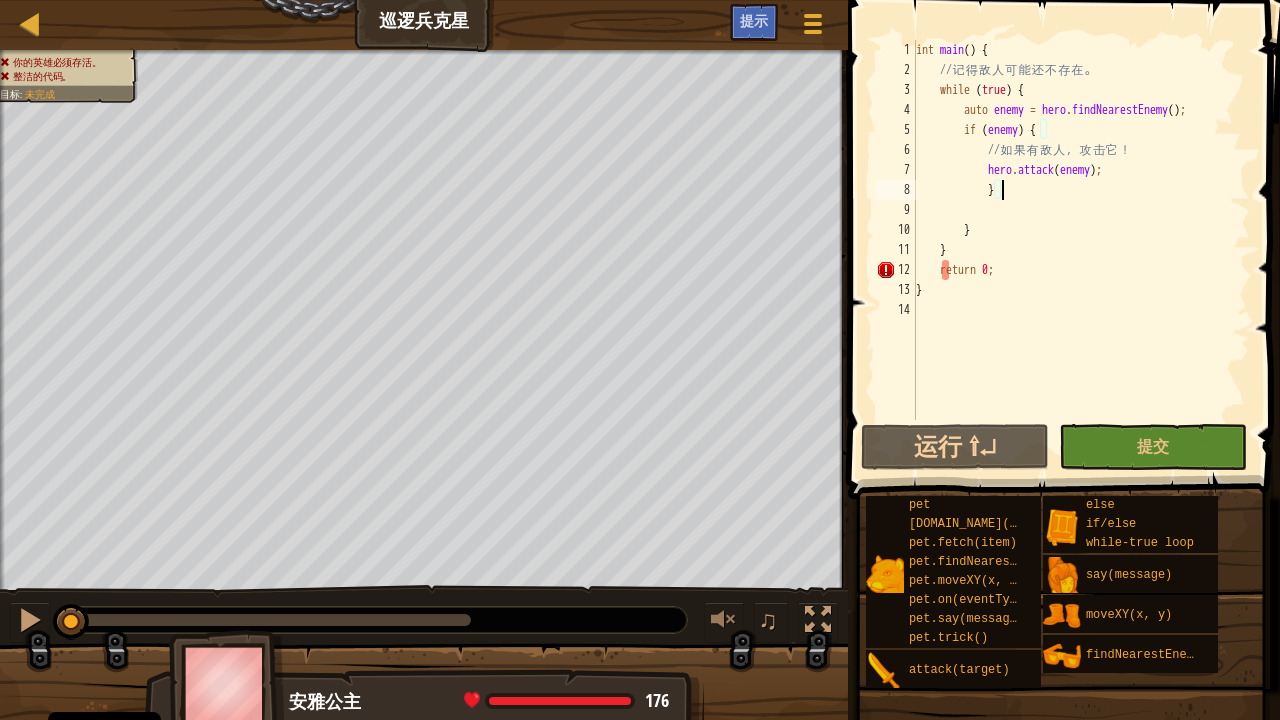 click on "int   main ( )   {      //  记 得 敌 人 可 能 还 不 存 在 。      while   ( true )   {          auto   enemy   =   hero . findNearestEnemy ( ) ;          if   ( enemy )   {              //  如 果 有 敌 人 ， 攻 击 它 ！              hero . attack ( enemy ) ;              }                       }      }      return   0 ; }" at bounding box center [1081, 250] 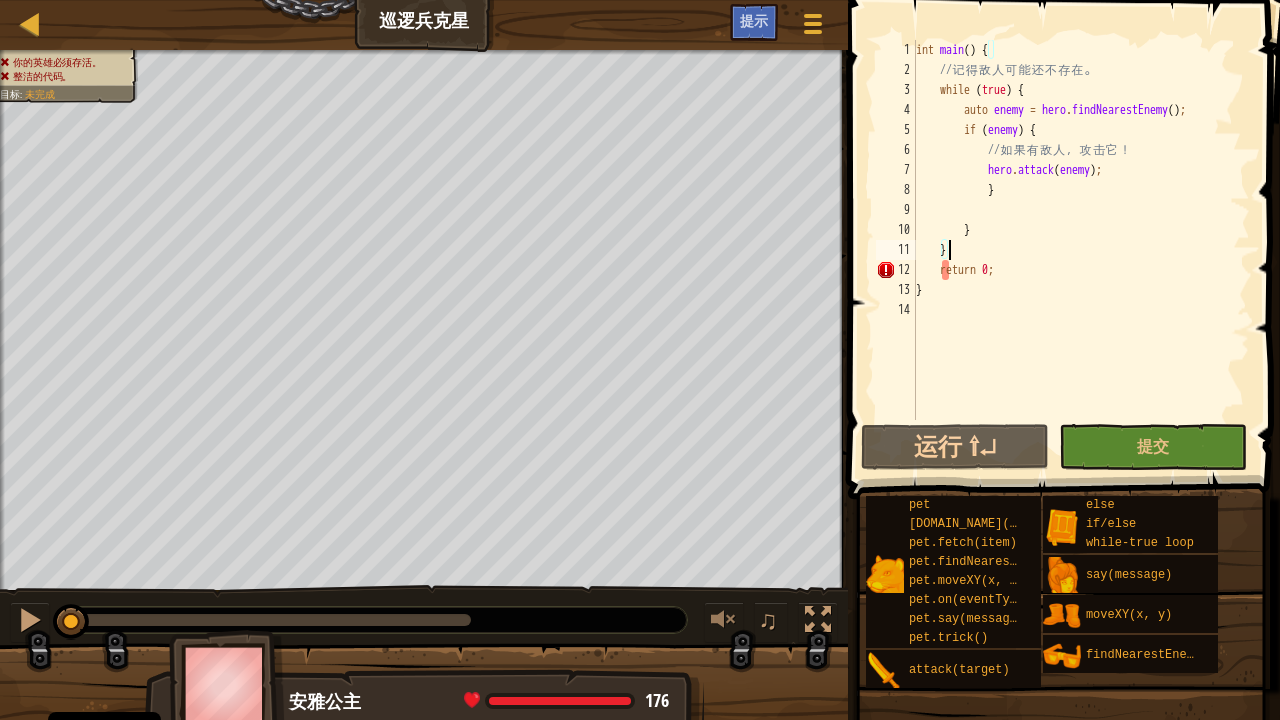 click on "int   main ( )   {      //  记 得 敌 人 可 能 还 不 存 在 。      while   ( true )   {          auto   enemy   =   hero . findNearestEnemy ( ) ;          if   ( enemy )   {              //  如 果 有 敌 人 ， 攻 击 它 ！              hero . attack ( enemy ) ;              }                       }      }      return   0 ; }" at bounding box center [1081, 250] 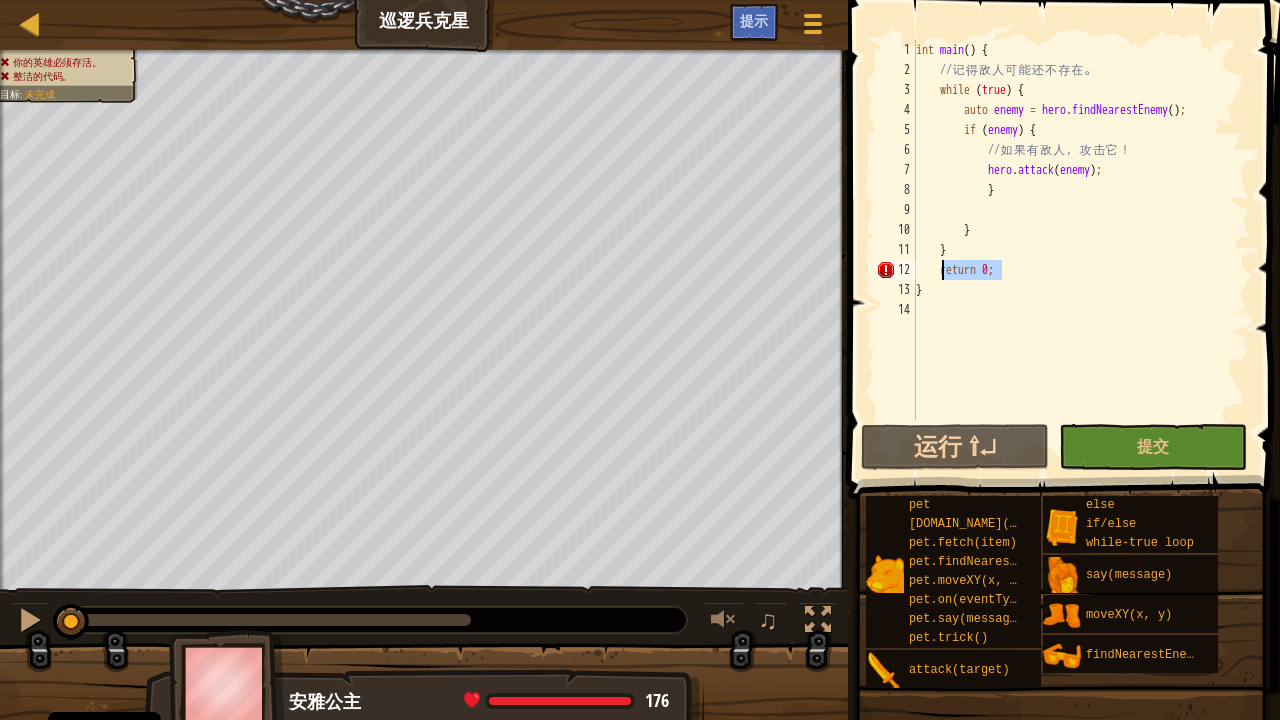 drag, startPoint x: 1047, startPoint y: 267, endPoint x: 942, endPoint y: 270, distance: 105.04285 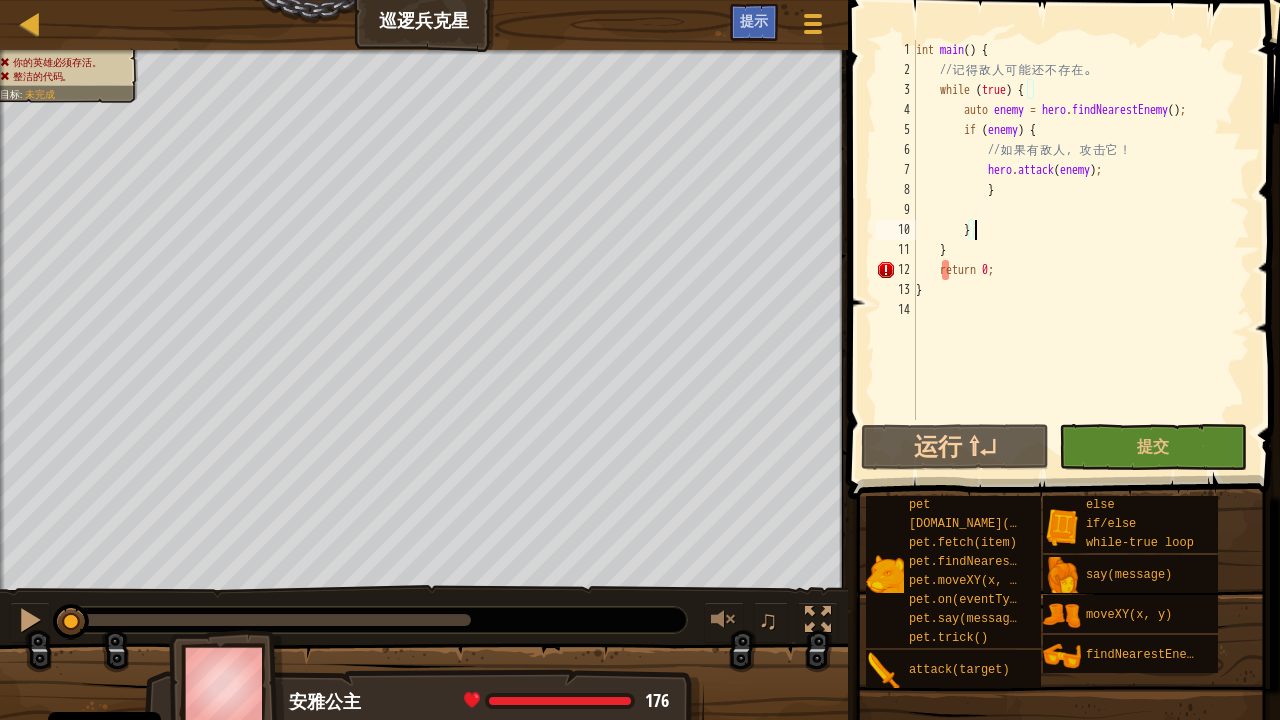click on "int   main ( )   {      //  记 得 敌 人 可 能 还 不 存 在 。      while   ( true )   {          auto   enemy   =   hero . findNearestEnemy ( ) ;          if   ( enemy )   {              //  如 果 有 敌 人 ， 攻 击 它 ！              hero . attack ( enemy ) ;              }                       }      }      return   0 ; }" at bounding box center (1081, 250) 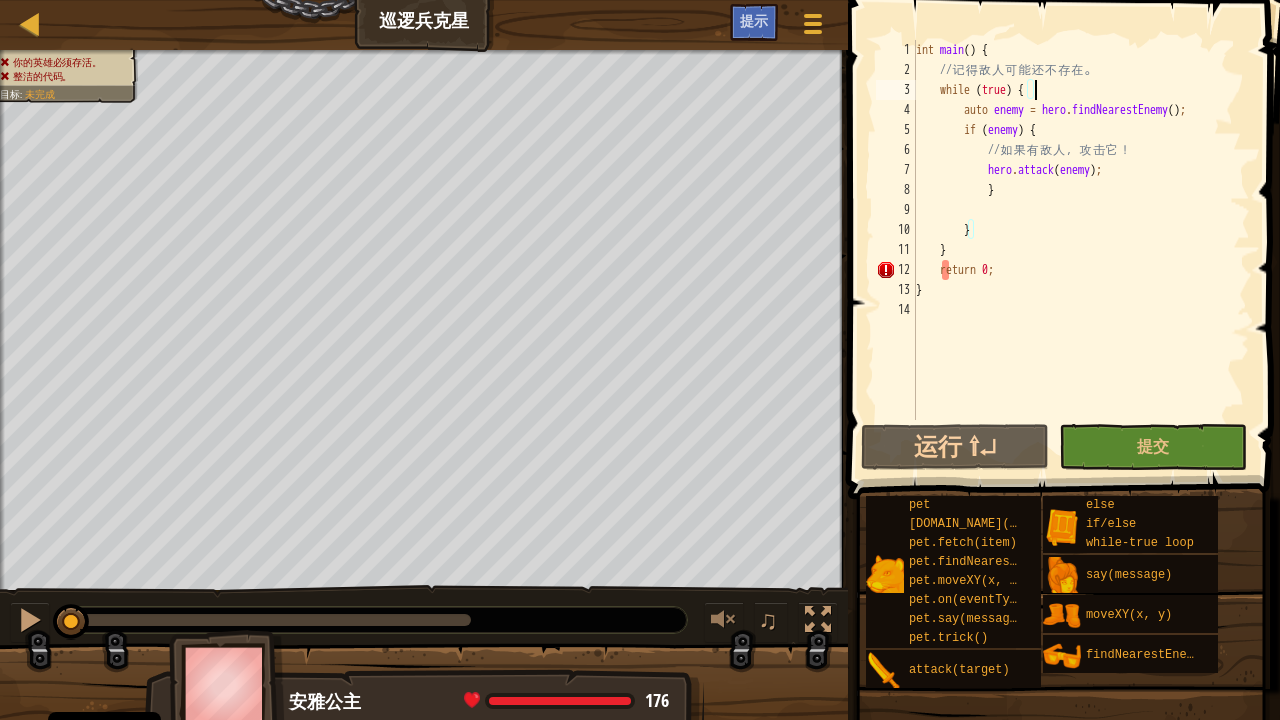 click on "int   main ( )   {      //  记 得 敌 人 可 能 还 不 存 在 。      while   ( true )   {          auto   enemy   =   hero . findNearestEnemy ( ) ;          if   ( enemy )   {              //  如 果 有 敌 人 ， 攻 击 它 ！              hero . attack ( enemy ) ;              }                       }      }      return   0 ; }" at bounding box center (1081, 250) 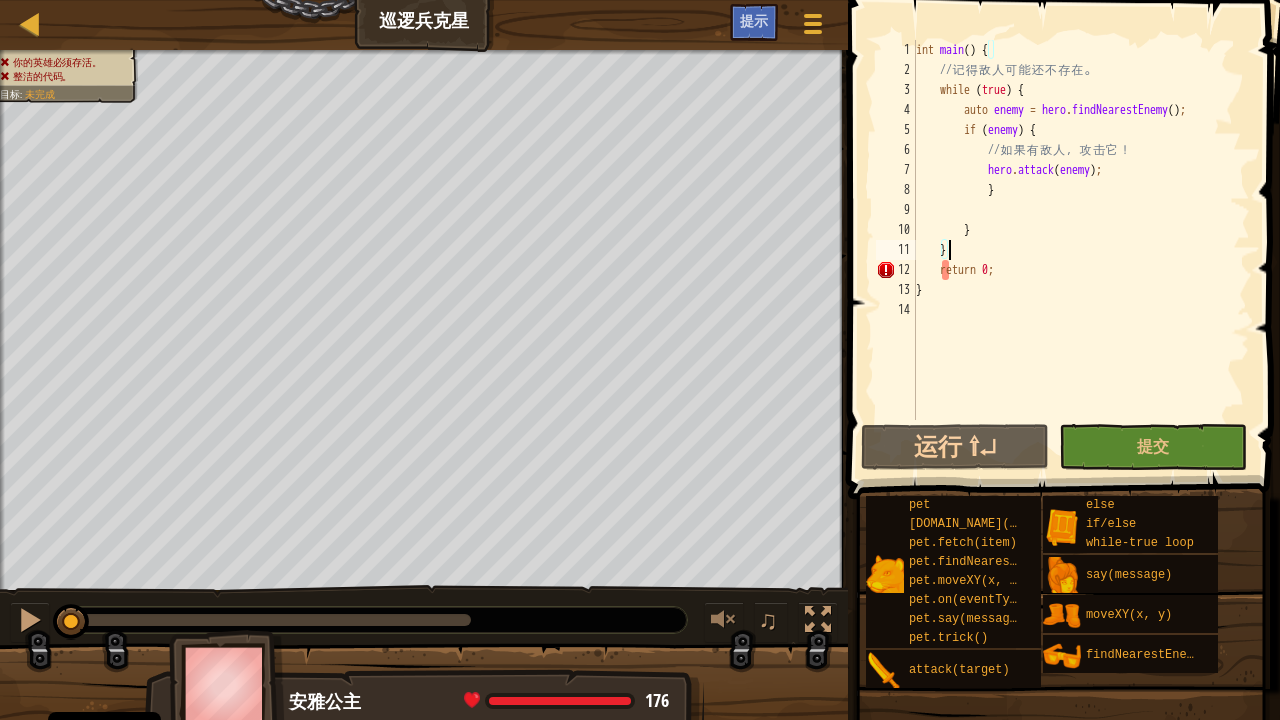 click on "int   main ( )   {      //  记 得 敌 人 可 能 还 不 存 在 。      while   ( true )   {          auto   enemy   =   hero . findNearestEnemy ( ) ;          if   ( enemy )   {              //  如 果 有 敌 人 ， 攻 击 它 ！              hero . attack ( enemy ) ;              }                       }      }      return   0 ; }" at bounding box center [1081, 250] 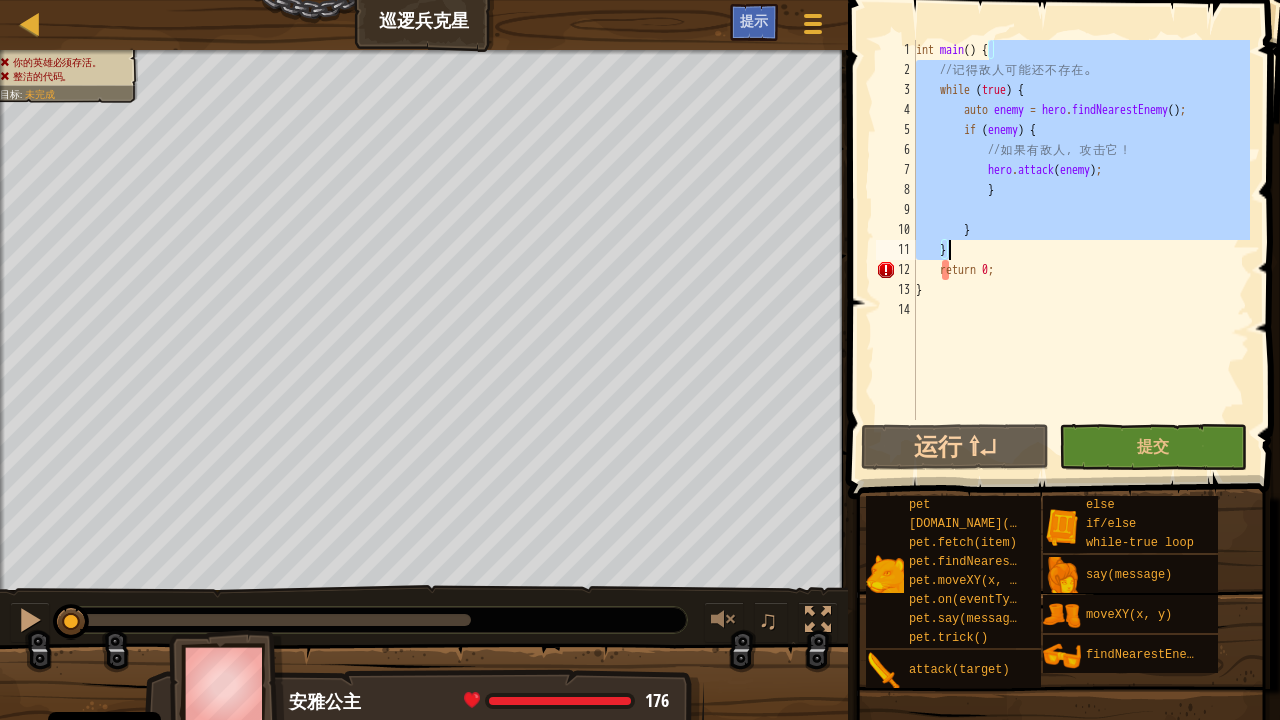 drag, startPoint x: 1012, startPoint y: 242, endPoint x: 910, endPoint y: 246, distance: 102.0784 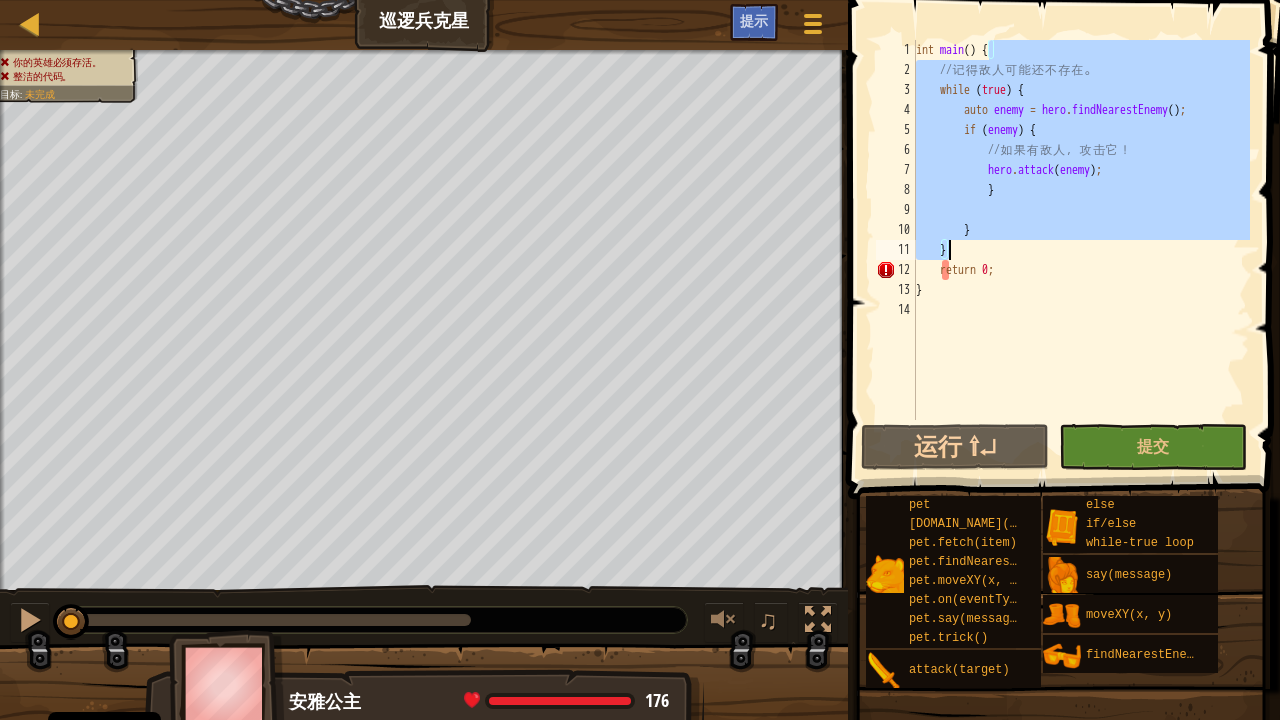 click on "int   main ( )   {      //  记 得 敌 人 可 能 还 不 存 在 。      while   ( true )   {          auto   enemy   =   hero . findNearestEnemy ( ) ;          if   ( enemy )   {              //  如 果 有 敌 人 ， 攻 击 它 ！              hero . attack ( enemy ) ;              }                       }      }      return   0 ; }" at bounding box center [1081, 230] 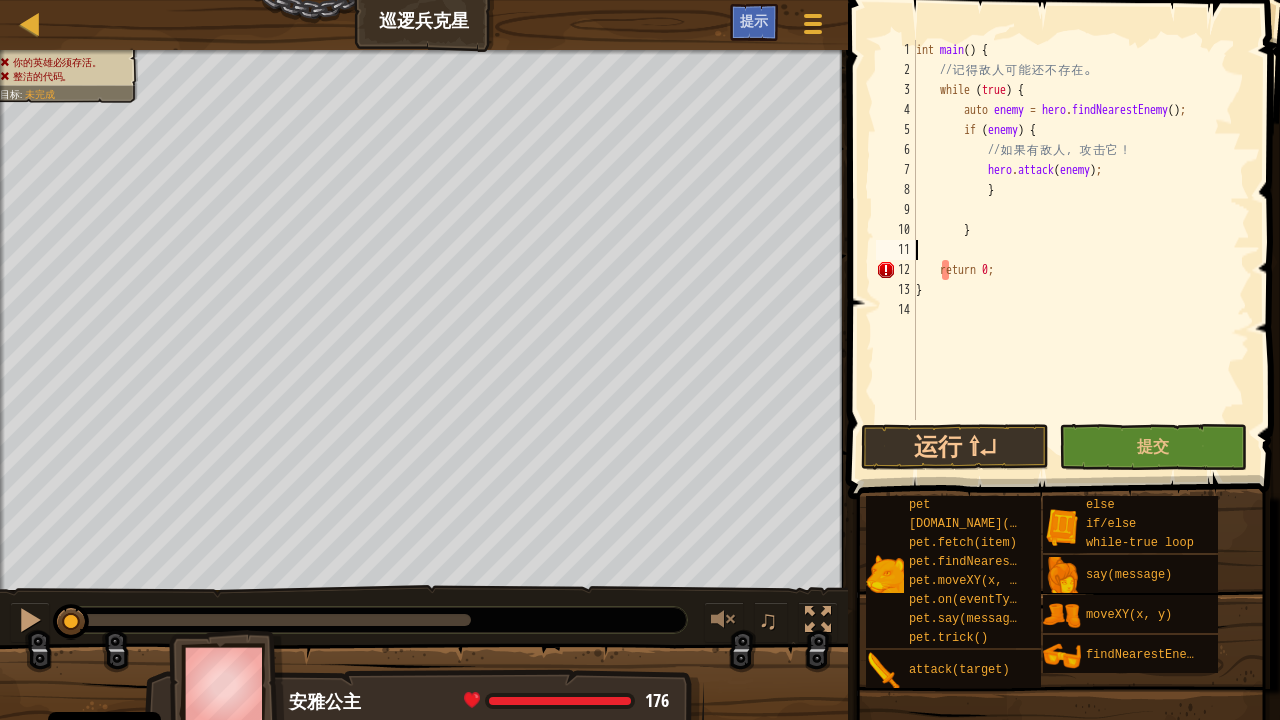 type on "}" 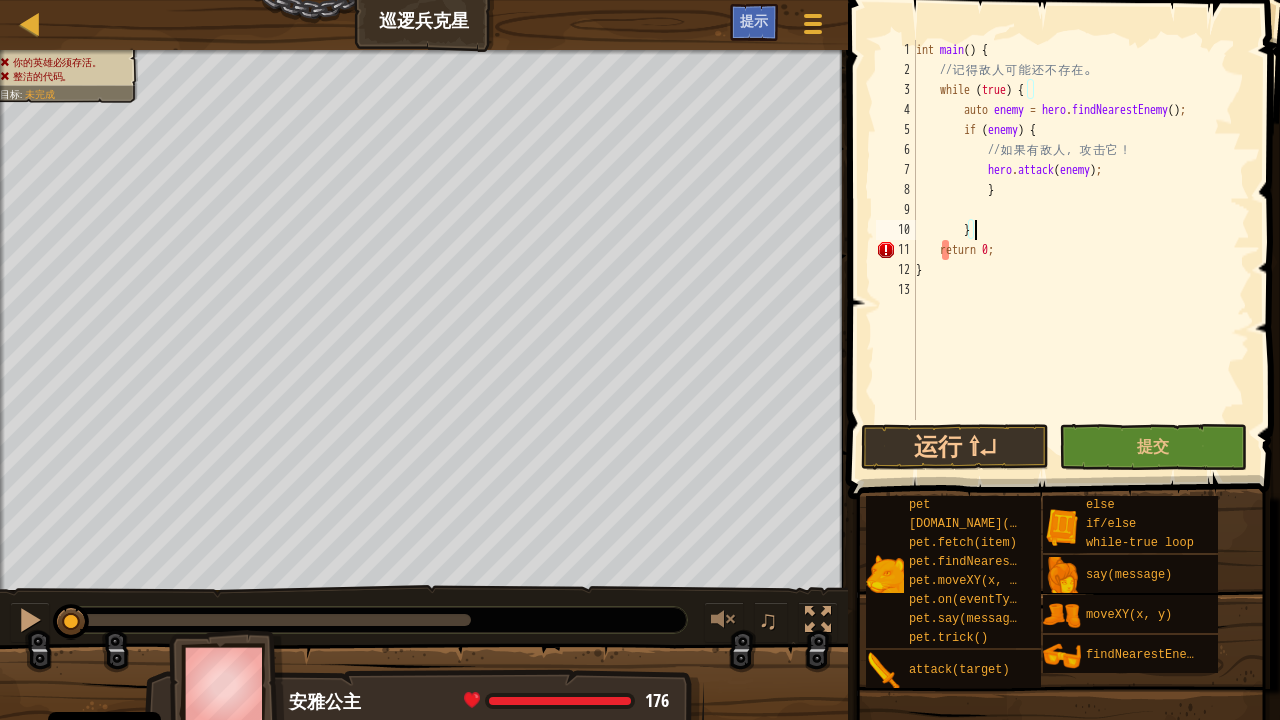 click on "int   main ( )   {      //  记 得 敌 人 可 能 还 不 存 在 。      while   ( true )   {          auto   enemy   =   hero . findNearestEnemy ( ) ;          if   ( enemy )   {              //  如 果 有 敌 人 ， 攻 击 它 ！              hero . attack ( enemy ) ;              }                       }      return   0 ; }" at bounding box center (1081, 250) 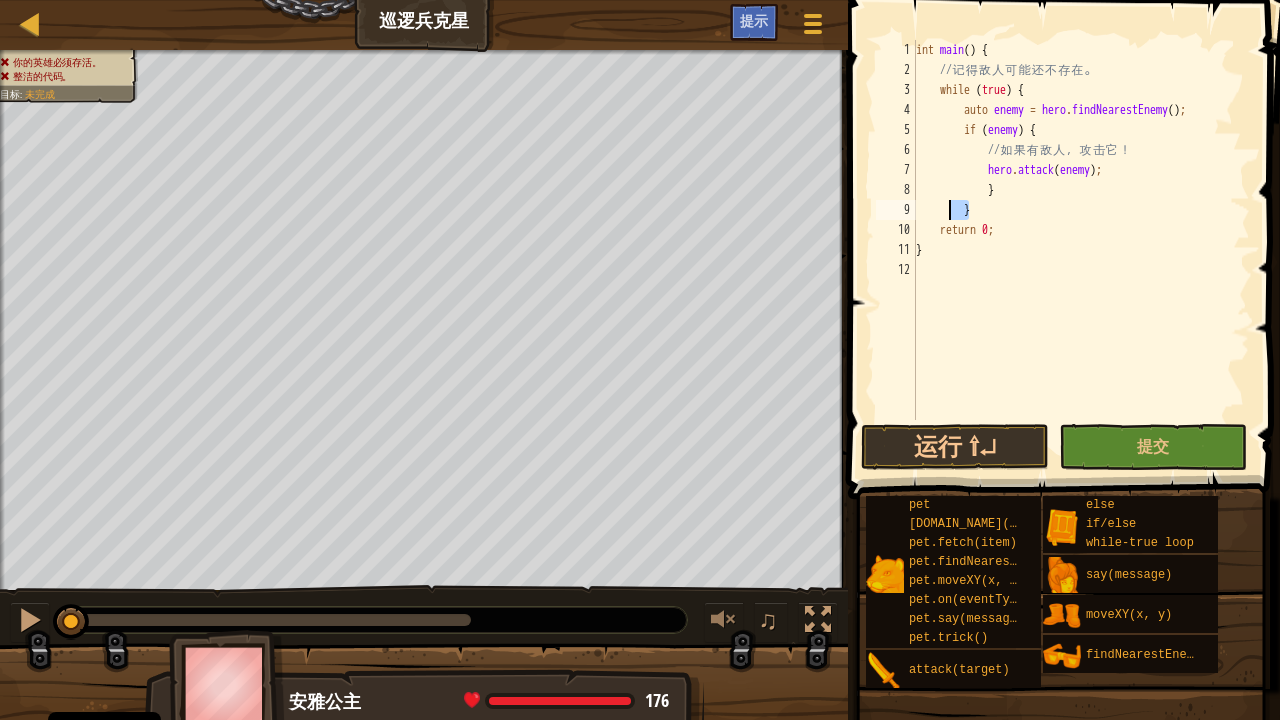 drag, startPoint x: 966, startPoint y: 210, endPoint x: 950, endPoint y: 207, distance: 16.27882 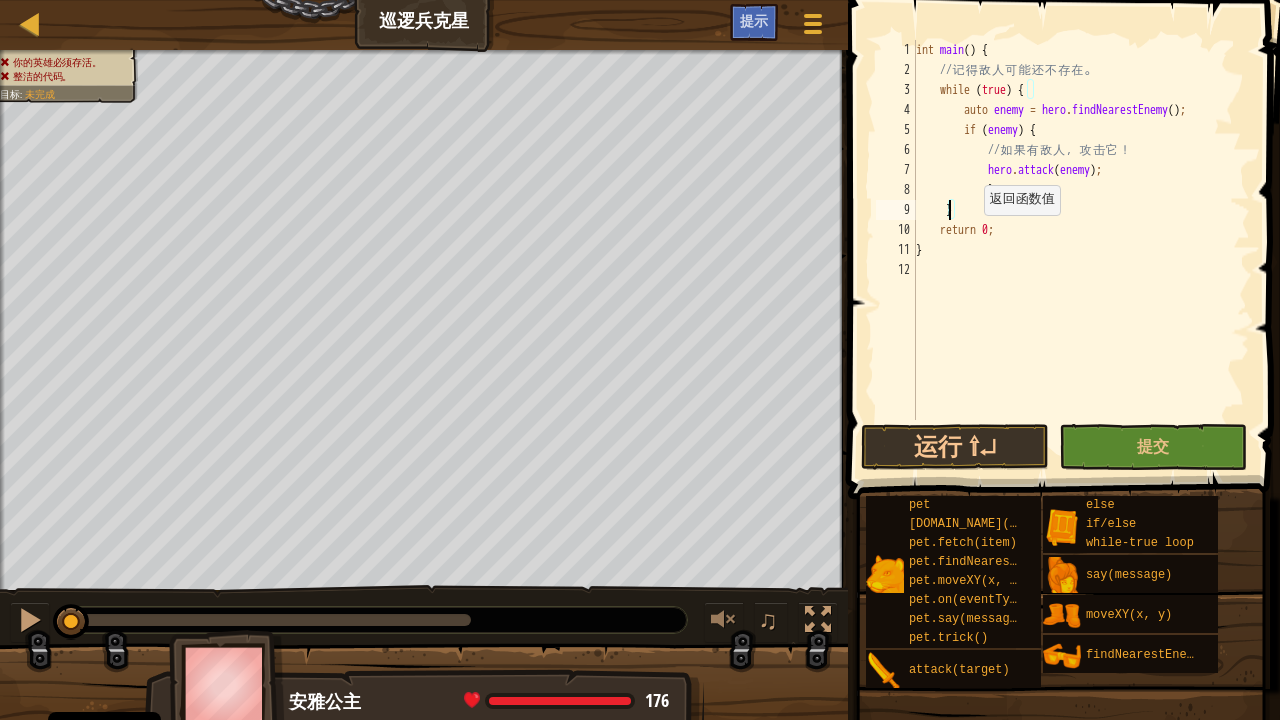 click on "int   main ( )   {      //  记 得 敌 人 可 能 还 不 存 在 。      while   ( true )   {          auto   enemy   =   hero . findNearestEnemy ( ) ;          if   ( enemy )   {              //  如 果 有 敌 人 ， 攻 击 它 ！              hero . attack ( enemy ) ;              }       }      return   0 ; }" at bounding box center [1081, 250] 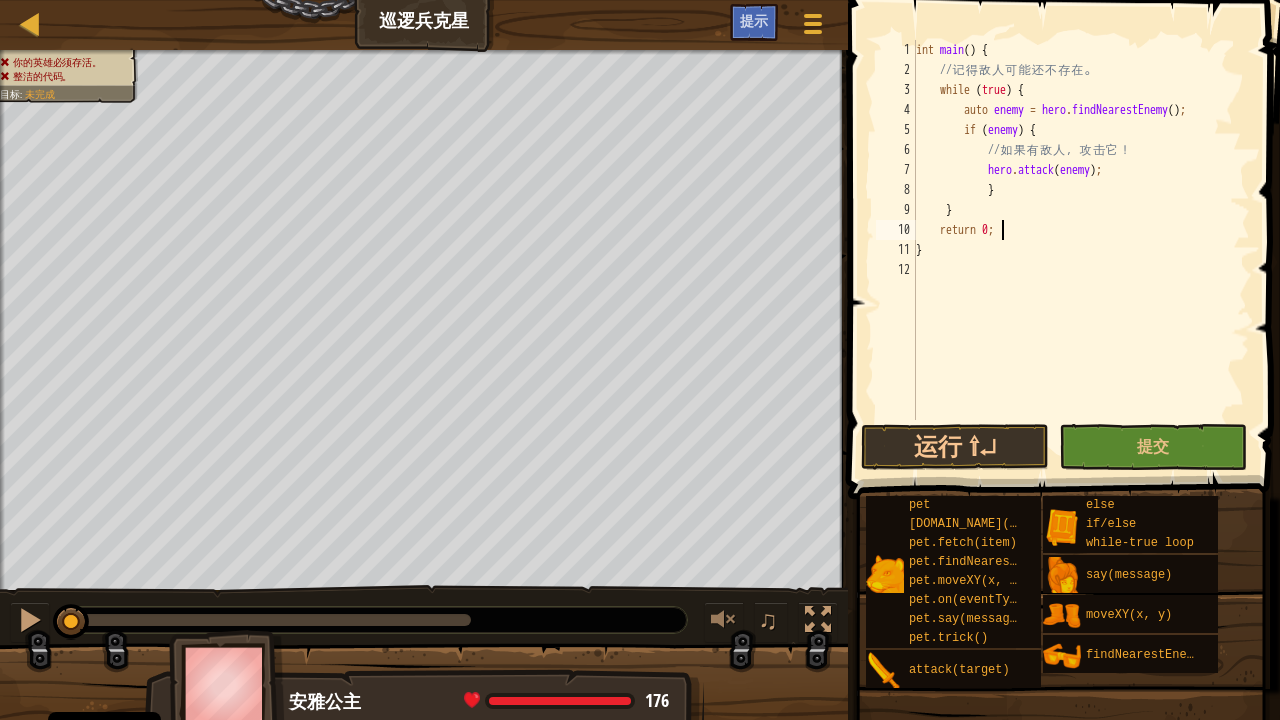 click on "int   main ( )   {      //  记 得 敌 人 可 能 还 不 存 在 。      while   ( true )   {          auto   enemy   =   hero . findNearestEnemy ( ) ;          if   ( enemy )   {              //  如 果 有 敌 人 ， 攻 击 它 ！              hero . attack ( enemy ) ;              }       }      return   0 ; }" at bounding box center [1081, 250] 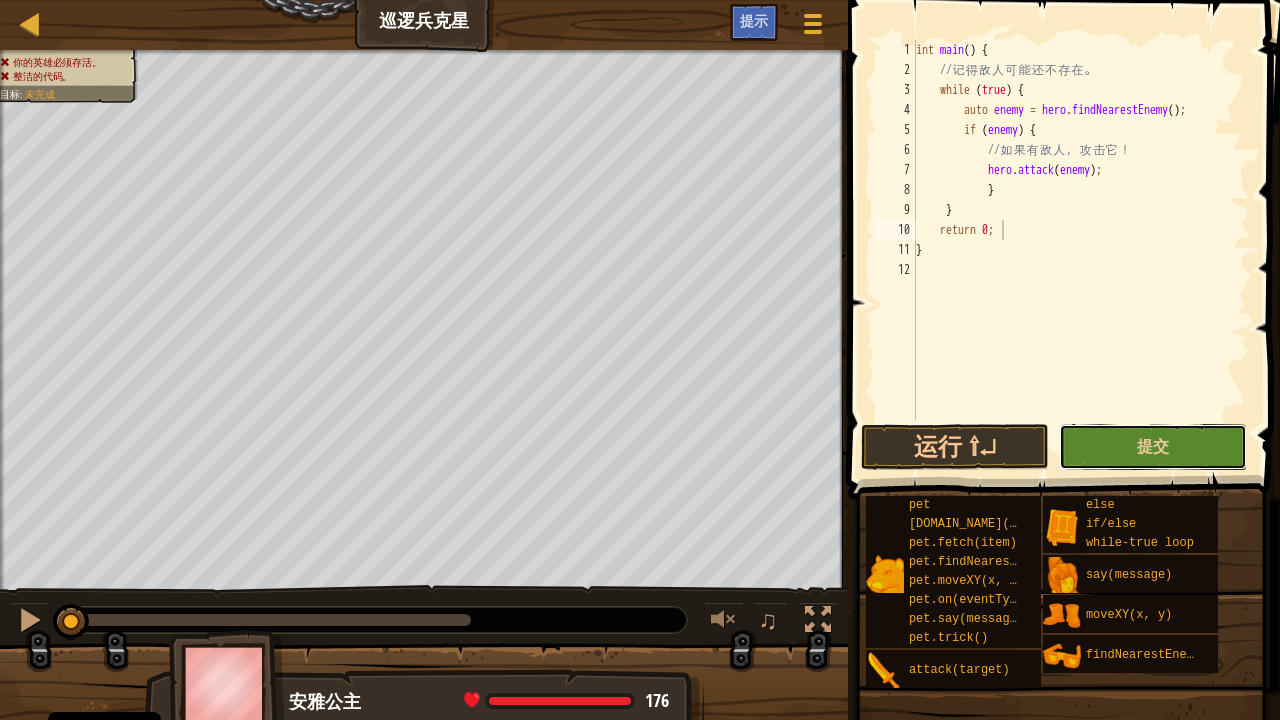 click on "提交" at bounding box center [1153, 447] 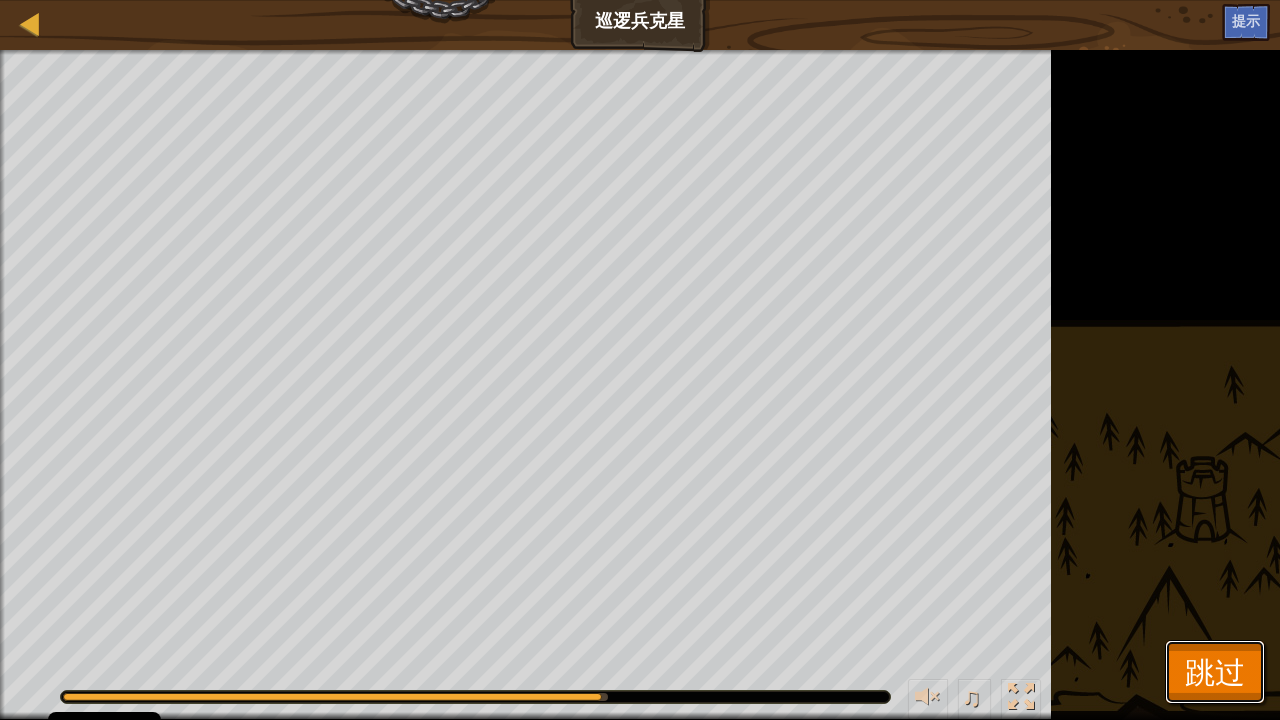 click on "跳过" at bounding box center (1215, 671) 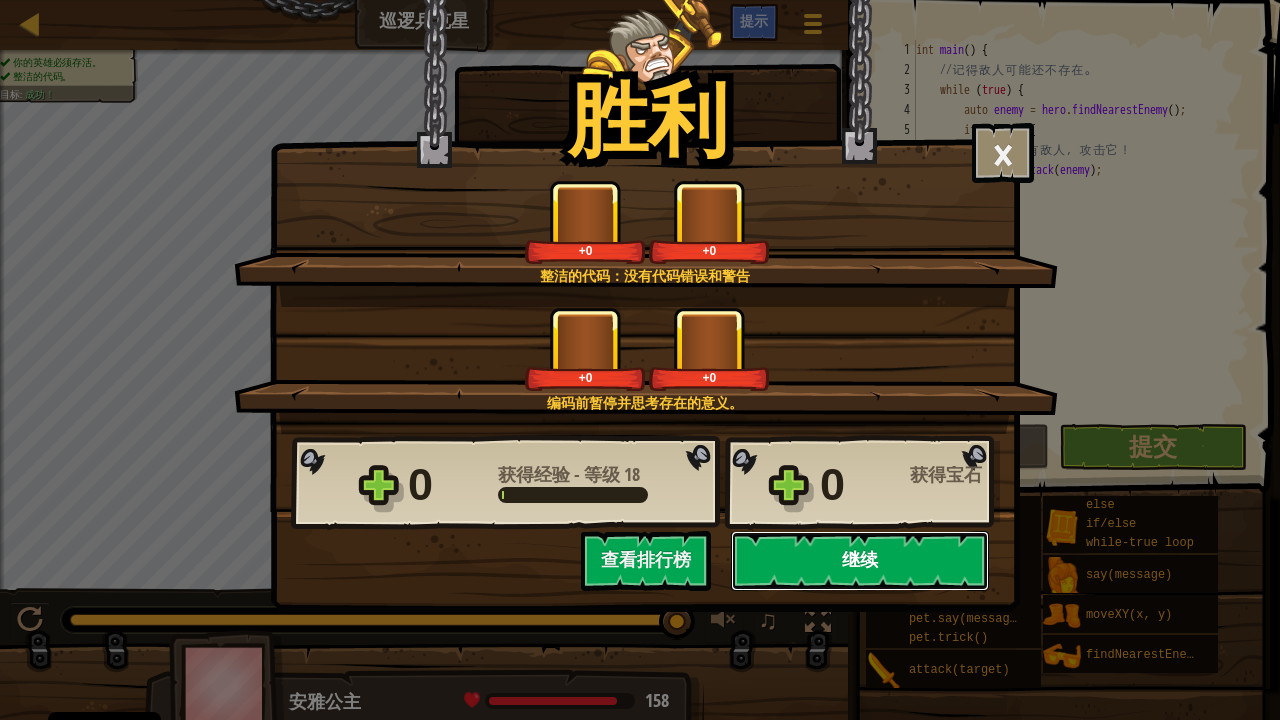 click on "继续" at bounding box center [860, 561] 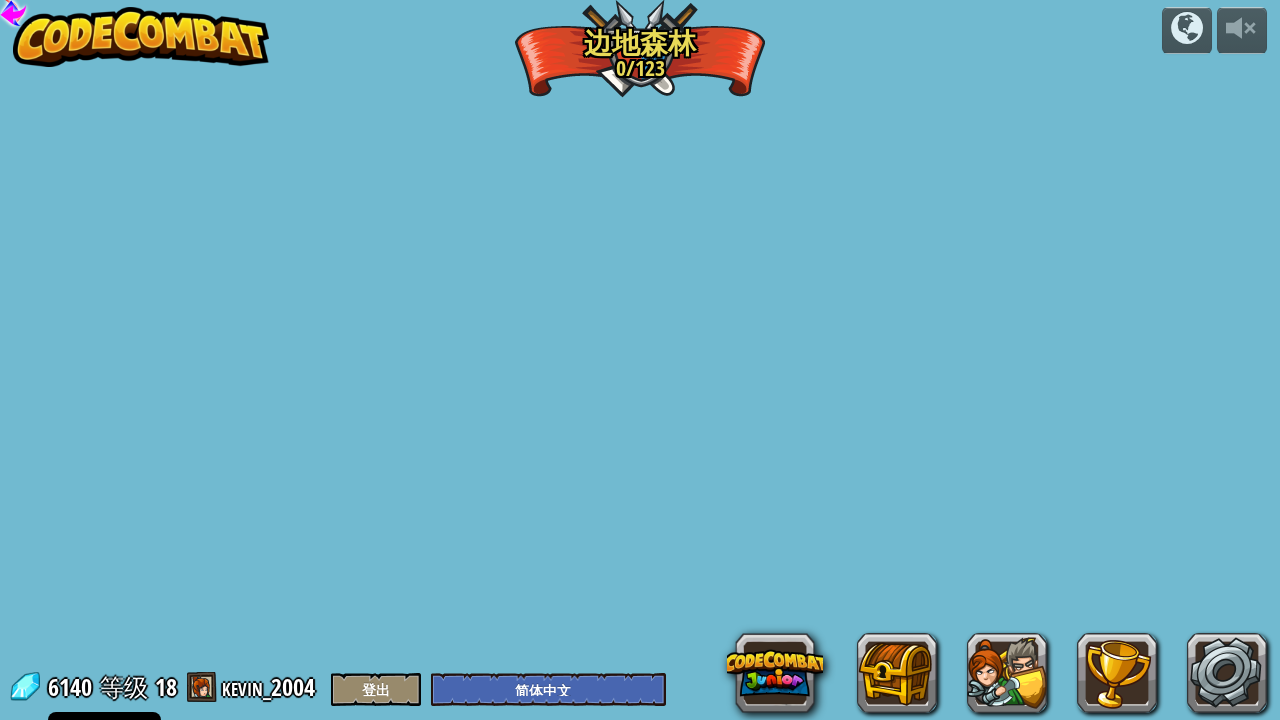 select on "zh-HANS" 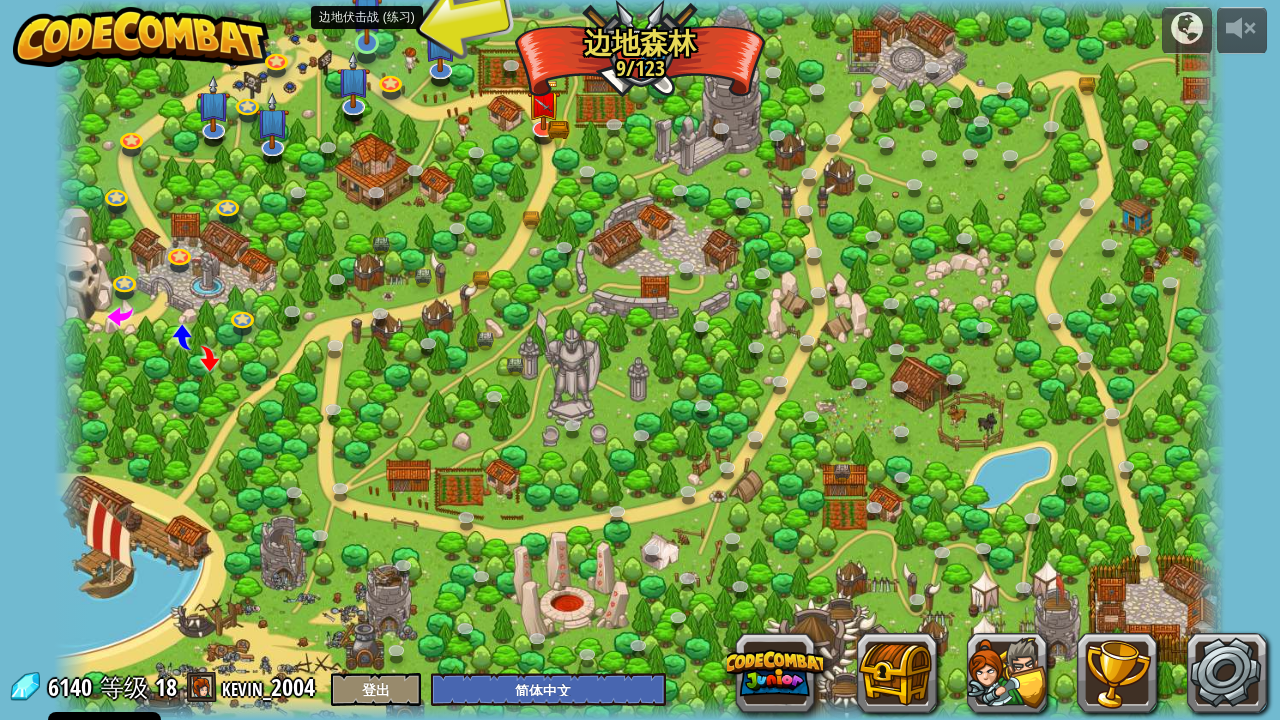 click at bounding box center (367, 11) 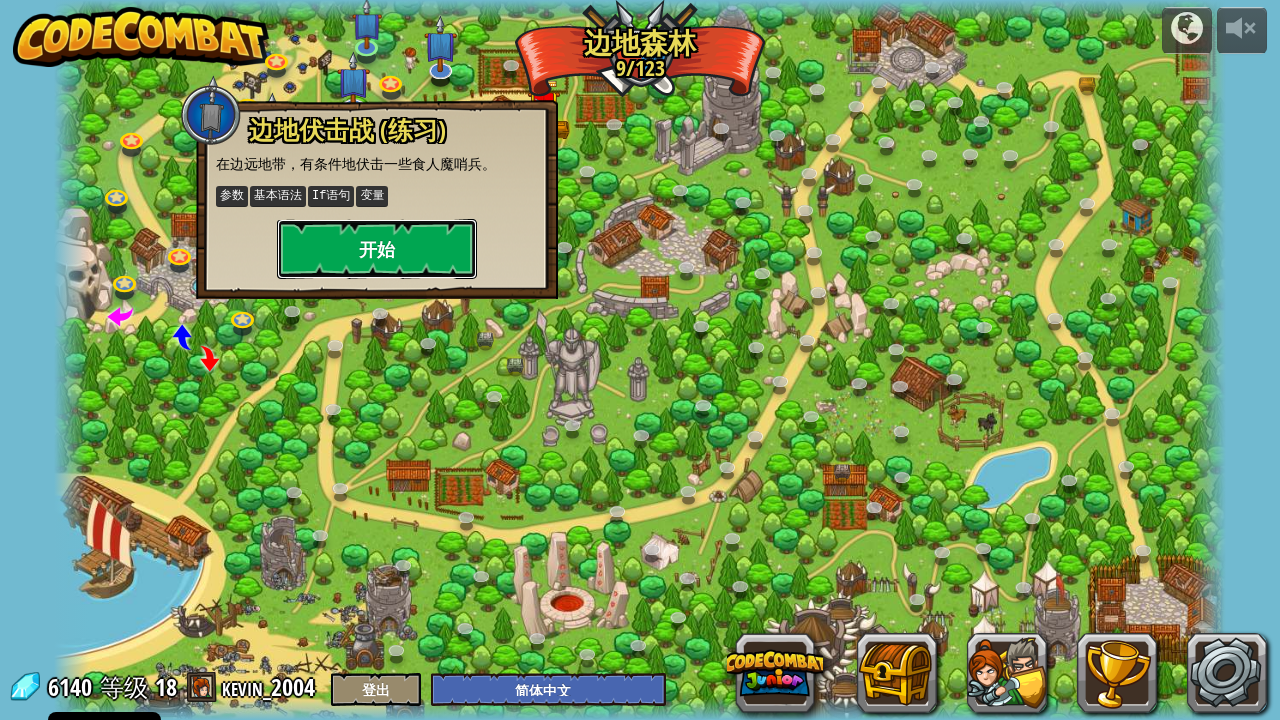 click on "开始" at bounding box center [377, 249] 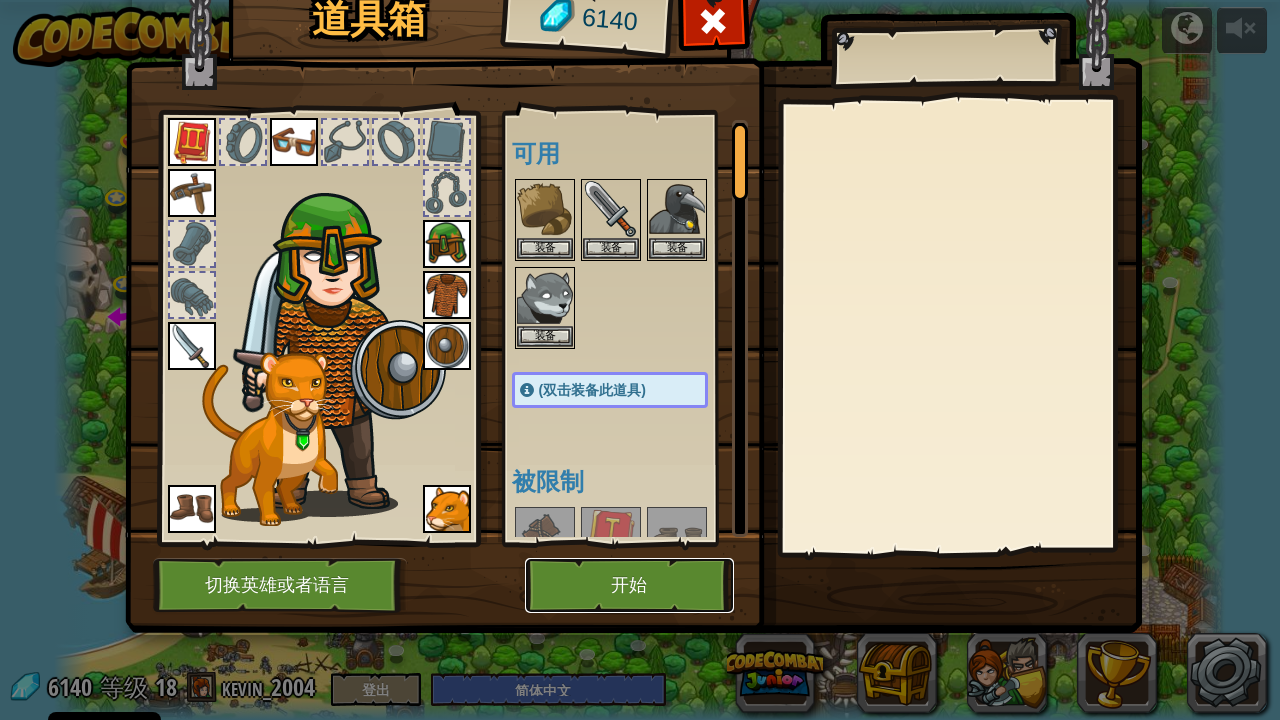 click on "开始" at bounding box center (629, 585) 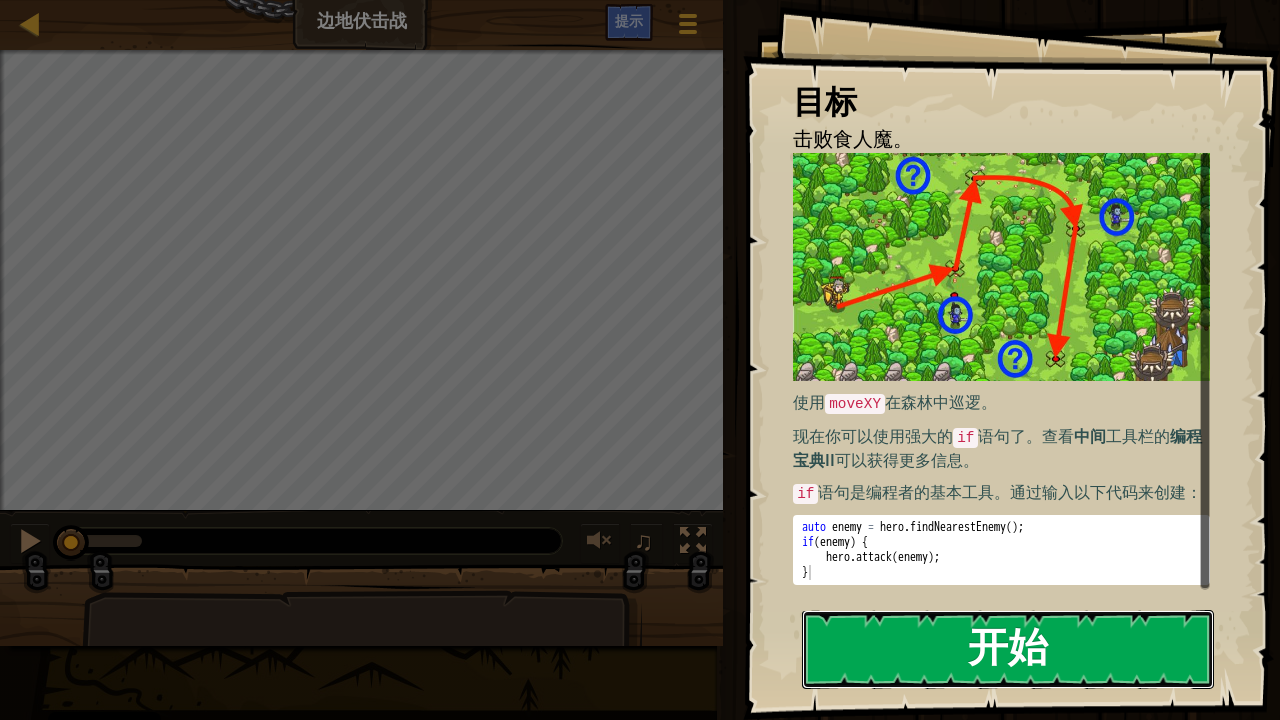 click on "目标 击败食人魔。
使用 moveXY 在森林中巡逻。
现在你可以使用强大的 if 语句了。查看 中间 工具栏的 编程宝典II 可以获得更多信息。
if 语句是编程者的基本工具。通过输入以下代码来创建：
auto   enemy   =   hero . findNearestEnemy ( ) ; if ( enemy )   {      hero . attack ( enemy ) ; }     הההההההההההההההההההההההההההההההההההההההההההההההההההההההההההההההההההההההההההההההההההההההההההההההההההההההההההההההההההההההההההההההההההההההההההההההההההההההההההההההההההההההההההההההההההההההההההההההההההההההההההההההההההההההההההההההההההההההההההההההההההההההההההההההה
开始 载入失败 订阅后才可开始本关 订阅 你将需要加入一个课程来玩这个关卡 回到我的课程 回到我的课程" at bounding box center (1011, 360) 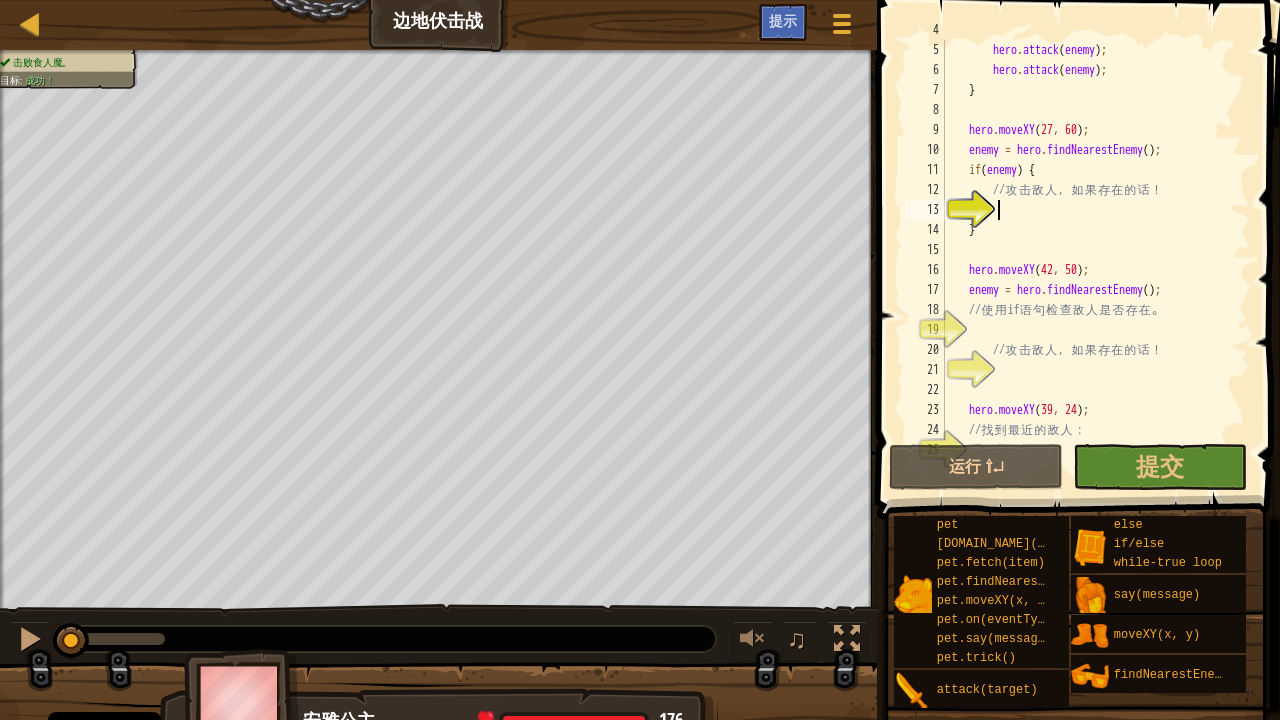 scroll, scrollTop: 80, scrollLeft: 0, axis: vertical 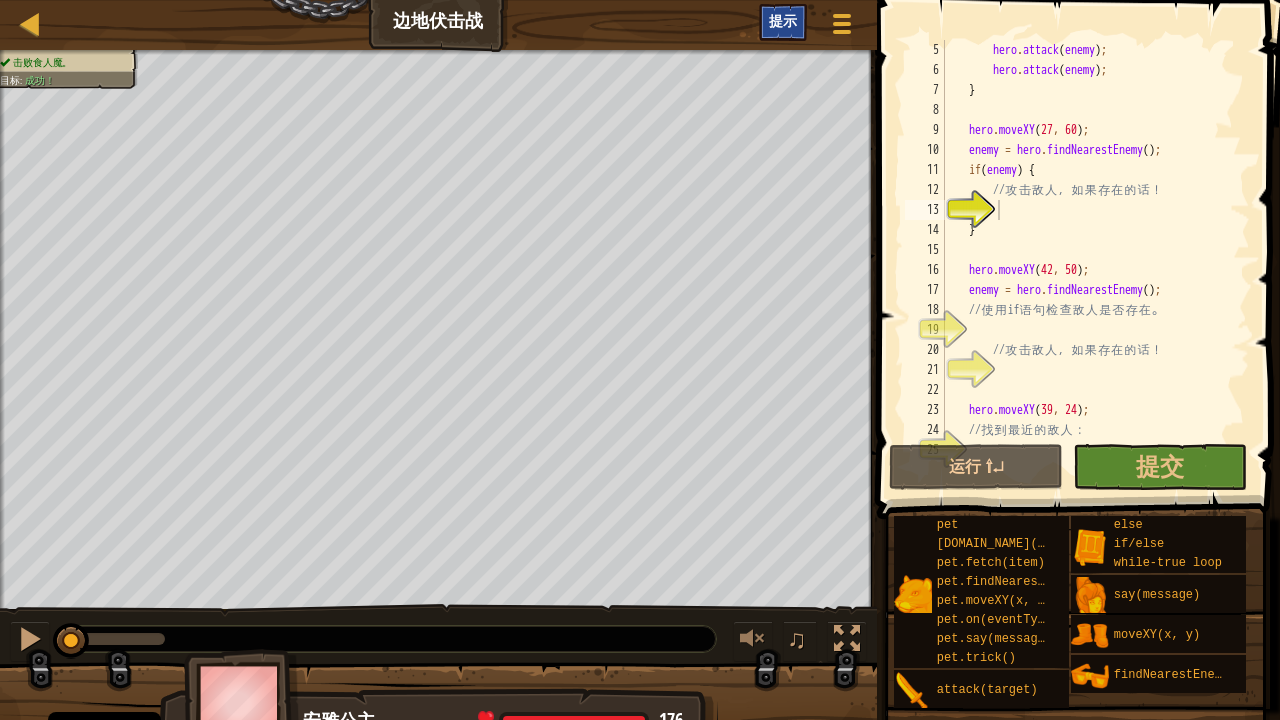 click on "提示" at bounding box center [783, 22] 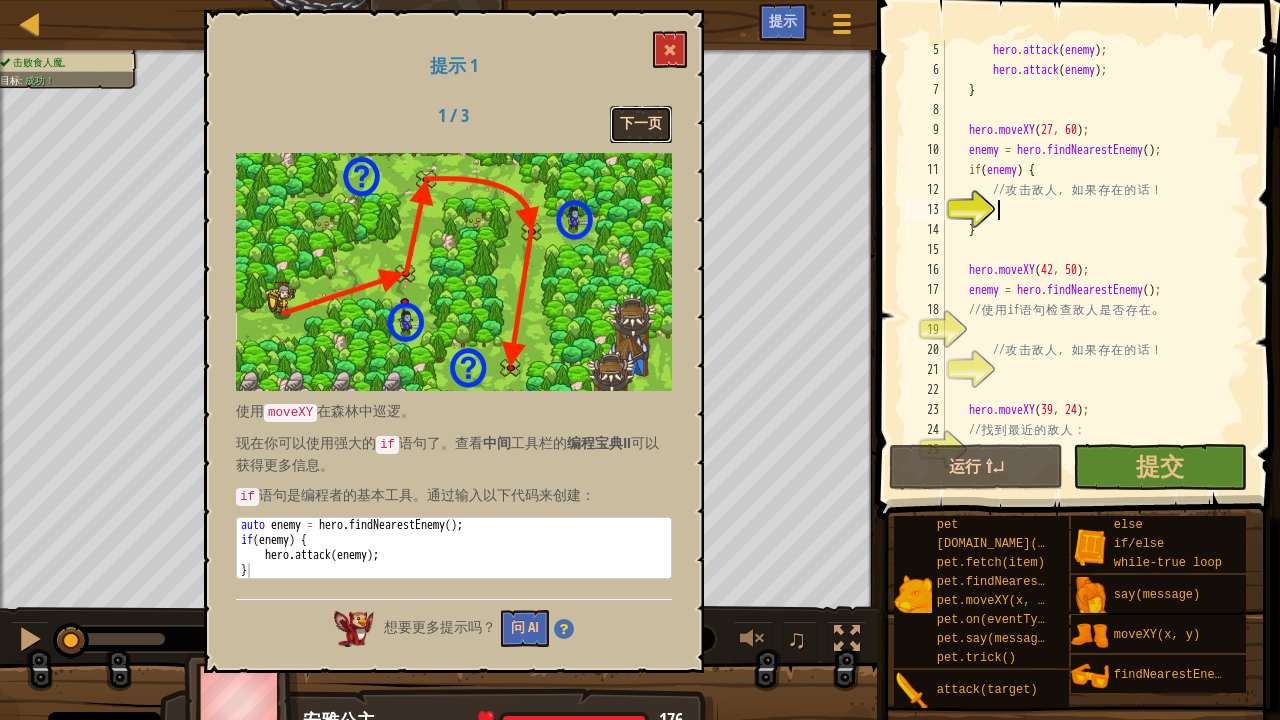 click on "下一页" at bounding box center (641, 124) 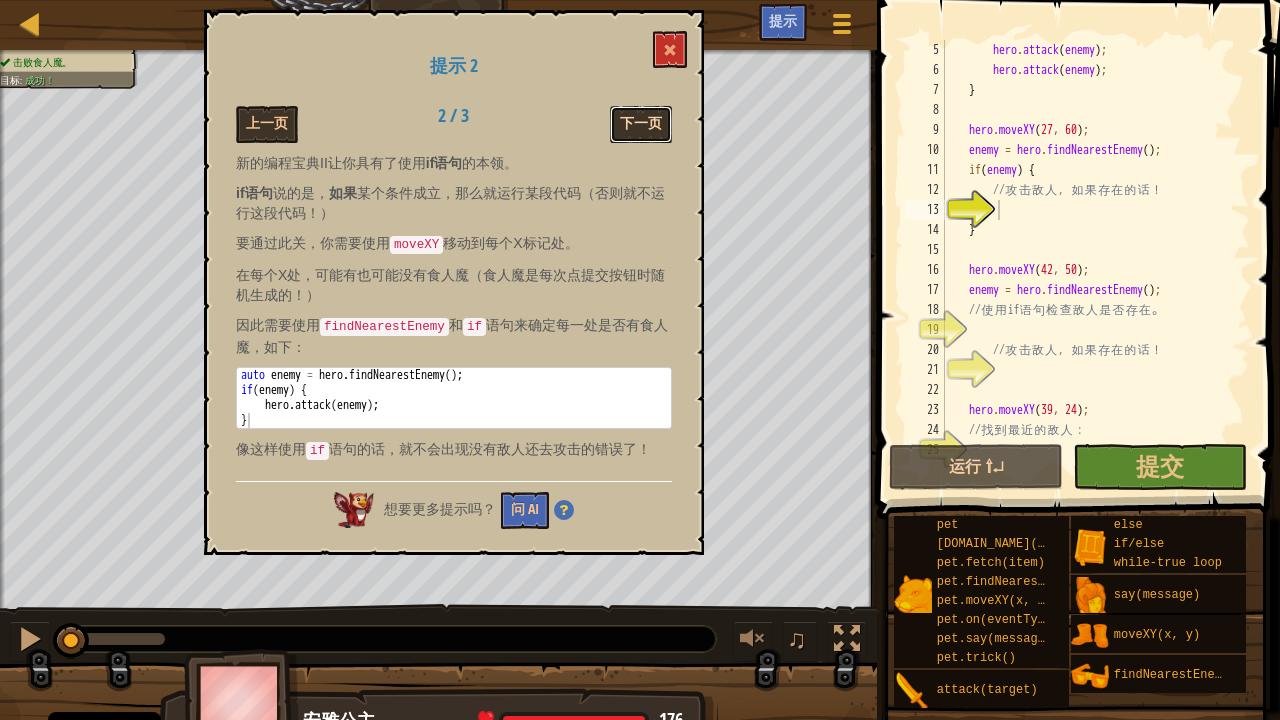 click on "下一页" at bounding box center (641, 124) 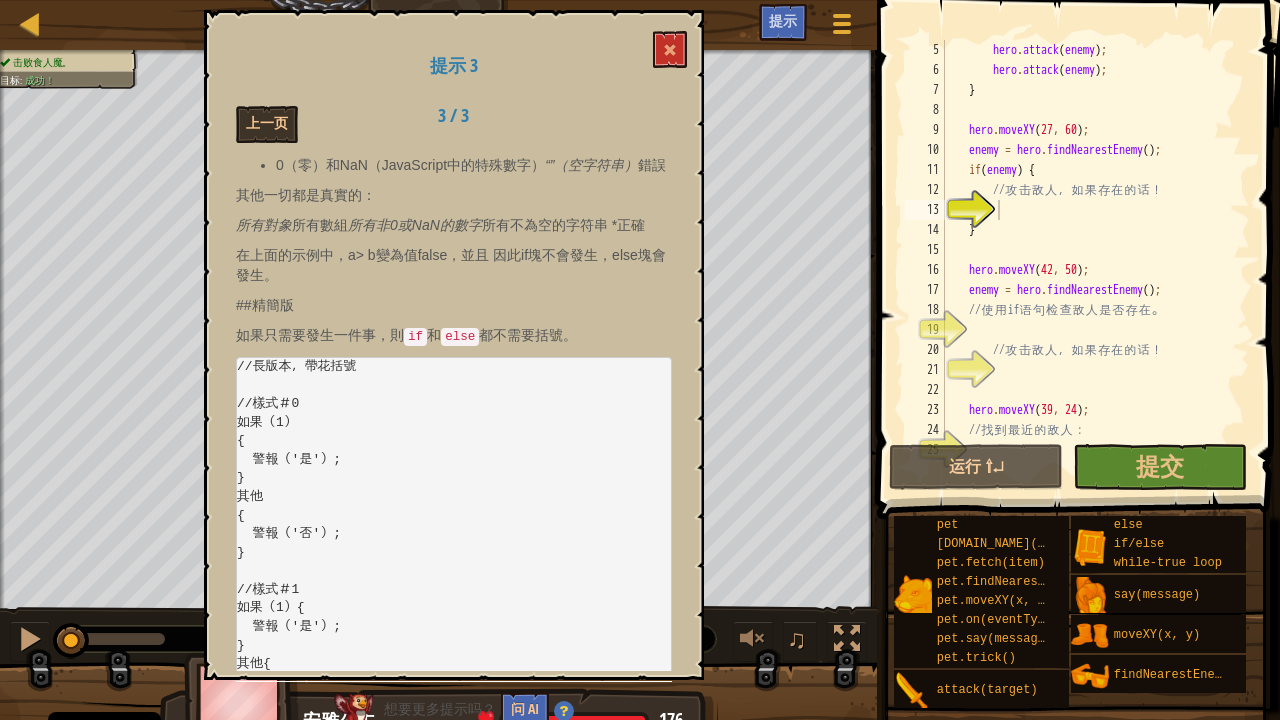 scroll, scrollTop: 480, scrollLeft: 0, axis: vertical 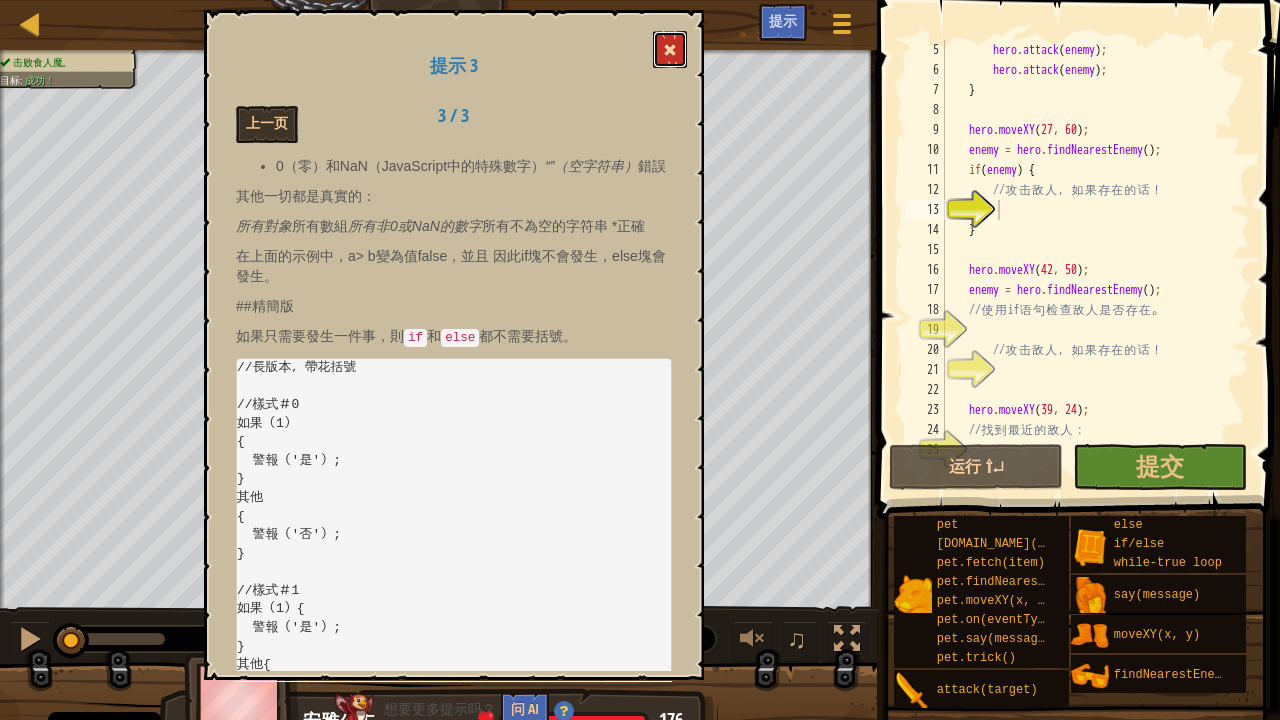 click at bounding box center [670, 49] 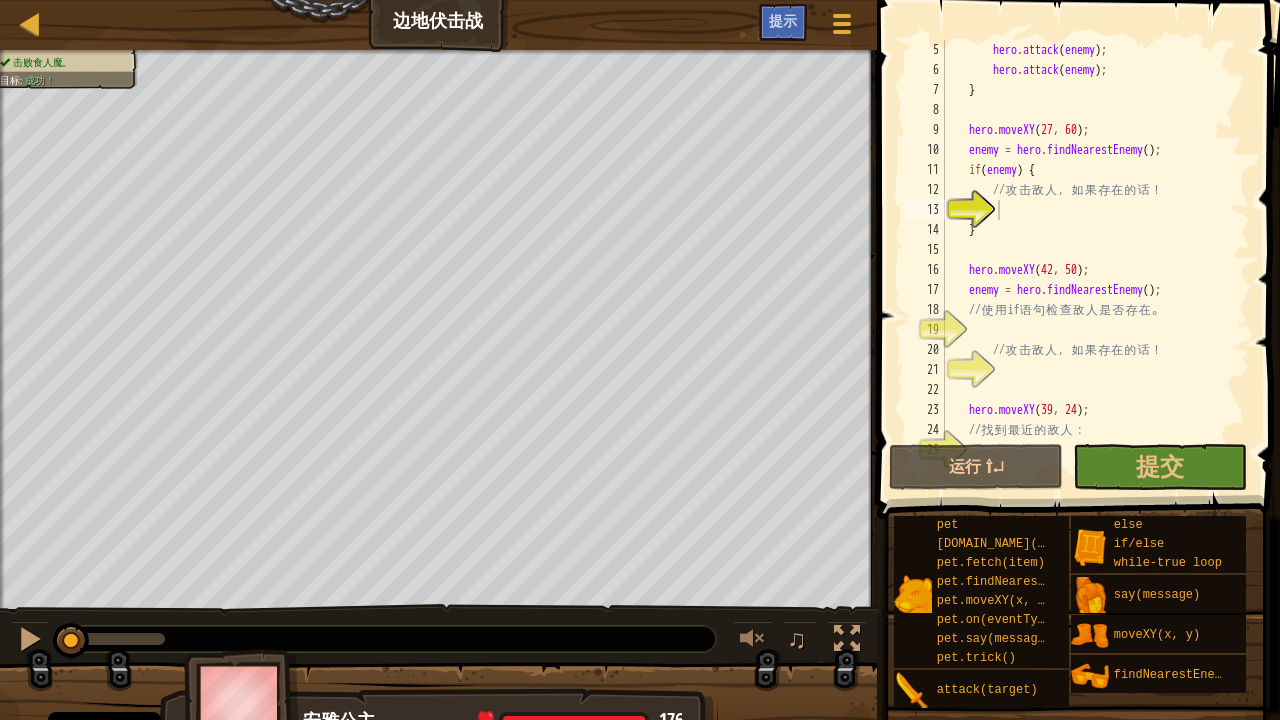 scroll, scrollTop: 0, scrollLeft: 0, axis: both 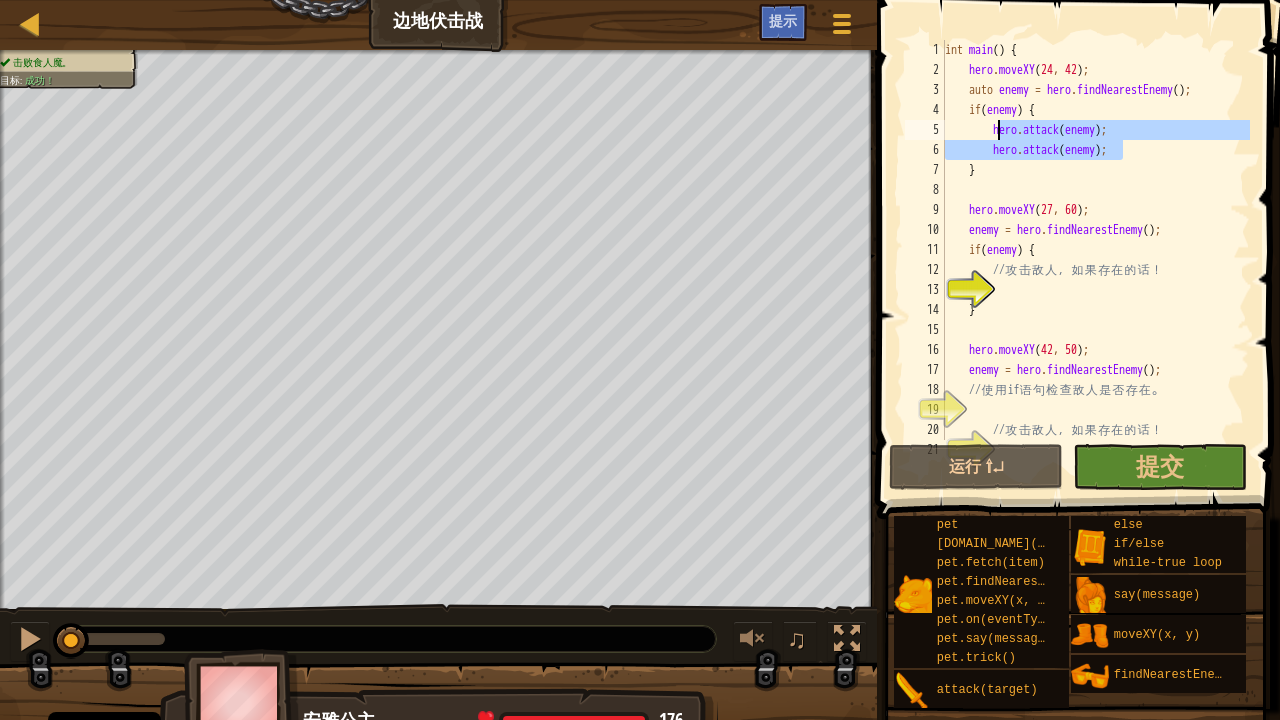 drag, startPoint x: 1131, startPoint y: 149, endPoint x: 997, endPoint y: 132, distance: 135.07405 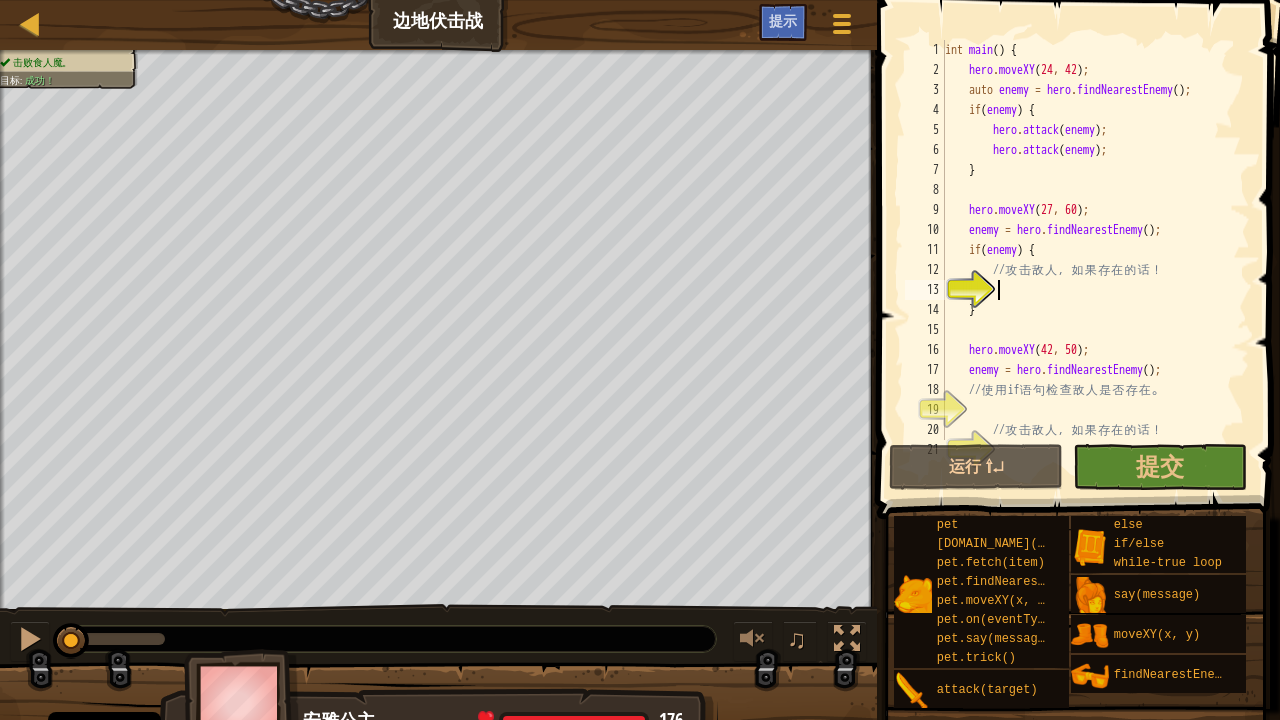 click on "int   main ( )   {      hero . moveXY ( 24 ,   42 ) ;      auto   enemy   =   hero . findNearestEnemy ( ) ;      if ( enemy )   {          hero . attack ( enemy ) ;          hero . attack ( enemy ) ;      }           hero . moveXY ( 27 ,   60 ) ;      enemy   =   hero . findNearestEnemy ( ) ;      if ( enemy )   {          //  攻 击 敌 人 ， 如 果 存 在 的 话 ！               }           hero . moveXY ( 42 ,   50 ) ;      enemy   =   hero . findNearestEnemy ( ) ;      //  使 用 if 语 句 检 查 敌 人 是 否 存 在 。               //  攻 击 敌 人 ， 如 果 存 在 的 话 ！" at bounding box center (1095, 260) 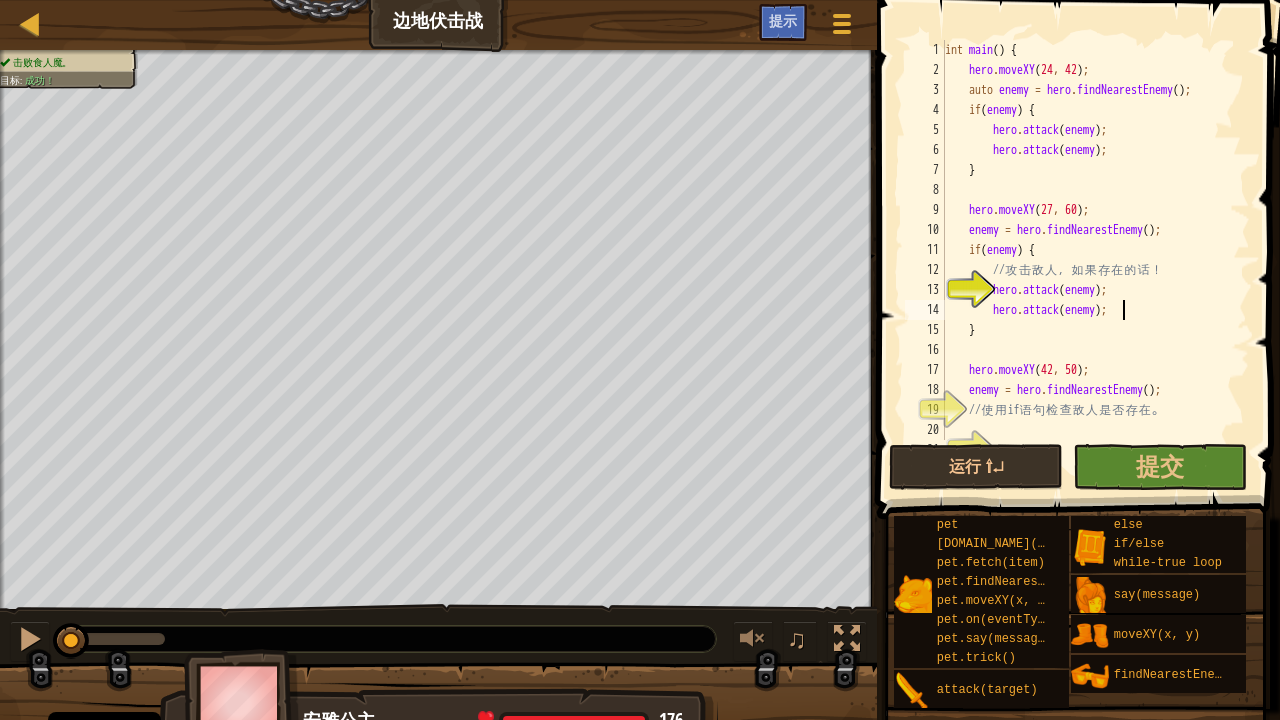 scroll, scrollTop: 240, scrollLeft: 0, axis: vertical 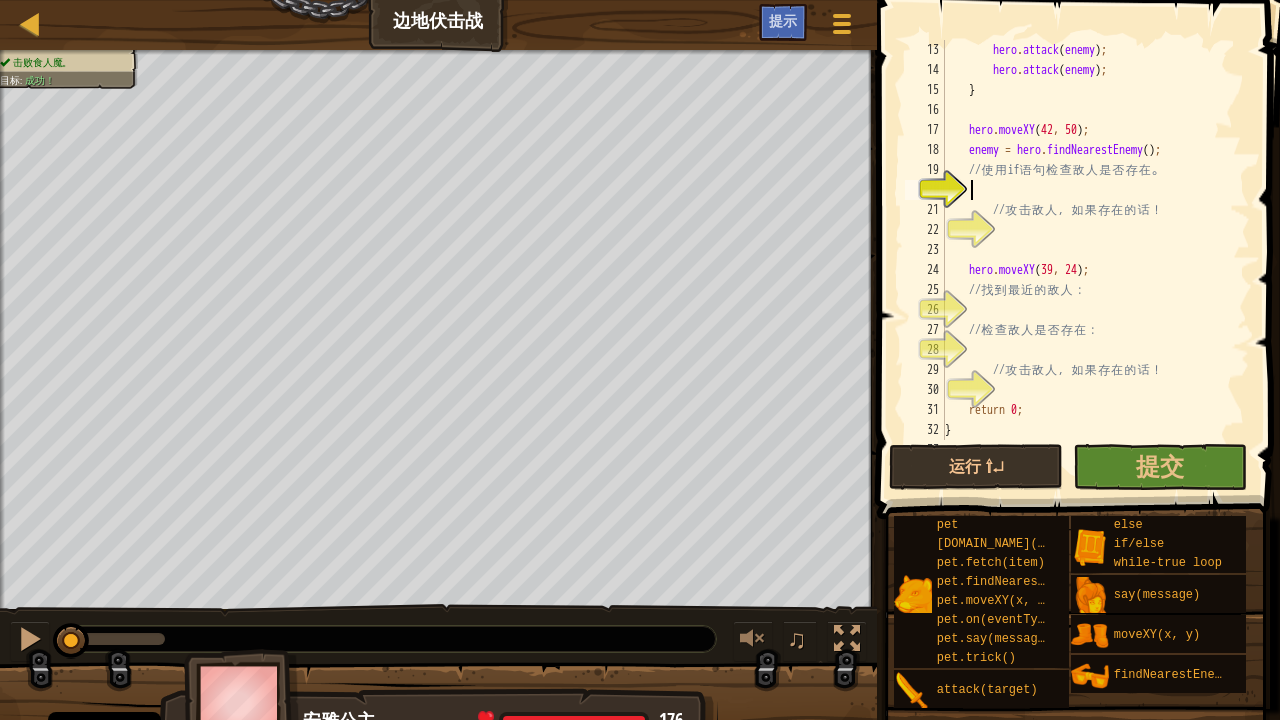 click on "hero . attack ( enemy ) ;          hero . attack ( enemy ) ;      }           hero . moveXY ( 42 ,   50 ) ;      enemy   =   hero . findNearestEnemy ( ) ;      //  使 用 if 语 句 检 查 敌 人 是 否 存 在 。               //  攻 击 敌 人 ， 如 果 存 在 的 话 ！                    hero . moveXY ( 39 ,   24 ) ;      //  找 到 最 近 的 敌 人 ：           //  检 查 敌 人 是 否 存 在 ：               //  攻 击 敌 人 ， 如 果 存 在 的 话 ！               return   0 ; }" at bounding box center [1095, 260] 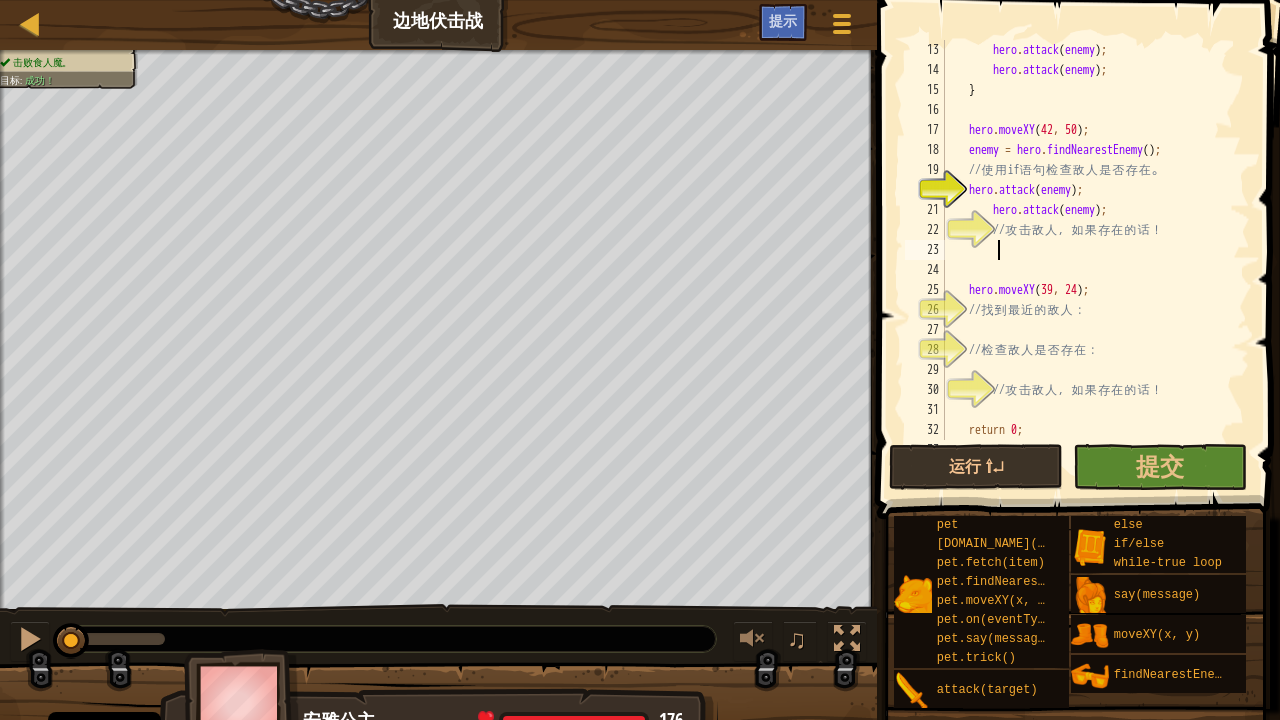 click on "hero . attack ( enemy ) ;          hero . attack ( enemy ) ;      }           hero . moveXY ( 42 ,   50 ) ;      enemy   =   hero . findNearestEnemy ( ) ;      //  使 用 if 语 句 检 查 敌 人 是 否 存 在 。      hero . attack ( enemy ) ;          hero . attack ( enemy ) ;          //  攻 击 敌 人 ， 如 果 存 在 的 话 ！                    hero . moveXY ( 39 ,   24 ) ;      //  找 到 最 近 的 敌 人 ：           //  检 查 敌 人 是 否 存 在 ：               //  攻 击 敌 人 ， 如 果 存 在 的 话 ！               return   0 ; }" at bounding box center (1095, 260) 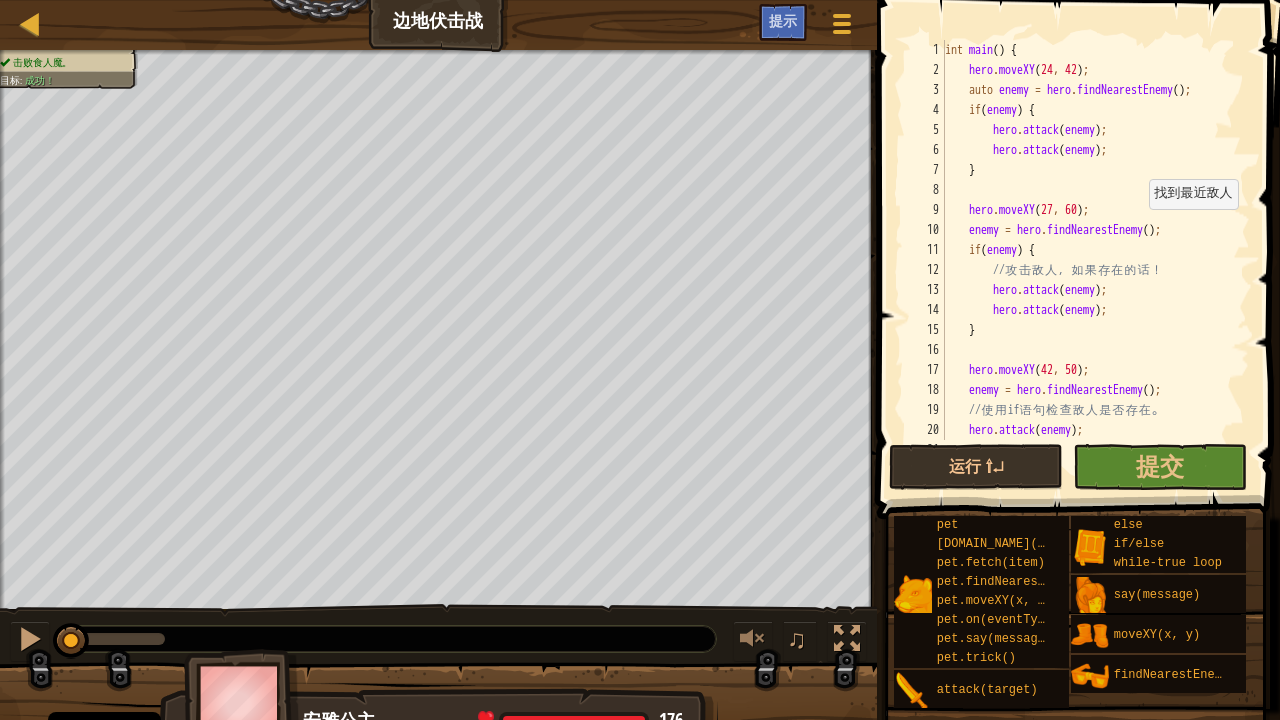 scroll, scrollTop: 120, scrollLeft: 0, axis: vertical 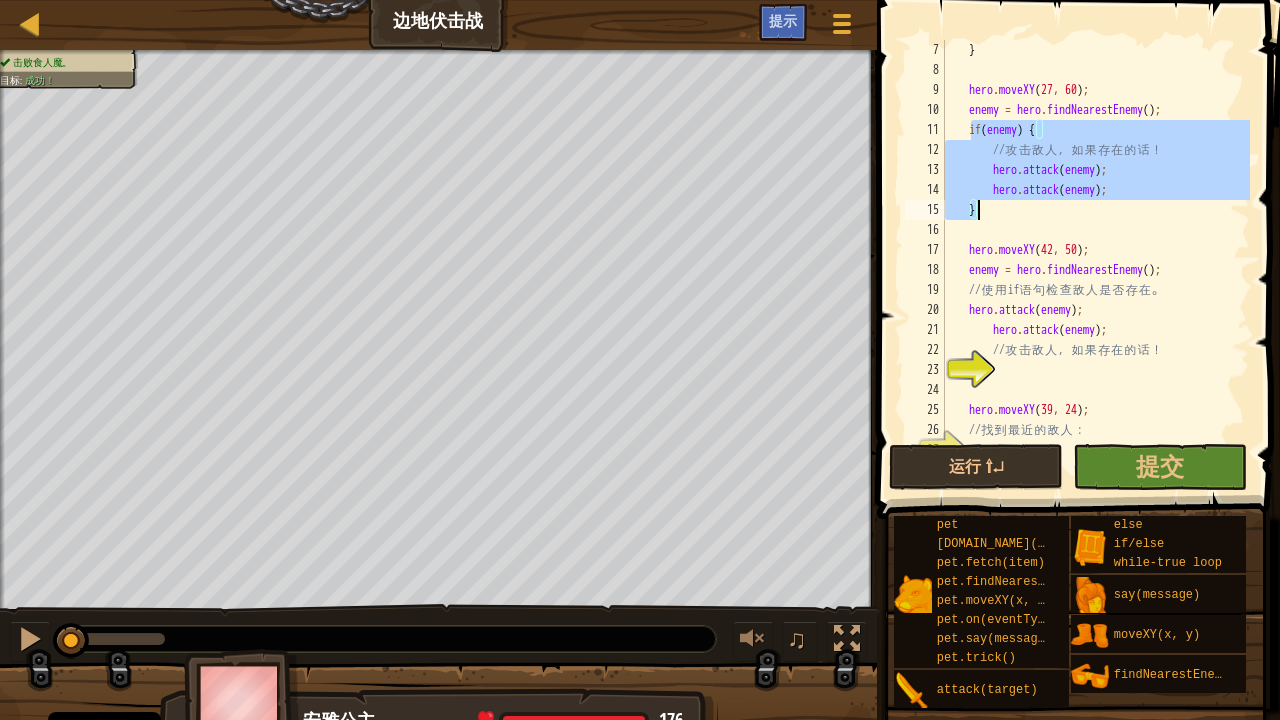 drag, startPoint x: 973, startPoint y: 131, endPoint x: 1147, endPoint y: 213, distance: 192.35384 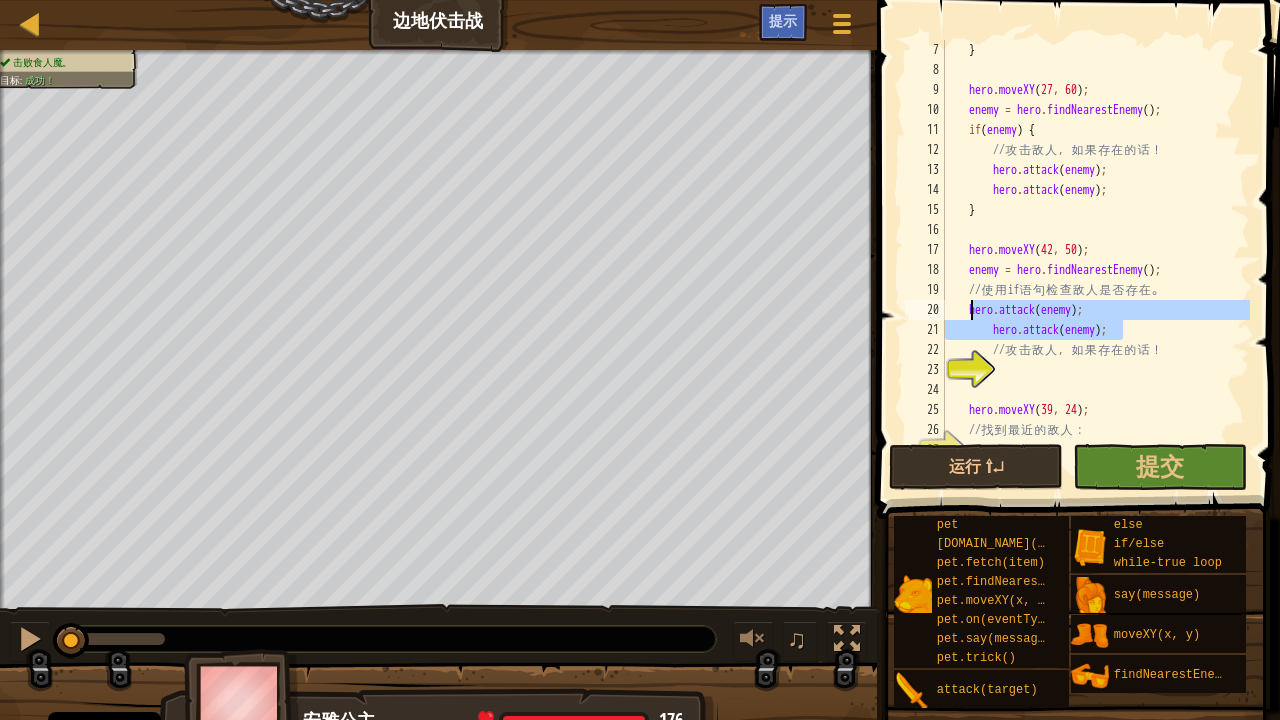 drag, startPoint x: 1136, startPoint y: 328, endPoint x: 969, endPoint y: 311, distance: 167.86304 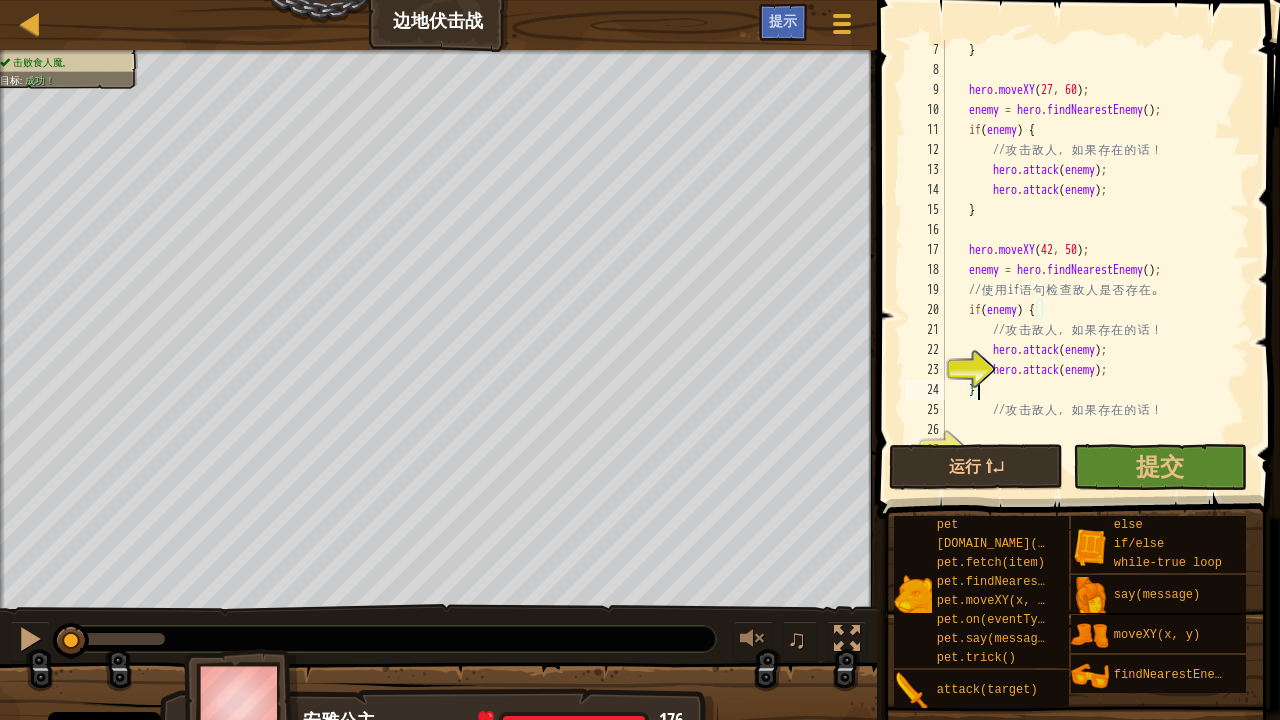 scroll, scrollTop: 240, scrollLeft: 0, axis: vertical 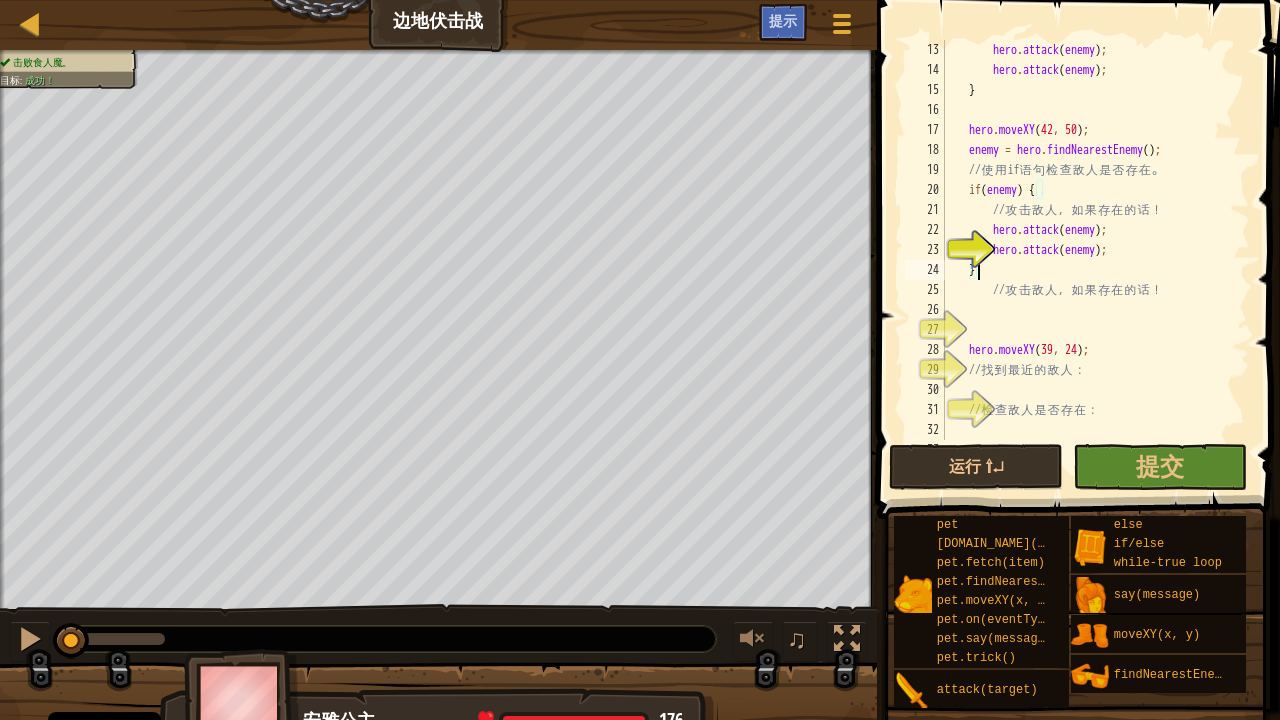 click on "hero . attack ( enemy ) ;          hero . attack ( enemy ) ;      }           hero . moveXY ( 42 ,   50 ) ;      enemy   =   hero . findNearestEnemy ( ) ;      //  使 用 if 语 句 检 查 敌 人 是 否 存 在 。      if ( enemy )   {          //  攻 击 敌 人 ， 如 果 存 在 的 话 ！          hero . attack ( enemy ) ;          hero . attack ( enemy ) ;      }          //  攻 击 敌 人 ， 如 果 存 在 的 话 ！                    hero . moveXY ( 39 ,   24 ) ;      //  找 到 最 近 的 敌 人 ：           //  检 查 敌 人 是 否 存 在 ：               //  攻 击 敌 人 ， 如 果 存 在 的 话 ！" at bounding box center [1095, 260] 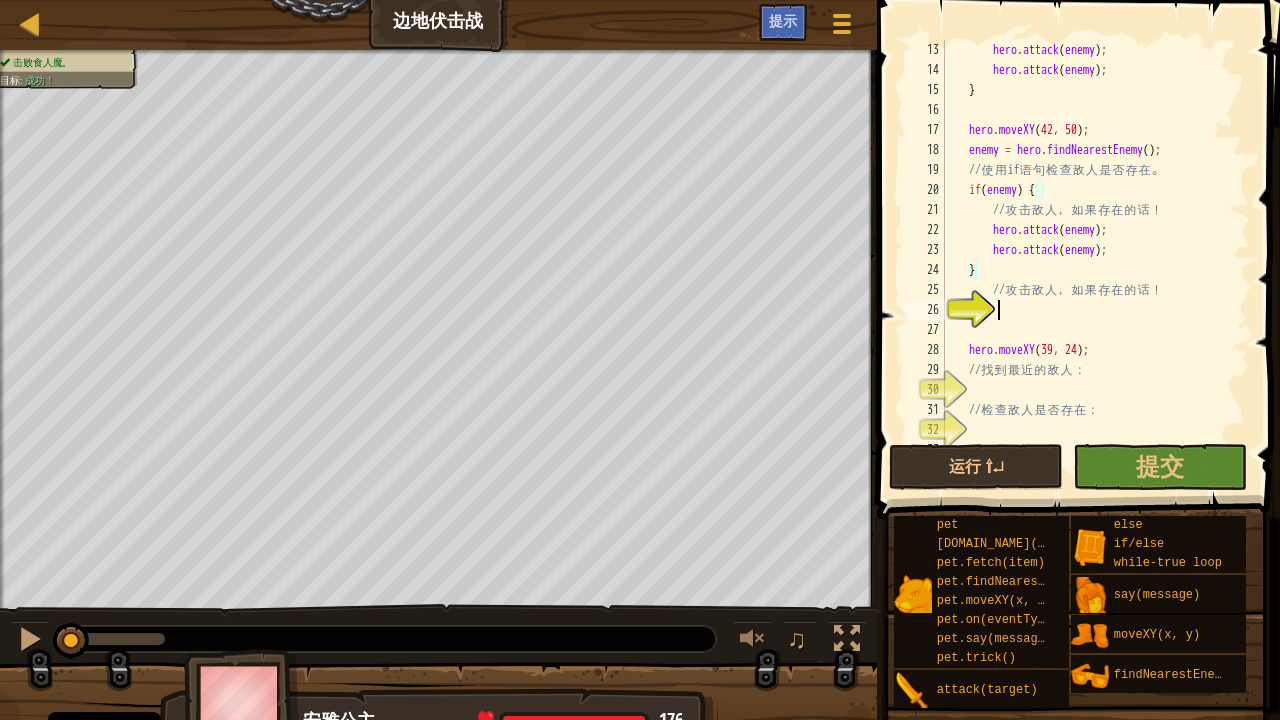 click on "hero . attack ( enemy ) ;          hero . attack ( enemy ) ;      }           hero . moveXY ( 42 ,   50 ) ;      enemy   =   hero . findNearestEnemy ( ) ;      //  使 用 if 语 句 检 查 敌 人 是 否 存 在 。      if ( enemy )   {          //  攻 击 敌 人 ， 如 果 存 在 的 话 ！          hero . attack ( enemy ) ;          hero . attack ( enemy ) ;      }          //  攻 击 敌 人 ， 如 果 存 在 的 话 ！                    hero . moveXY ( 39 ,   24 ) ;      //  找 到 最 近 的 敌 人 ：           //  检 查 敌 人 是 否 存 在 ：               //  攻 击 敌 人 ， 如 果 存 在 的 话 ！" at bounding box center [1095, 260] 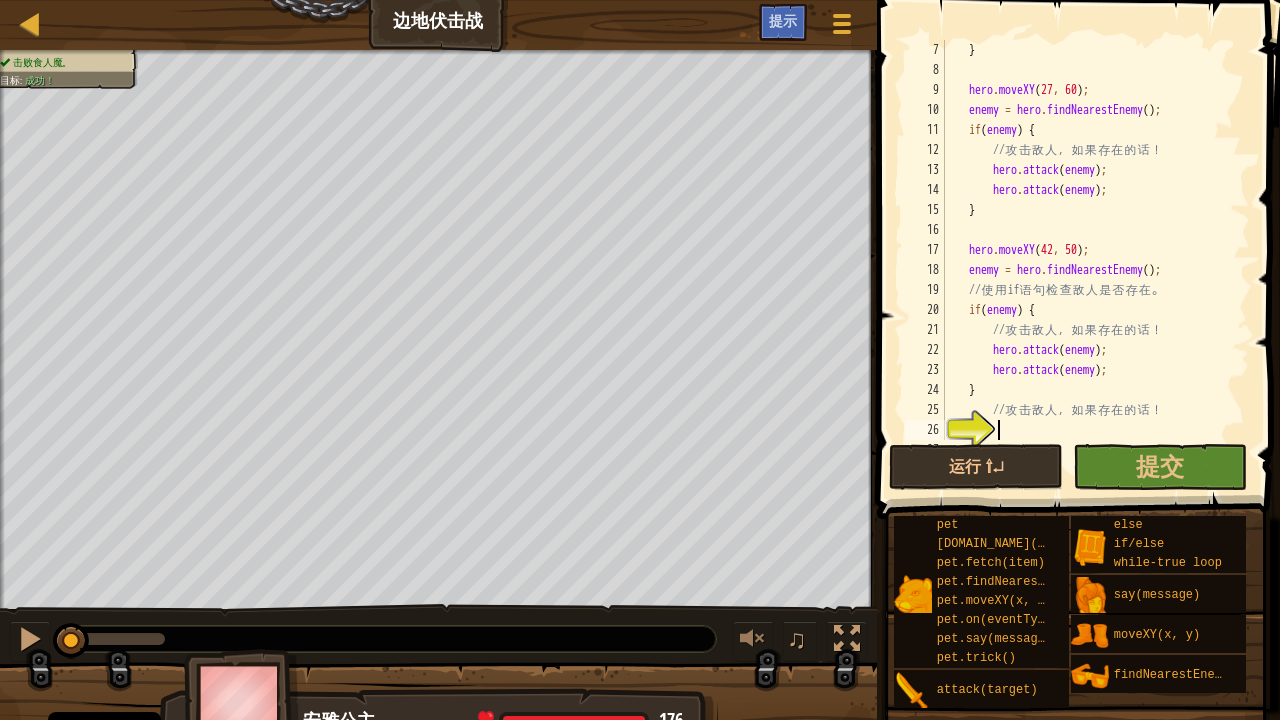scroll, scrollTop: 0, scrollLeft: 0, axis: both 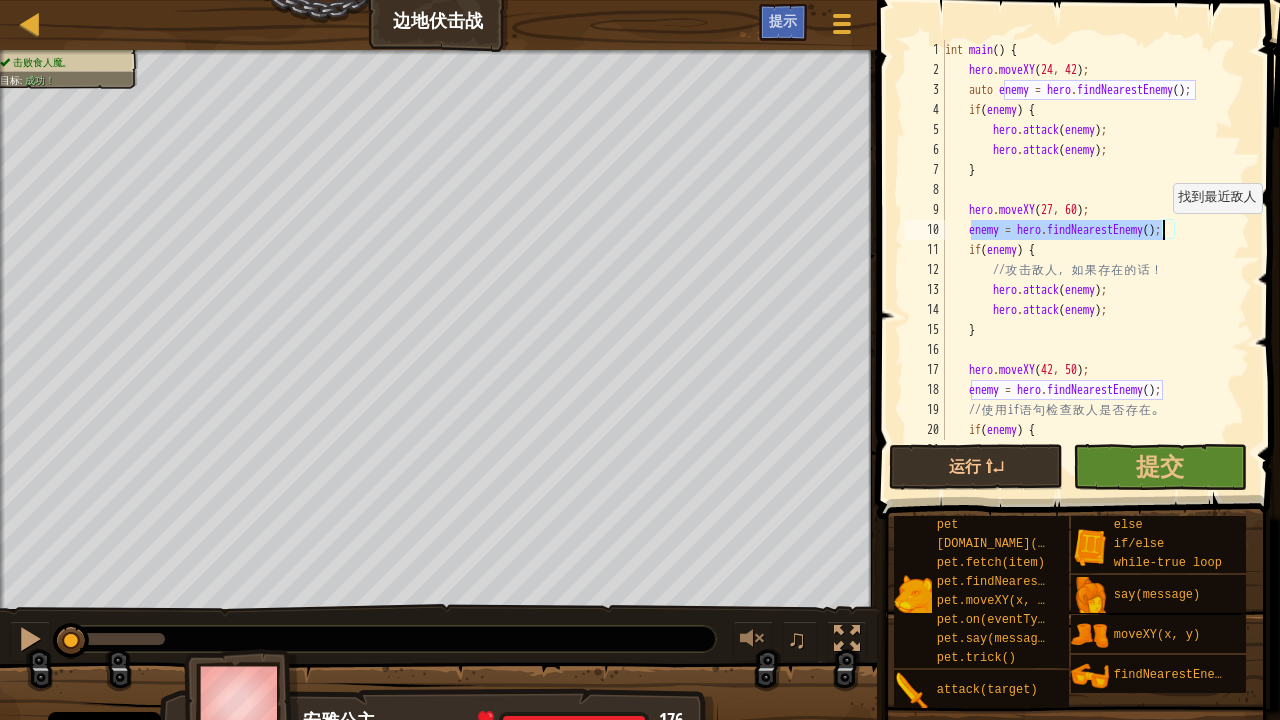 drag, startPoint x: 969, startPoint y: 230, endPoint x: 1163, endPoint y: 233, distance: 194.0232 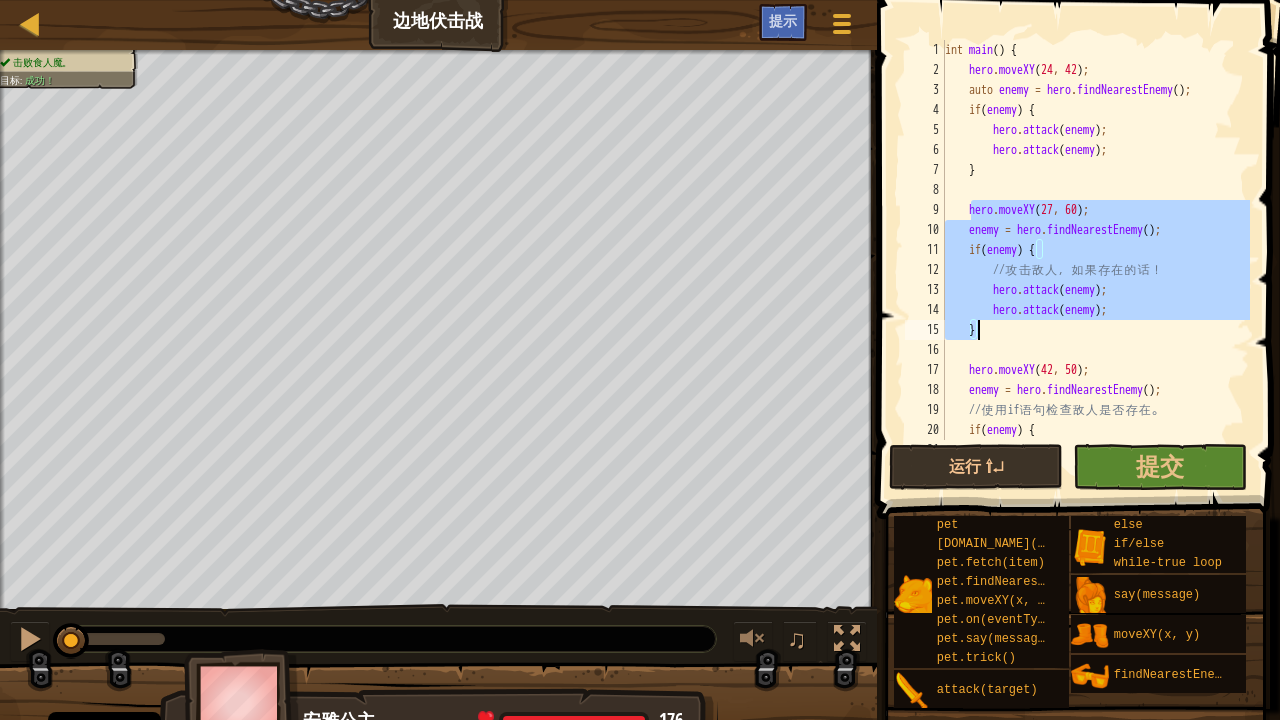 drag, startPoint x: 968, startPoint y: 205, endPoint x: 1186, endPoint y: 337, distance: 254.84897 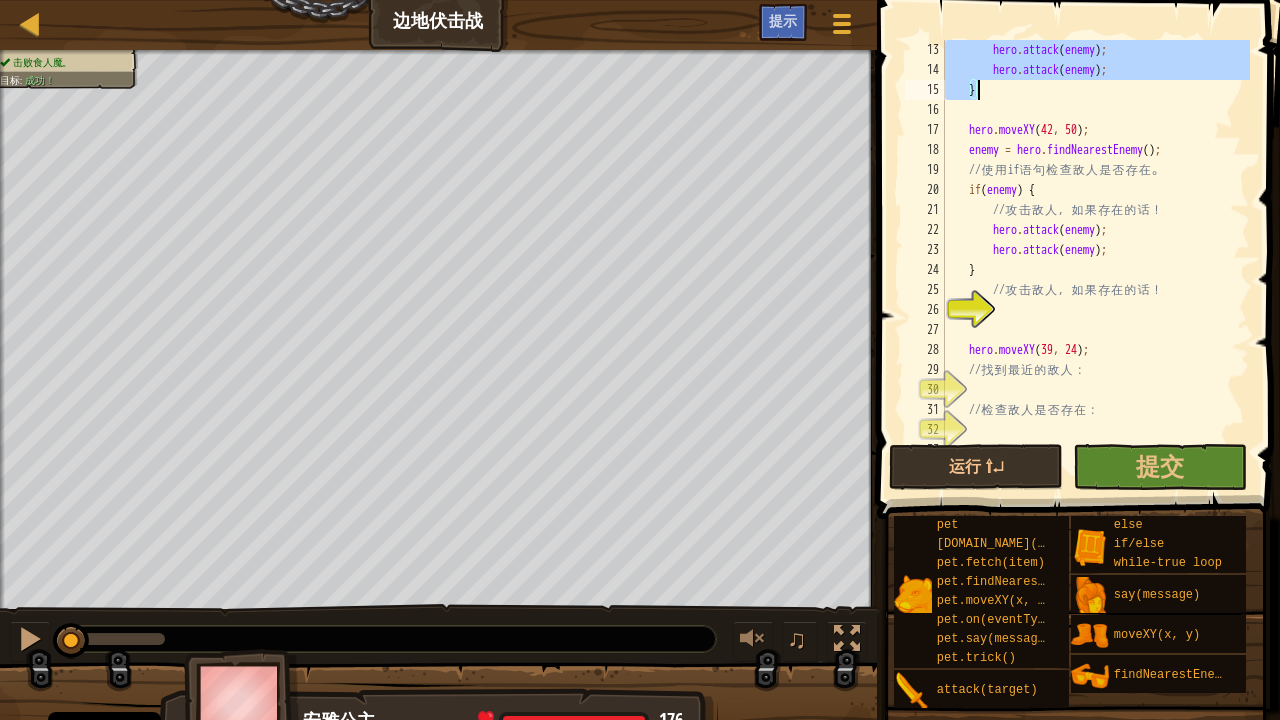 scroll, scrollTop: 240, scrollLeft: 0, axis: vertical 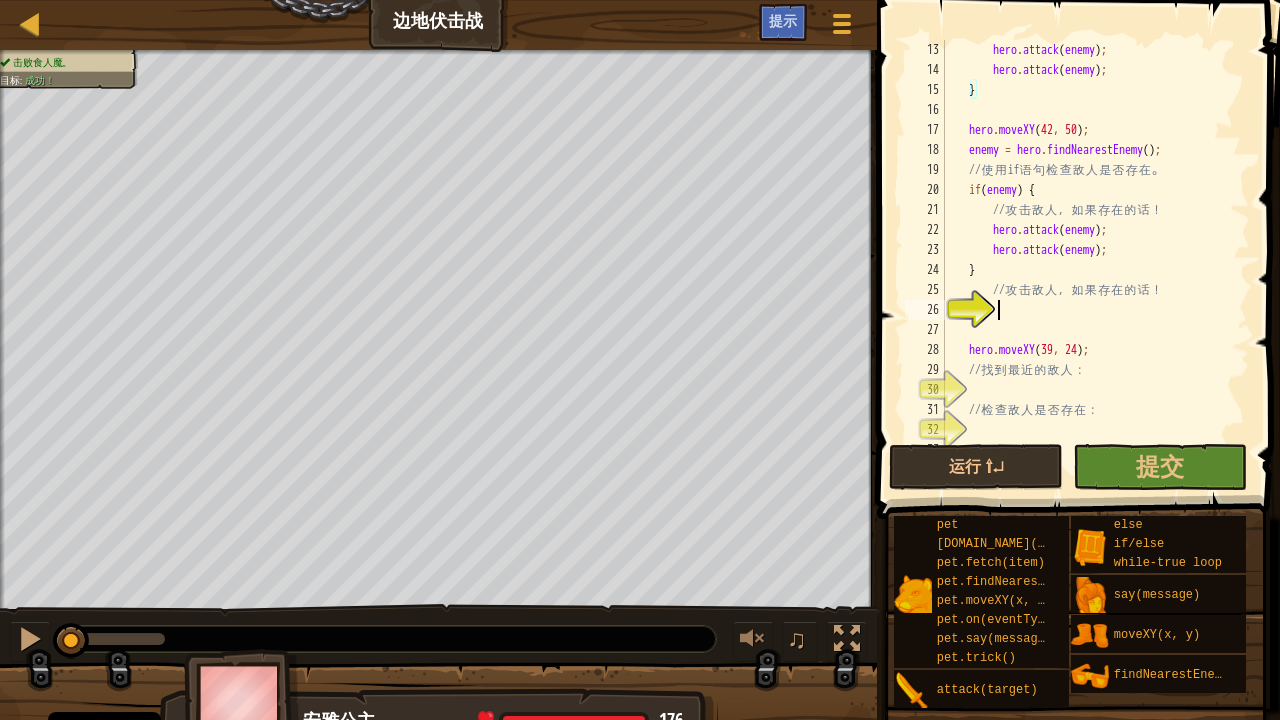 click on "hero . attack ( enemy ) ;          hero . attack ( enemy ) ;      }           hero . moveXY ( 42 ,   50 ) ;      enemy   =   hero . findNearestEnemy ( ) ;      //  使 用 if 语 句 检 查 敌 人 是 否 存 在 。      if ( enemy )   {          //  攻 击 敌 人 ， 如 果 存 在 的 话 ！          hero . attack ( enemy ) ;          hero . attack ( enemy ) ;      }          //  攻 击 敌 人 ， 如 果 存 在 的 话 ！                    hero . moveXY ( 39 ,   24 ) ;      //  找 到 最 近 的 敌 人 ：           //  检 查 敌 人 是 否 存 在 ：               //  攻 击 敌 人 ， 如 果 存 在 的 话 ！" at bounding box center [1095, 260] 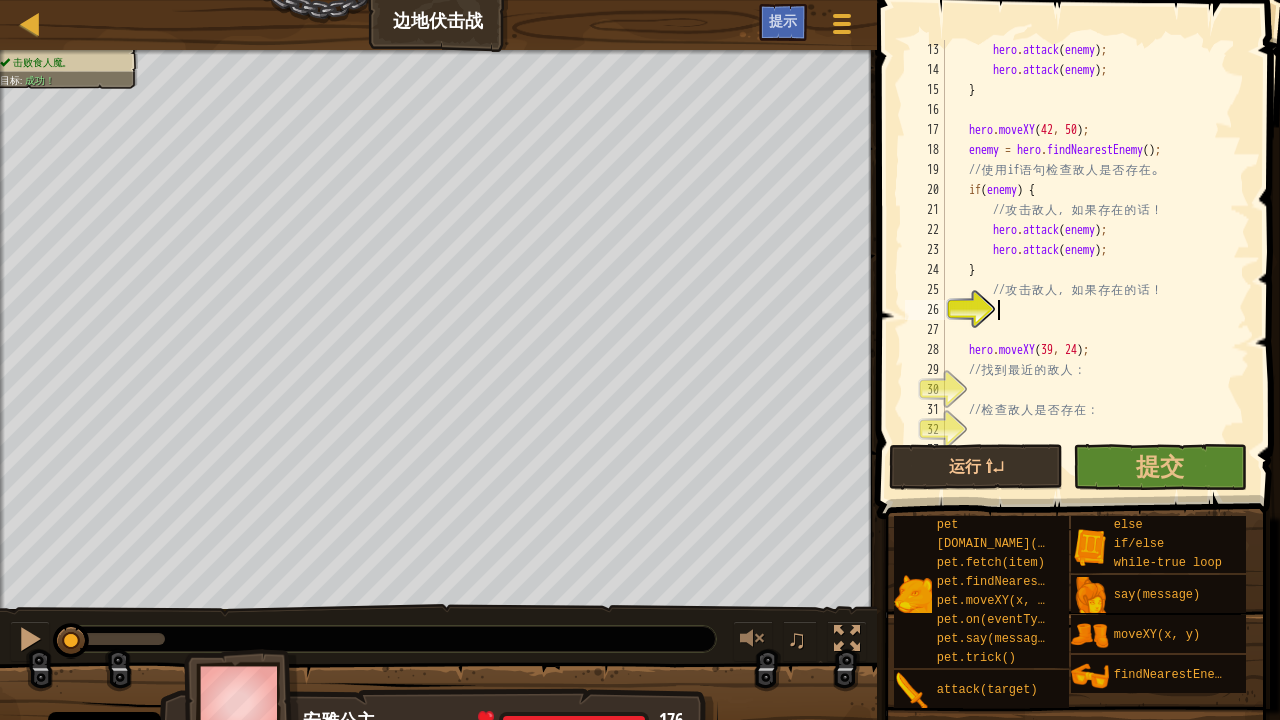paste on "}" 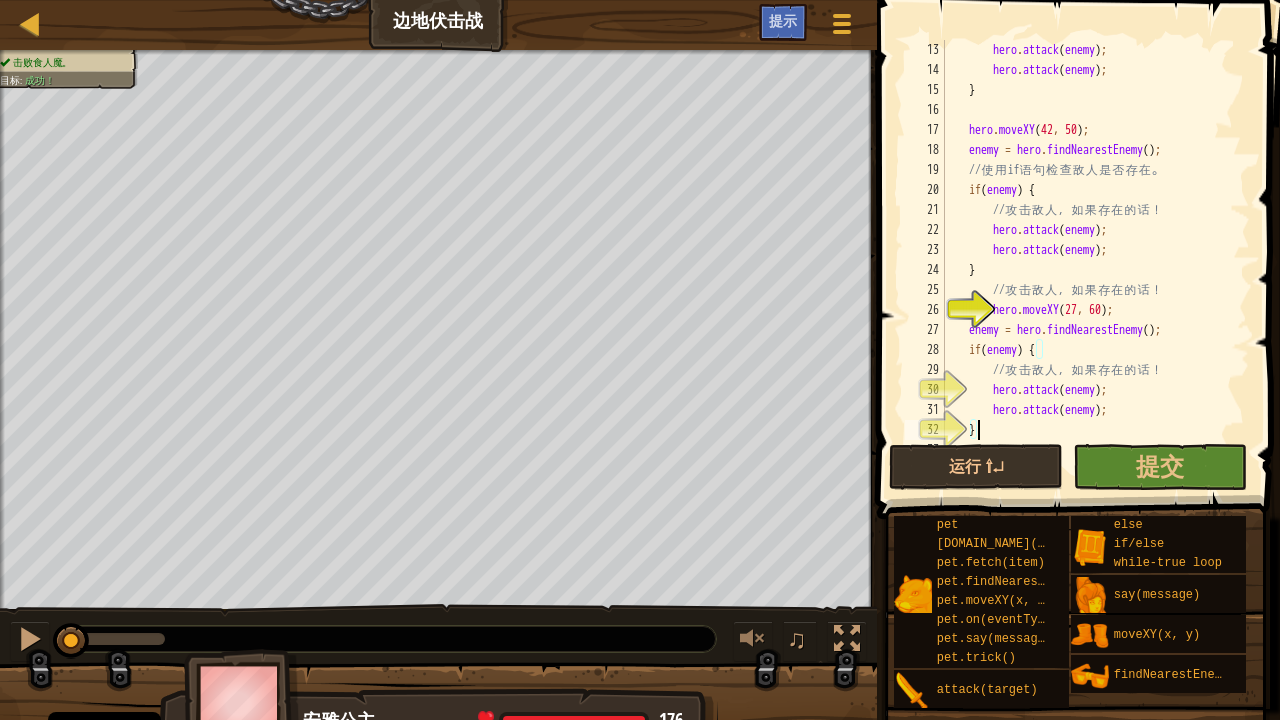 click on "hero . attack ( enemy ) ;          hero . attack ( enemy ) ;      }           hero . moveXY ( 42 ,   50 ) ;      enemy   =   hero . findNearestEnemy ( ) ;      //  使 用 if 语 句 检 查 敌 人 是 否 存 在 。      if ( enemy )   {          //  攻 击 敌 人 ， 如 果 存 在 的 话 ！          hero . attack ( enemy ) ;          hero . attack ( enemy ) ;      }          //  攻 击 敌 人 ， 如 果 存 在 的 话 ！          hero . moveXY ( 27 ,   60 ) ;      enemy   =   hero . findNearestEnemy ( ) ;      if ( enemy )   {          //  攻 击 敌 人 ， 如 果 存 在 的 话 ！          hero . attack ( enemy ) ;          hero . attack ( enemy ) ;      }" at bounding box center [1095, 260] 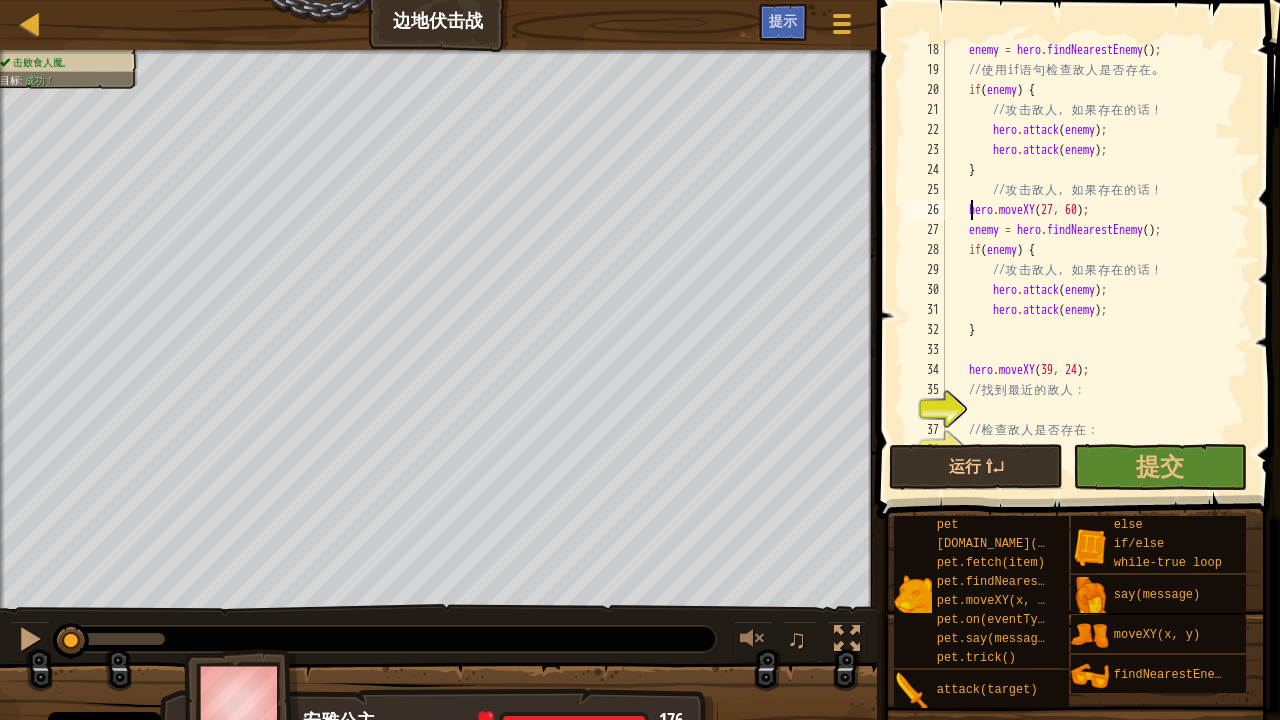 scroll, scrollTop: 340, scrollLeft: 0, axis: vertical 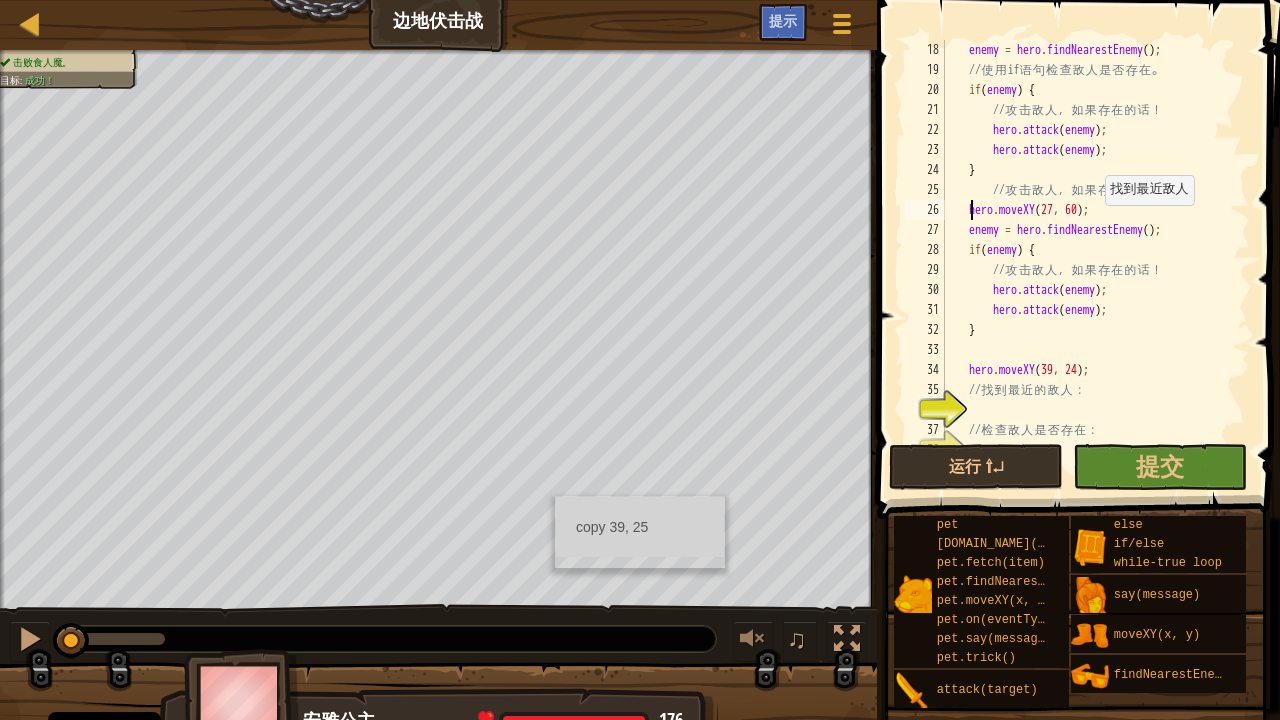 click on "enemy   =   hero . findNearestEnemy ( ) ;      //  使 用 if 语 句 检 查 敌 人 是 否 存 在 。      if ( enemy )   {          //  攻 击 敌 人 ， 如 果 存 在 的 话 ！          hero . attack ( enemy ) ;          hero . attack ( enemy ) ;      }          //  攻 击 敌 人 ， 如 果 存 在 的 话 ！      hero . moveXY ( 27 ,   60 ) ;      enemy   =   hero . findNearestEnemy ( ) ;      if ( enemy )   {          //  攻 击 敌 人 ， 如 果 存 在 的 话 ！          hero . attack ( enemy ) ;          hero . attack ( enemy ) ;      }           hero . moveXY ( 39 ,   24 ) ;      //  找 到 最 近 的 敌 人 ：           //  检 查 敌 人 是 否 存 在 ：" at bounding box center (1095, 260) 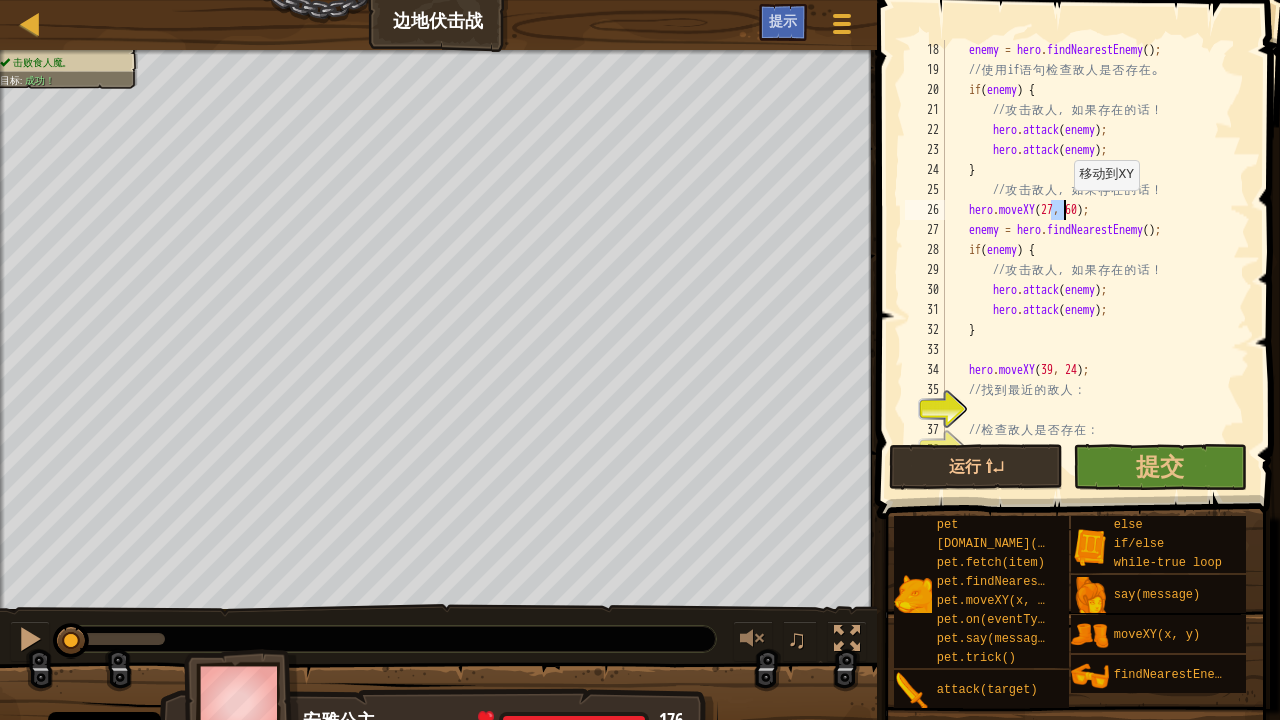 drag, startPoint x: 1053, startPoint y: 211, endPoint x: 1064, endPoint y: 210, distance: 11.045361 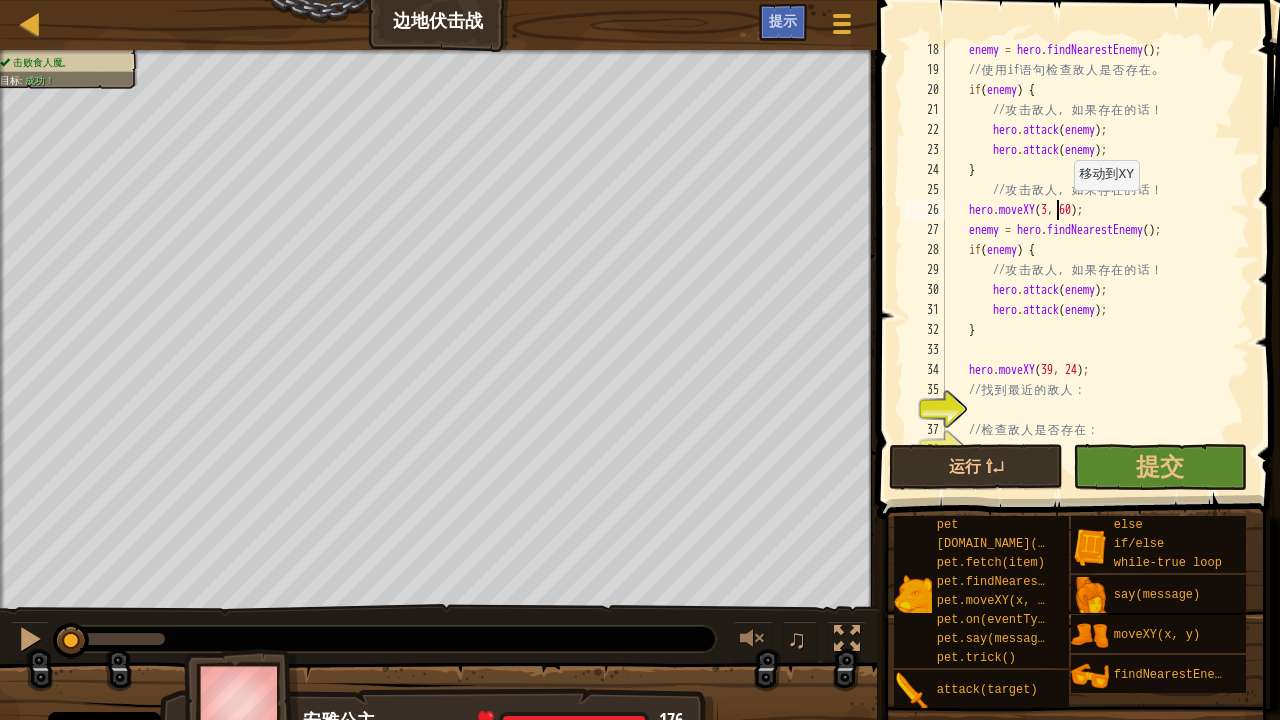 scroll, scrollTop: 9, scrollLeft: 9, axis: both 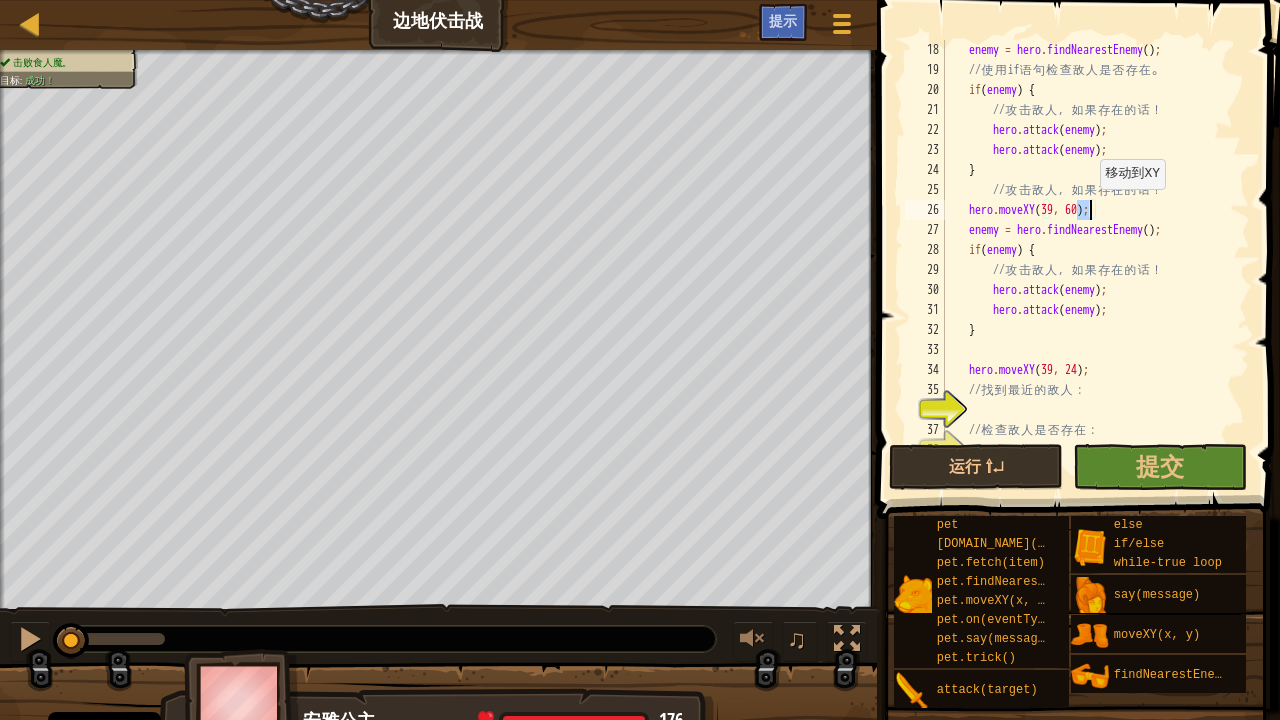 drag, startPoint x: 1077, startPoint y: 210, endPoint x: 1091, endPoint y: 209, distance: 14.035668 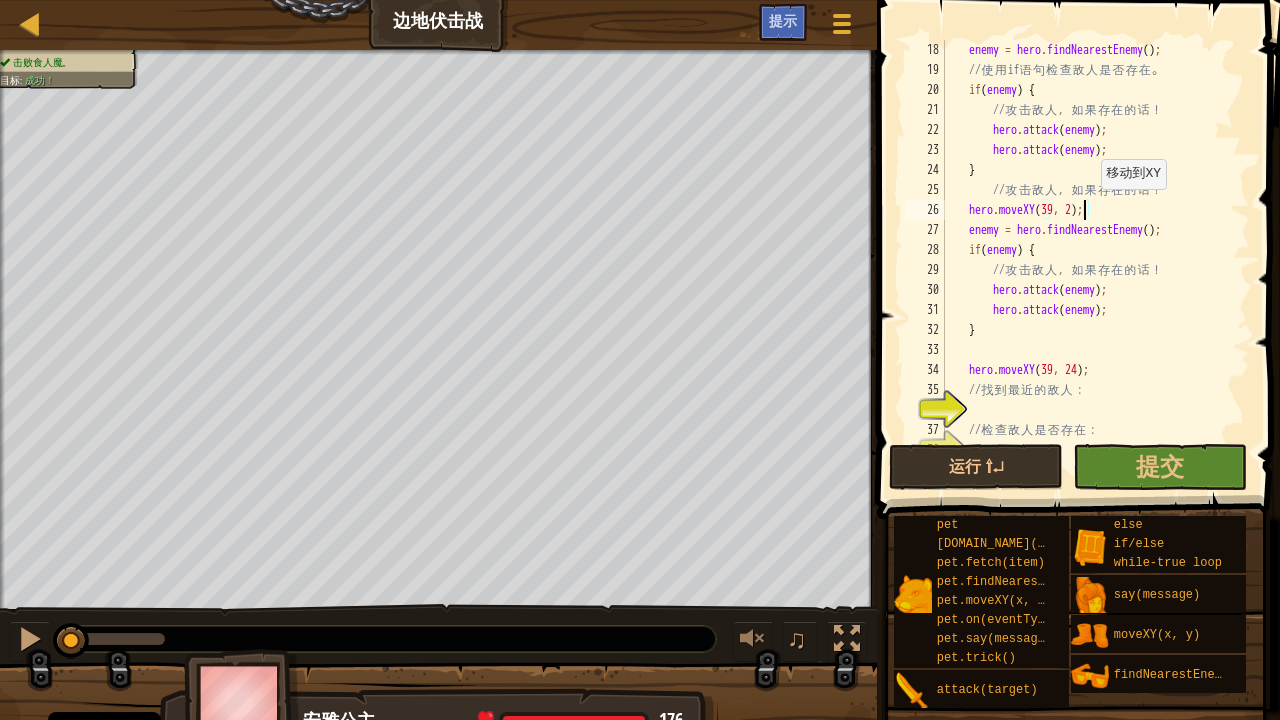 scroll, scrollTop: 9, scrollLeft: 11, axis: both 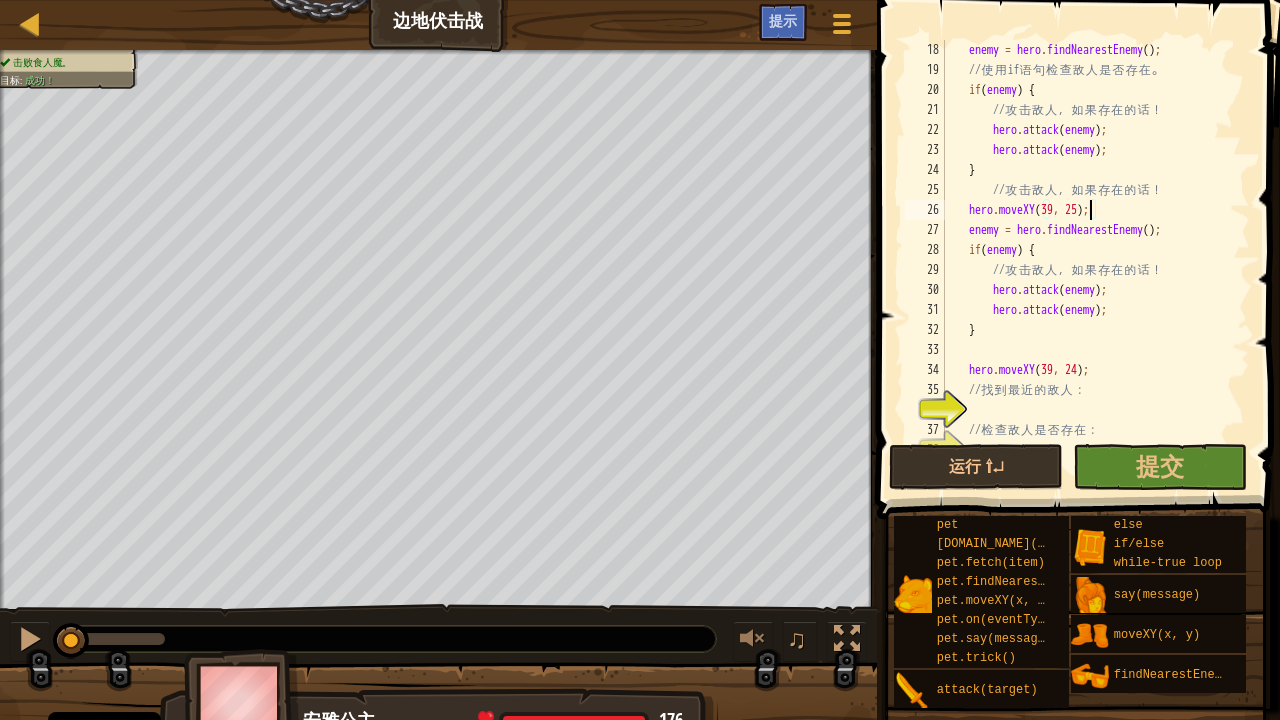click on "enemy   =   hero . findNearestEnemy ( ) ;      //  使 用 if 语 句 检 查 敌 人 是 否 存 在 。      if ( enemy )   {          //  攻 击 敌 人 ， 如 果 存 在 的 话 ！          hero . attack ( enemy ) ;          hero . attack ( enemy ) ;      }          //  攻 击 敌 人 ， 如 果 存 在 的 话 ！      hero . moveXY ( 39 ,   25 ) ;      enemy   =   hero . findNearestEnemy ( ) ;      if ( enemy )   {          //  攻 击 敌 人 ， 如 果 存 在 的 话 ！          hero . attack ( enemy ) ;          hero . attack ( enemy ) ;      }           hero . moveXY ( 39 ,   24 ) ;      //  找 到 最 近 的 敌 人 ：           //  检 查 敌 人 是 否 存 在 ：" at bounding box center [1095, 260] 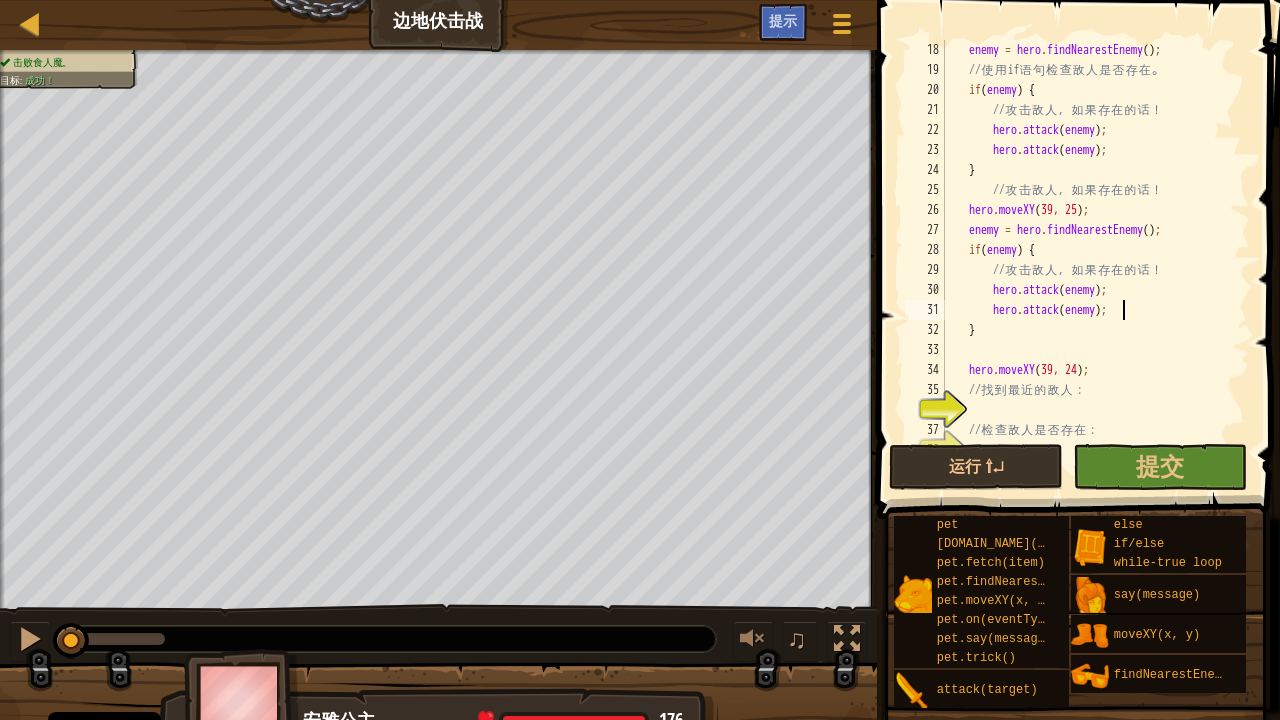 scroll, scrollTop: 340, scrollLeft: 0, axis: vertical 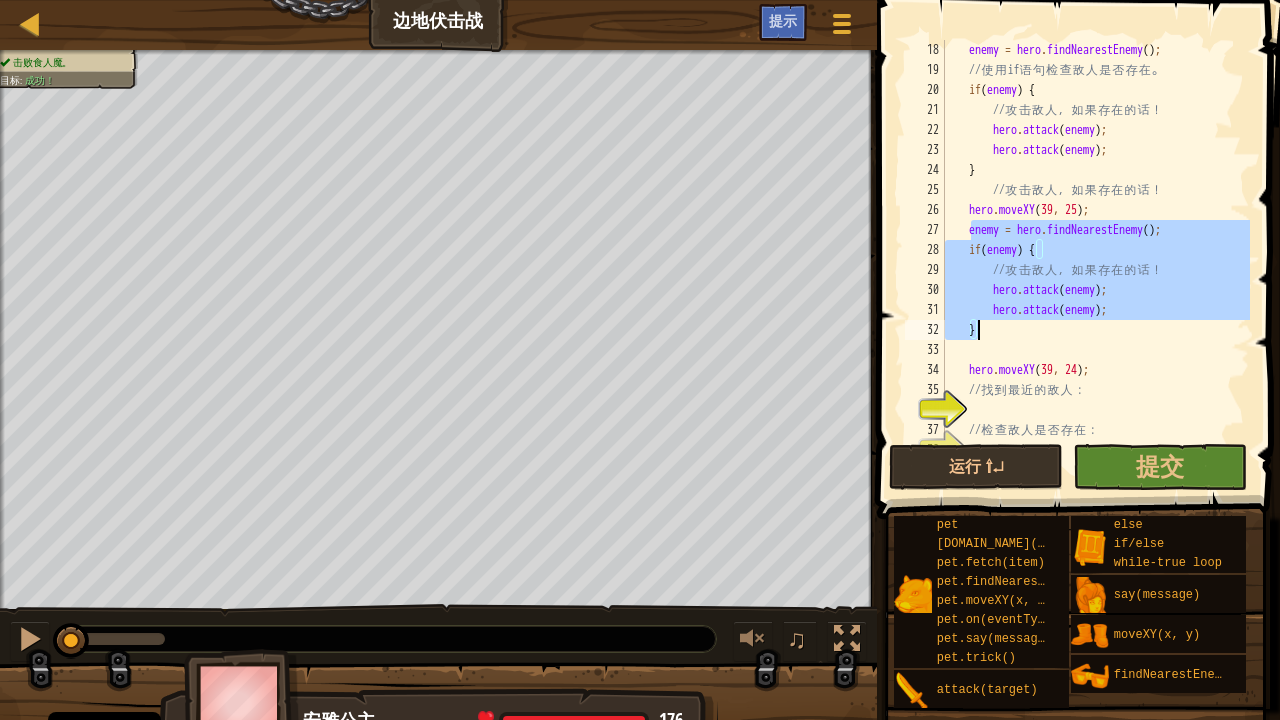 drag, startPoint x: 972, startPoint y: 229, endPoint x: 998, endPoint y: 328, distance: 102.357216 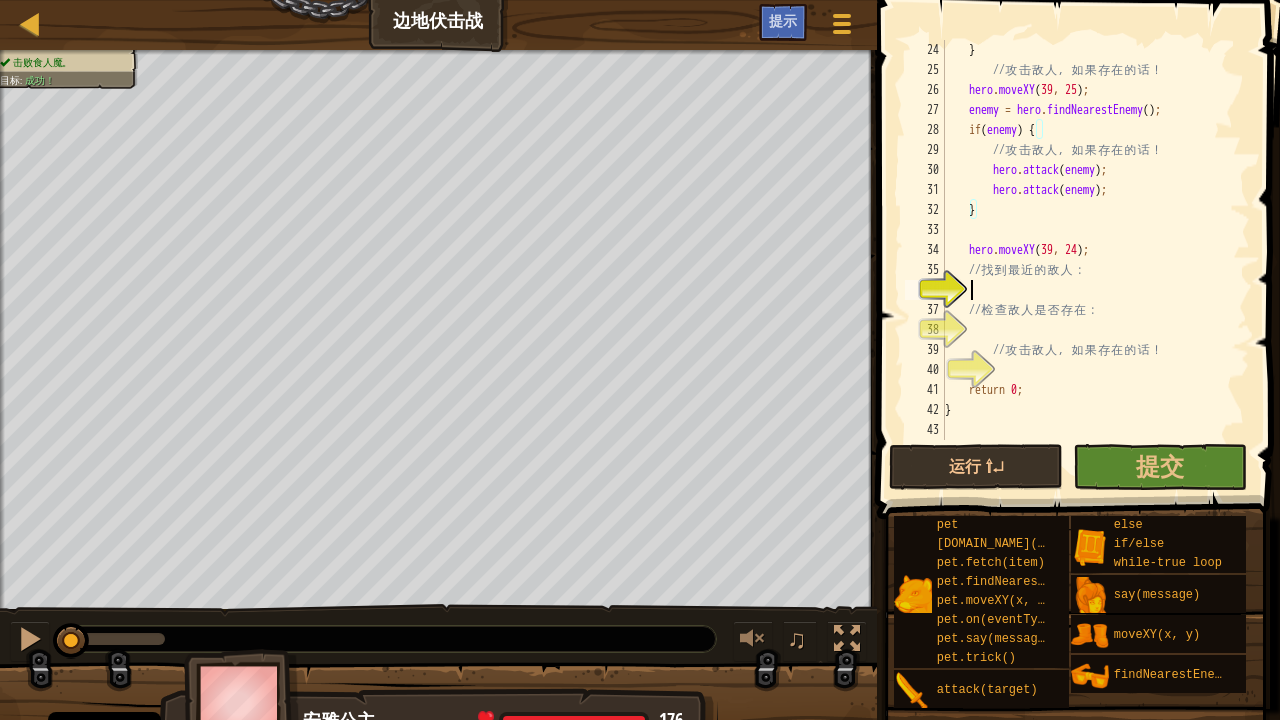 click on "}          //  攻 击 敌 人 ， 如 果 存 在 的 话 ！      hero . moveXY ( 39 ,   25 ) ;      enemy   =   hero . findNearestEnemy ( ) ;      if ( enemy )   {          //  攻 击 敌 人 ， 如 果 存 在 的 话 ！          hero . attack ( enemy ) ;          hero . attack ( enemy ) ;      }           hero . moveXY ( 39 ,   24 ) ;      //  找 到 最 近 的 敌 人 ：           //  检 查 敌 人 是 否 存 在 ：               //  攻 击 敌 人 ， 如 果 存 在 的 话 ！               return   0 ; }" at bounding box center [1095, 260] 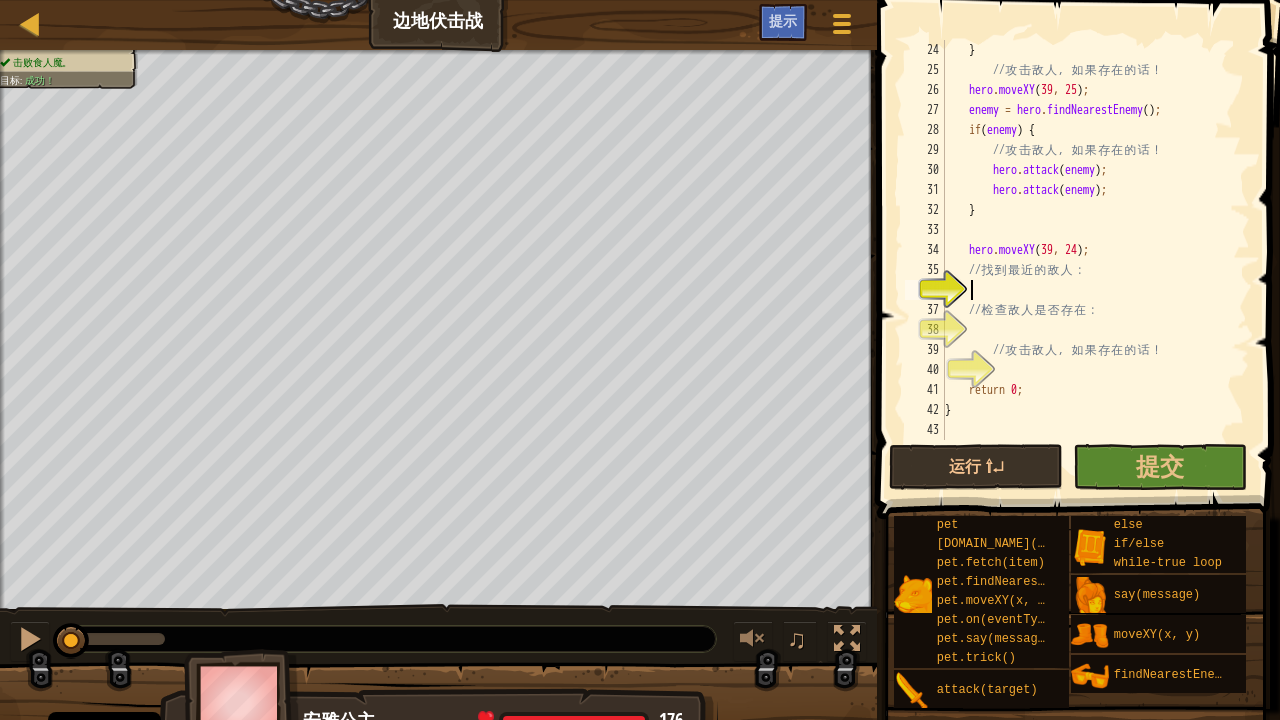 paste on "}" 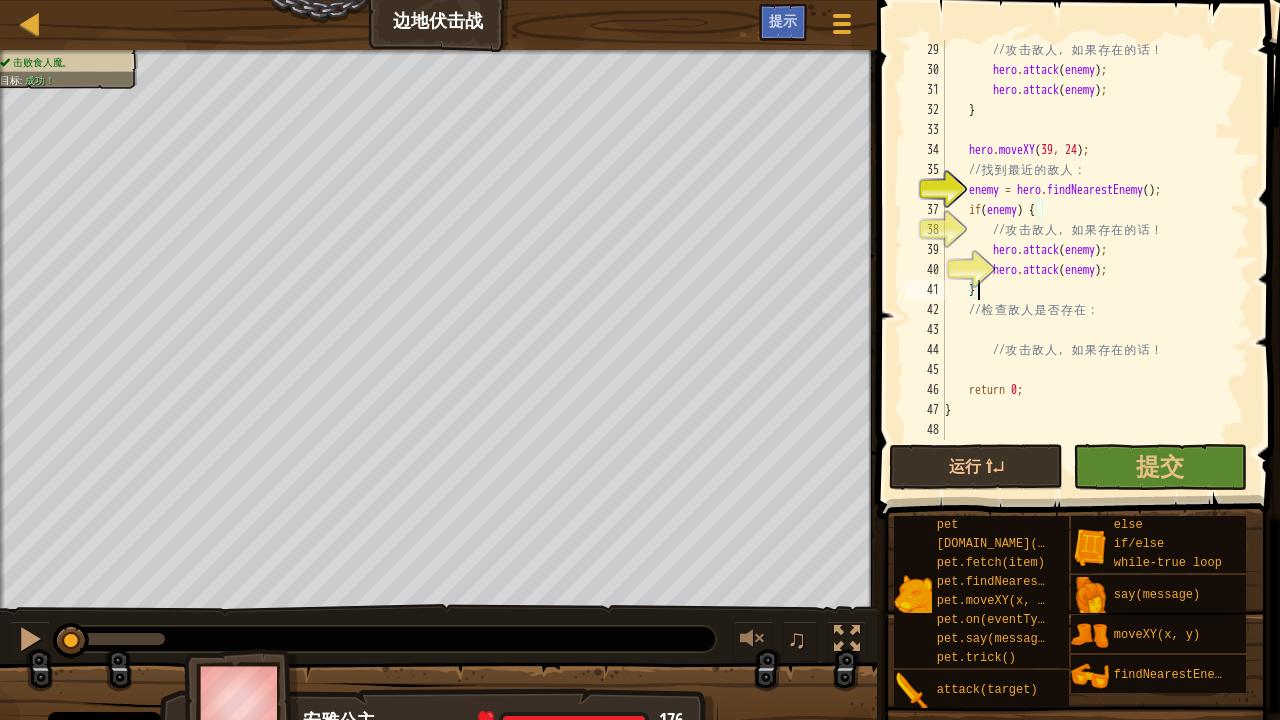 scroll, scrollTop: 560, scrollLeft: 0, axis: vertical 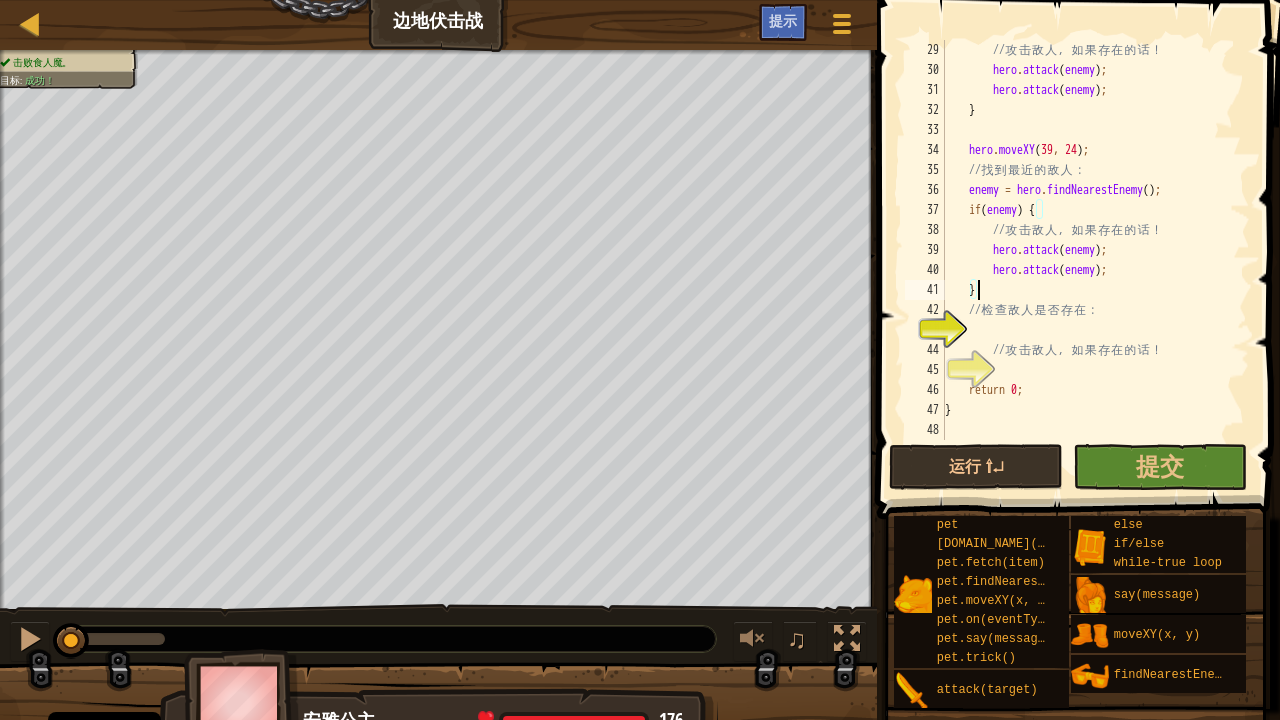 click on "//  攻 击 敌 人 ， 如 果 存 在 的 话 ！          hero . attack ( enemy ) ;          hero . attack ( enemy ) ;      }           hero . moveXY ( 39 ,   24 ) ;      //  找 到 最 近 的 敌 人 ：      enemy   =   hero . findNearestEnemy ( ) ;      if ( enemy )   {          //  攻 击 敌 人 ， 如 果 存 在 的 话 ！          hero . attack ( enemy ) ;          hero . attack ( enemy ) ;      }      //  检 查 敌 人 是 否 存 在 ：               //  攻 击 敌 人 ， 如 果 存 在 的 话 ！               return   0 ; }" at bounding box center [1095, 260] 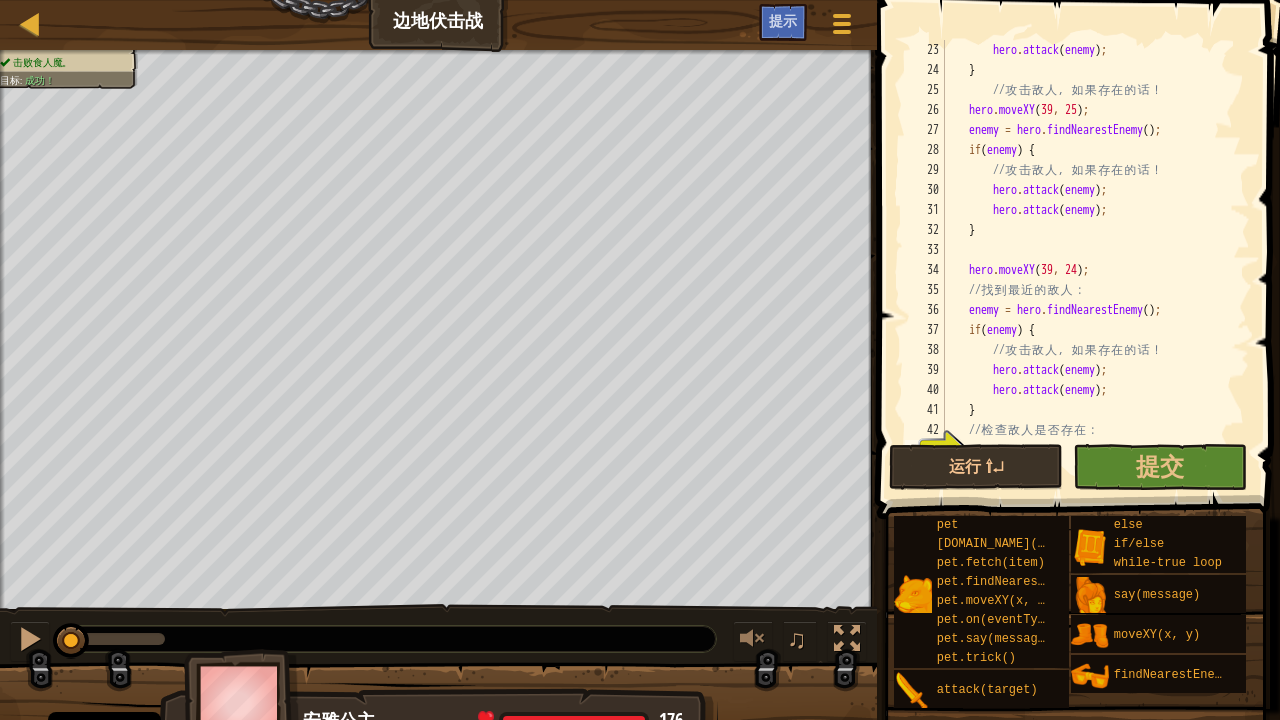scroll, scrollTop: 560, scrollLeft: 0, axis: vertical 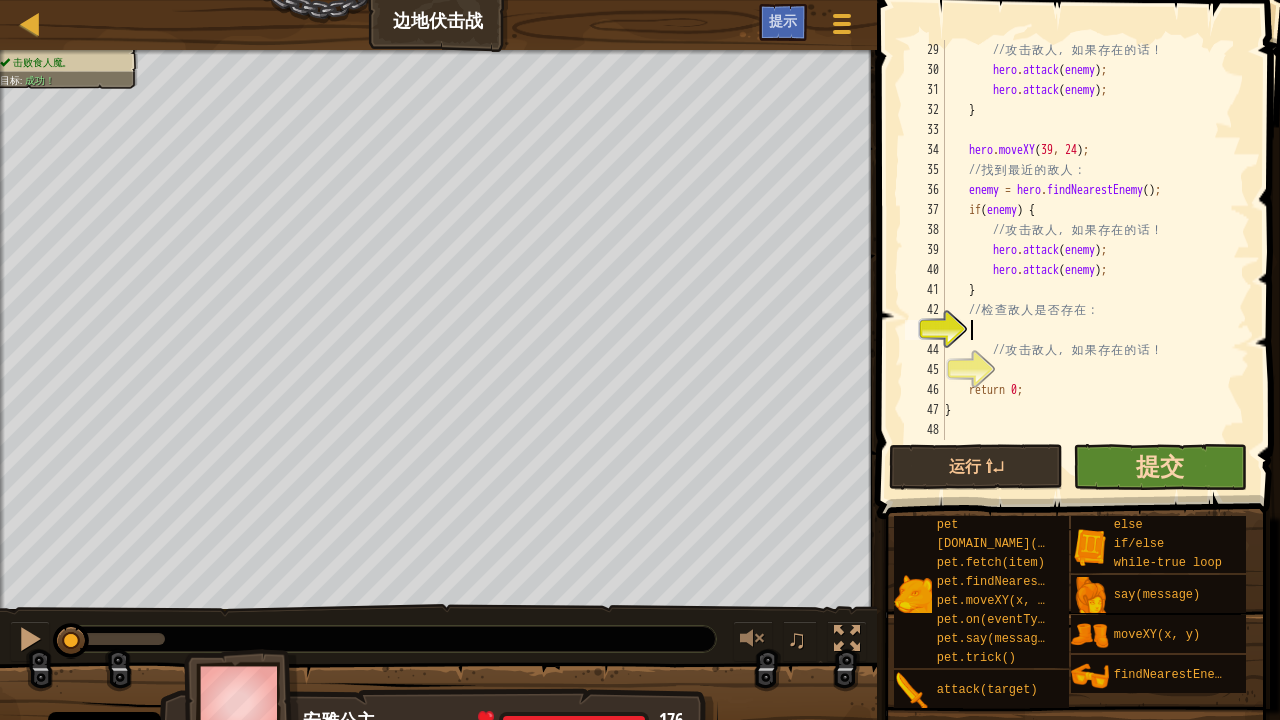 type 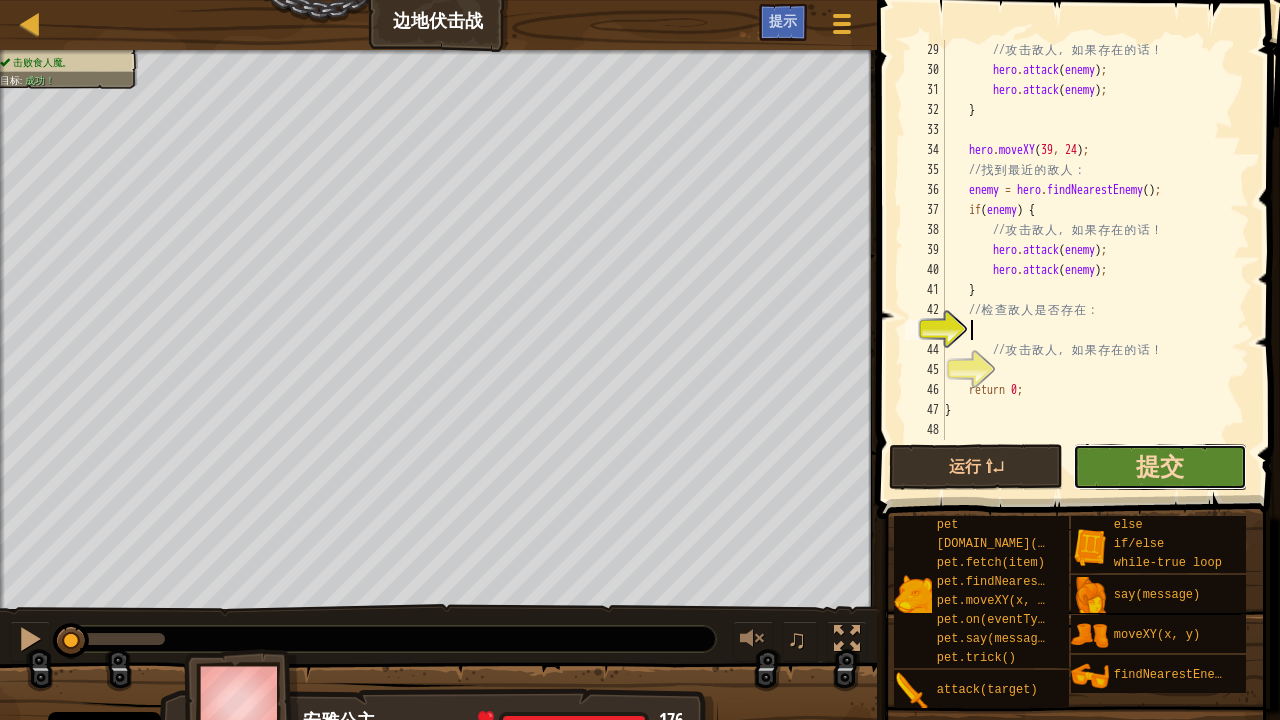 click on "提交" at bounding box center (1160, 466) 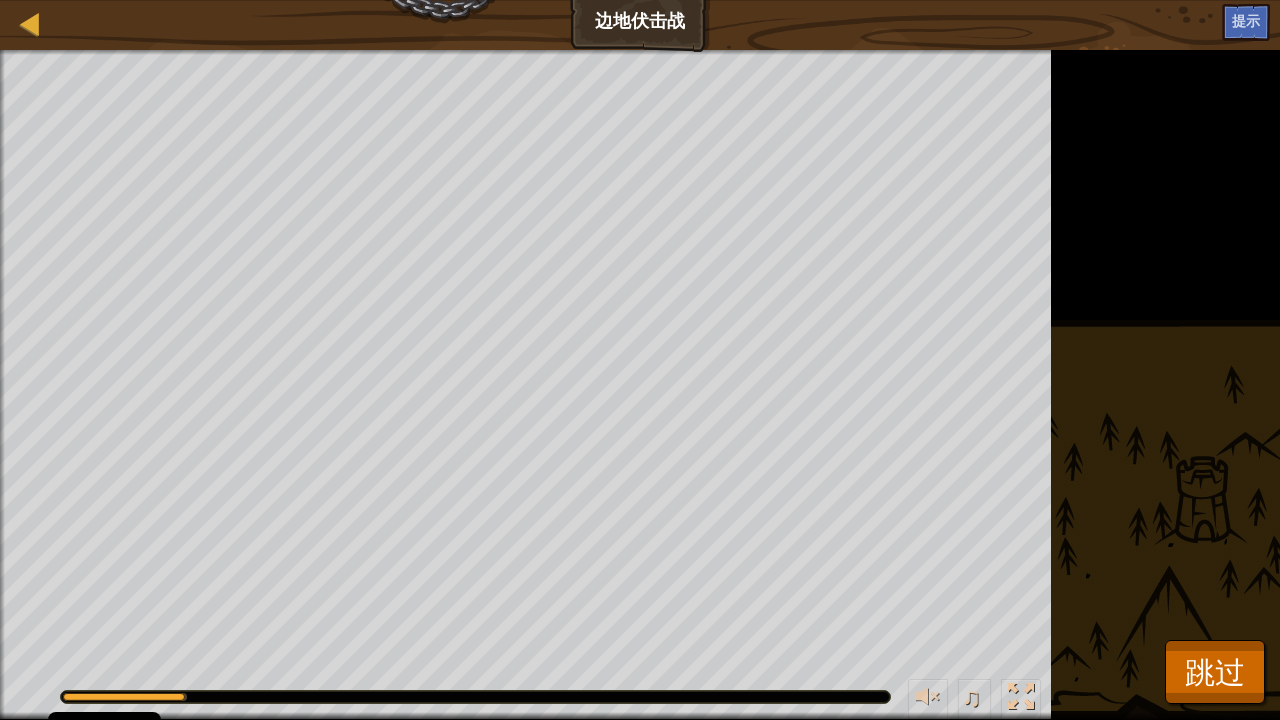 scroll, scrollTop: 560, scrollLeft: 0, axis: vertical 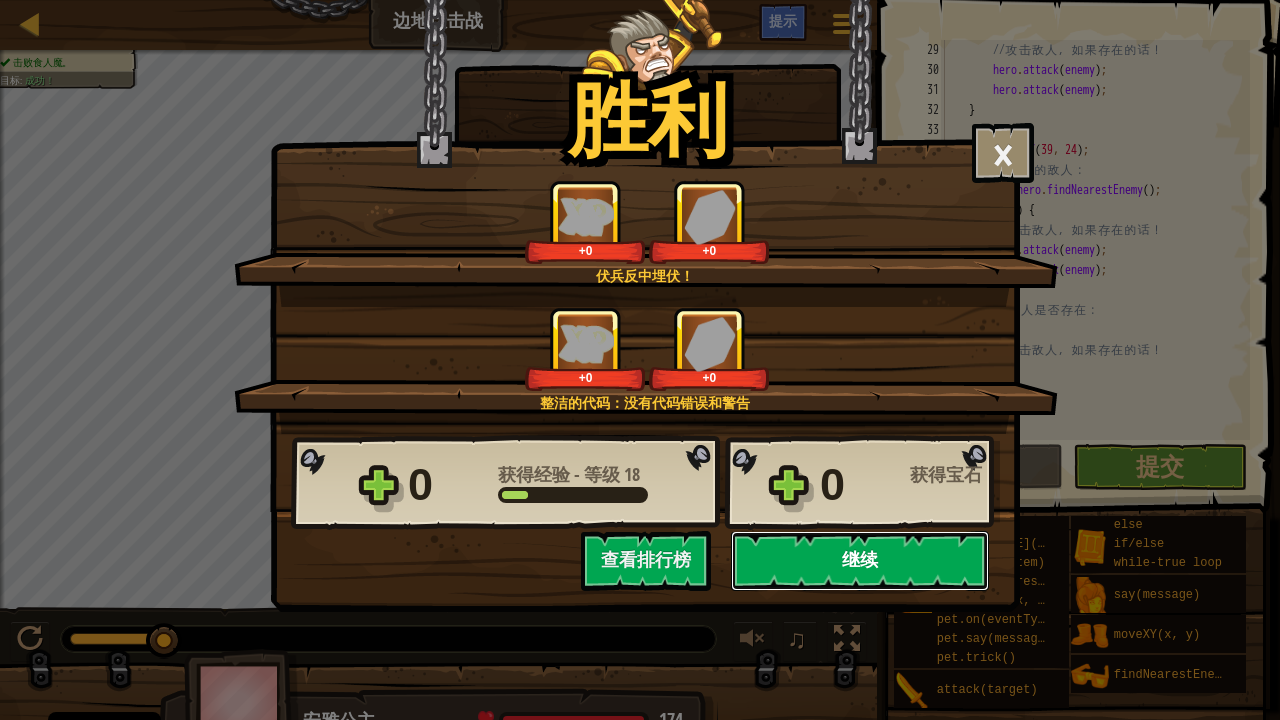 click on "继续" at bounding box center [860, 561] 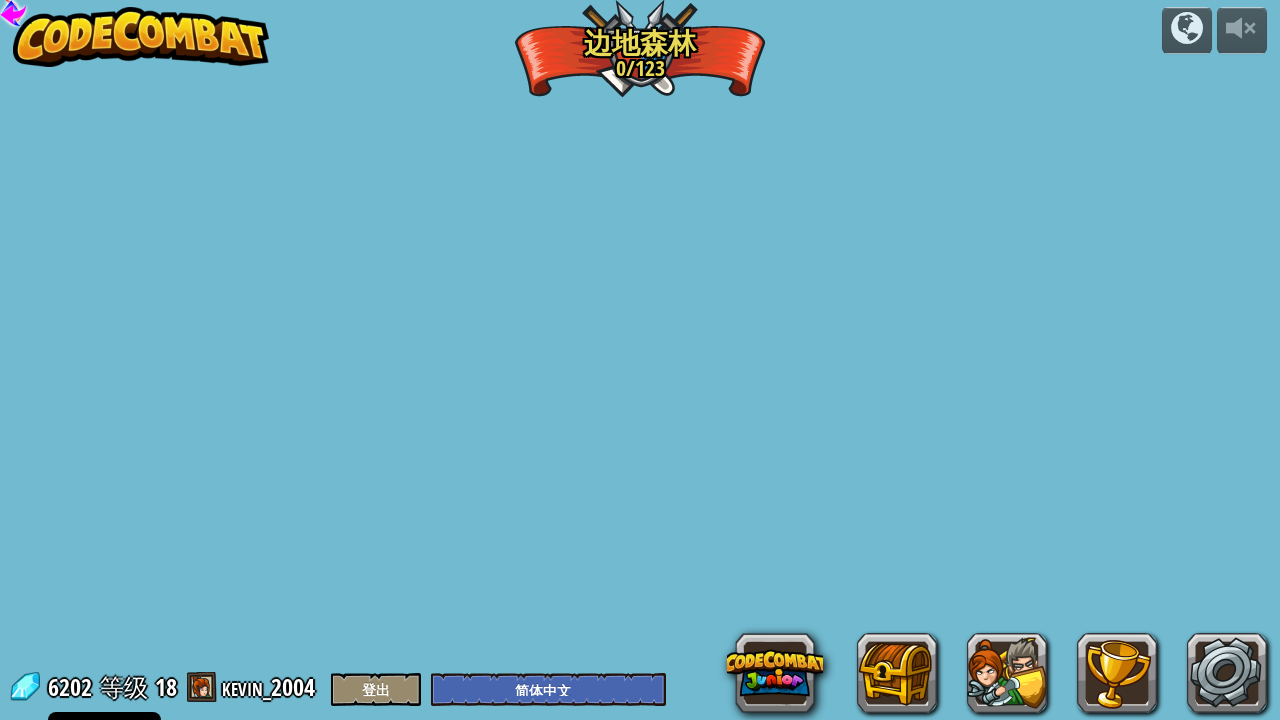 select on "zh-HANS" 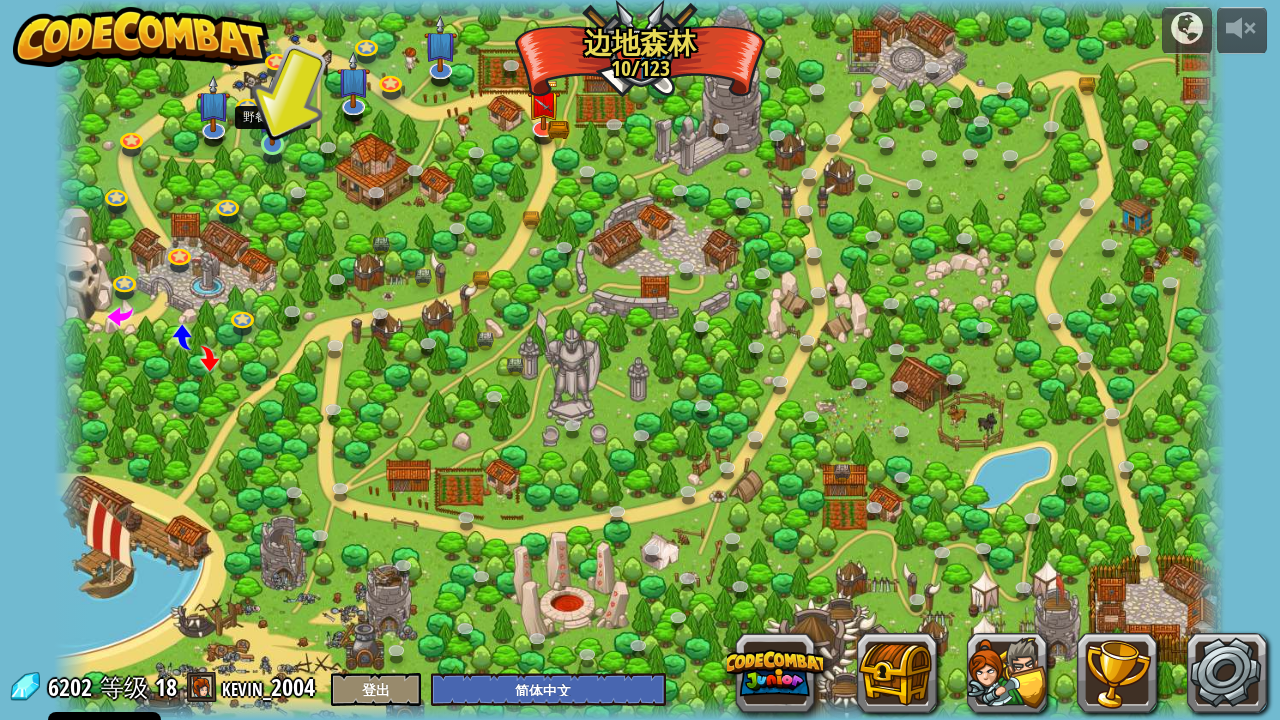 click at bounding box center (273, 111) 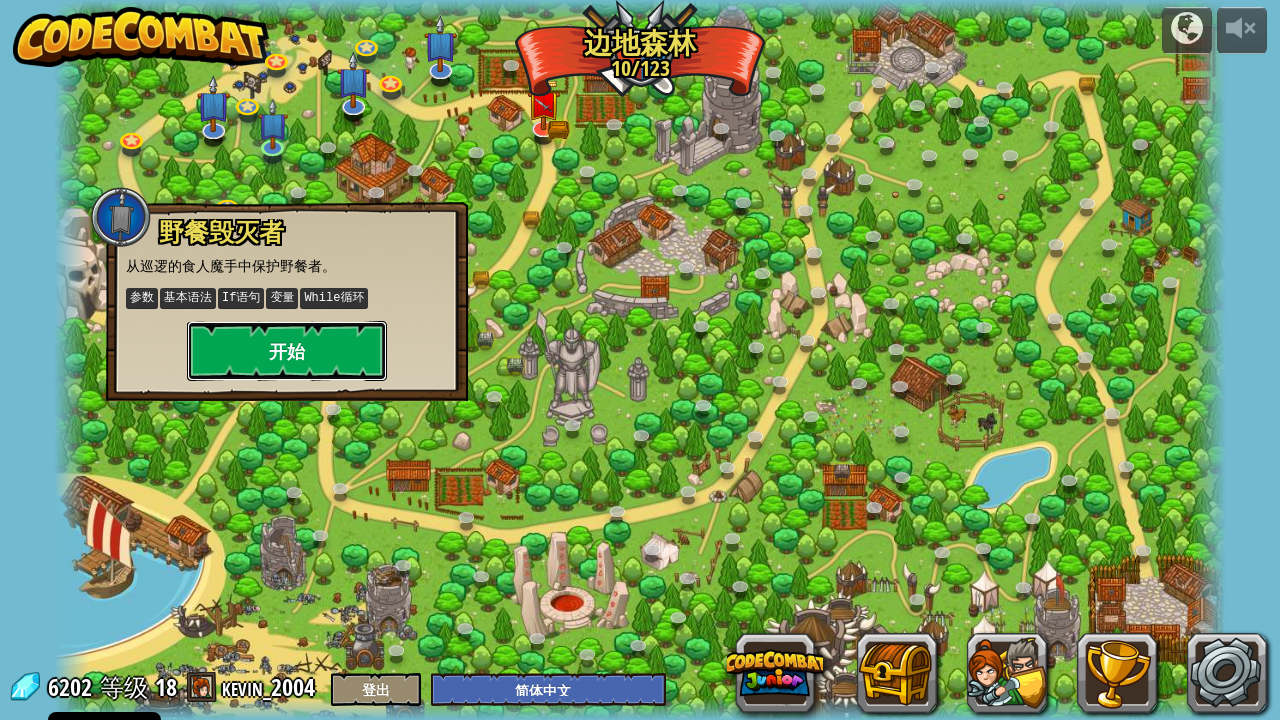 click on "开始" at bounding box center [287, 351] 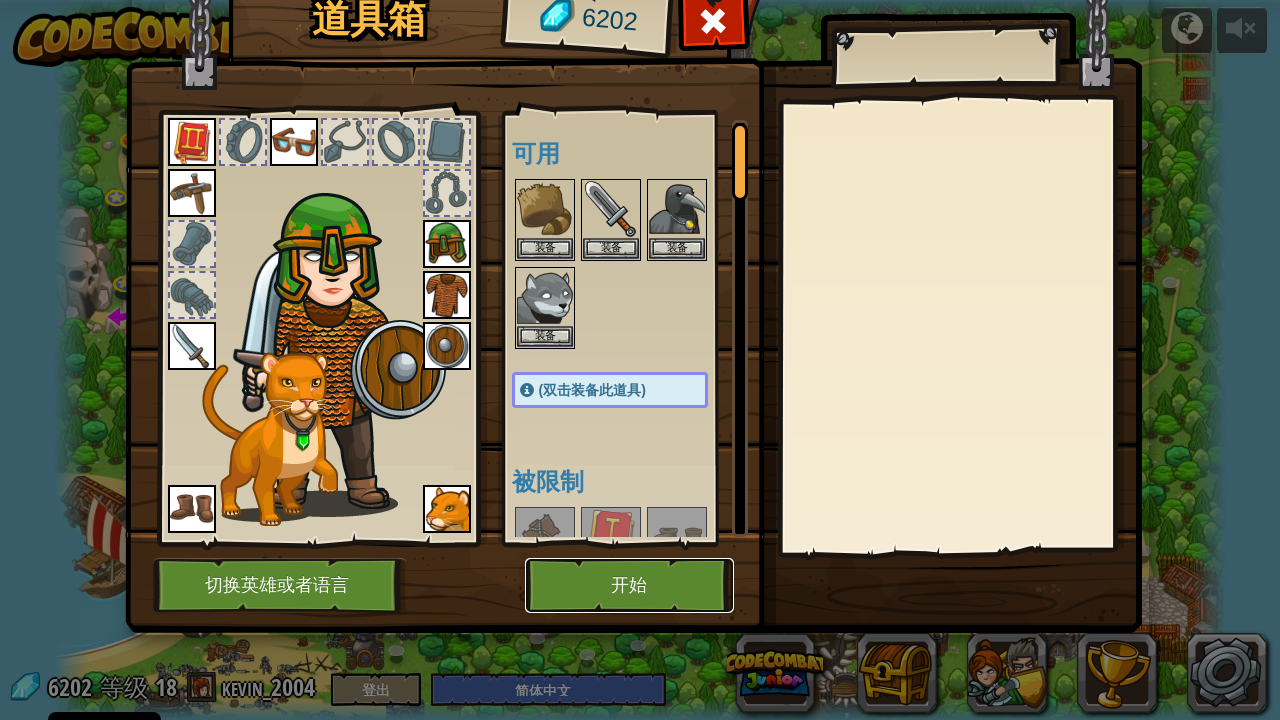 click on "开始" at bounding box center [629, 585] 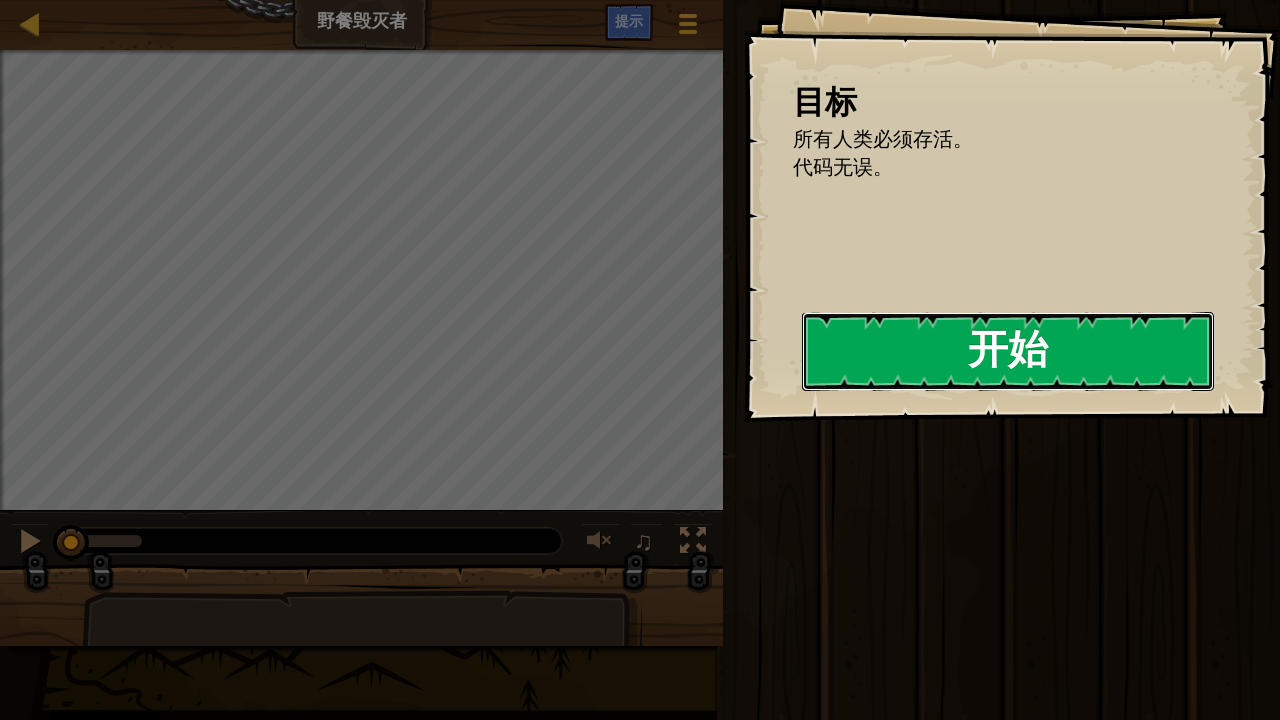 click on "开始" at bounding box center (1008, 351) 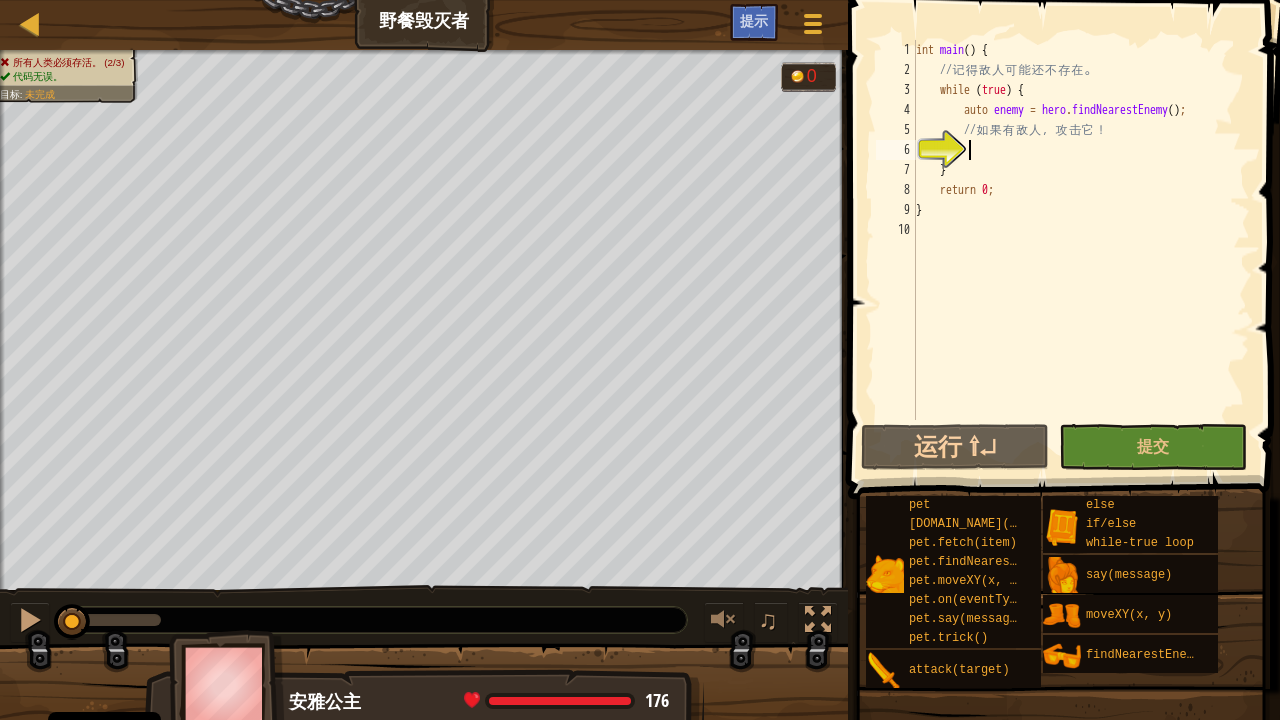 click on "int   main ( )   {      //  记 得 敌 人 可 能 还 不 存 在 。      while   ( true )   {          auto   enemy   =   hero . findNearestEnemy ( ) ;          //  如 果 有 敌 人 ， 攻 击 它 ！               }      return   0 ; }" at bounding box center [1081, 250] 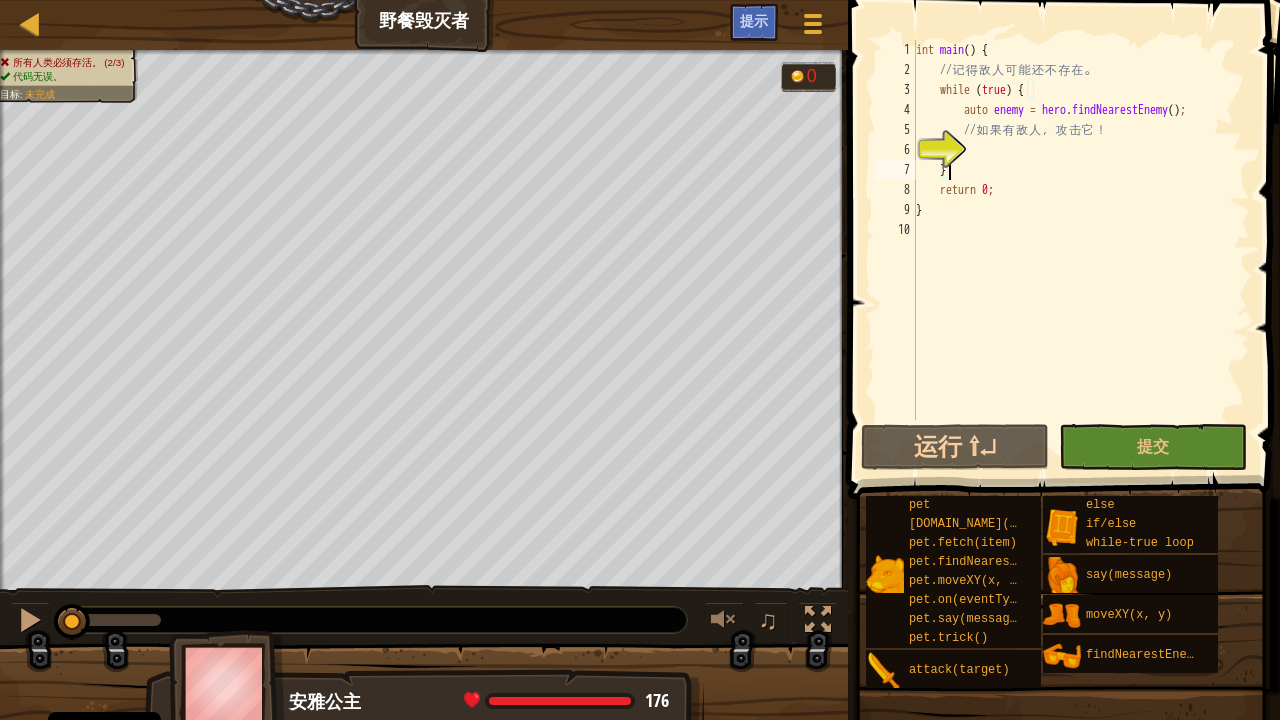 click on "int   main ( )   {      //  记 得 敌 人 可 能 还 不 存 在 。      while   ( true )   {          auto   enemy   =   hero . findNearestEnemy ( ) ;          //  如 果 有 敌 人 ， 攻 击 它 ！               }      return   0 ; }" at bounding box center (1081, 250) 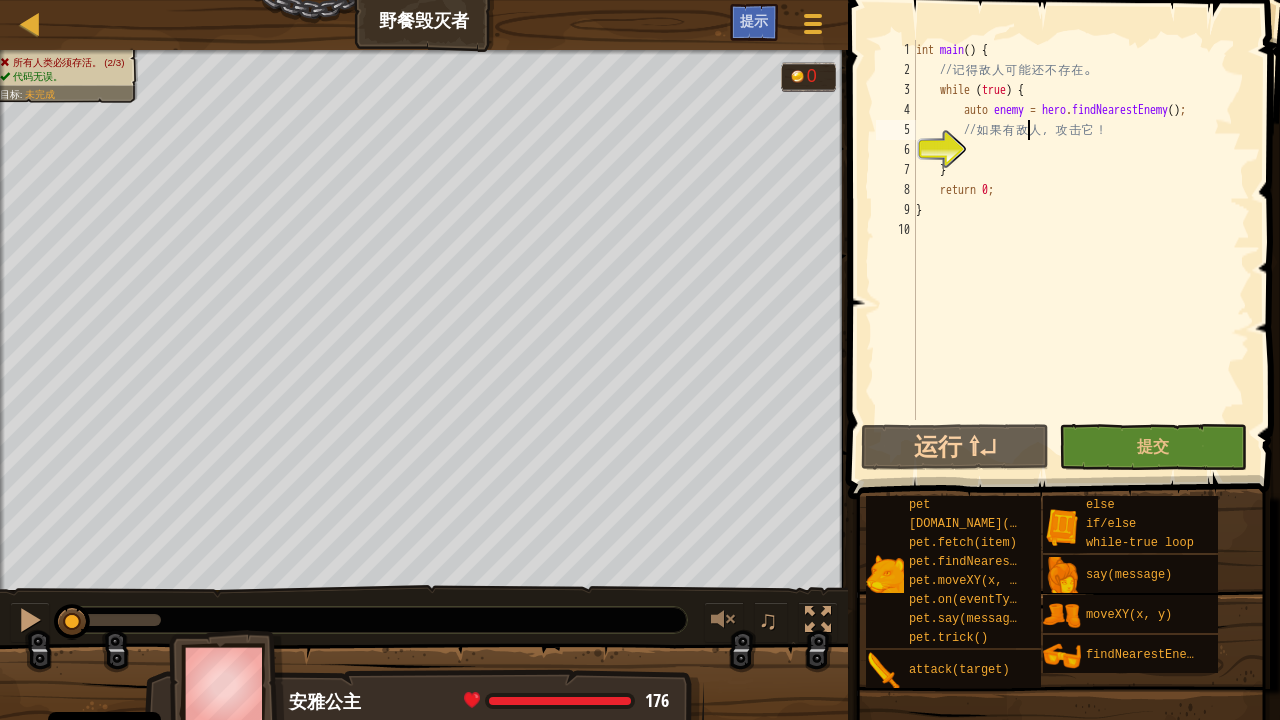 click on "int   main ( )   {      //  记 得 敌 人 可 能 还 不 存 在 。      while   ( true )   {          auto   enemy   =   hero . findNearestEnemy ( ) ;          //  如 果 有 敌 人 ， 攻 击 它 ！               }      return   0 ; }" at bounding box center (1081, 250) 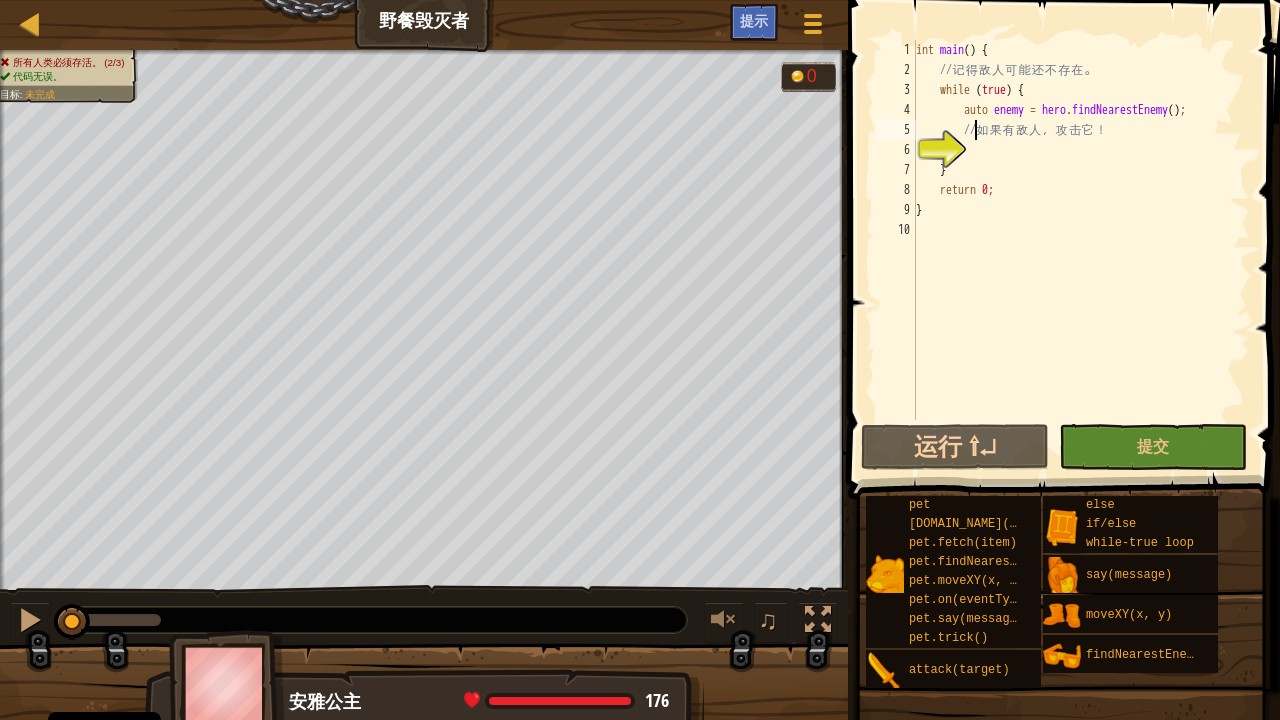 click on "int   main ( )   {      //  记 得 敌 人 可 能 还 不 存 在 。      while   ( true )   {          auto   enemy   =   hero . findNearestEnemy ( ) ;          //  如 果 有 敌 人 ， 攻 击 它 ！               }      return   0 ; }" at bounding box center [1081, 250] 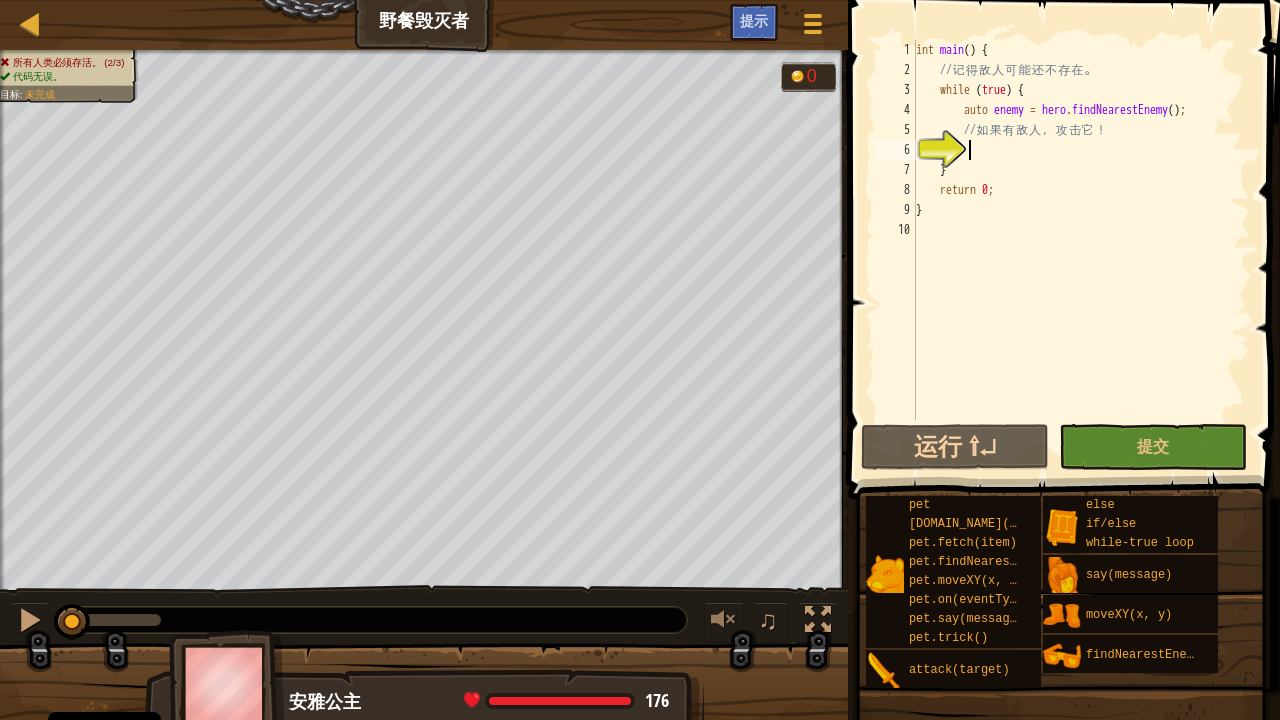 click on "int   main ( )   {      //  记 得 敌 人 可 能 还 不 存 在 。      while   ( true )   {          auto   enemy   =   hero . findNearestEnemy ( ) ;          //  如 果 有 敌 人 ， 攻 击 它 ！               }      return   0 ; }" at bounding box center [1081, 250] 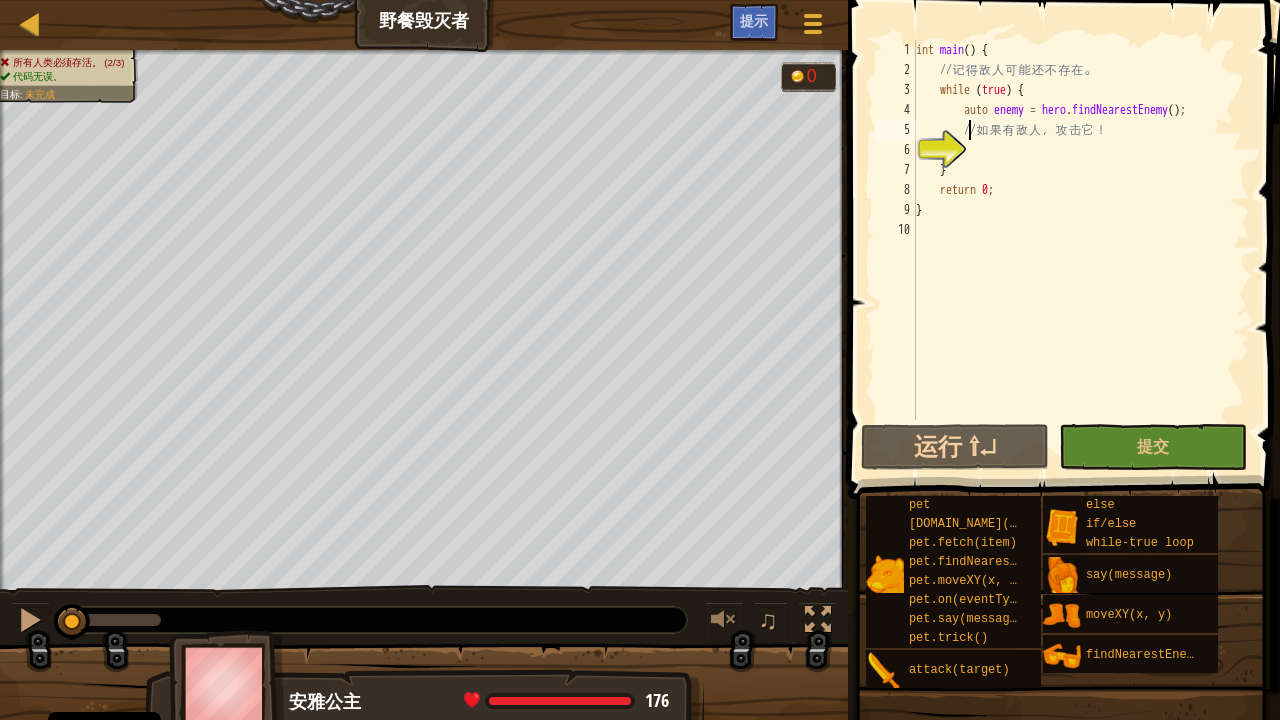 type on "// 如果有敌人，攻击它！" 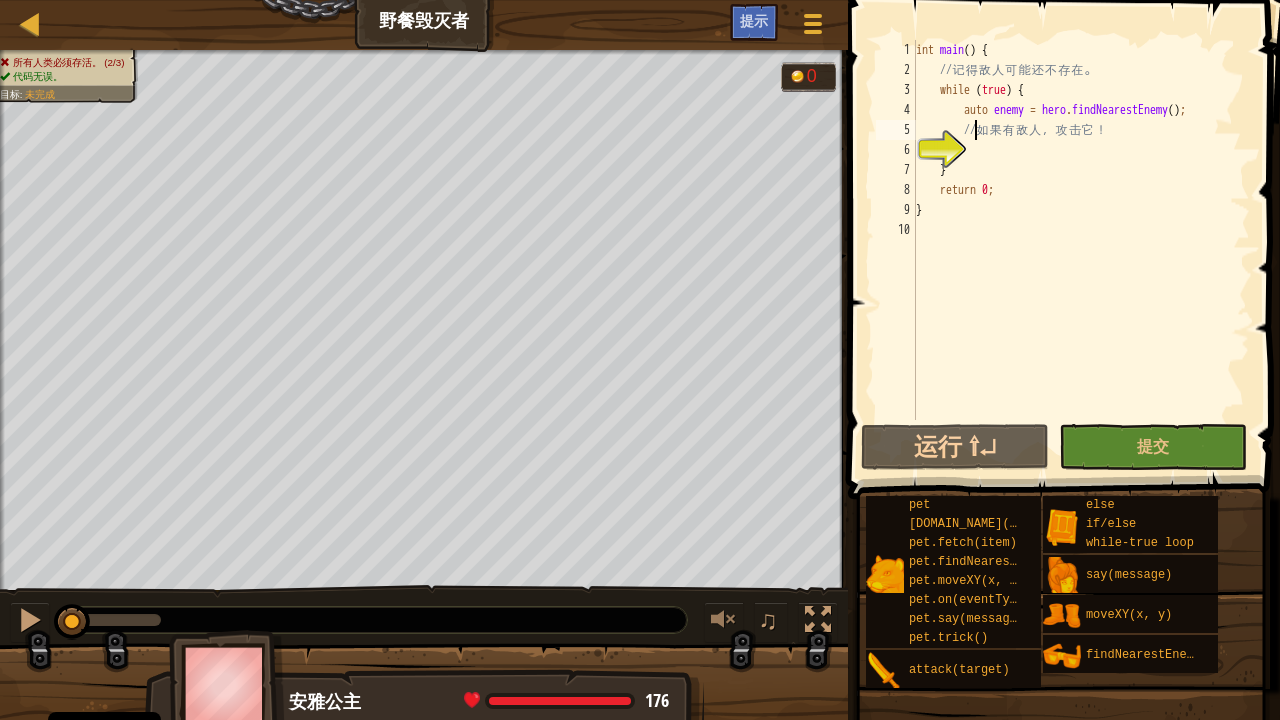 click on "int   main ( )   {      //  记 得 敌 人 可 能 还 不 存 在 。      while   ( true )   {          auto   enemy   =   hero . findNearestEnemy ( ) ;          //  如 果 有 敌 人 ， 攻 击 它 ！               }      return   0 ; }" at bounding box center [1081, 250] 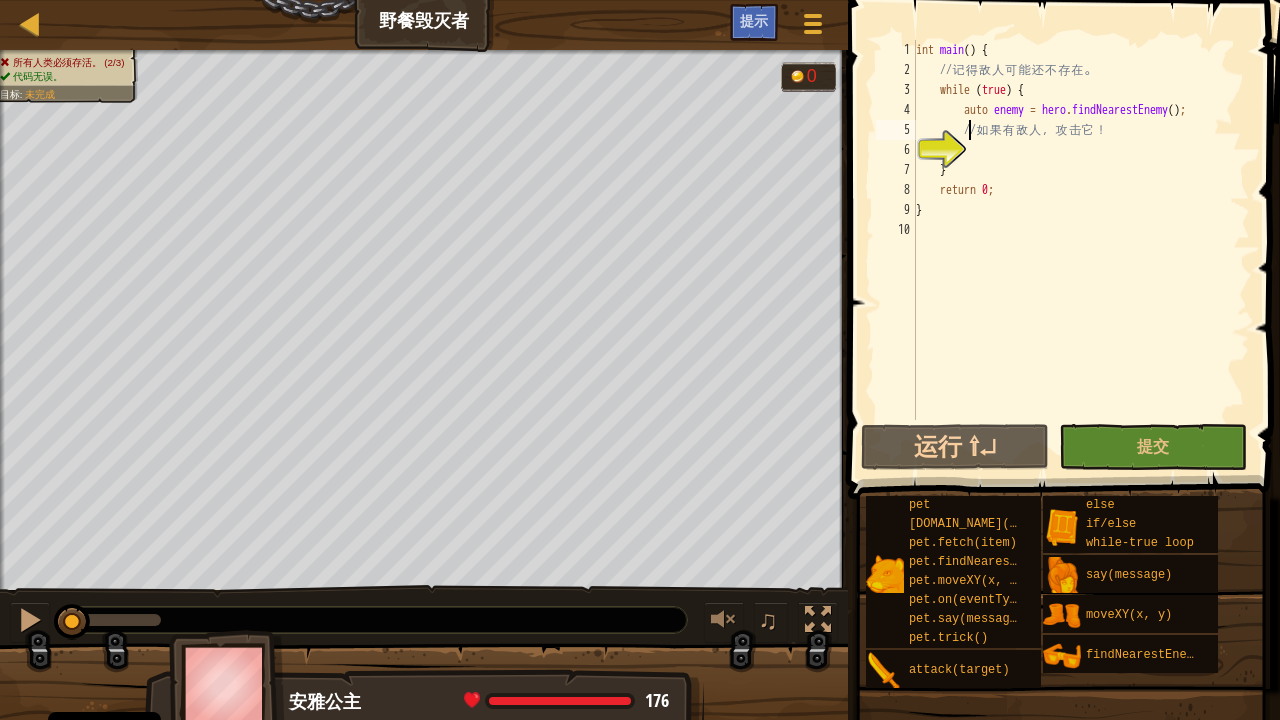 click on "int   main ( )   {      //  记 得 敌 人 可 能 还 不 存 在 。      while   ( true )   {          auto   enemy   =   hero . findNearestEnemy ( ) ;          //  如 果 有 敌 人 ， 攻 击 它 ！               }      return   0 ; }" at bounding box center [1081, 250] 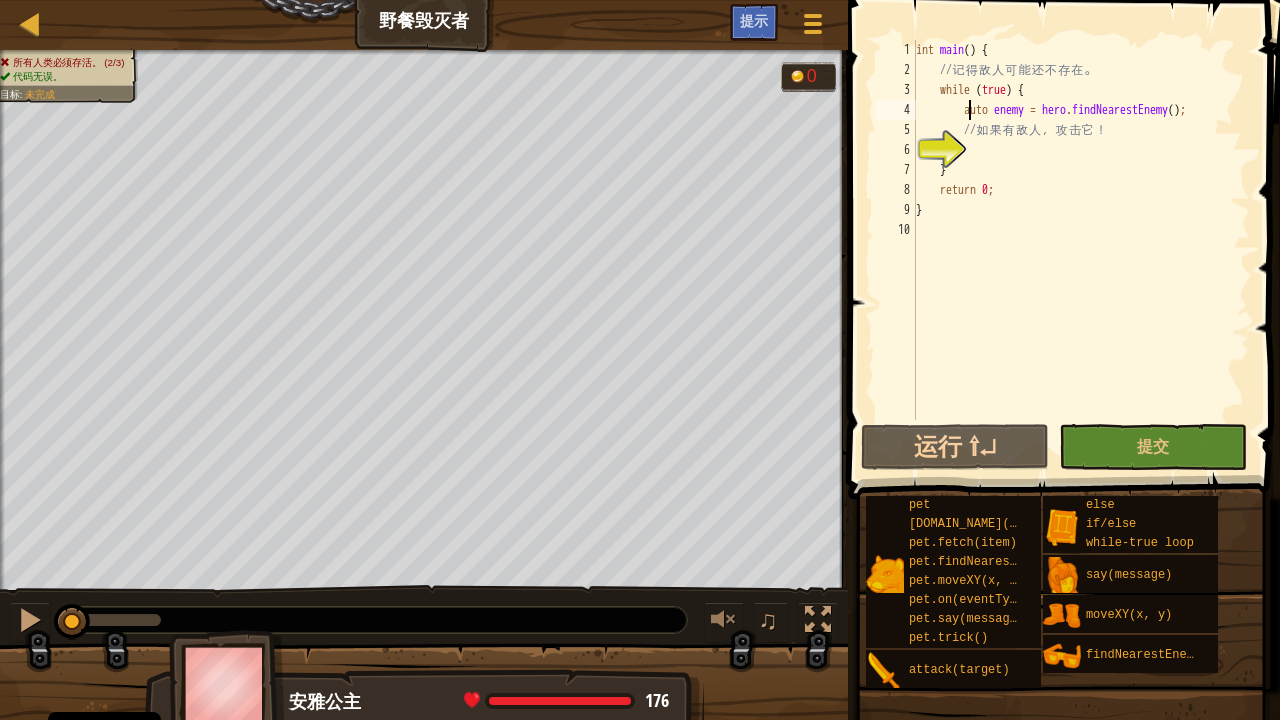 click on "int   main ( )   {      //  记 得 敌 人 可 能 还 不 存 在 。      while   ( true )   {          auto   enemy   =   hero . findNearestEnemy ( ) ;          //  如 果 有 敌 人 ， 攻 击 它 ！               }      return   0 ; }" at bounding box center [1081, 250] 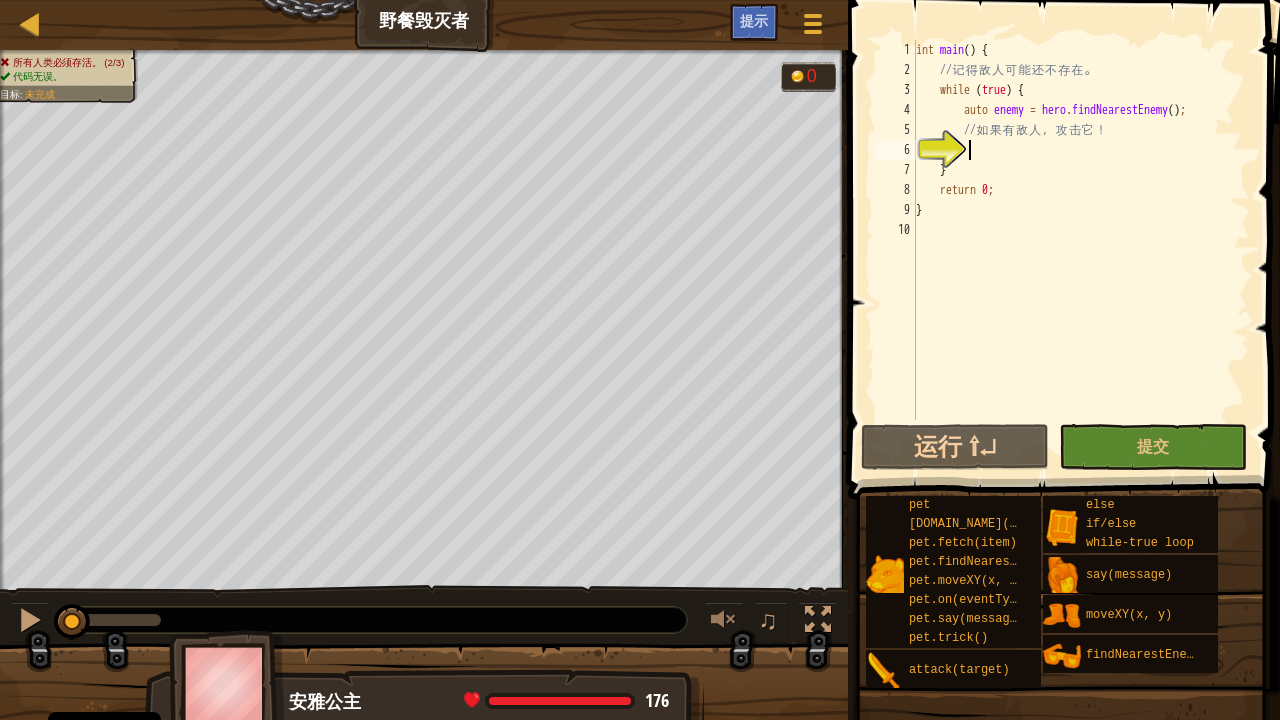 click on "int   main ( )   {      //  记 得 敌 人 可 能 还 不 存 在 。      while   ( true )   {          auto   enemy   =   hero . findNearestEnemy ( ) ;          //  如 果 有 敌 人 ， 攻 击 它 ！               }      return   0 ; }" at bounding box center (1081, 250) 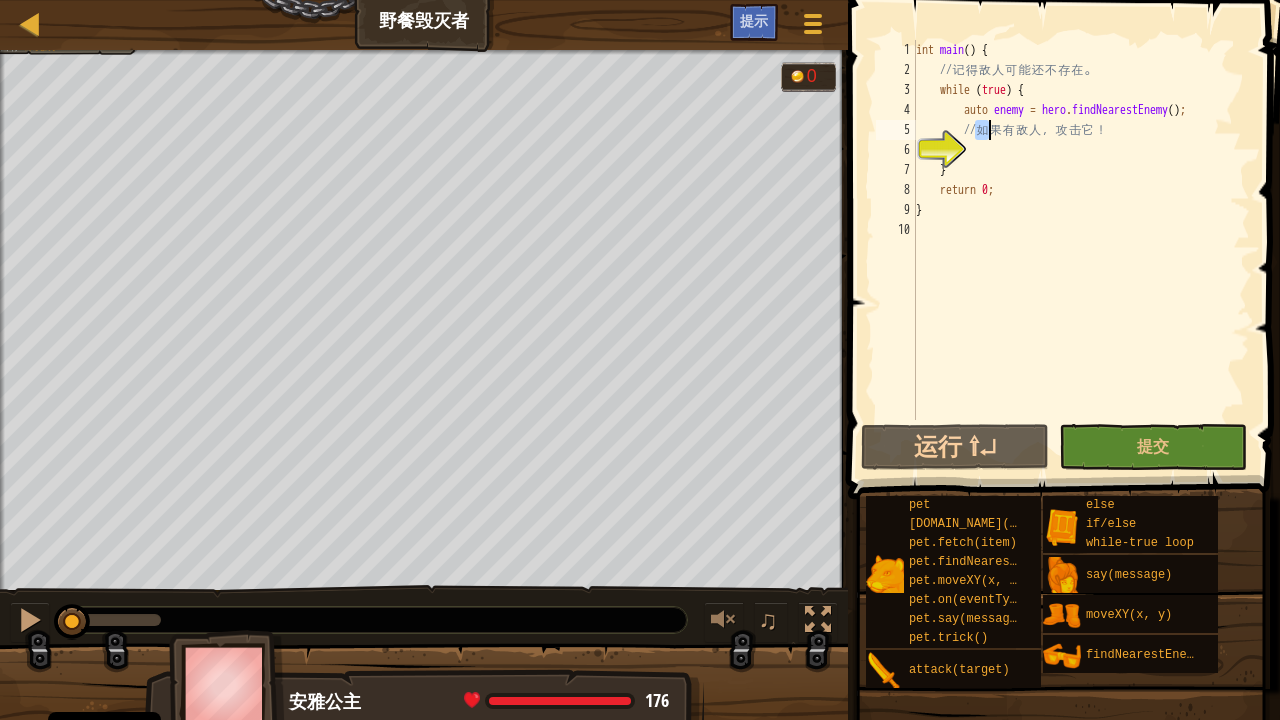 drag, startPoint x: 972, startPoint y: 129, endPoint x: 995, endPoint y: 129, distance: 23 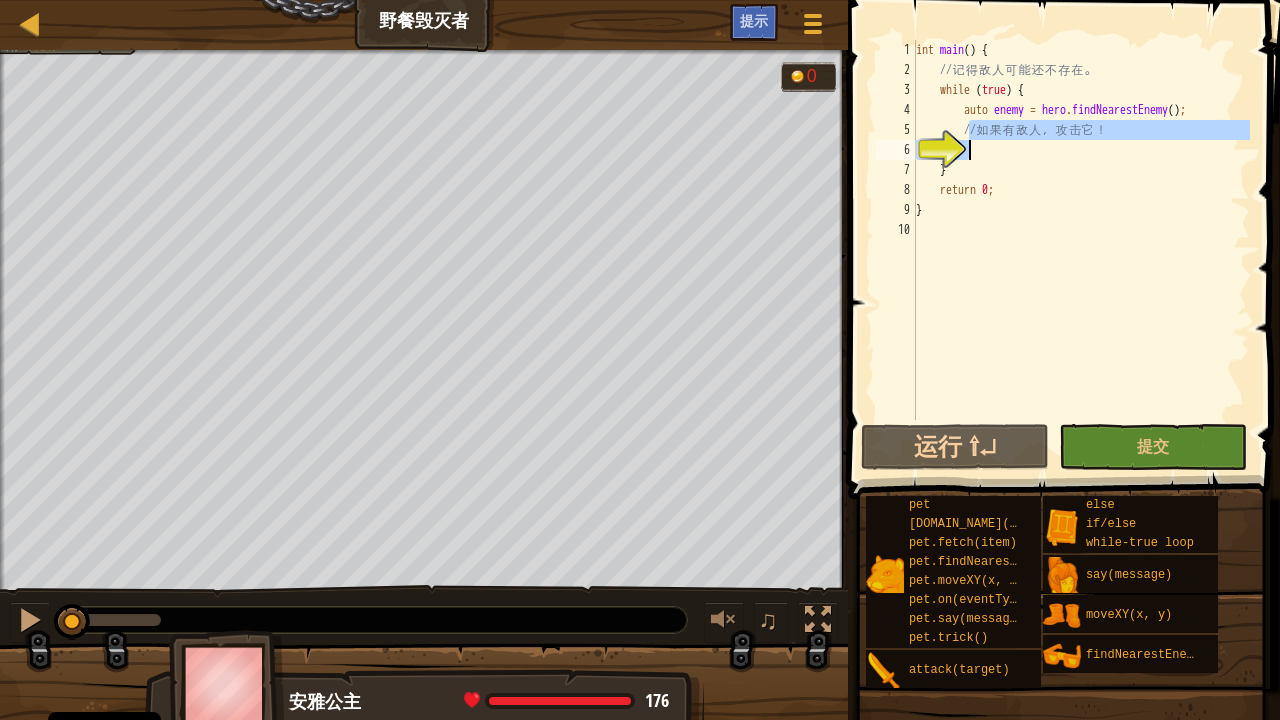 drag, startPoint x: 968, startPoint y: 125, endPoint x: 1001, endPoint y: 155, distance: 44.598206 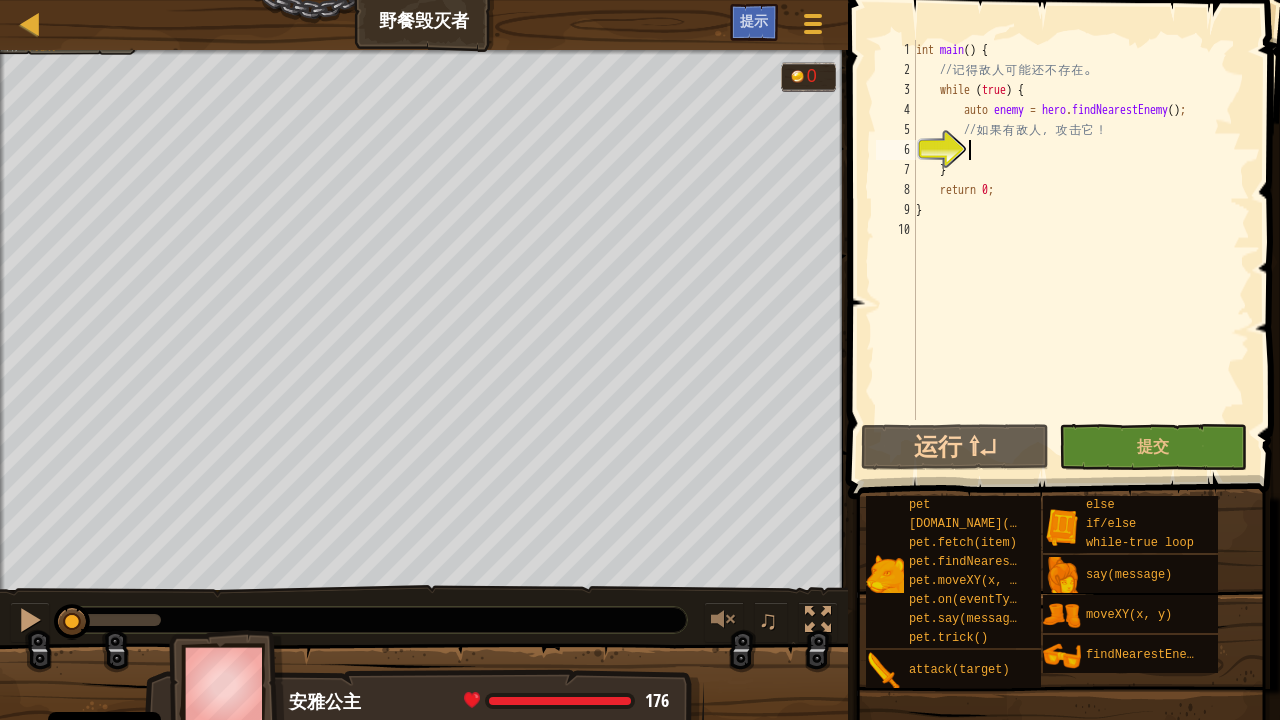 click on "int   main ( )   {      //  记 得 敌 人 可 能 还 不 存 在 。      while   ( true )   {          auto   enemy   =   hero . findNearestEnemy ( ) ;          //  如 果 有 敌 人 ， 攻 击 它 ！               }      return   0 ; }" at bounding box center [1081, 250] 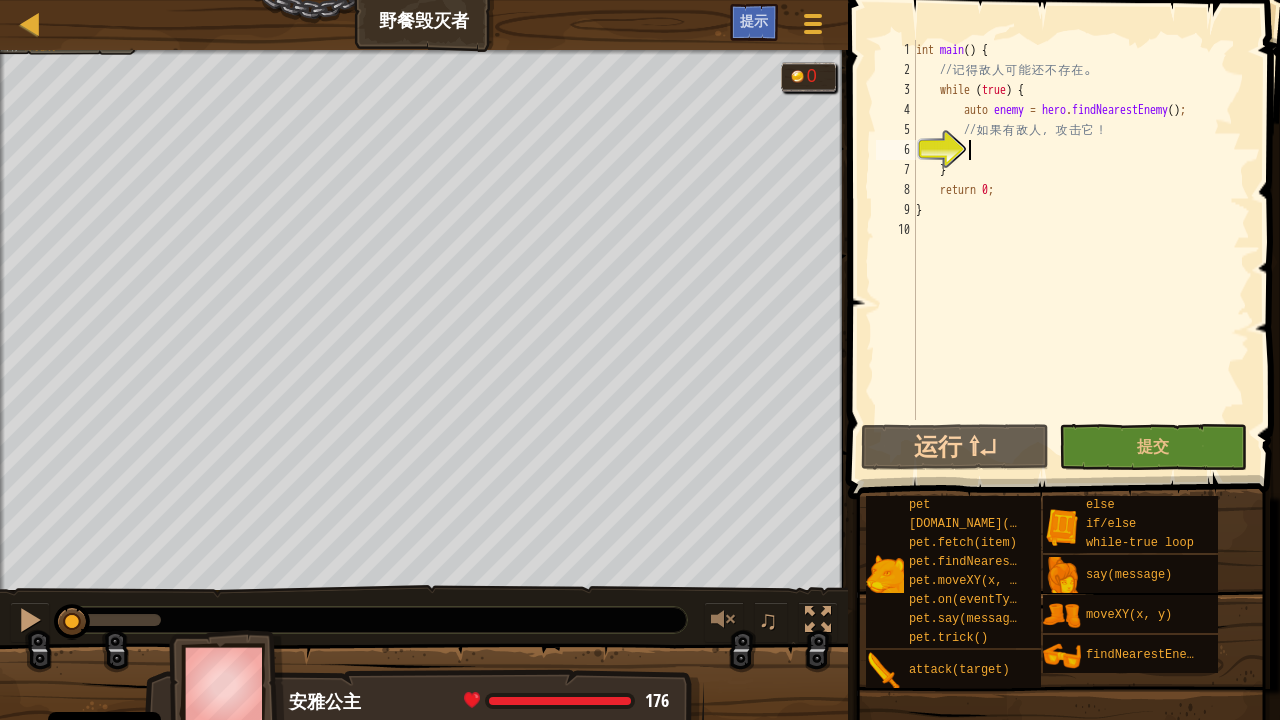 click at bounding box center (797, 75) 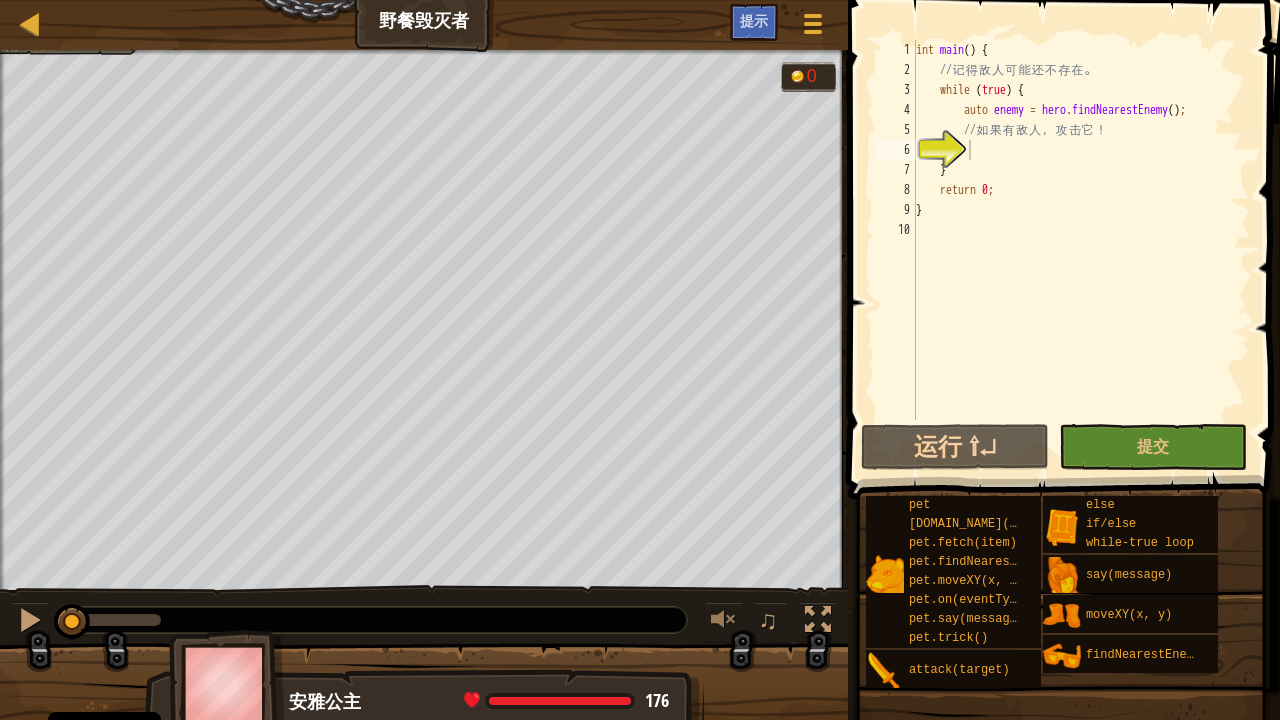 click on "int   main ( )   {      //  记 得 敌 人 可 能 还 不 存 在 。      while   ( true )   {          auto   enemy   =   hero . findNearestEnemy ( ) ;          //  如 果 有 敌 人 ， 攻 击 它 ！               }      return   0 ; }" at bounding box center (1081, 250) 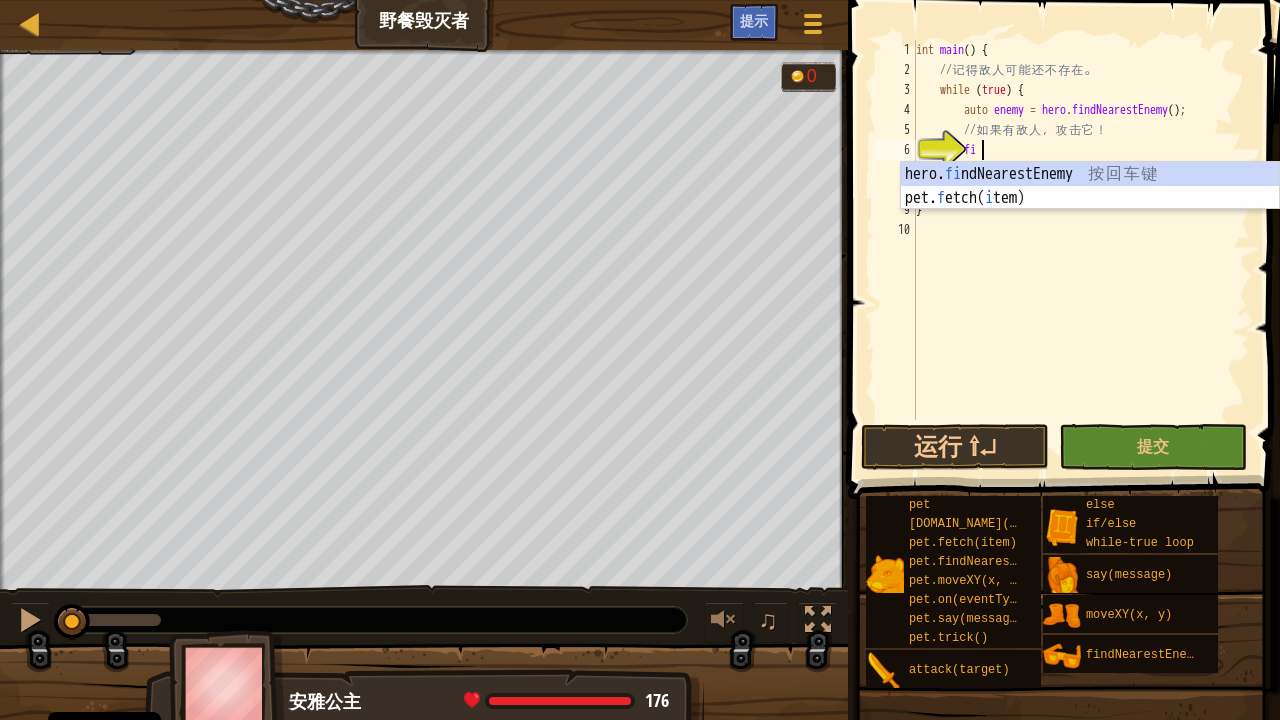 type on "f" 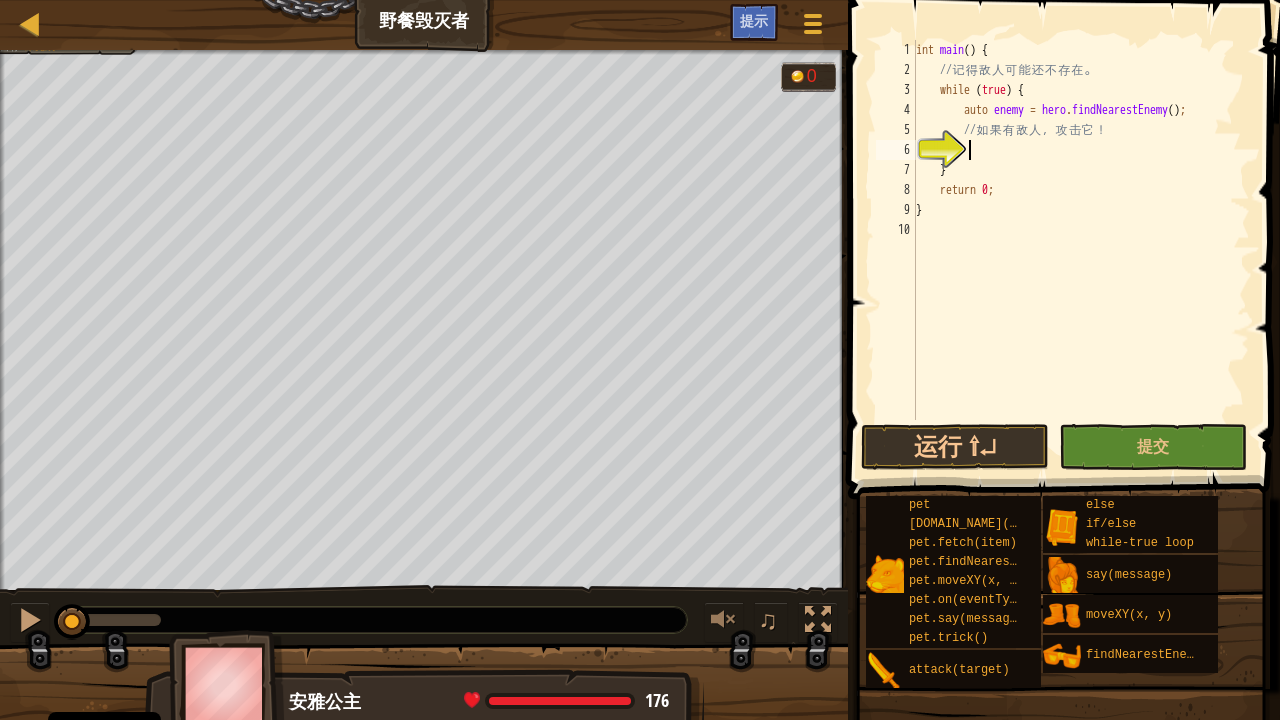 scroll, scrollTop: 9, scrollLeft: 4, axis: both 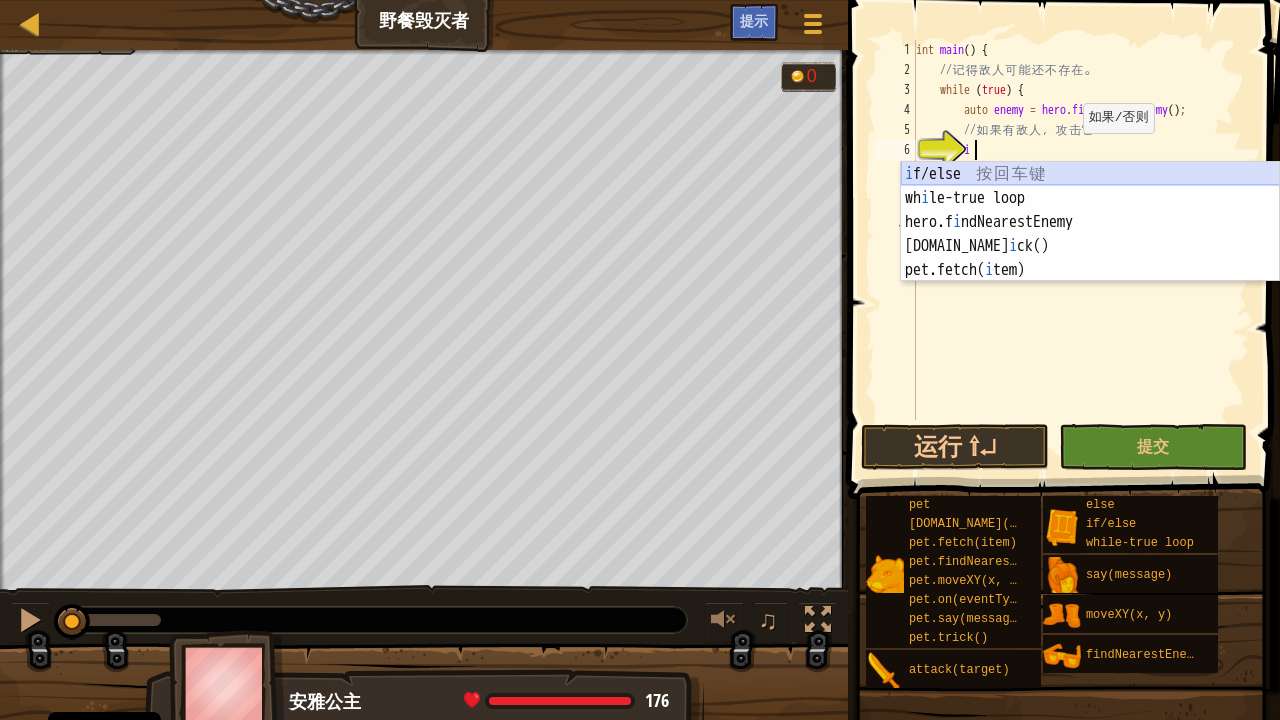 click on "i f/else 按 回 车 键 wh i le-true loop 按 回 车 键 hero.f i ndNearestEnemy 按 回 车 键 [DOMAIN_NAME] i ck() 按 回 车 键 pet.fetch( i tem) 按 回 车 键" at bounding box center (1090, 246) 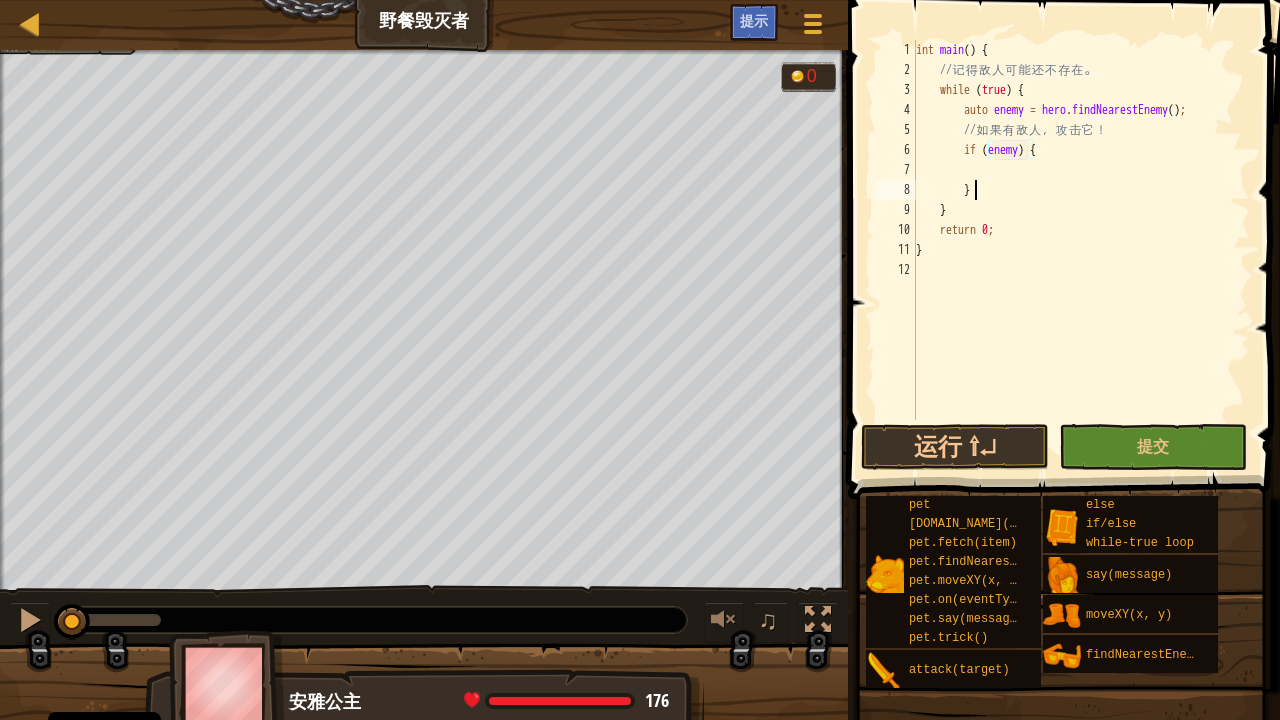 click on "int   main ( )   {      //  记 得 敌 人 可 能 还 不 存 在 。      while   ( true )   {          auto   enemy   =   hero . findNearestEnemy ( ) ;          //  如 果 有 敌 人 ， 攻 击 它 ！          if   ( enemy )   {                       }      }      return   0 ; }" at bounding box center [1081, 250] 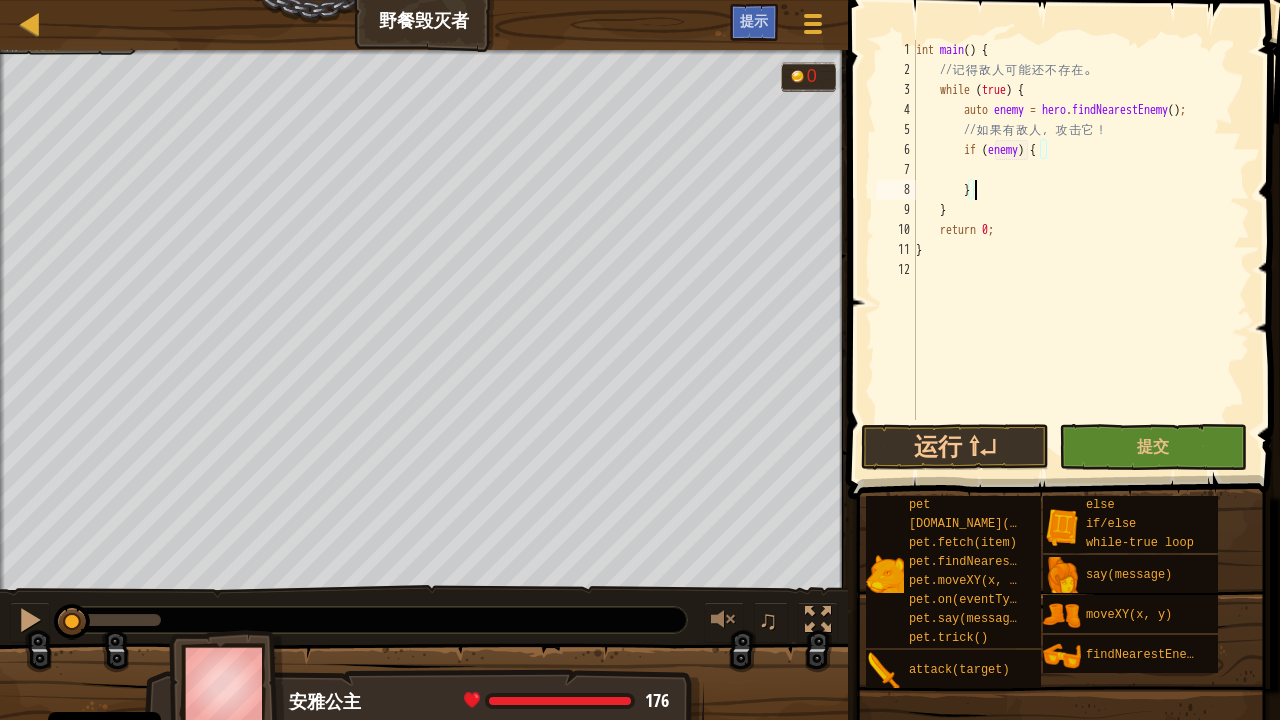 click on "int   main ( )   {      //  记 得 敌 人 可 能 还 不 存 在 。      while   ( true )   {          auto   enemy   =   hero . findNearestEnemy ( ) ;          //  如 果 有 敌 人 ， 攻 击 它 ！          if   ( enemy )   {                       }      }      return   0 ; }" at bounding box center [1081, 250] 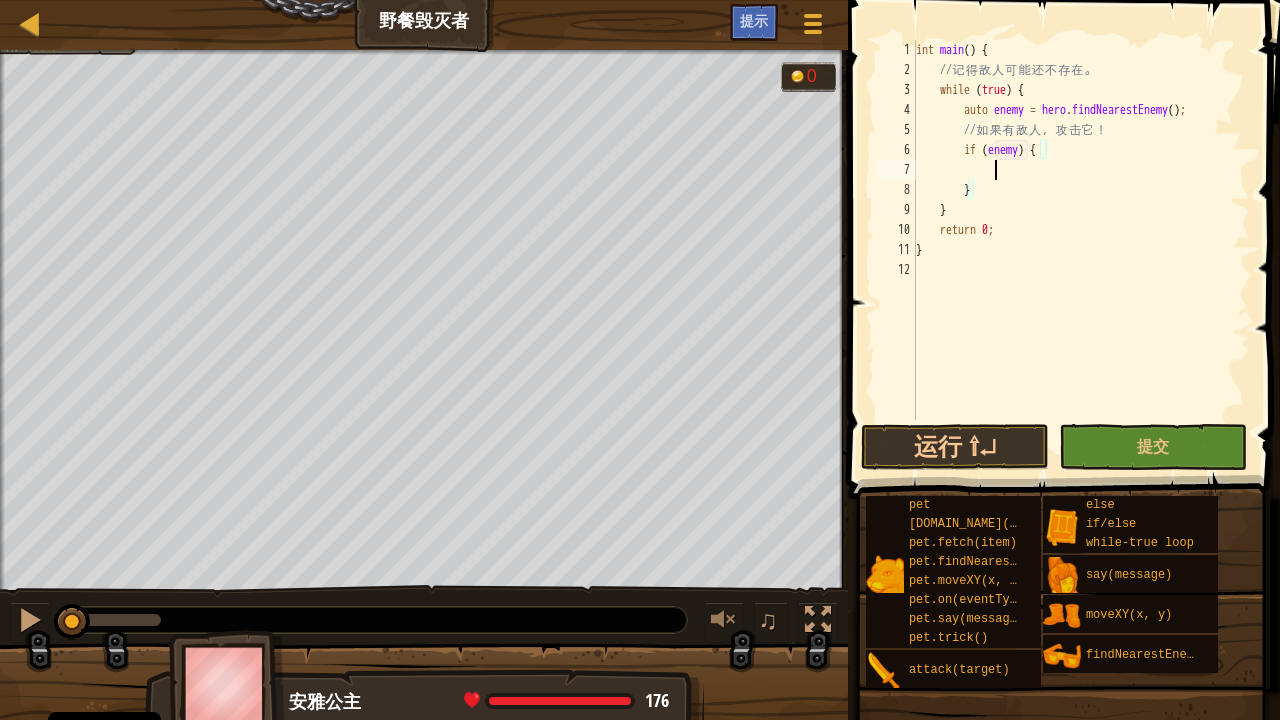 click on "int   main ( )   {      //  记 得 敌 人 可 能 还 不 存 在 。      while   ( true )   {          auto   enemy   =   hero . findNearestEnemy ( ) ;          //  如 果 有 敌 人 ， 攻 击 它 ！          if   ( enemy )   {                       }      }      return   0 ; }" at bounding box center [1081, 250] 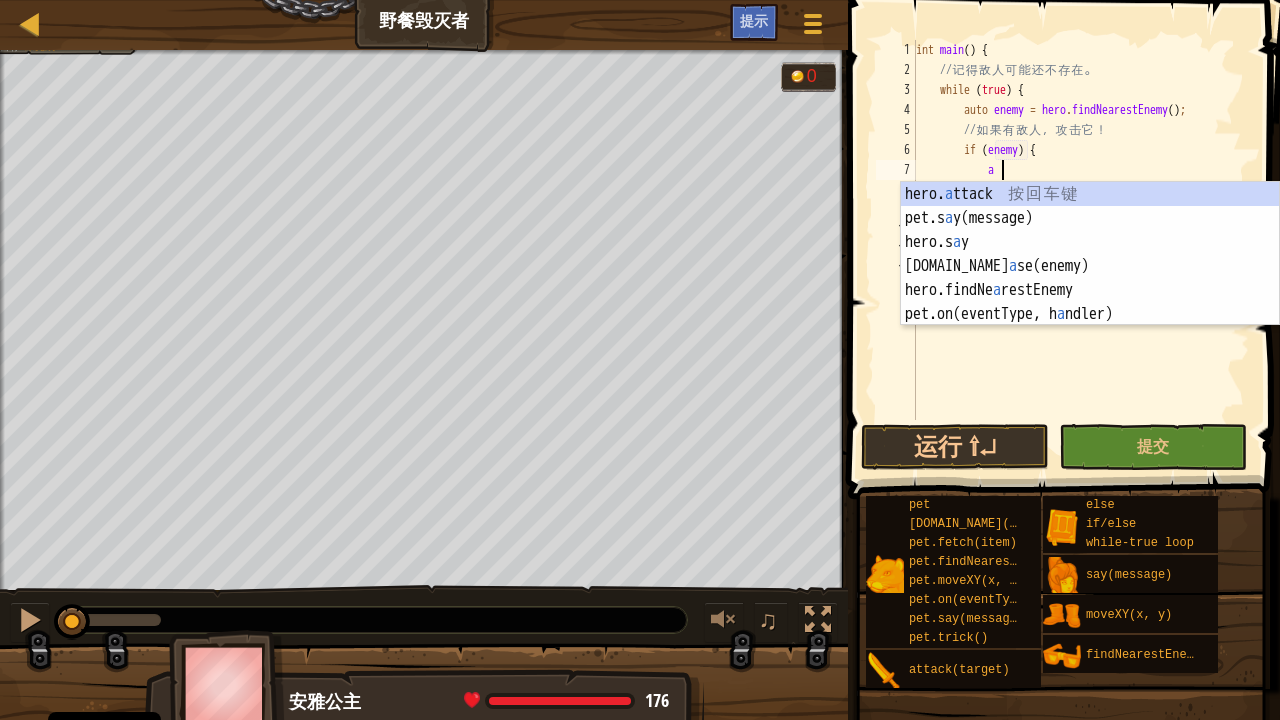 scroll, scrollTop: 8, scrollLeft: 6, axis: both 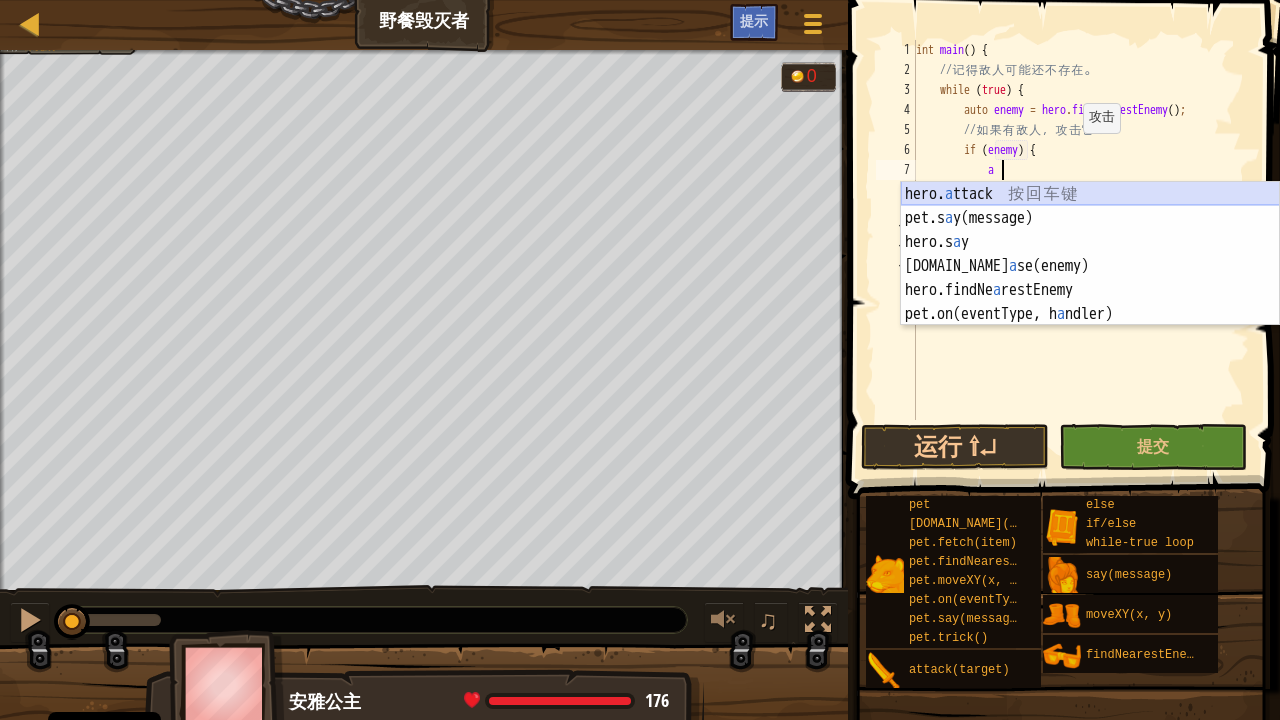 click on "hero. a ttack 按 回 车 键 pet.s a y(message) 按 回 车 键 hero.s a y 按 回 车 键 [DOMAIN_NAME] a se(enemy) 按 回 车 键 hero.findNe a restEnemy 按 回 车 键 pet.on(eventType, h a ndler) 按 回 车 键" at bounding box center (1090, 278) 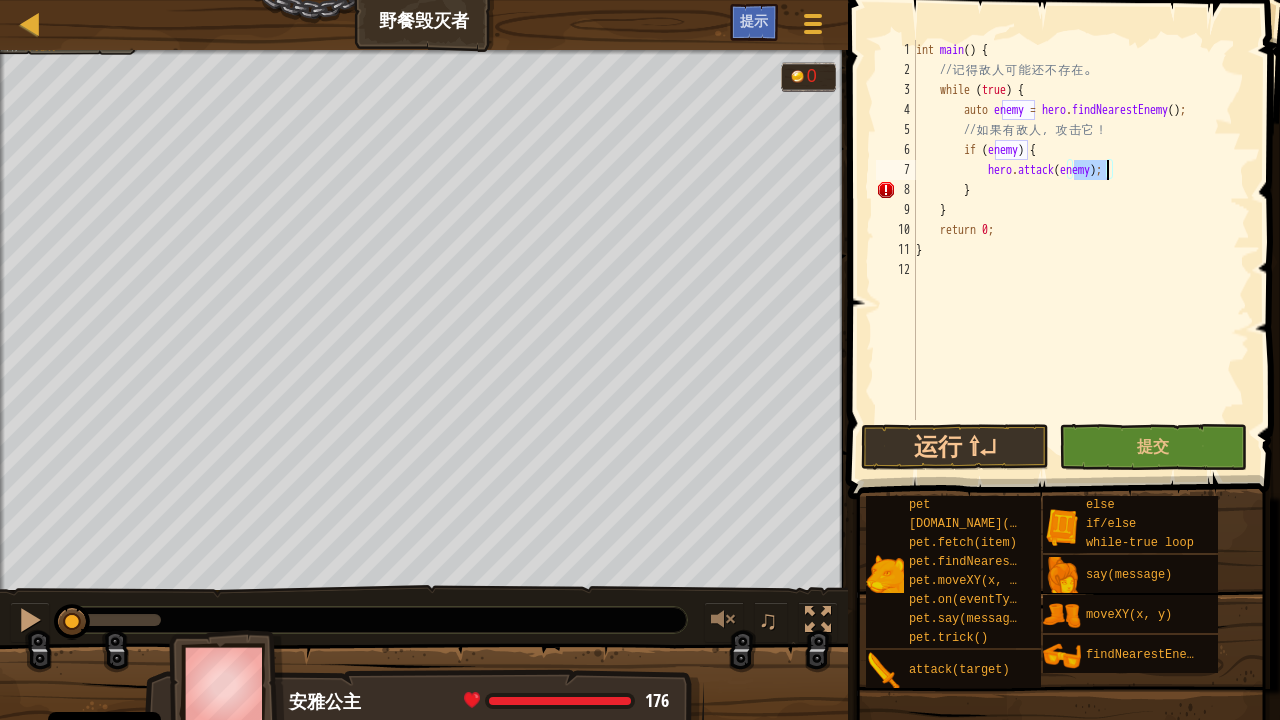 click on "int   main ( )   {      //  记 得 敌 人 可 能 还 不 存 在 。      while   ( true )   {          auto   enemy   =   hero . findNearestEnemy ( ) ;          //  如 果 有 敌 人 ， 攻 击 它 ！          if   ( enemy )   {              hero . attack ( enemy ) ;          }      }      return   0 ; }" at bounding box center (1081, 250) 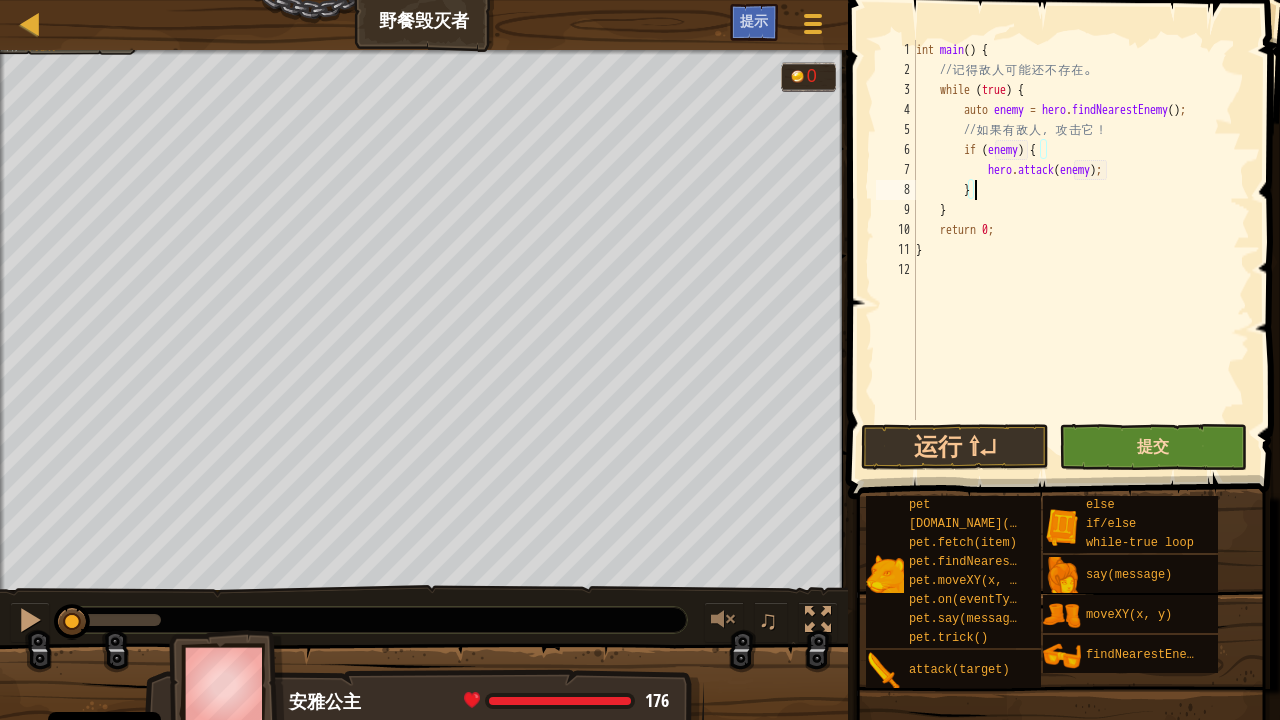 type on "}" 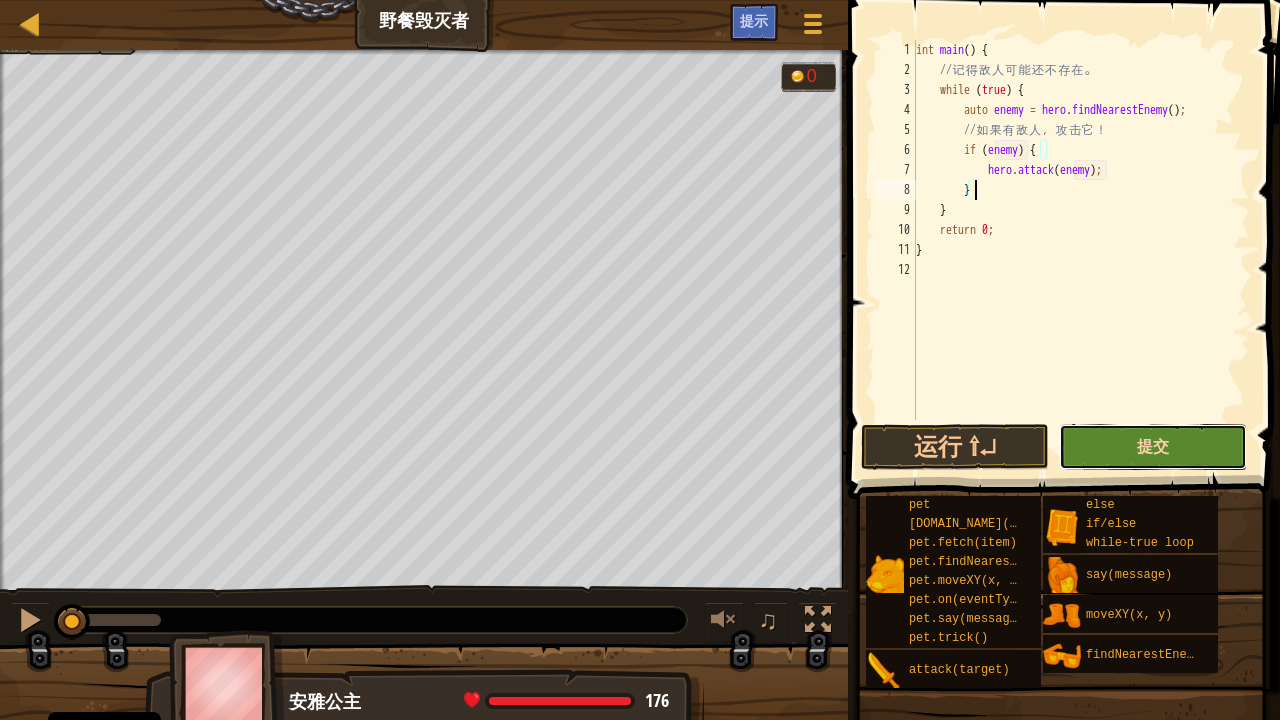 click on "提交" at bounding box center [1153, 446] 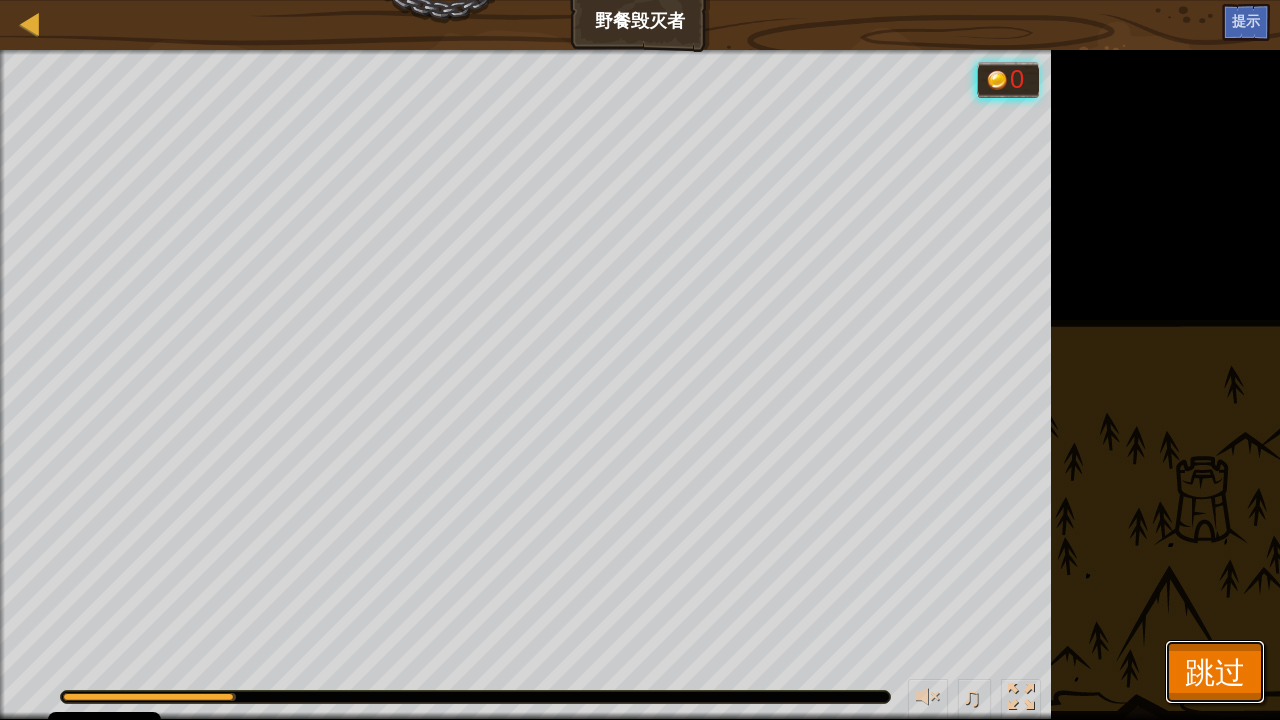 click on "跳过" at bounding box center [1215, 671] 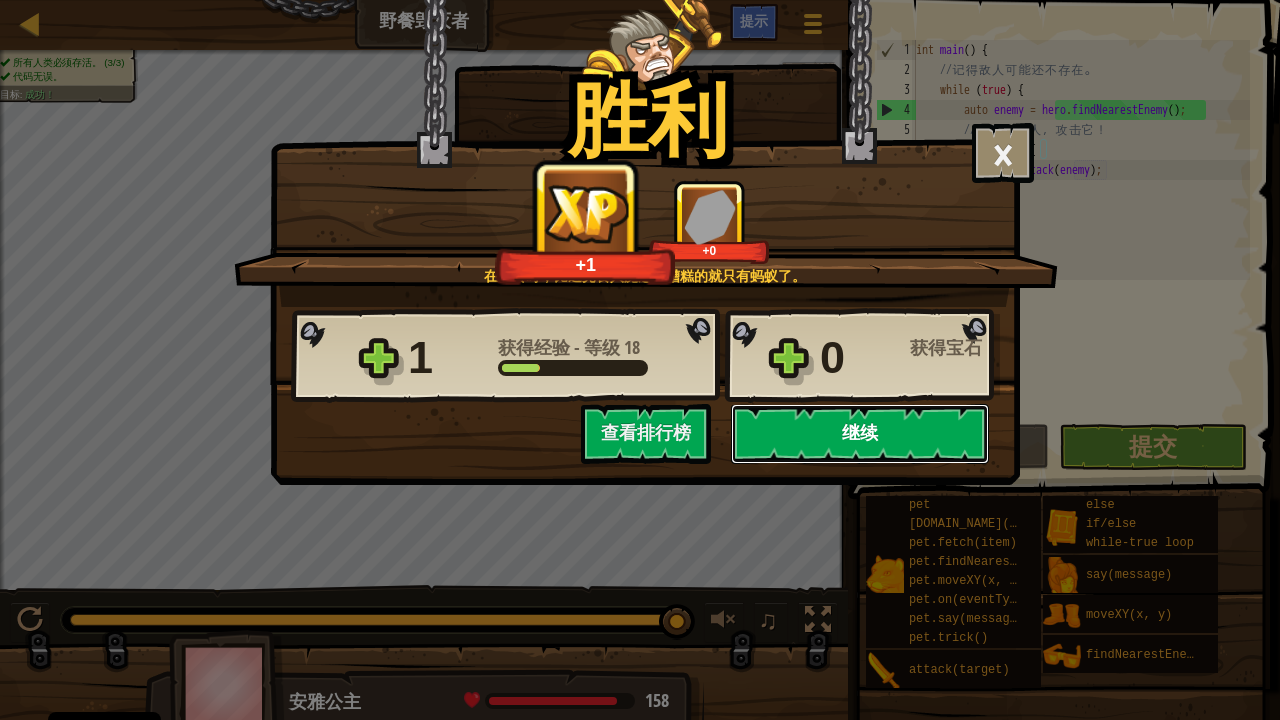 click on "继续" at bounding box center (860, 434) 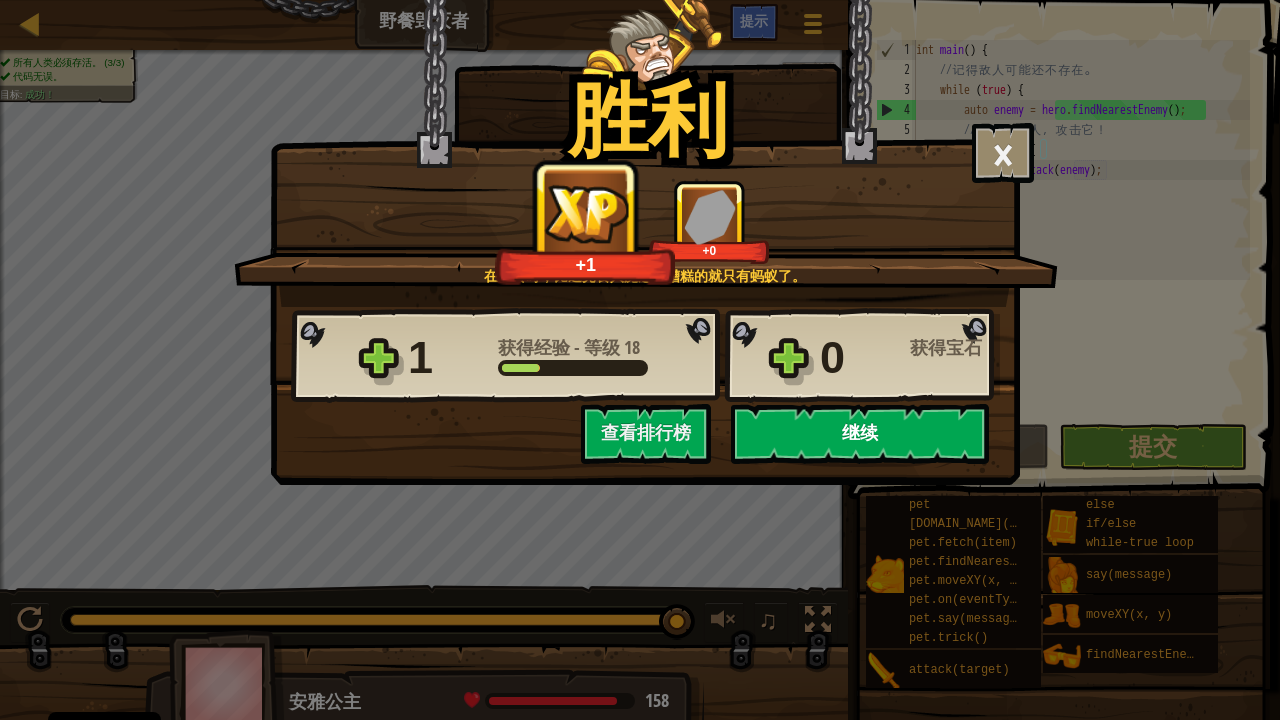 select on "zh-HANS" 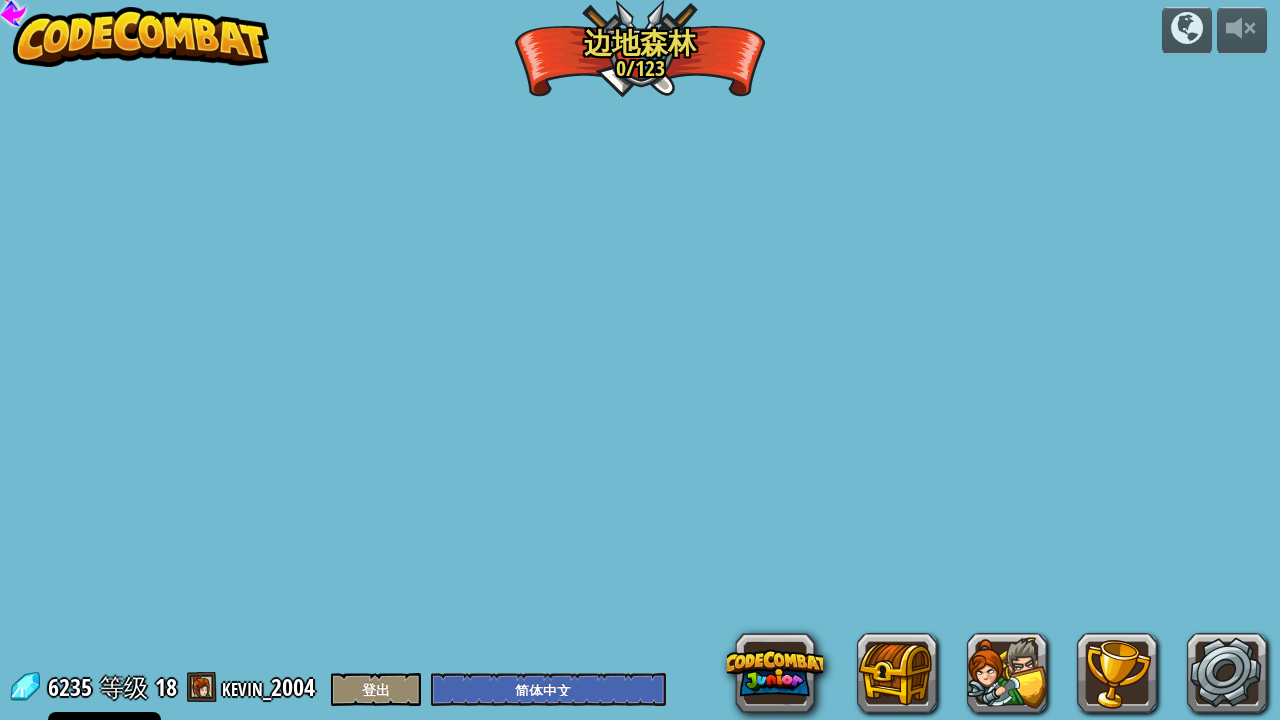 select on "zh-HANS" 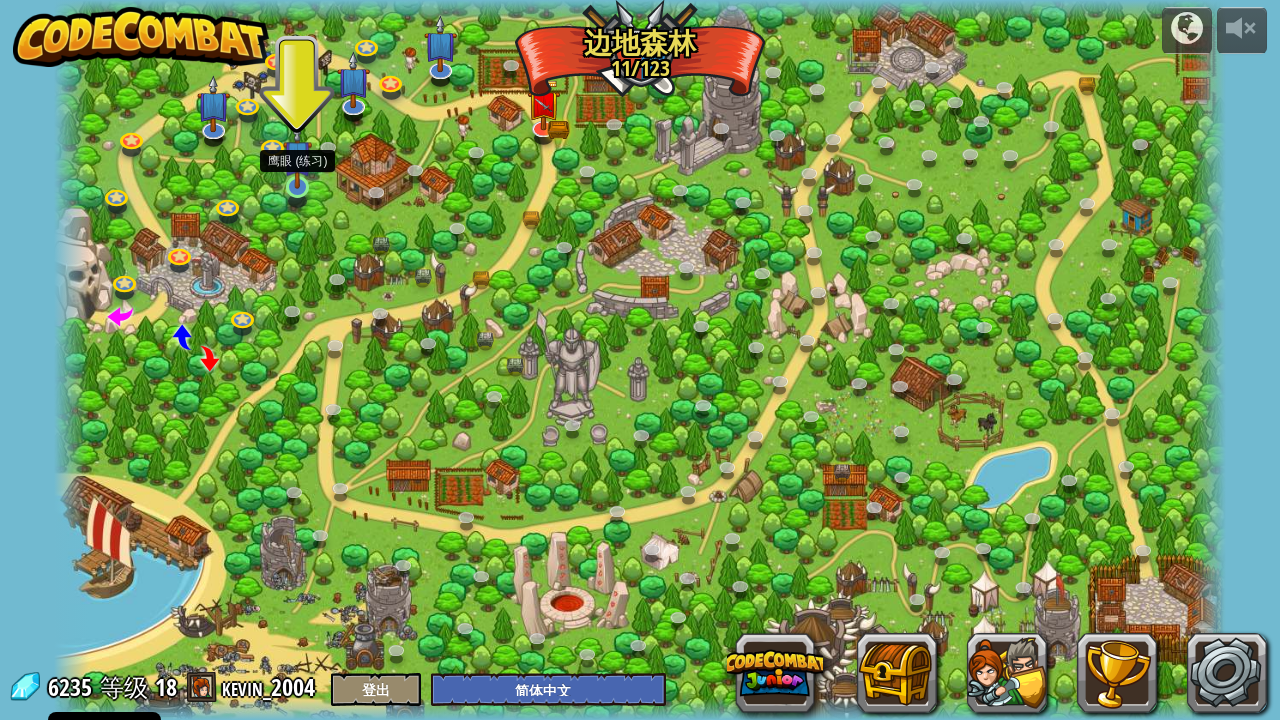 click at bounding box center (298, 155) 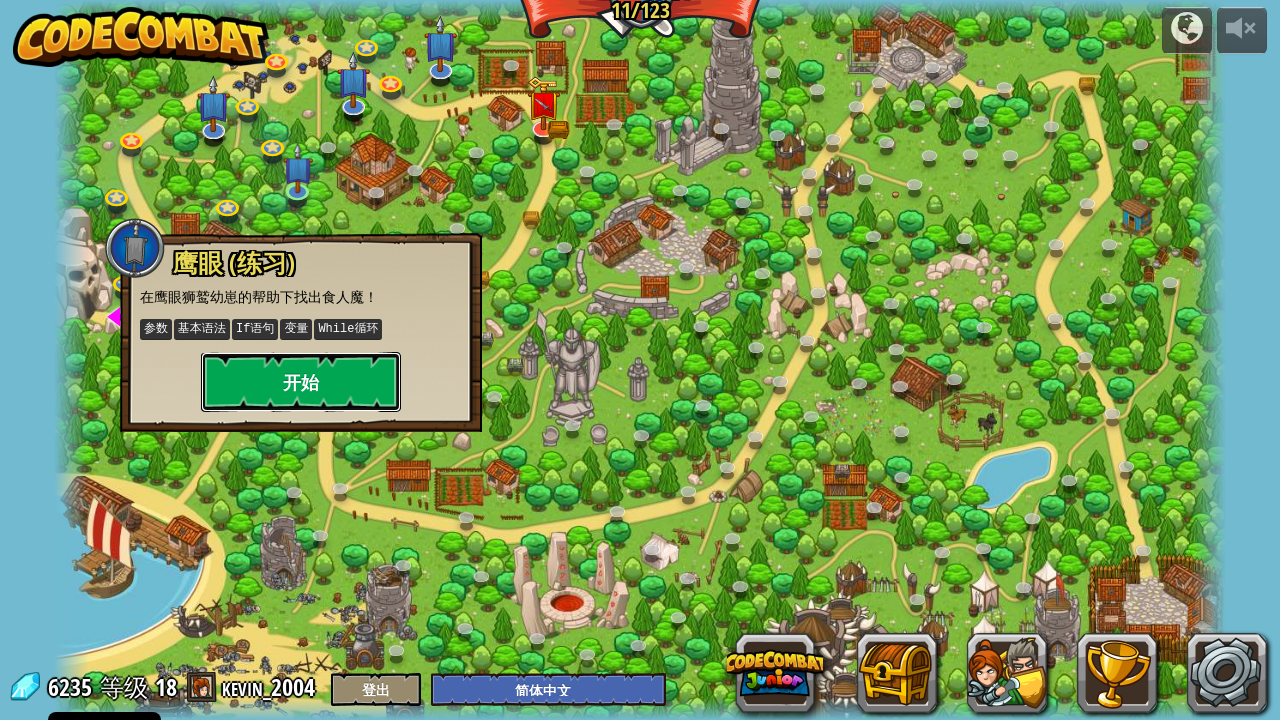 click on "开始" at bounding box center (301, 382) 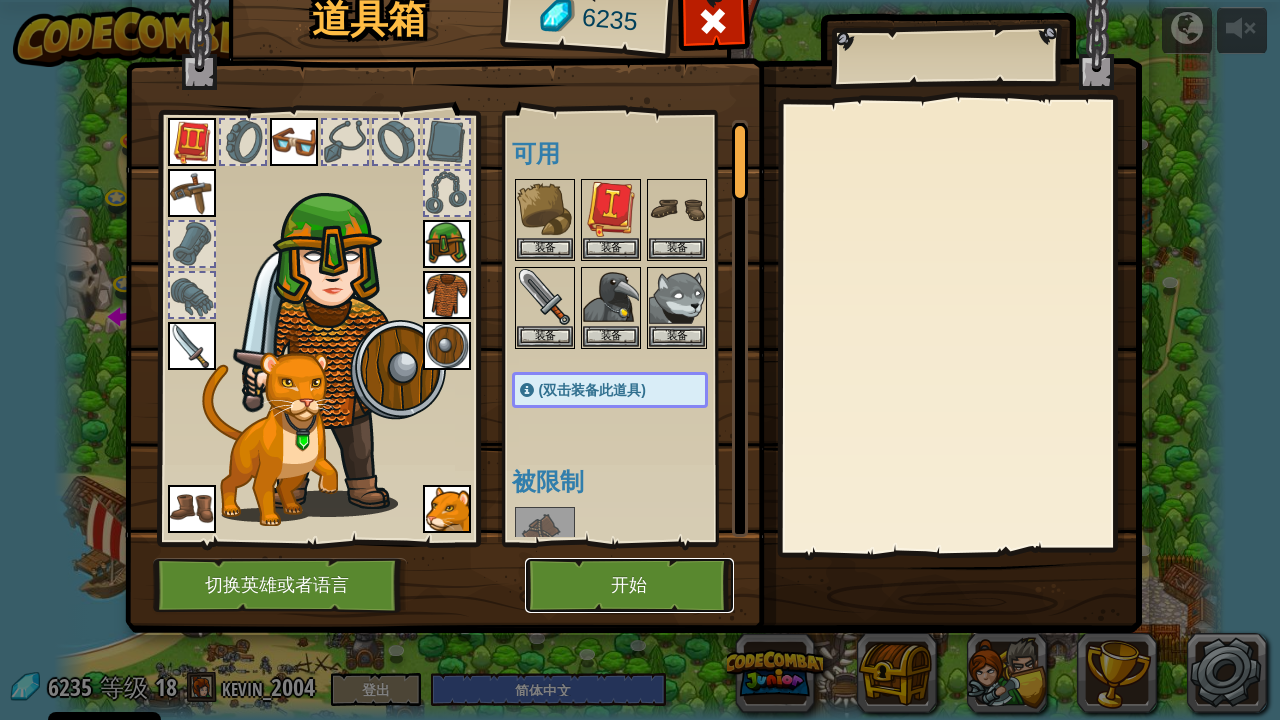 click on "开始" at bounding box center (629, 585) 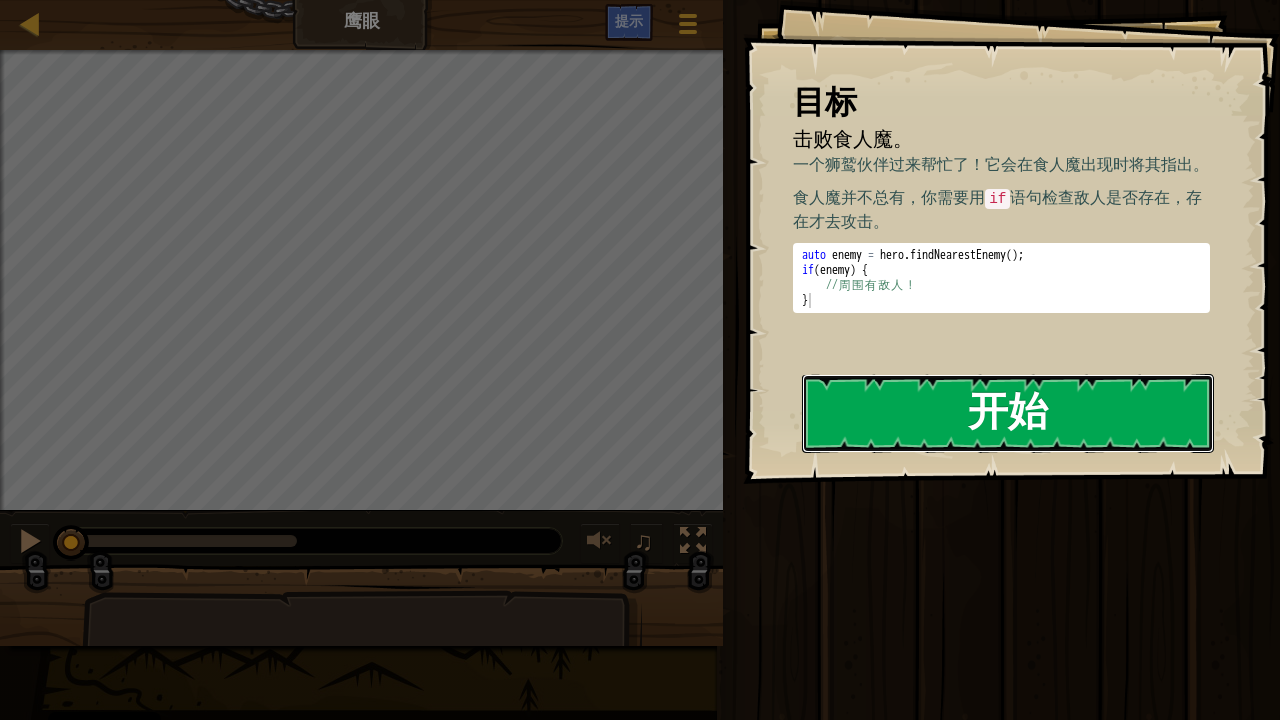 click on "开始" at bounding box center (1008, 413) 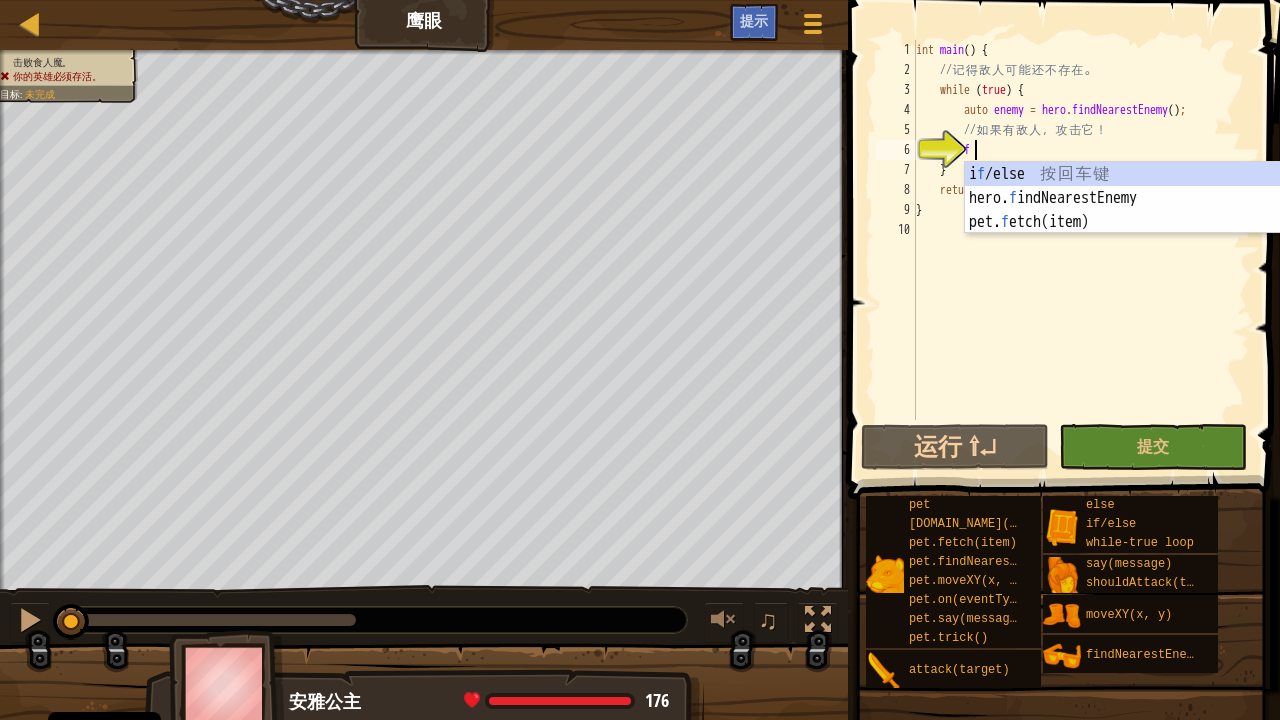 scroll, scrollTop: 9, scrollLeft: 4, axis: both 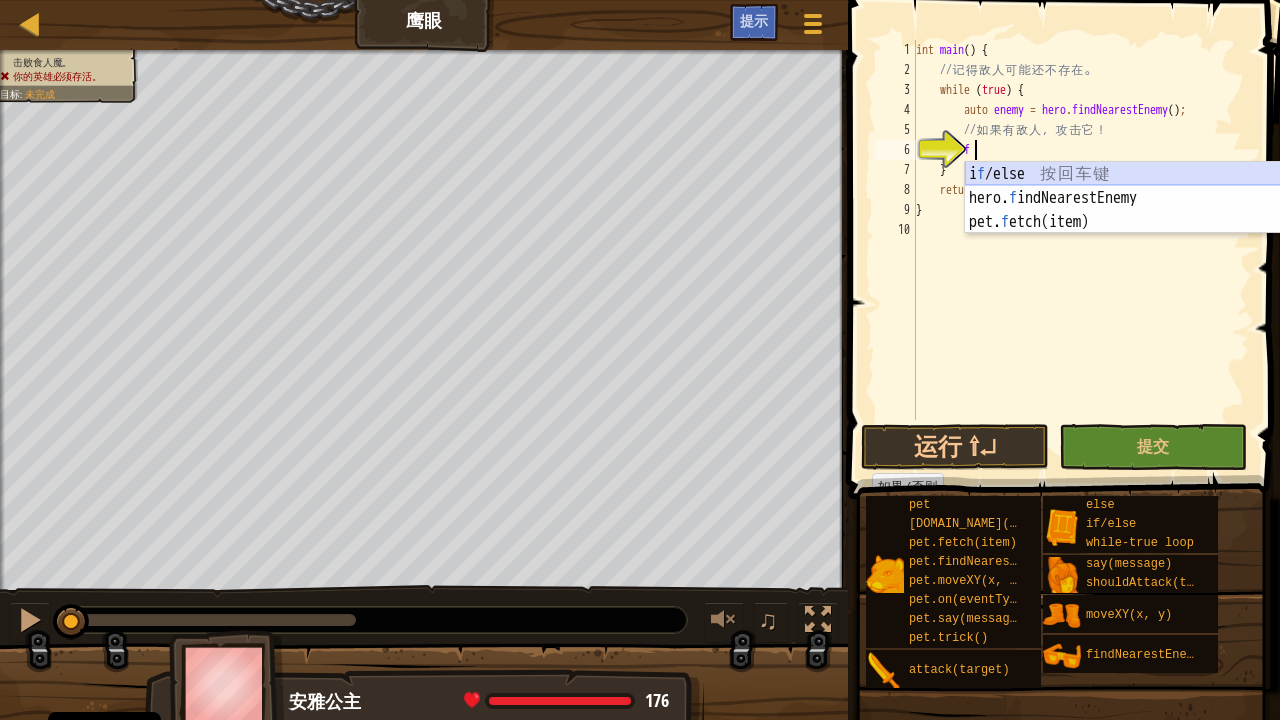click on "i f /else 按 回 车 键 hero. f indNearestEnemy 按 回 车 键 pet. f etch(item) 按 回 车 键" at bounding box center [1154, 222] 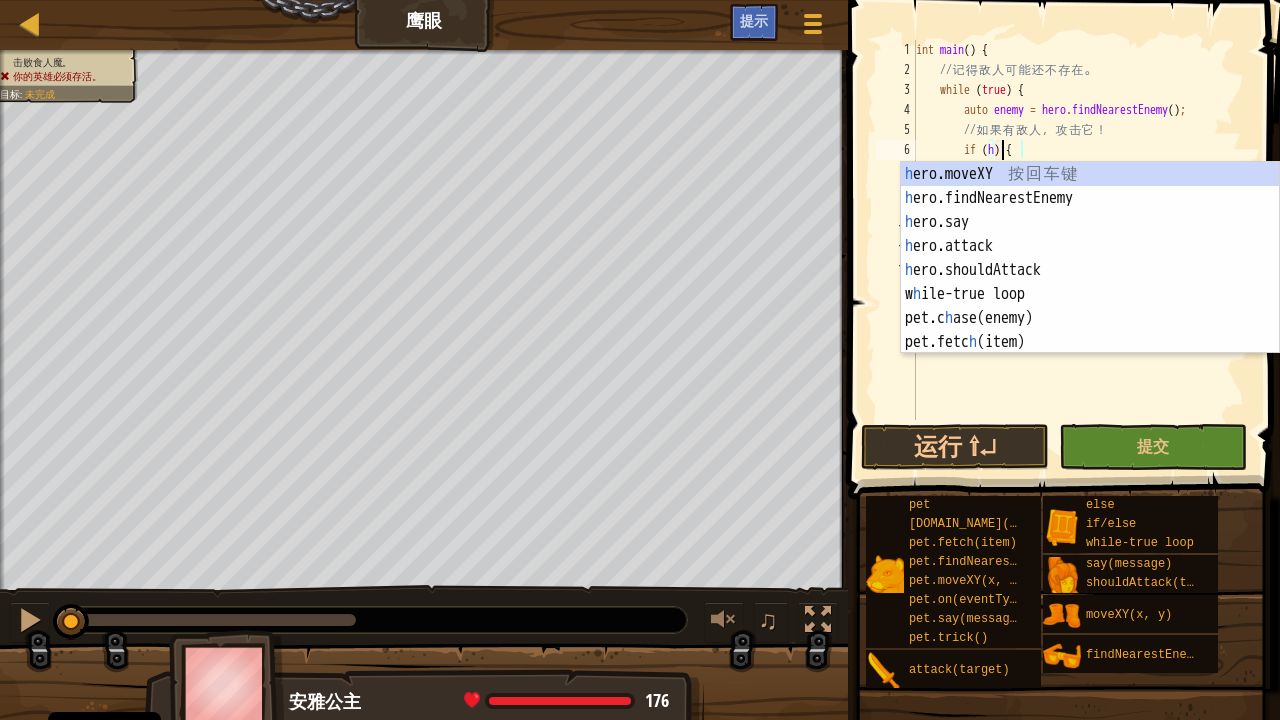scroll, scrollTop: 9, scrollLeft: 7, axis: both 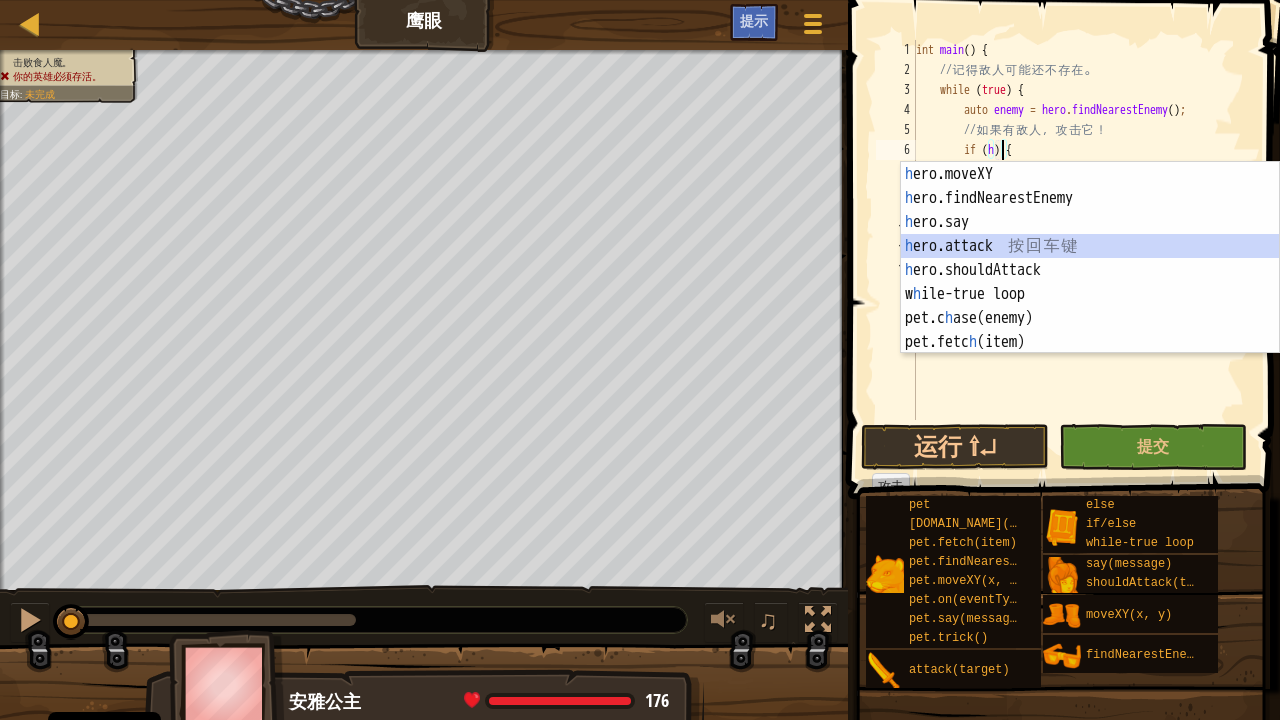 click on "h ero.moveXY 按 回 车 键 h ero.findNearestEnemy 按 回 车 键 h ero.say 按 回 车 键 h ero.attack 按 回 车 键 h ero.shouldAttack 按 回 车 键 w h ile-true loop 按 回 车 键 pet.c h ase(enemy) 按 回 车 键 pet.fetc h (item) 按 回 车 键 pet.on(eventType,  h andler) 按 回 车 键" at bounding box center (1090, 282) 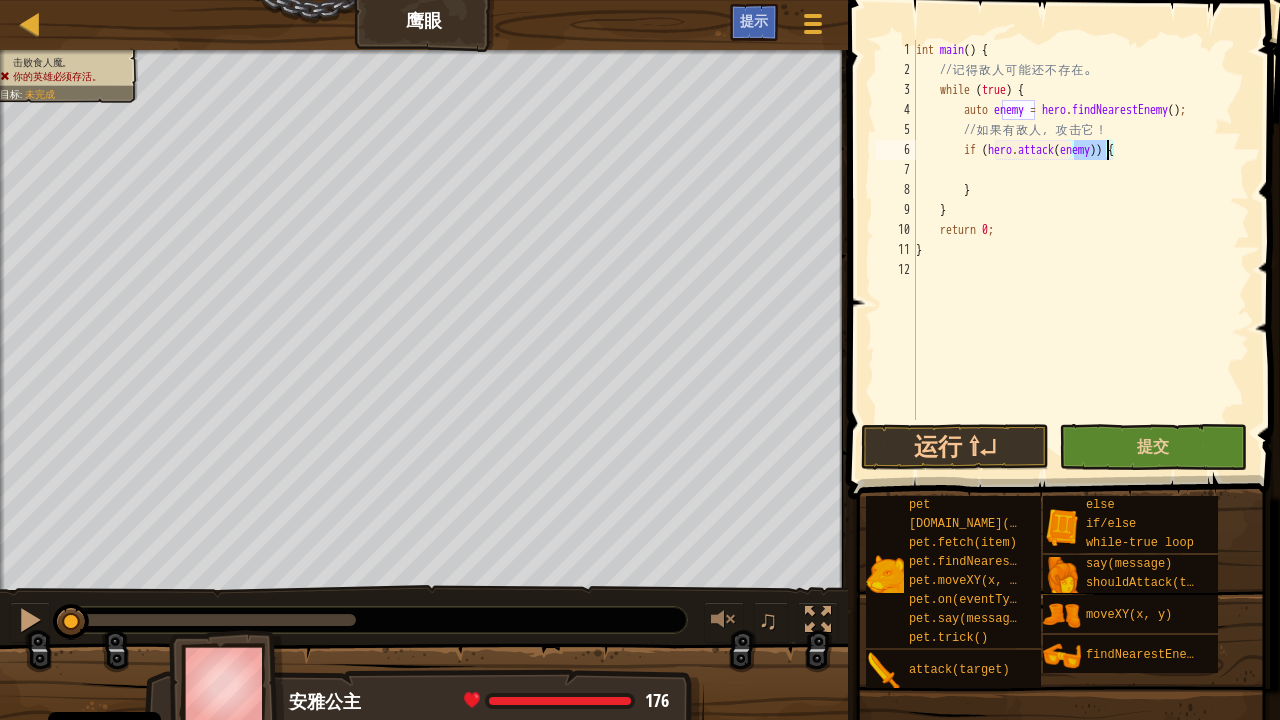 type on "if (hero.attack(enemy)) {" 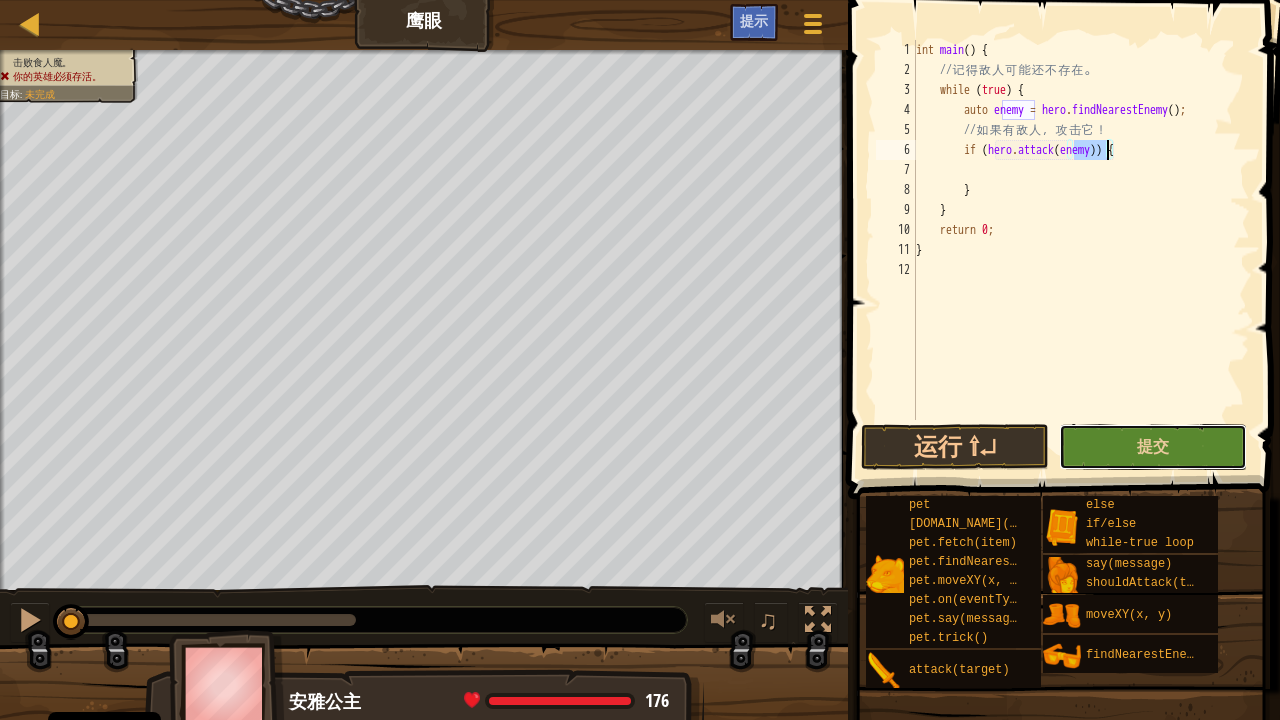 click on "提交" at bounding box center [1153, 447] 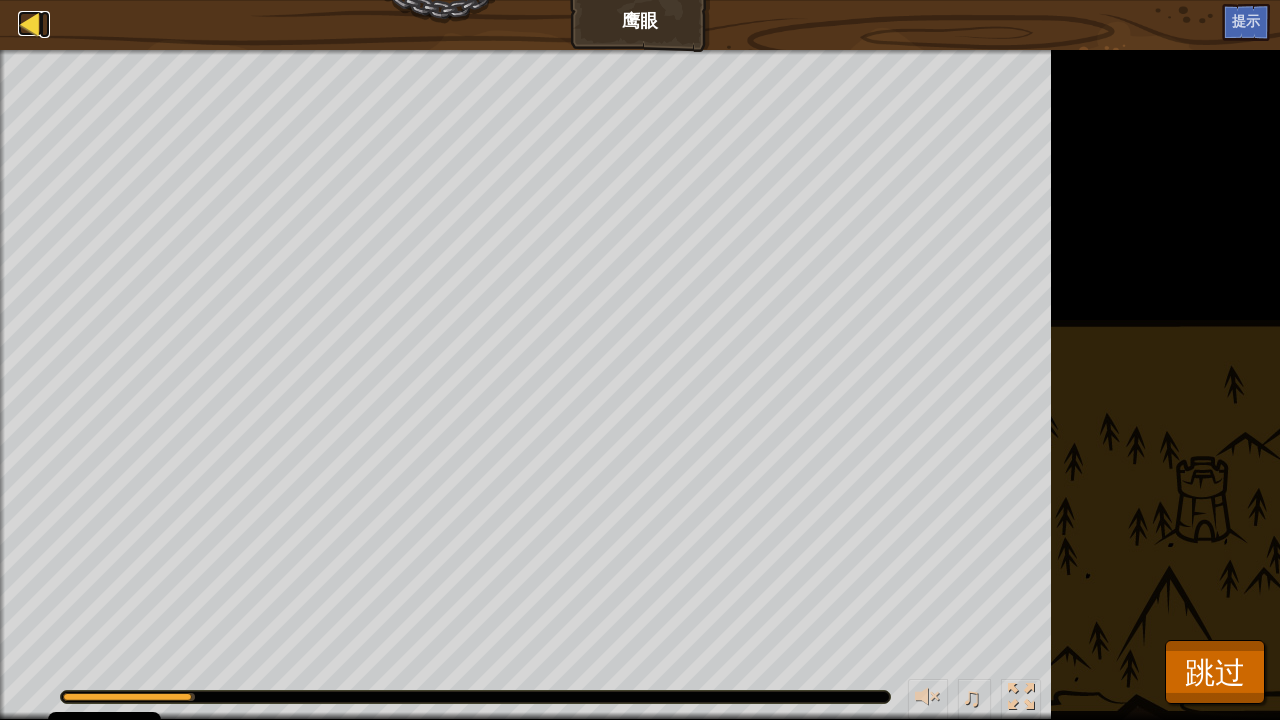 click at bounding box center (30, 23) 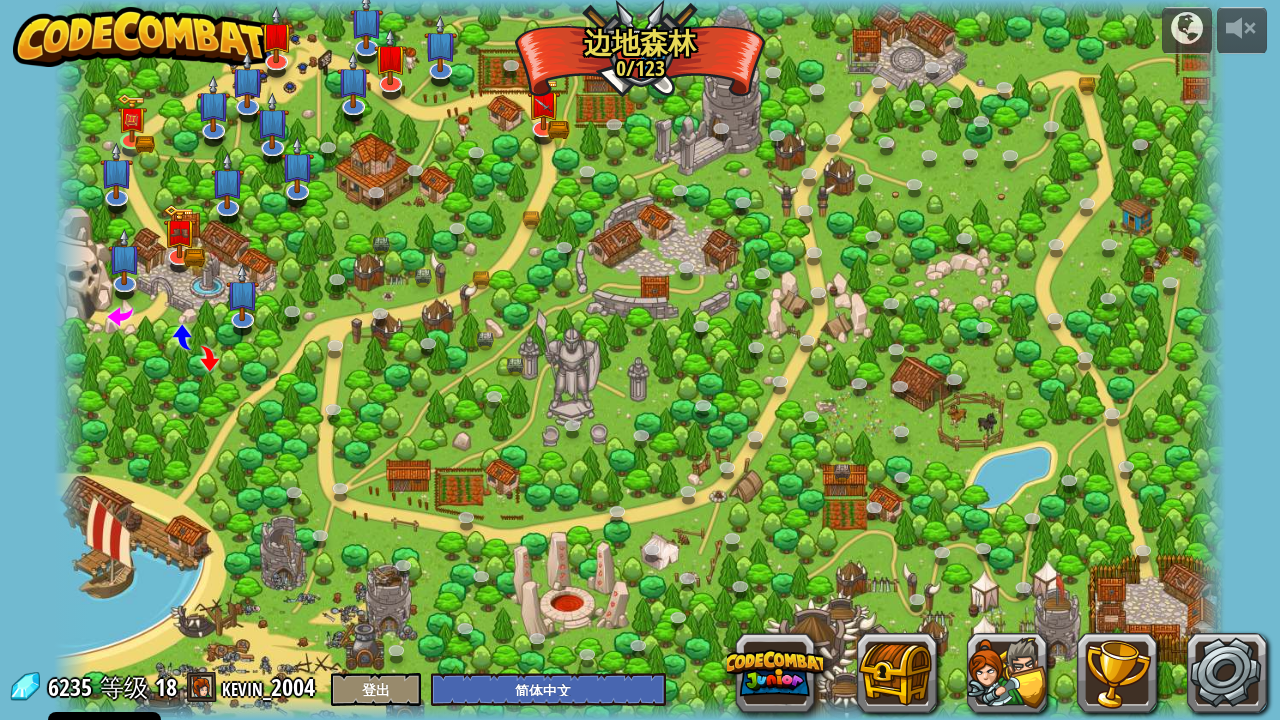 select on "zh-HANS" 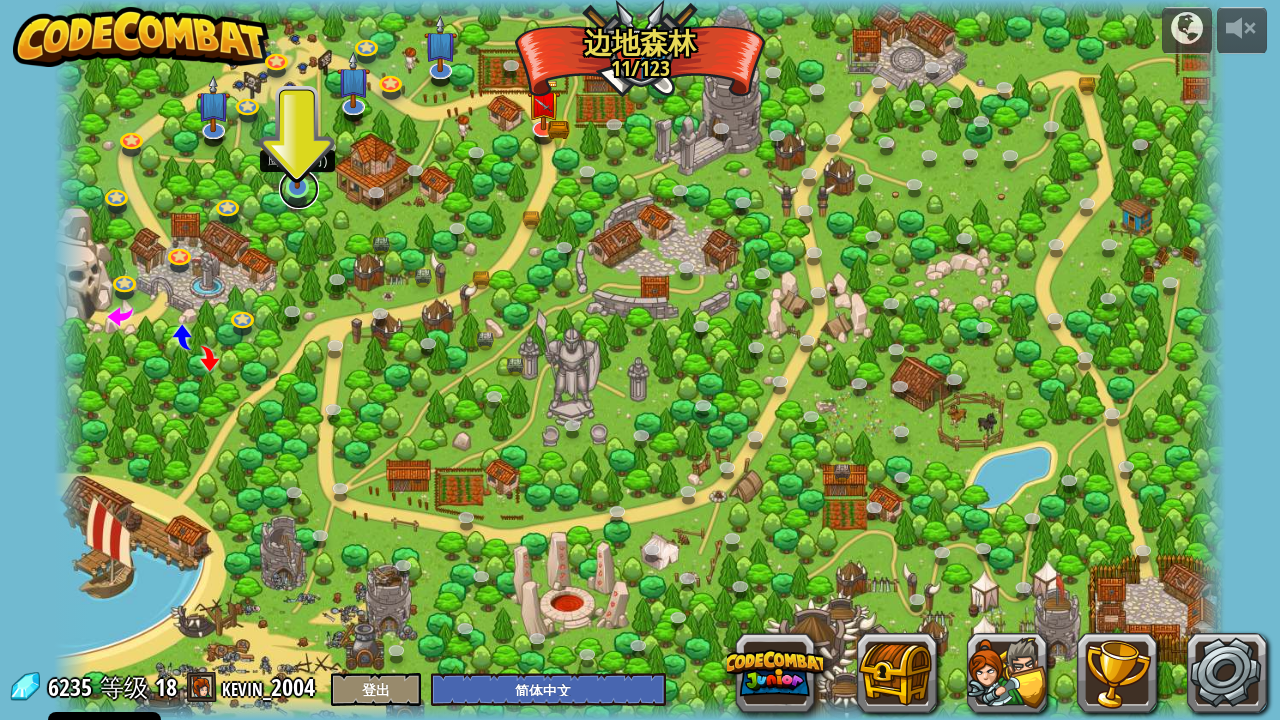 click at bounding box center [299, 189] 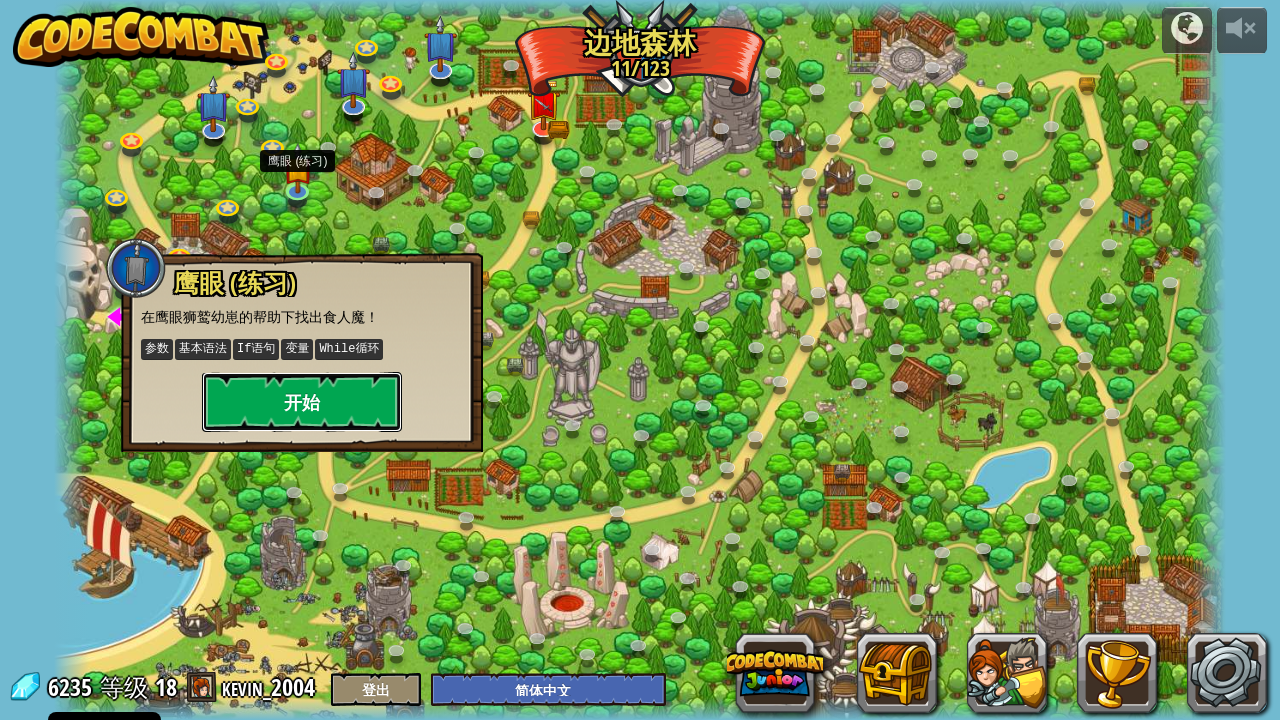 click on "开始" at bounding box center (302, 402) 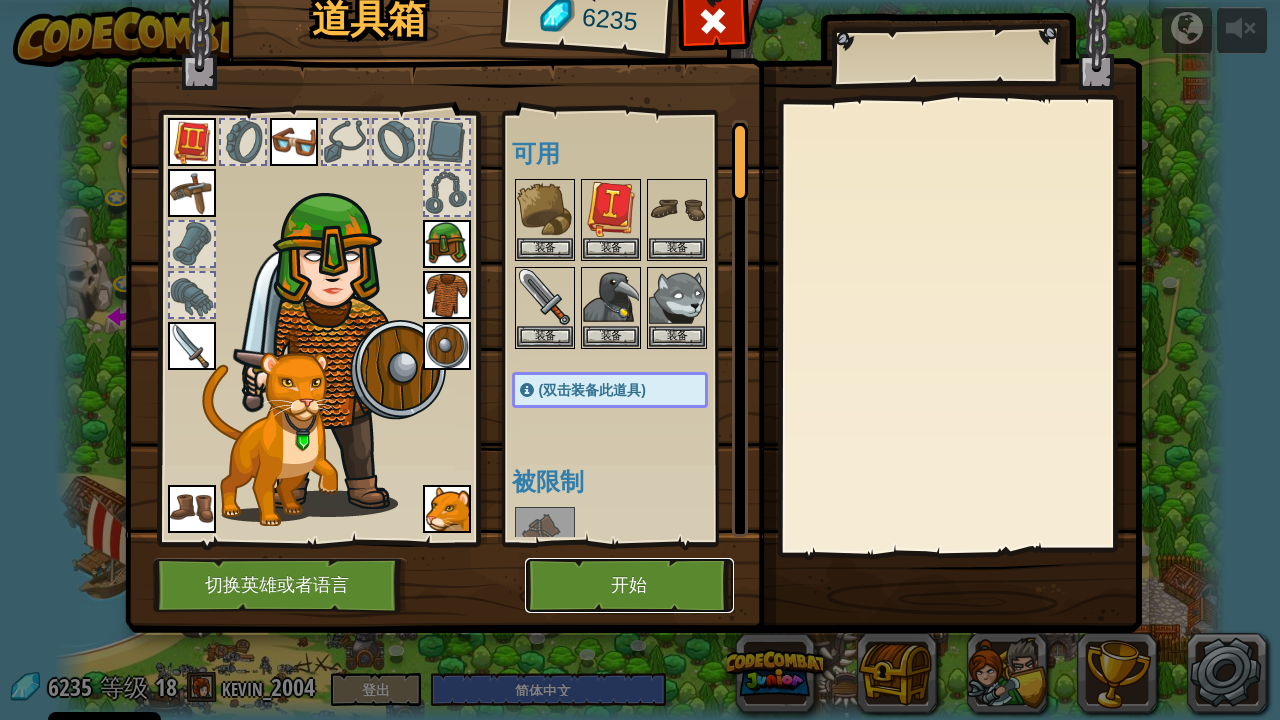 click on "开始" at bounding box center (629, 585) 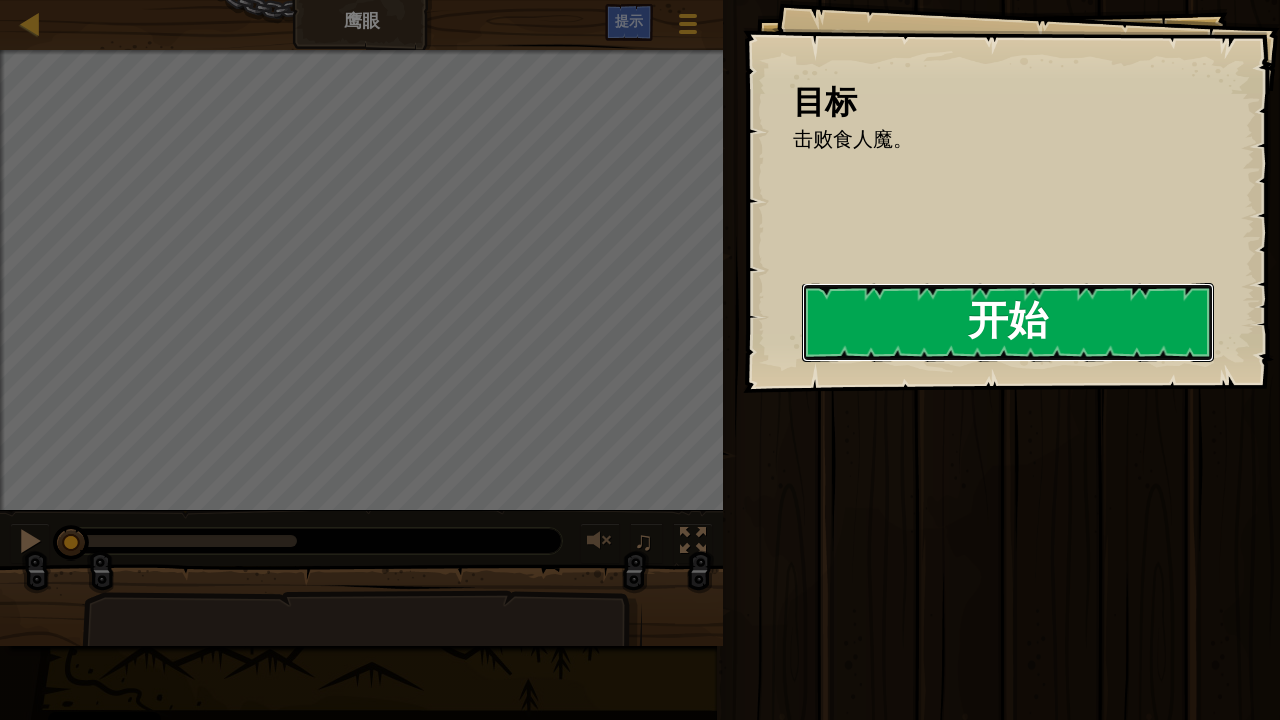 click on "开始" at bounding box center (1008, 322) 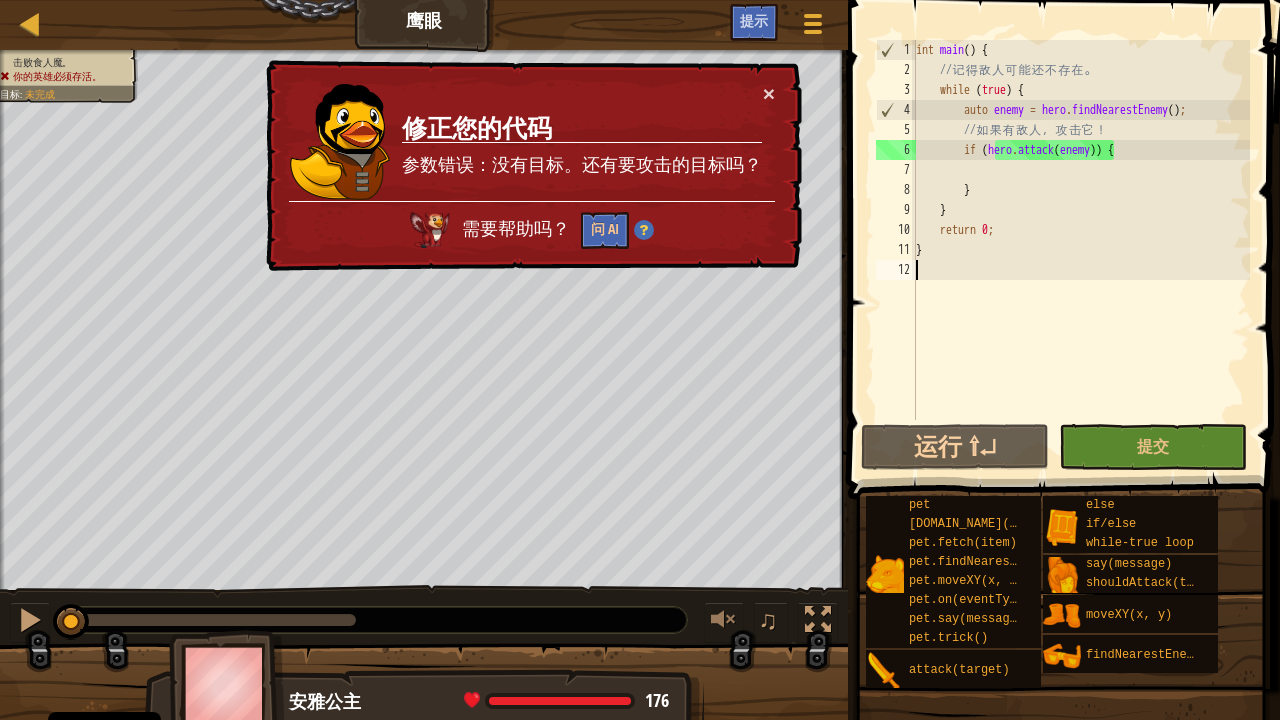 click on "int   main ( )   {      //  记 得 敌 人 可 能 还 不 存 在 。      while   ( true )   {          auto   enemy   =   hero . findNearestEnemy ( ) ;          //  如 果 有 敌 人 ， 攻 击 它 ！          if   ( hero . attack ( enemy ))   {                       }      }      return   0 ; }" at bounding box center [1081, 250] 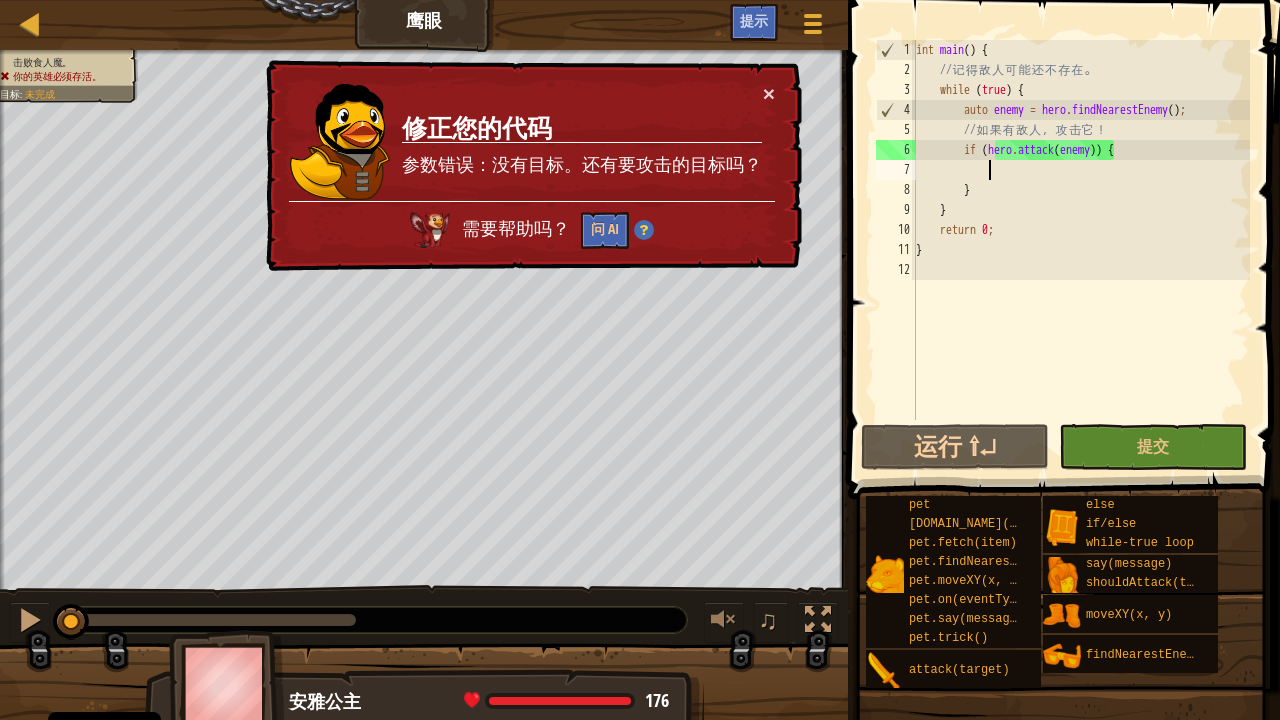 click on "int   main ( )   {      //  记 得 敌 人 可 能 还 不 存 在 。      while   ( true )   {          auto   enemy   =   hero . findNearestEnemy ( ) ;          //  如 果 有 敌 人 ， 攻 击 它 ！          if   ( hero . attack ( enemy ))   {                       }      }      return   0 ; }" at bounding box center [1081, 250] 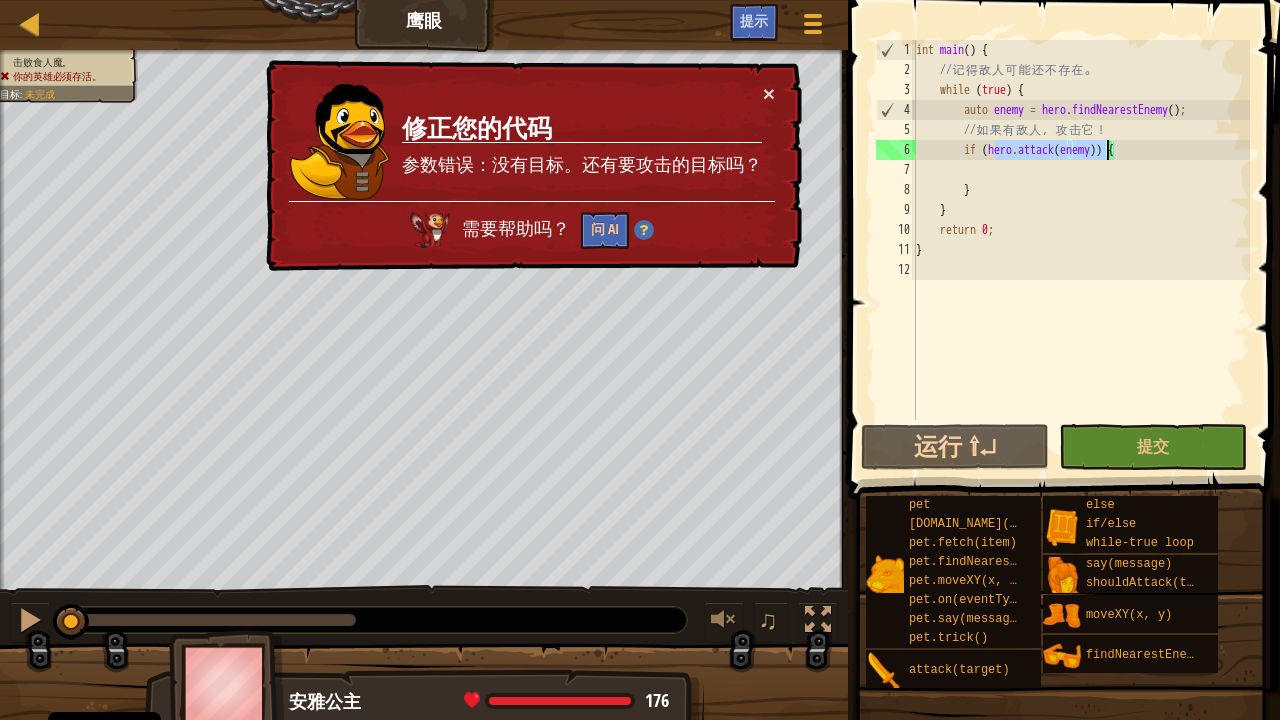 drag, startPoint x: 993, startPoint y: 155, endPoint x: 1106, endPoint y: 153, distance: 113.0177 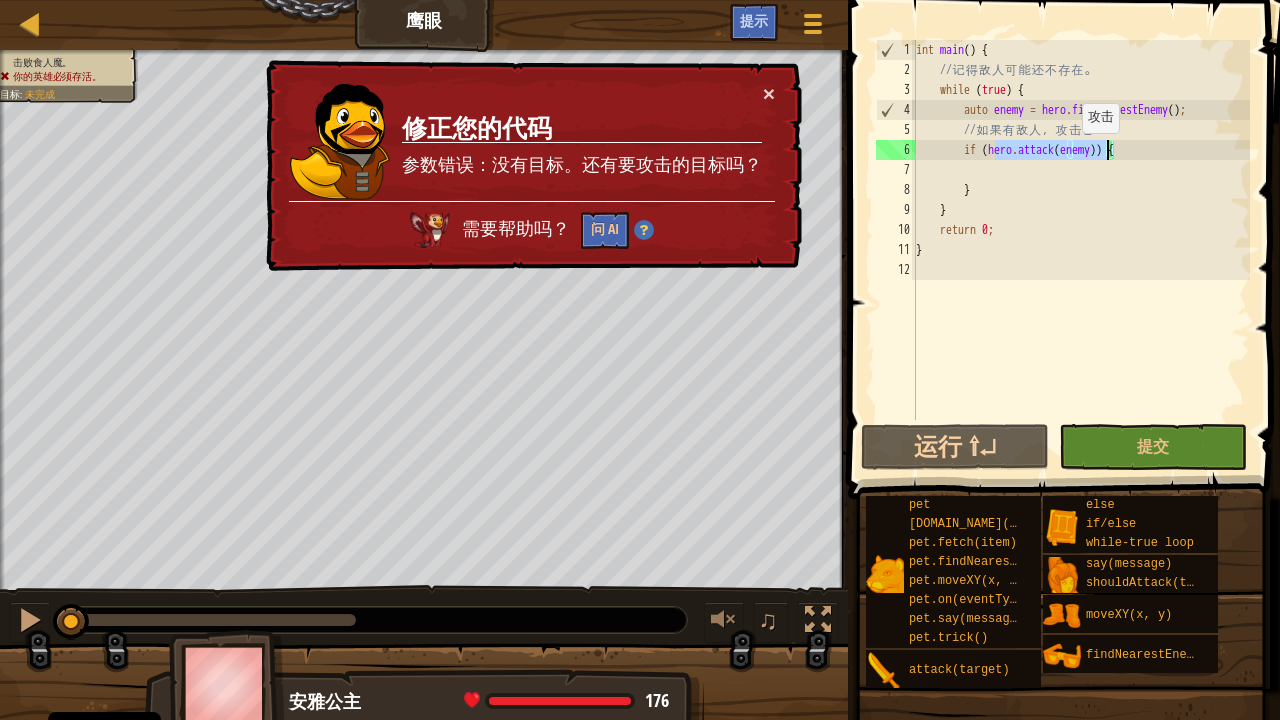 click on "int   main ( )   {      //  记 得 敌 人 可 能 还 不 存 在 。      while   ( true )   {          auto   enemy   =   hero . findNearestEnemy ( ) ;          //  如 果 有 敌 人 ， 攻 击 它 ！          if   ( hero . attack ( enemy ))   {                       }      }      return   0 ; }" at bounding box center (1081, 230) 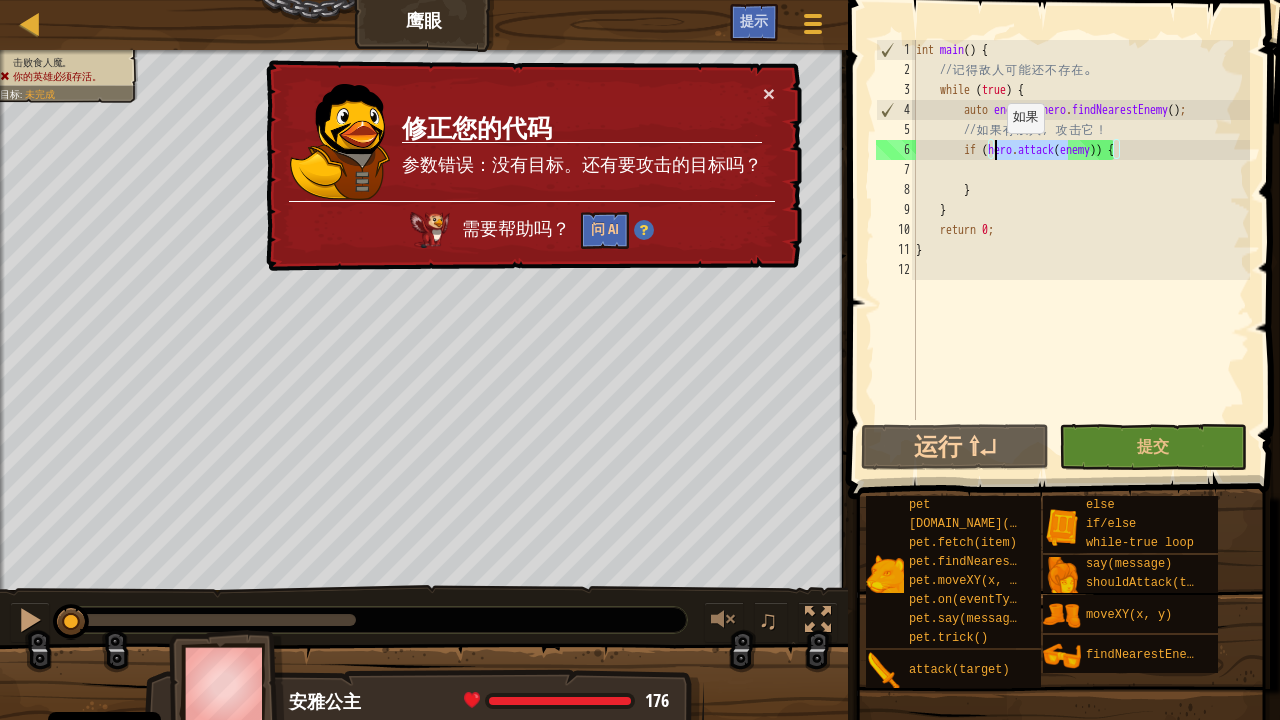 drag, startPoint x: 1067, startPoint y: 153, endPoint x: 997, endPoint y: 153, distance: 70 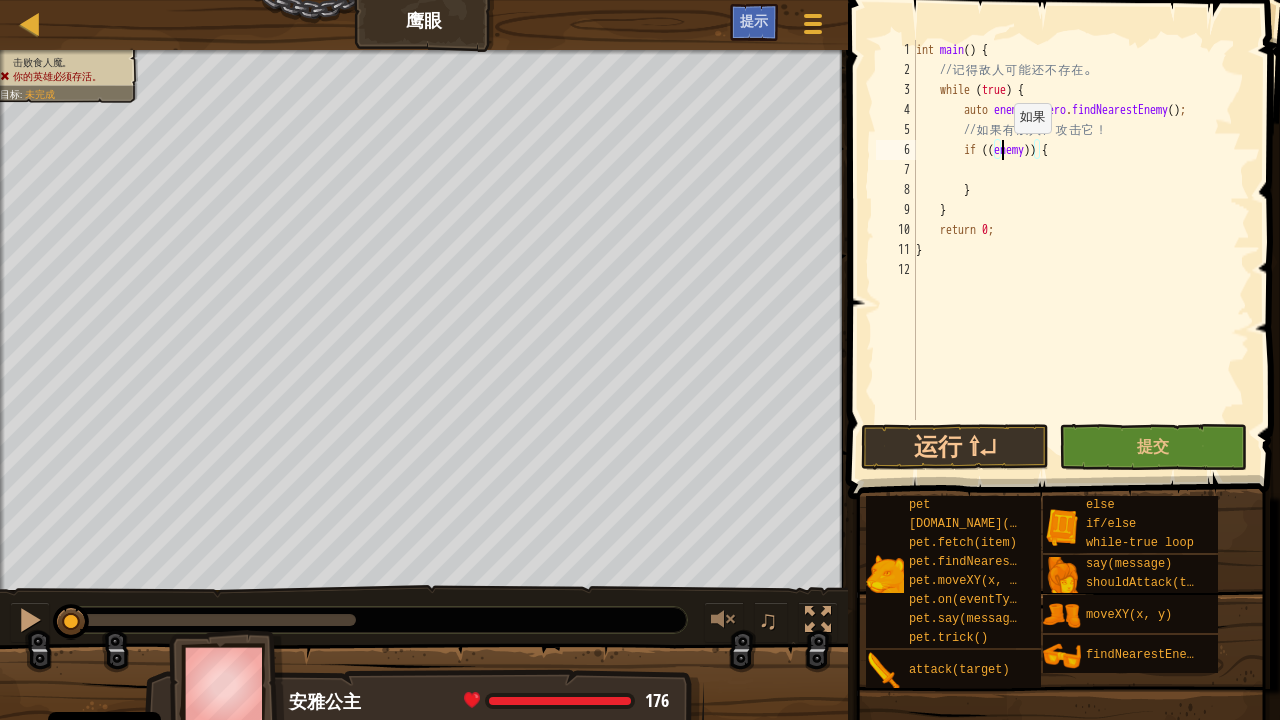 click on "int   main ( )   {      //  记 得 敌 人 可 能 还 不 存 在 。      while   ( true )   {          auto   enemy   =   hero . findNearestEnemy ( ) ;          //  如 果 有 敌 人 ， 攻 击 它 ！          if   (( enemy ))   {                       }      }      return   0 ; }" at bounding box center (1081, 250) 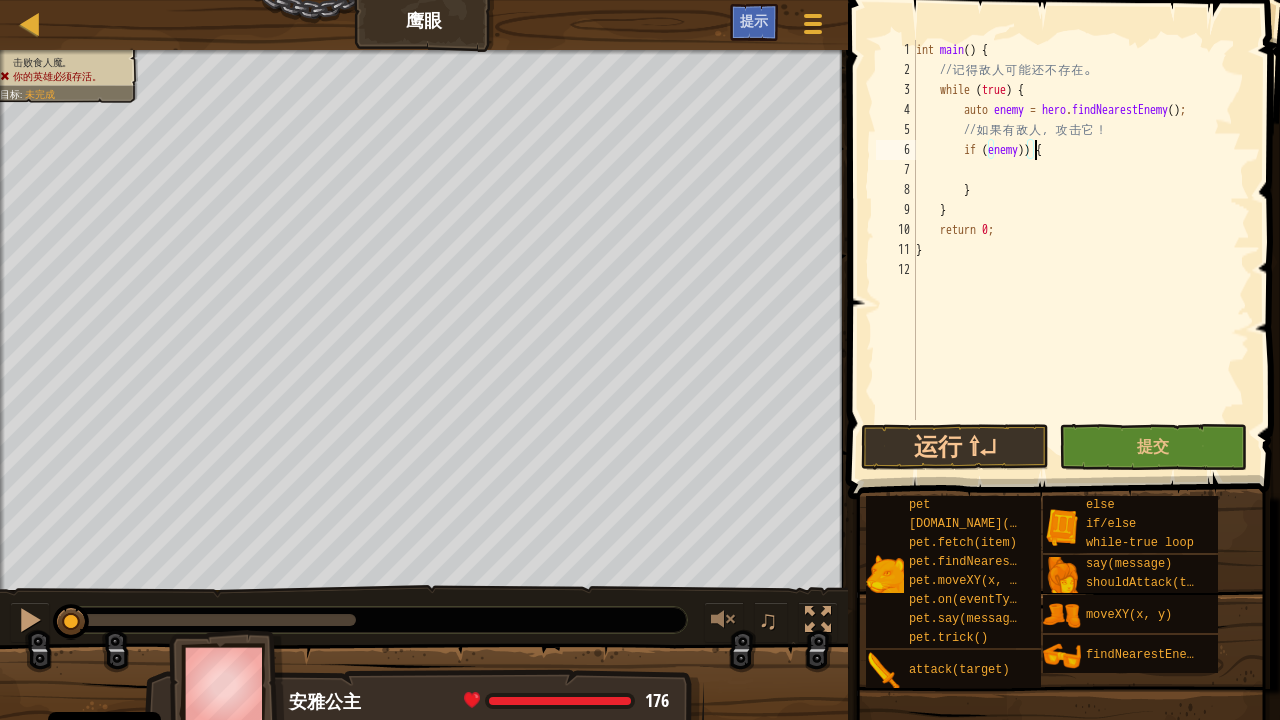 click on "int   main ( )   {      //  记 得 敌 人 可 能 还 不 存 在 。      while   ( true )   {          auto   enemy   =   hero . findNearestEnemy ( ) ;          //  如 果 有 敌 人 ， 攻 击 它 ！          if   ( enemy ))   {                       }      }      return   0 ; }" at bounding box center (1081, 250) 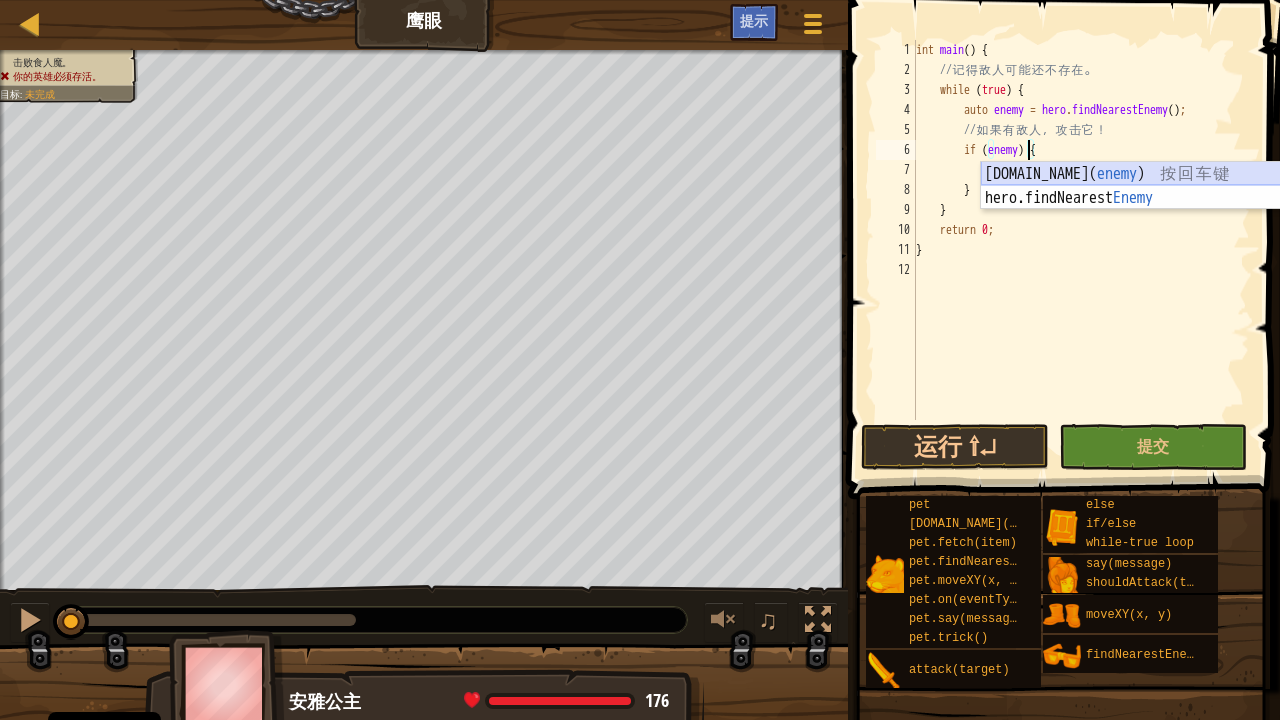 click on "[DOMAIN_NAME]( enemy ) 按 回 车 键 hero.findNearest Enemy 按 回 车 键" at bounding box center (1170, 210) 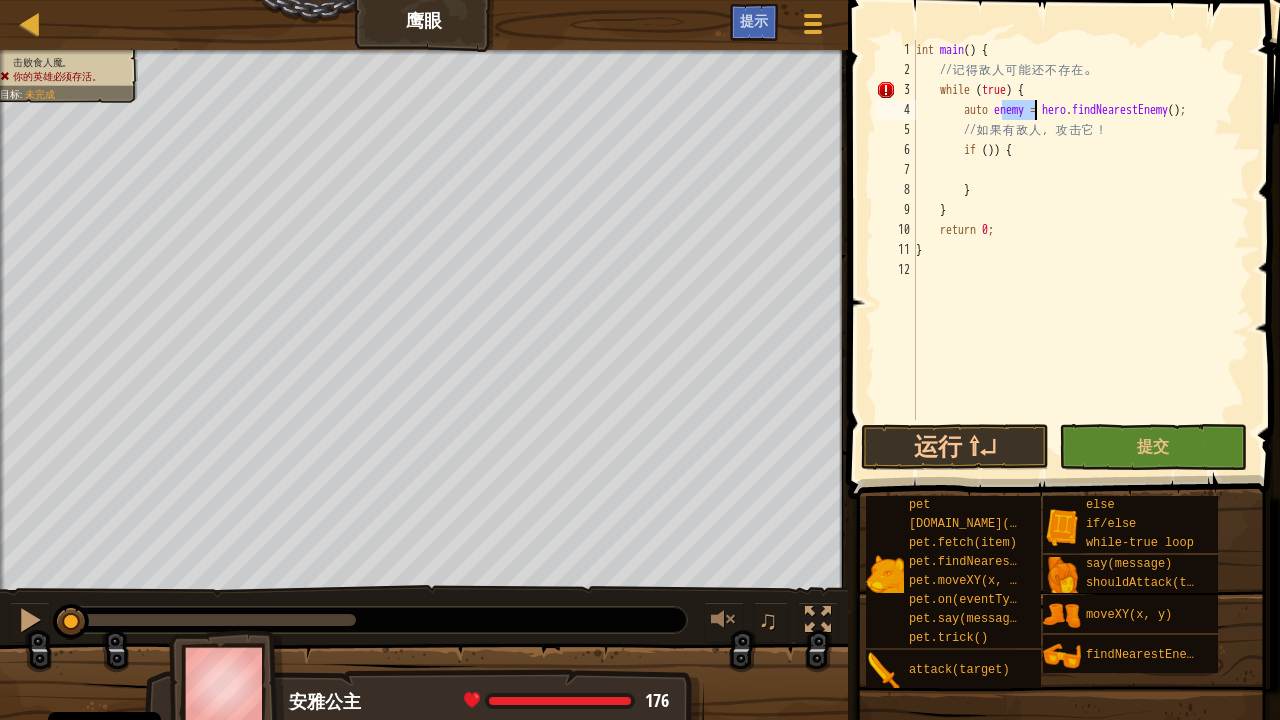 drag, startPoint x: 1001, startPoint y: 113, endPoint x: 1034, endPoint y: 117, distance: 33.24154 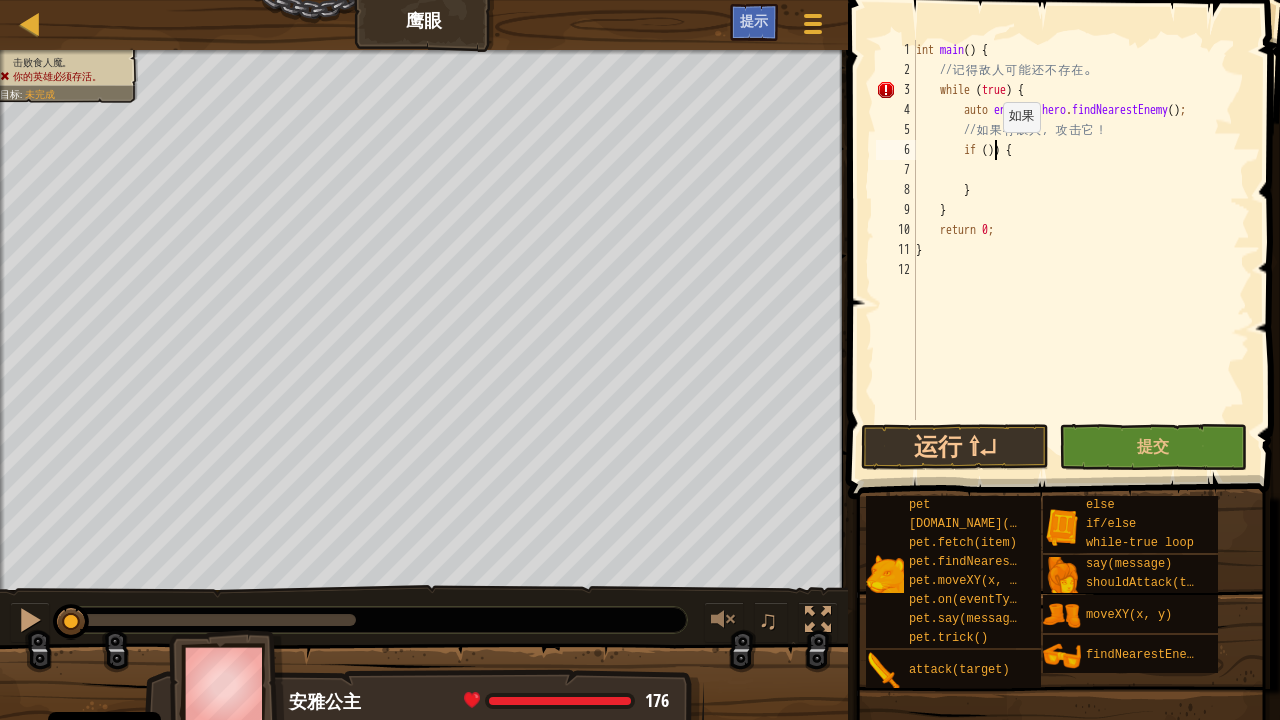 click on "int   main ( )   {      //  记 得 敌 人 可 能 还 不 存 在 。      while   ( true )   {          auto   enemy   =   hero . findNearestEnemy ( ) ;          //  如 果 有 敌 人 ， 攻 击 它 ！          if   ( ))   {                       }      }      return   0 ; }" at bounding box center [1081, 250] 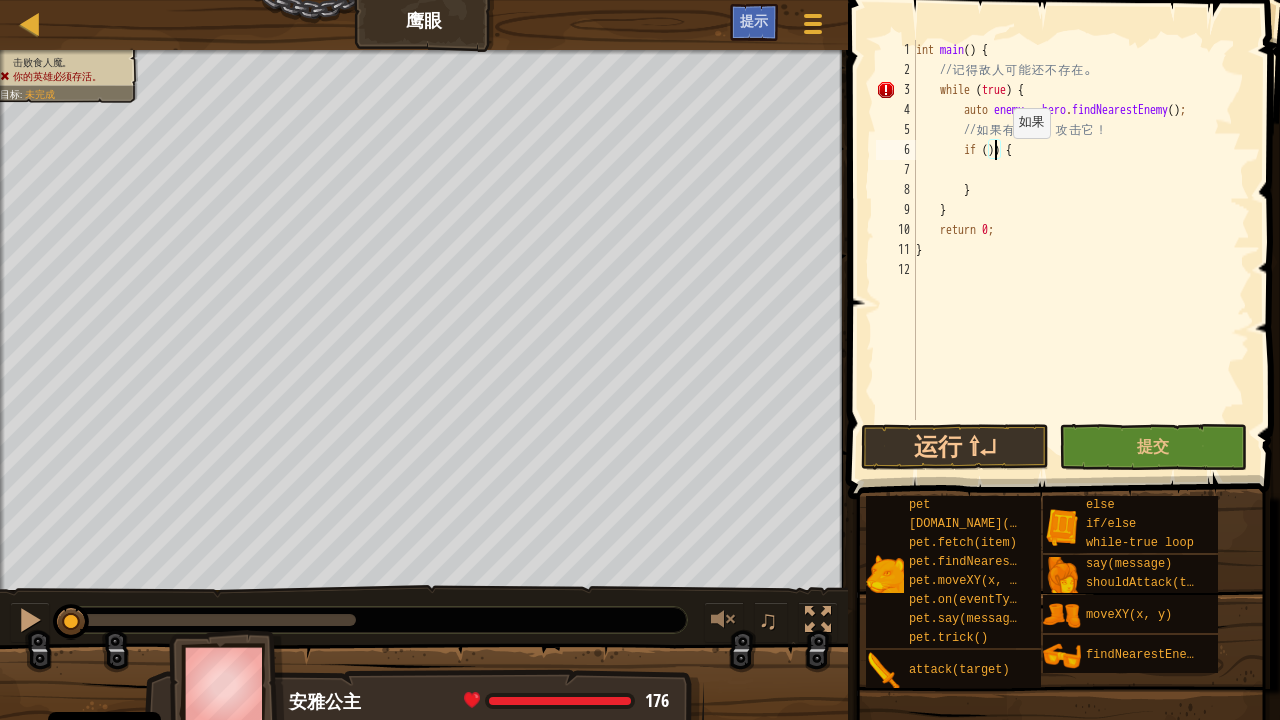 paste on "enemy" 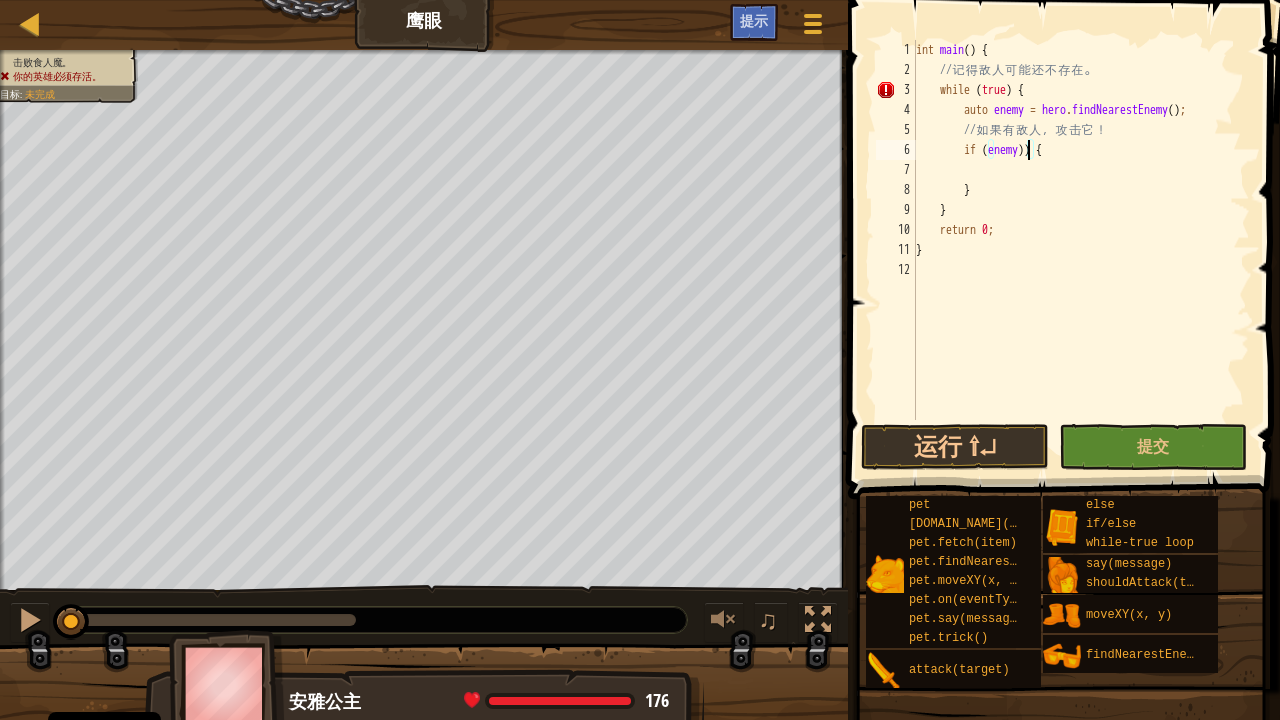click on "int   main ( )   {      //  记 得 敌 人 可 能 还 不 存 在 。      while   ( true )   {          auto   enemy   =   hero . findNearestEnemy ( ) ;          //  如 果 有 敌 人 ， 攻 击 它 ！          if   ( enemy ))   {                       }      }      return   0 ; }" at bounding box center (1081, 250) 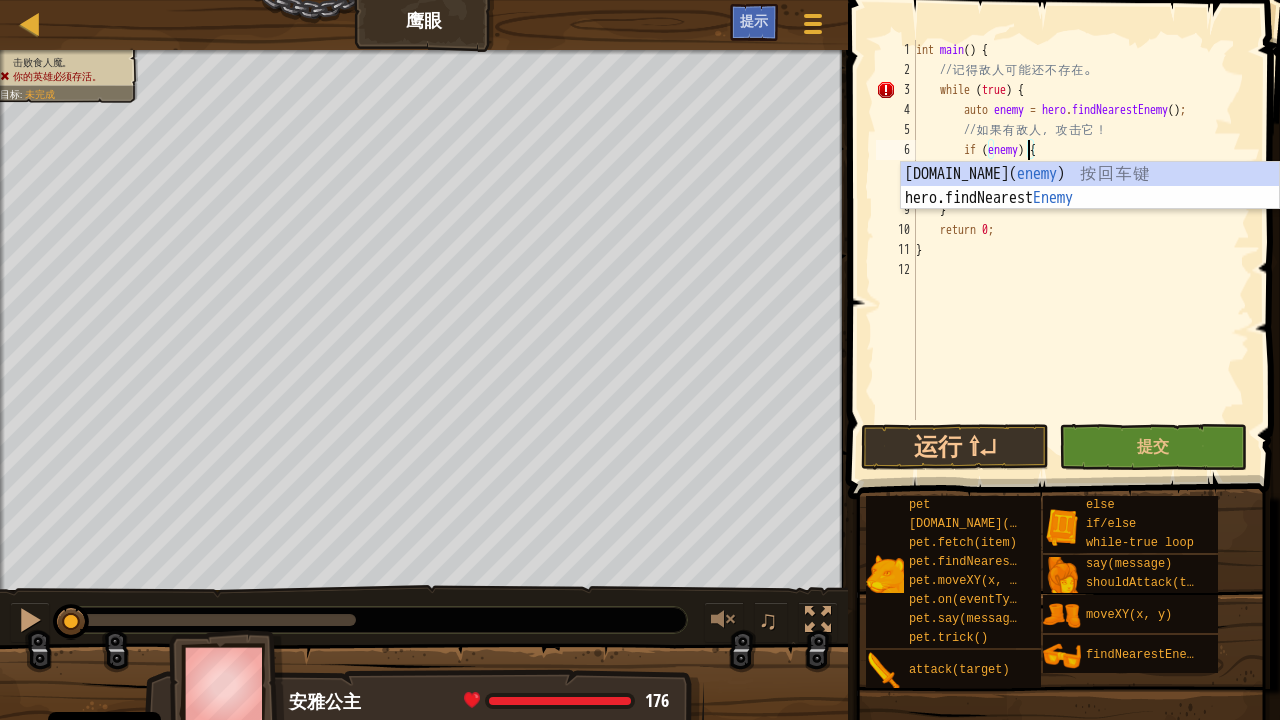 click on "int   main ( )   {      //  记 得 敌 人 可 能 还 不 存 在 。      while   ( true )   {          auto   enemy   =   hero . findNearestEnemy ( ) ;          //  如 果 有 敌 人 ， 攻 击 它 ！          if   ( enemy )   {                       }      }      return   0 ; }" at bounding box center (1081, 250) 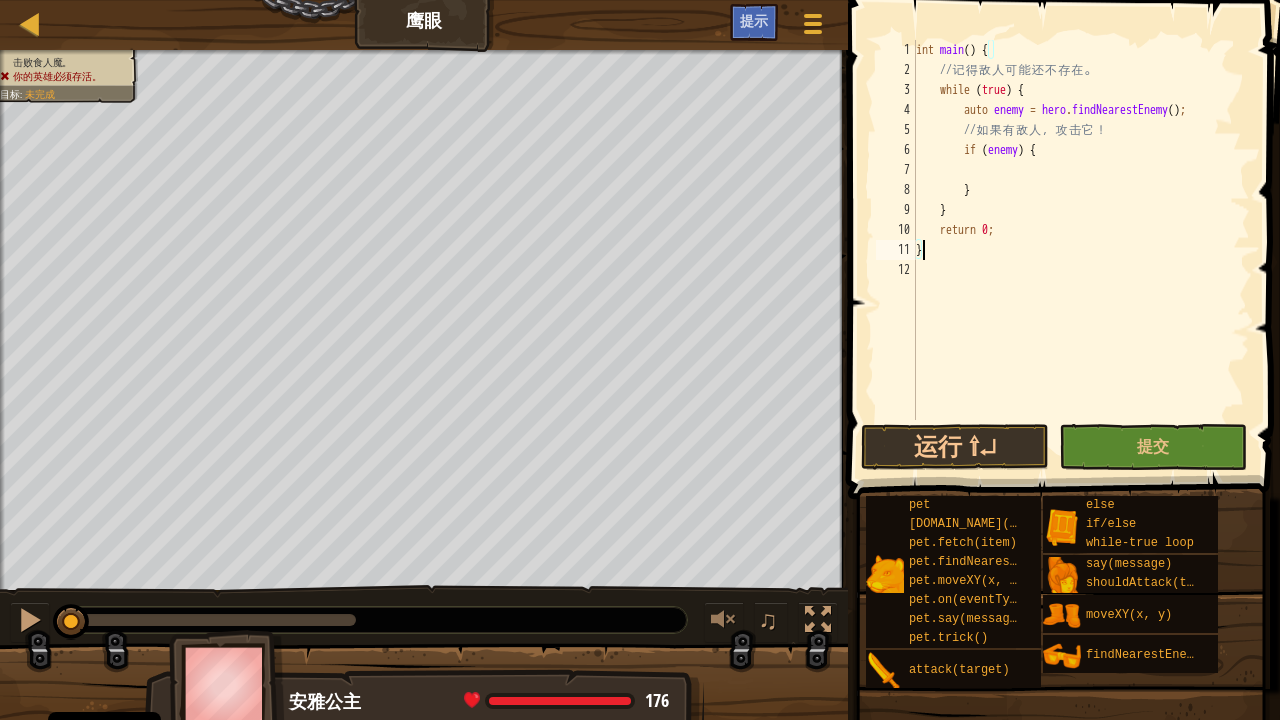 click on "int   main ( )   {      //  记 得 敌 人 可 能 还 不 存 在 。      while   ( true )   {          auto   enemy   =   hero . findNearestEnemy ( ) ;          //  如 果 有 敌 人 ， 攻 击 它 ！          if   ( enemy )   {                       }      }      return   0 ; }" at bounding box center [1081, 250] 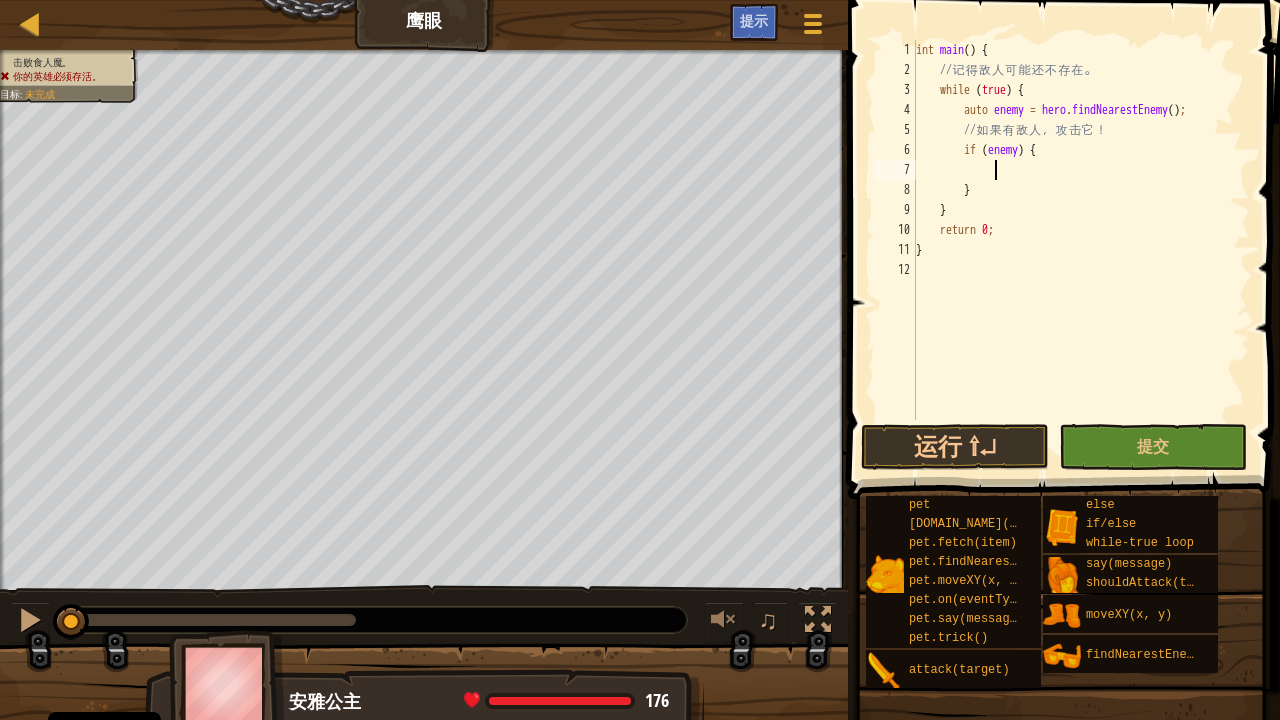 scroll, scrollTop: 8, scrollLeft: 6, axis: both 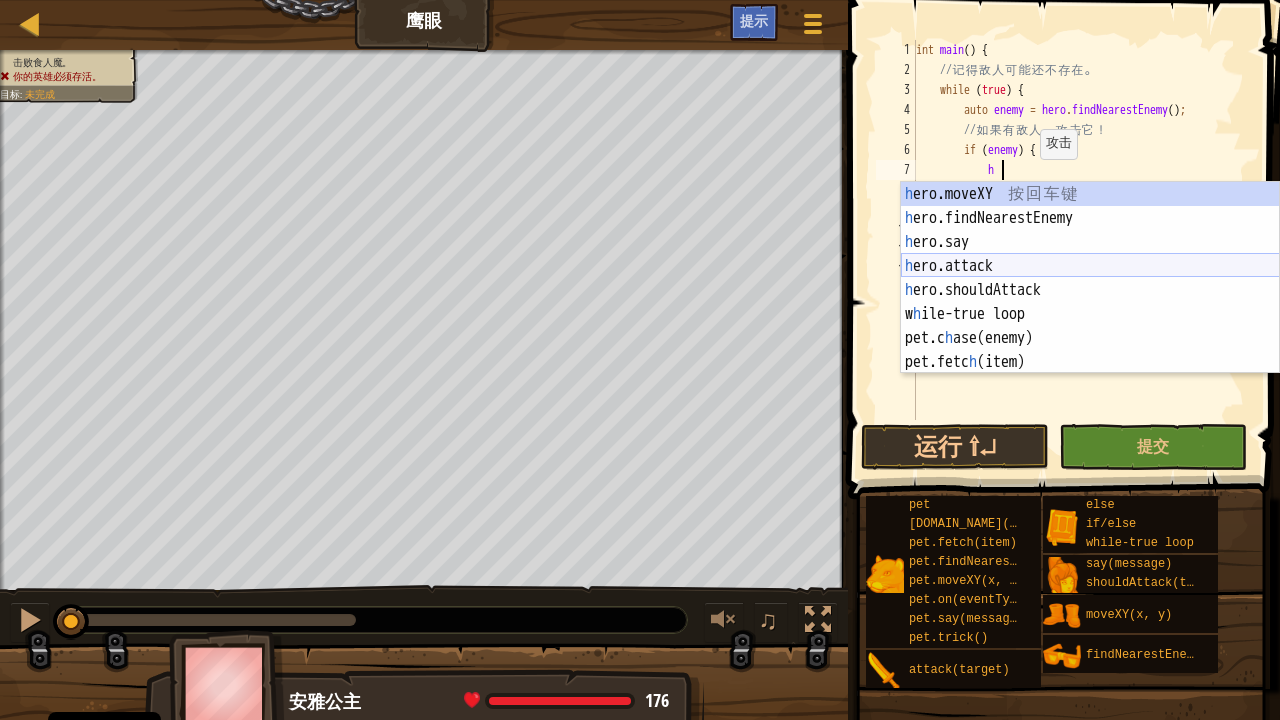 click on "h ero.moveXY 按 回 车 键 h ero.findNearestEnemy 按 回 车 键 h ero.say 按 回 车 键 h ero.attack 按 回 车 键 h ero.shouldAttack 按 回 车 键 w h ile-true loop 按 回 车 键 pet.c h ase(enemy) 按 回 车 键 pet.fetc h (item) 按 回 车 键 pet.on(eventType,  h andler) 按 回 车 键" at bounding box center (1090, 302) 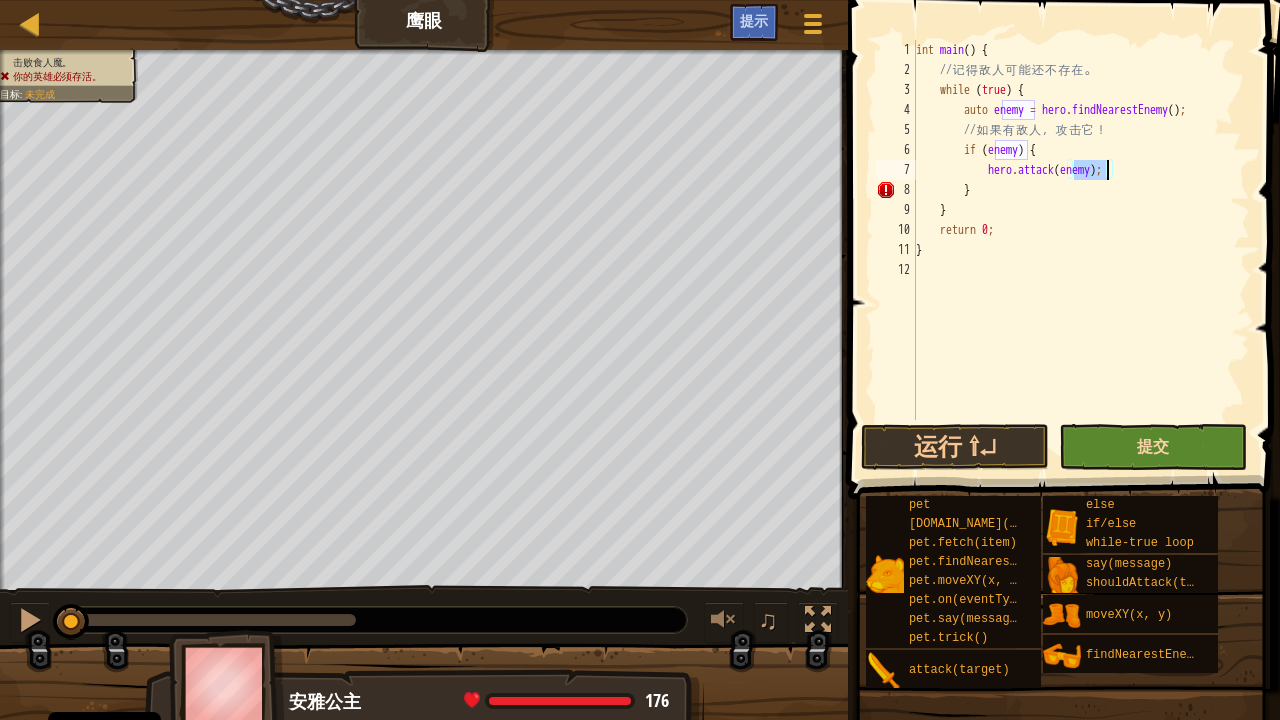 type on "hero.attack(enemy);" 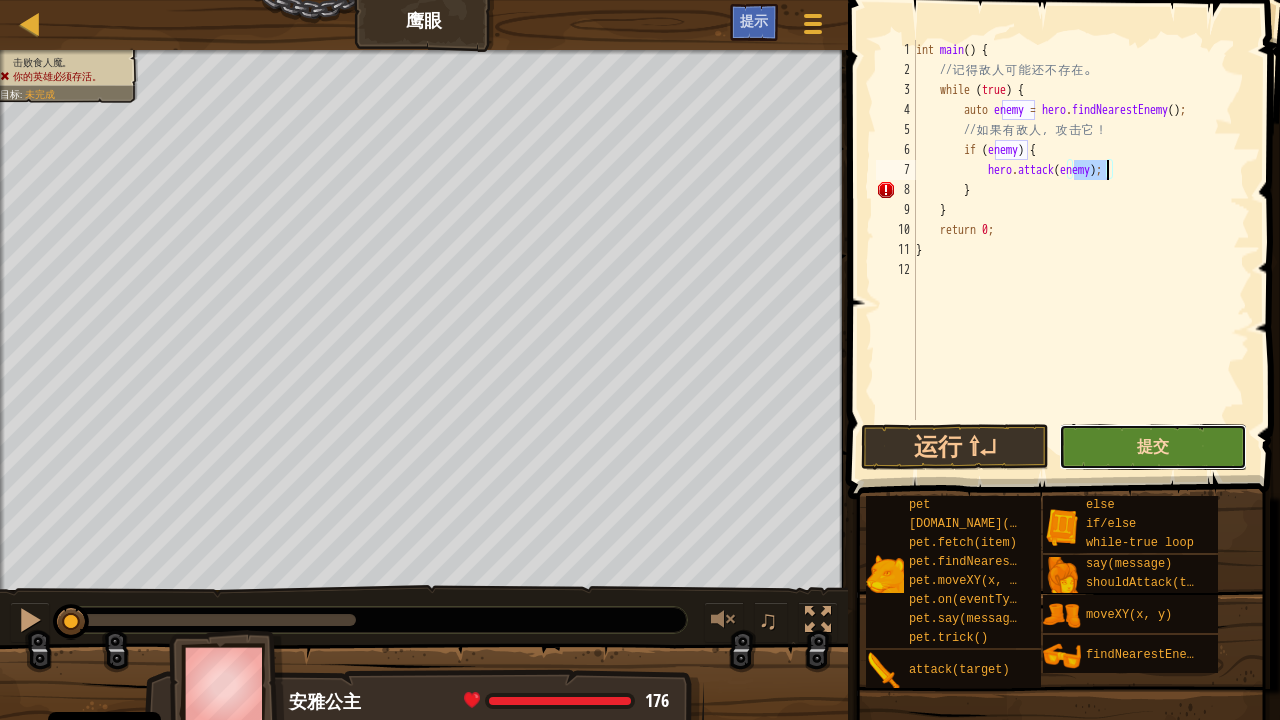 click on "提交" at bounding box center (1153, 446) 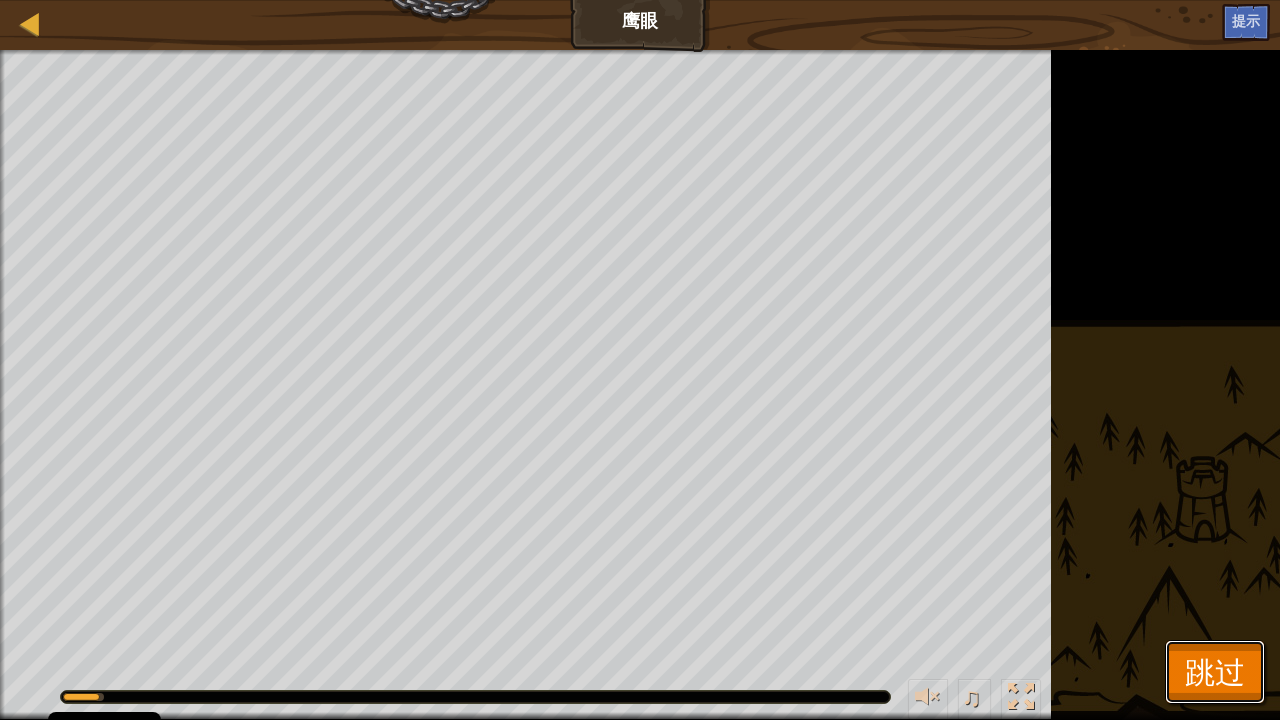 click on "跳过" at bounding box center [1215, 671] 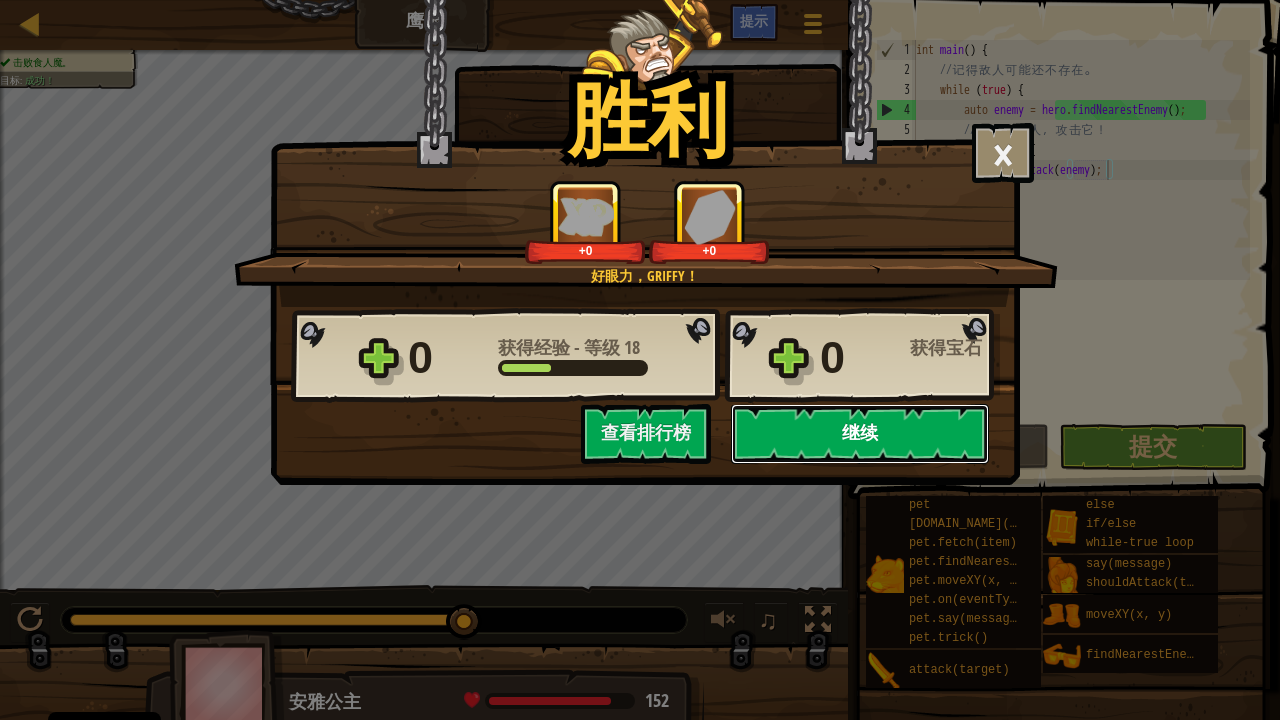 click on "继续" at bounding box center (860, 434) 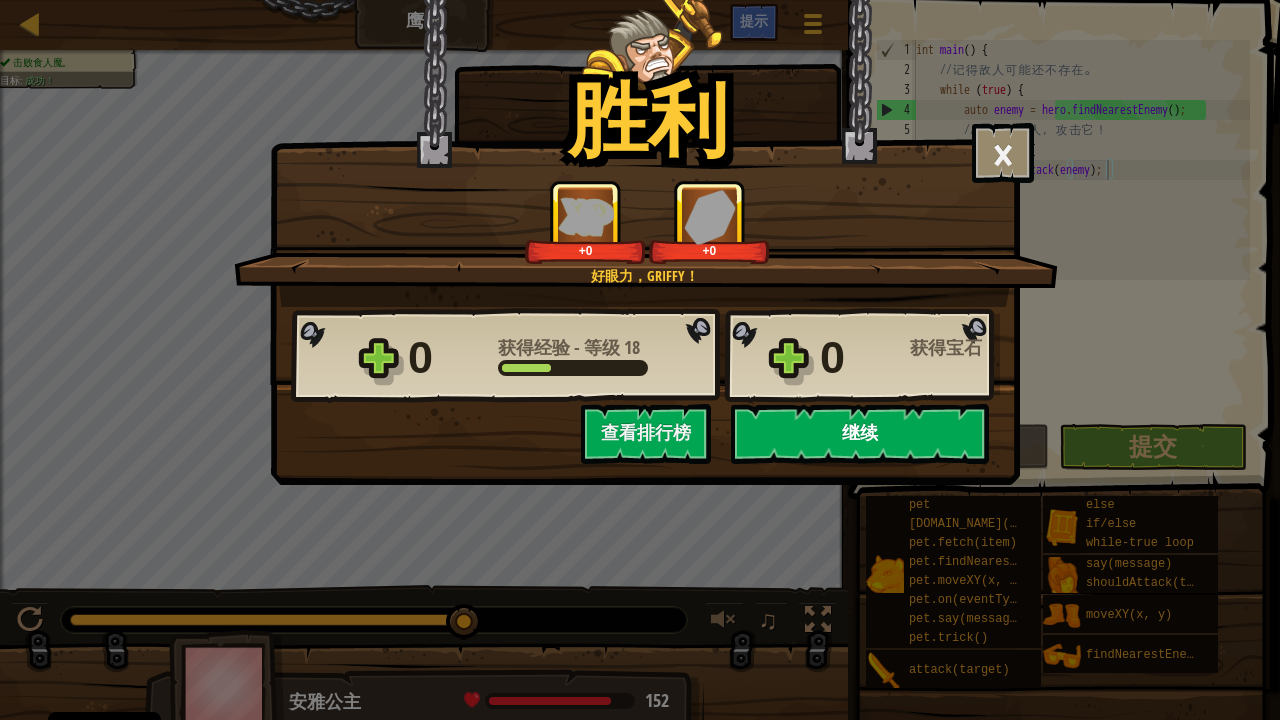 select on "zh-HANS" 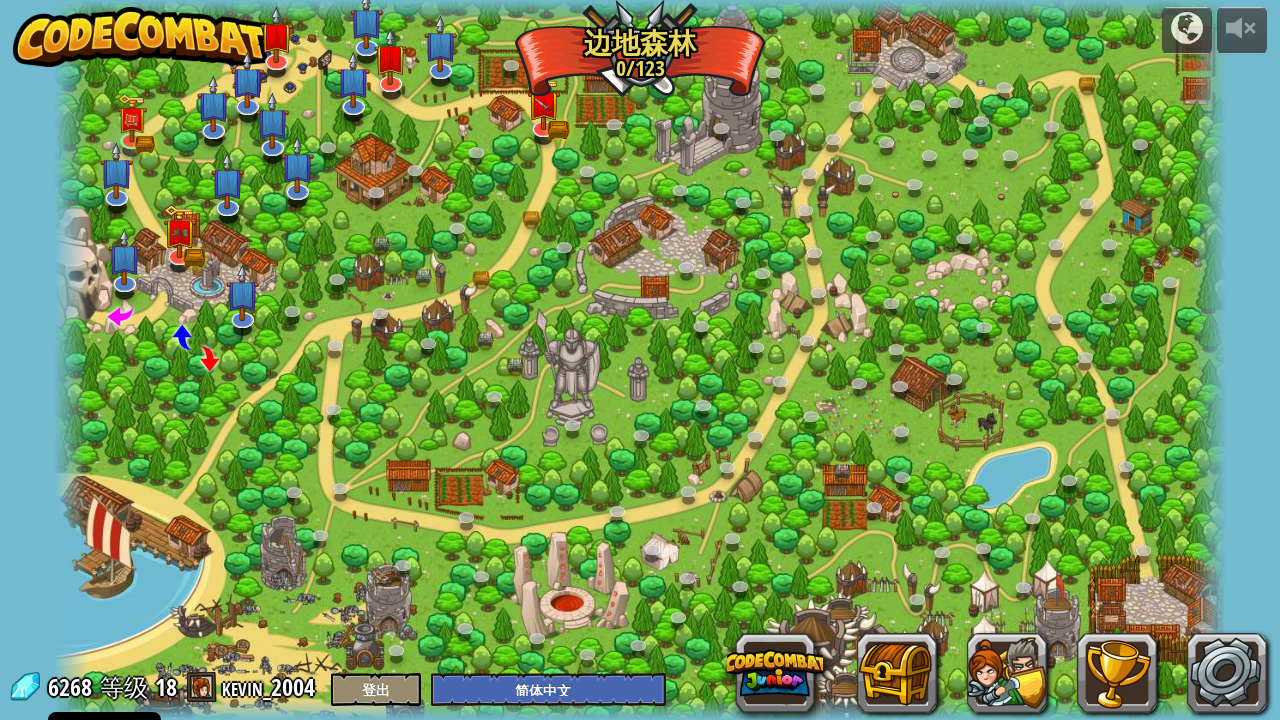 select on "zh-HANS" 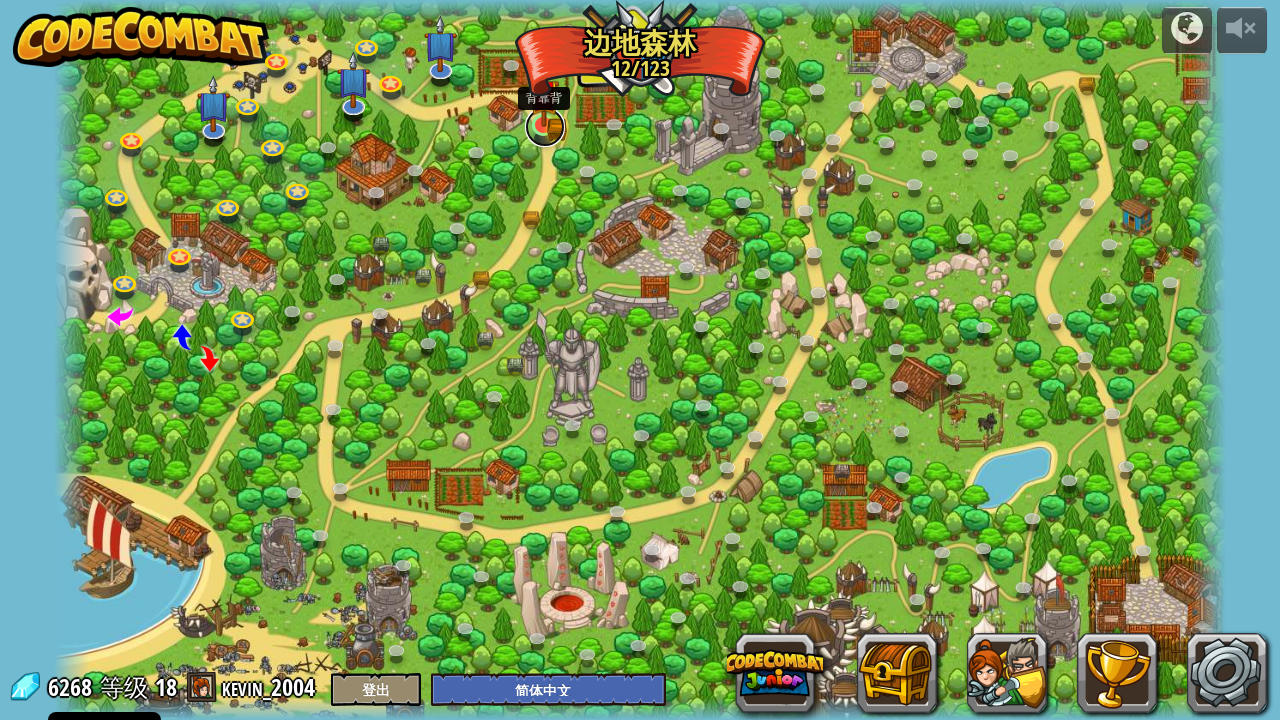 click at bounding box center (545, 127) 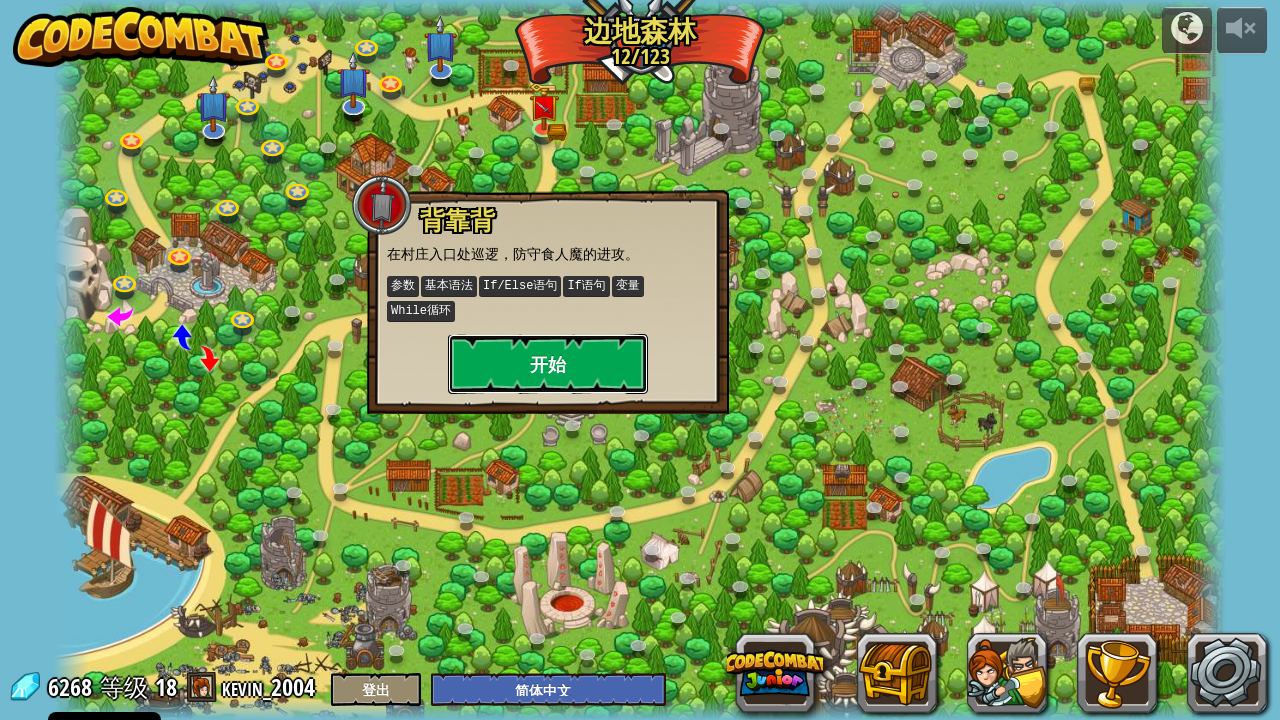 click on "开始" at bounding box center [548, 364] 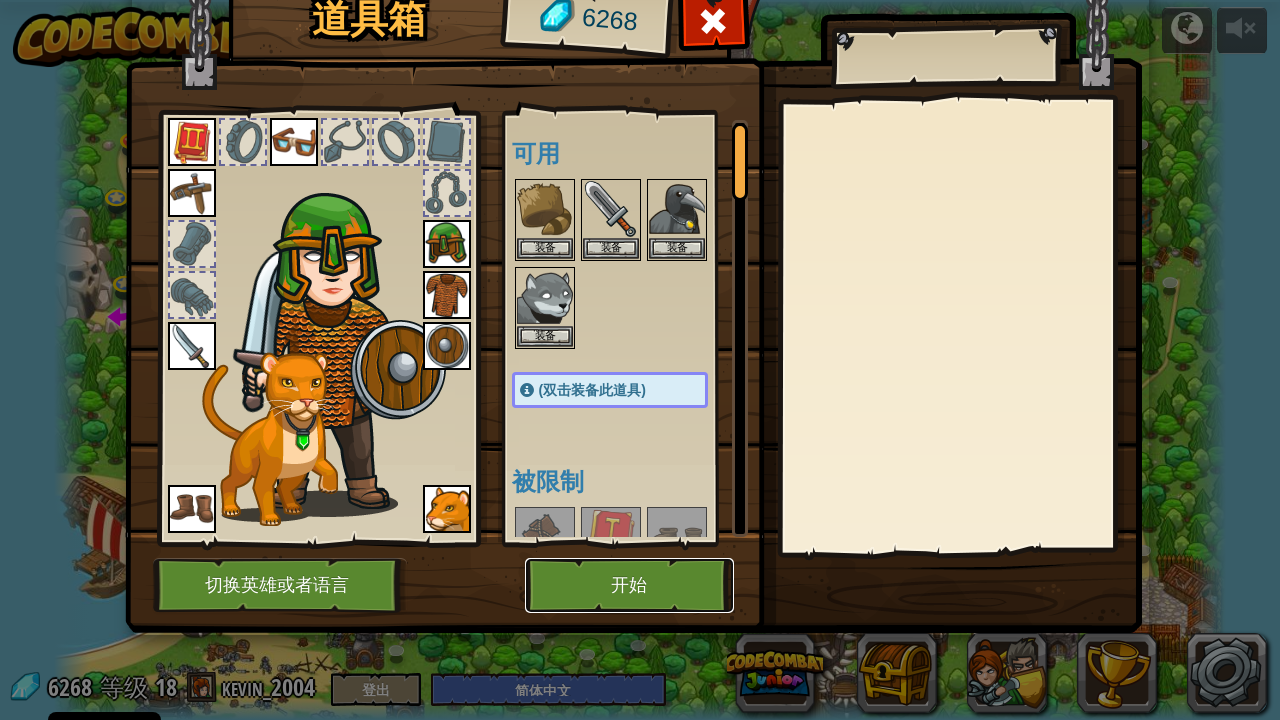 click on "开始" at bounding box center (629, 585) 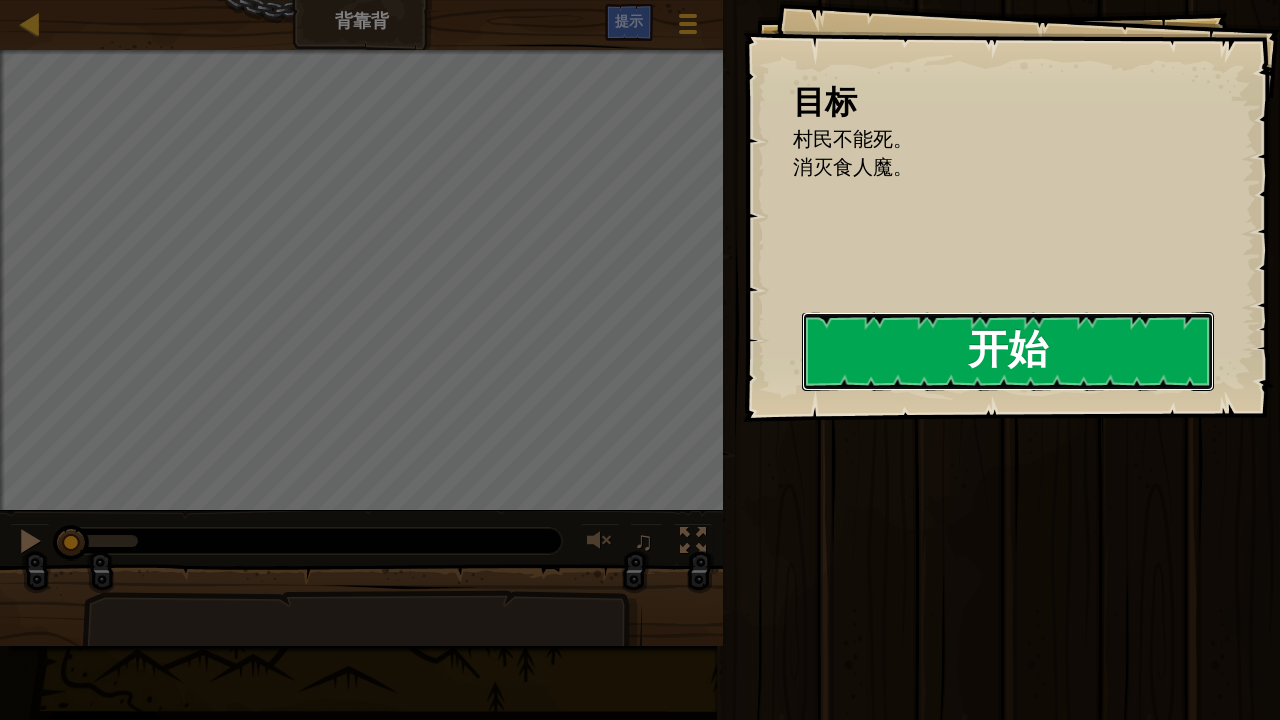 click on "开始" at bounding box center [1008, 351] 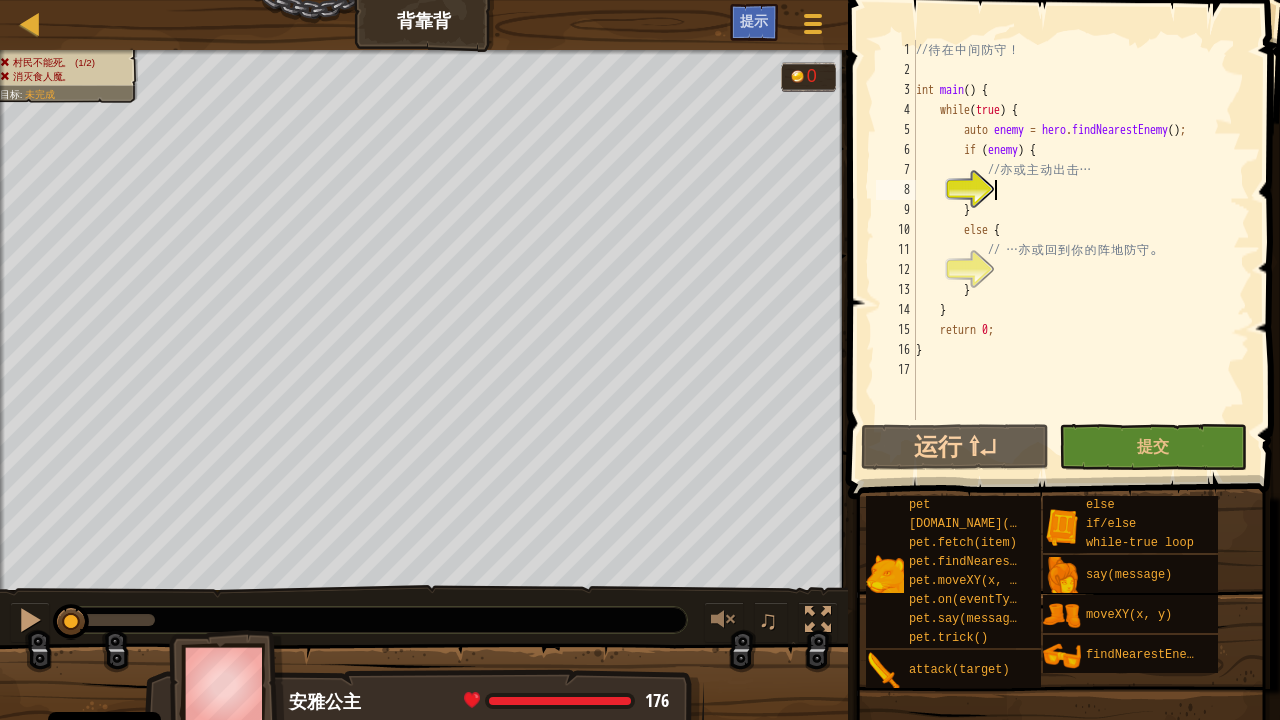 type on "h" 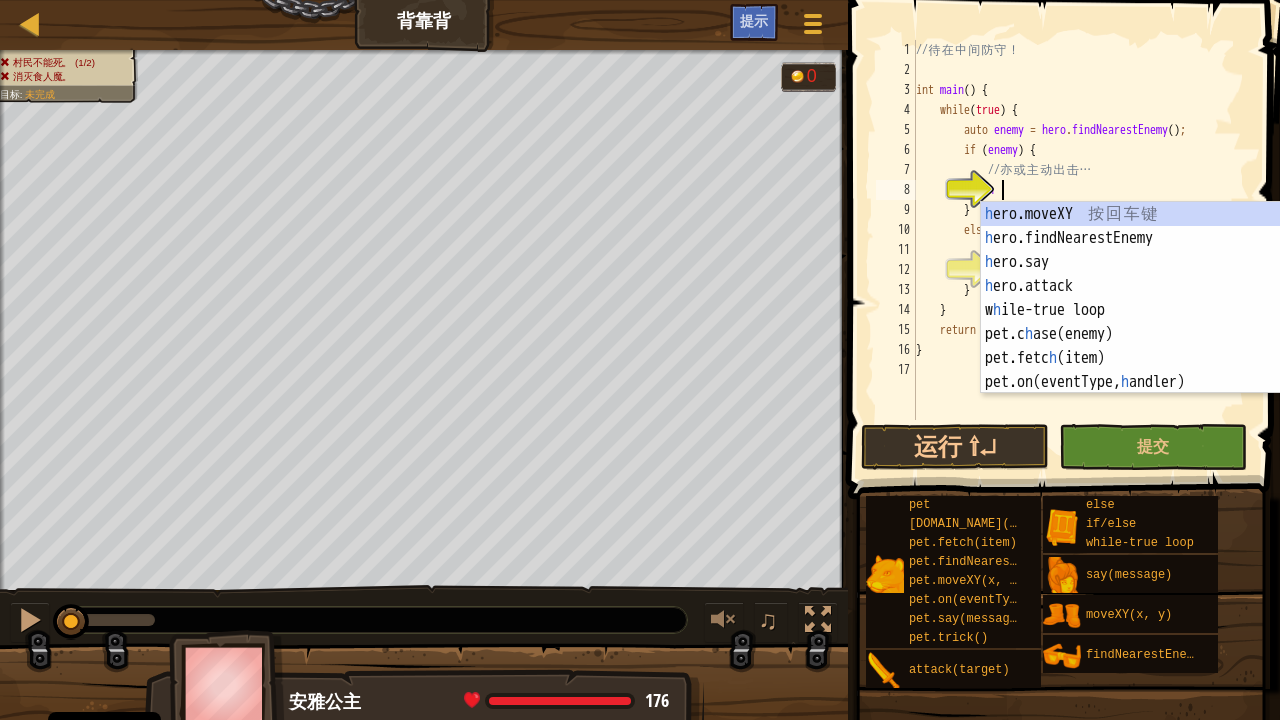 scroll, scrollTop: 8, scrollLeft: 6, axis: both 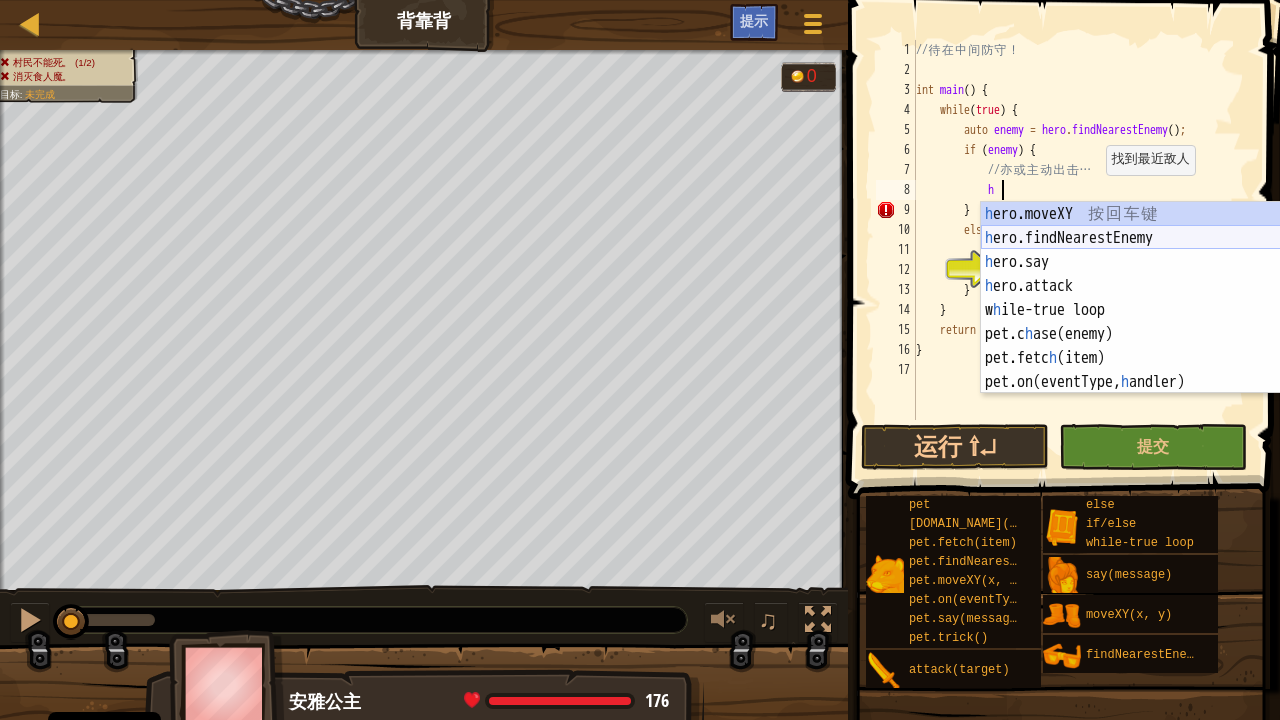 click on "h ero.moveXY 按 回 车 键 h ero.findNearestEnemy 按 回 车 键 h ero.say 按 回 车 键 h ero.attack 按 回 车 键 w h ile-true loop 按 回 车 键 pet.c h ase(enemy) 按 回 车 键 pet.fetc h (item) 按 回 车 键 pet.on(eventType,  h andler) 按 回 车 键" at bounding box center (1170, 322) 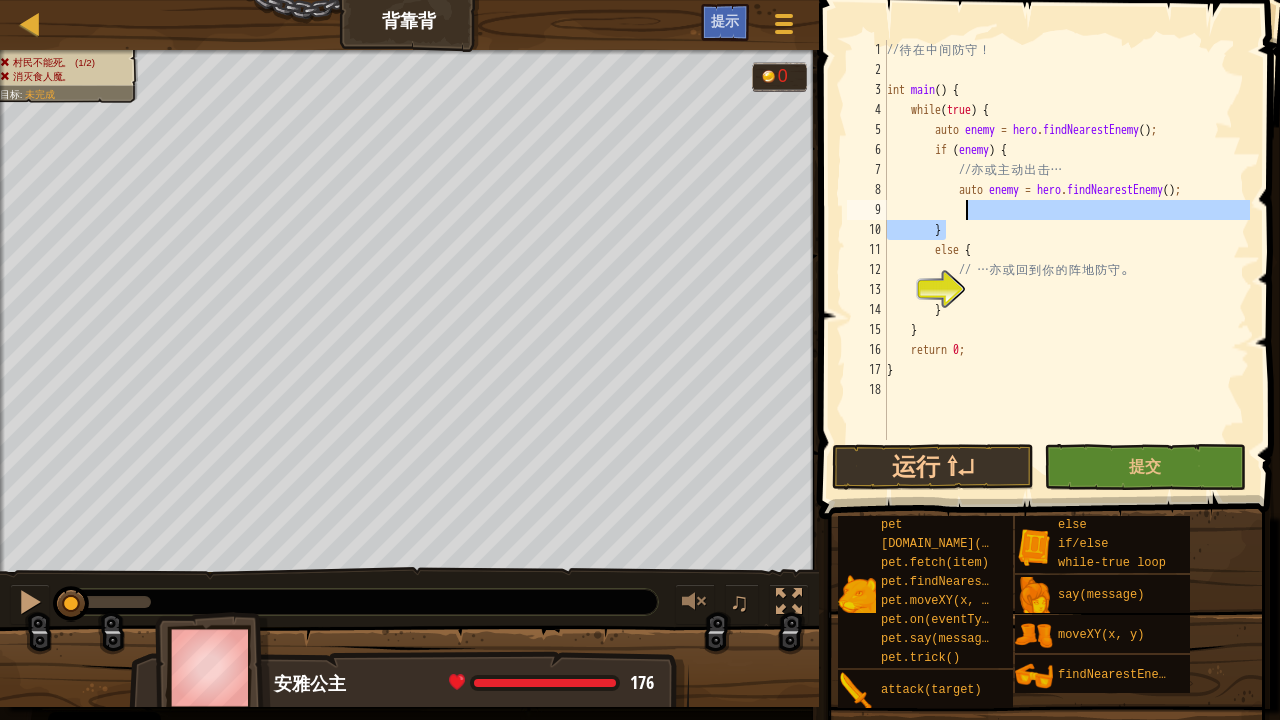 drag, startPoint x: 1109, startPoint y: 237, endPoint x: 969, endPoint y: 205, distance: 143.61058 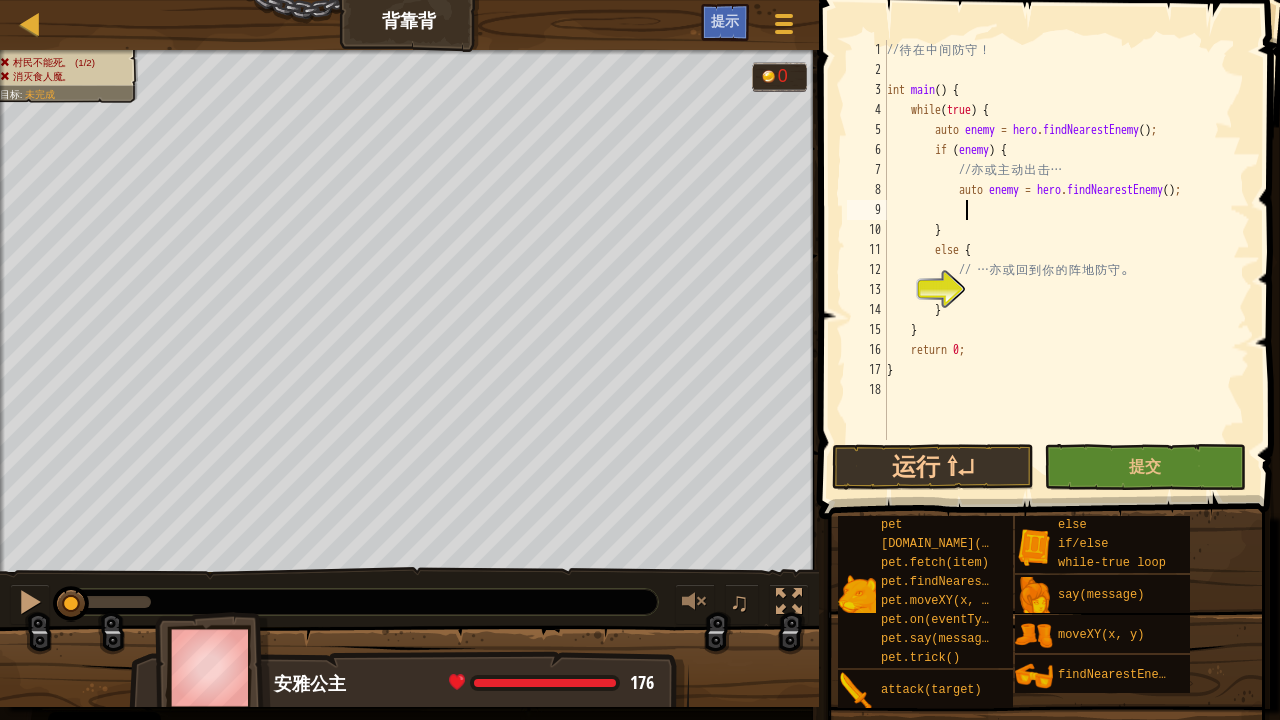 scroll, scrollTop: 8, scrollLeft: 6, axis: both 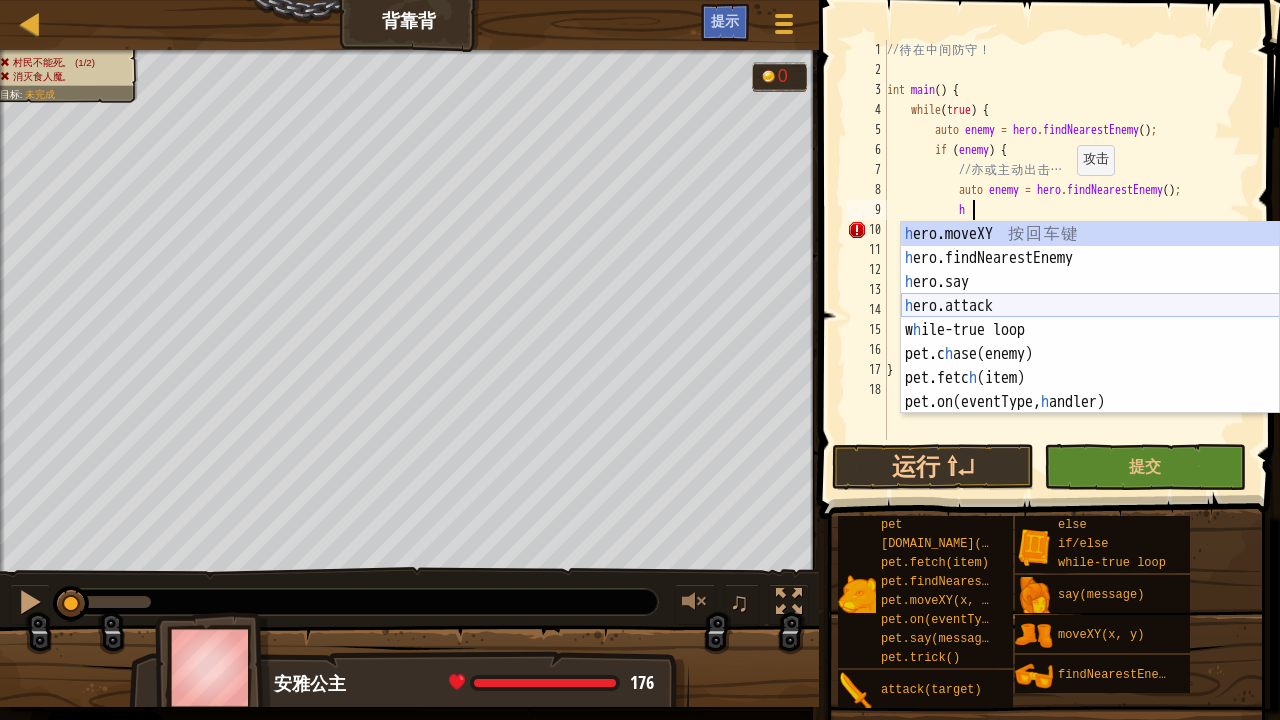 click on "h ero.moveXY 按 回 车 键 h ero.findNearestEnemy 按 回 车 键 h ero.say 按 回 车 键 h ero.attack 按 回 车 键 w h ile-true loop 按 回 车 键 pet.c h ase(enemy) 按 回 车 键 pet.fetc h (item) 按 回 车 键 pet.on(eventType,  h andler) 按 回 车 键" at bounding box center [1090, 342] 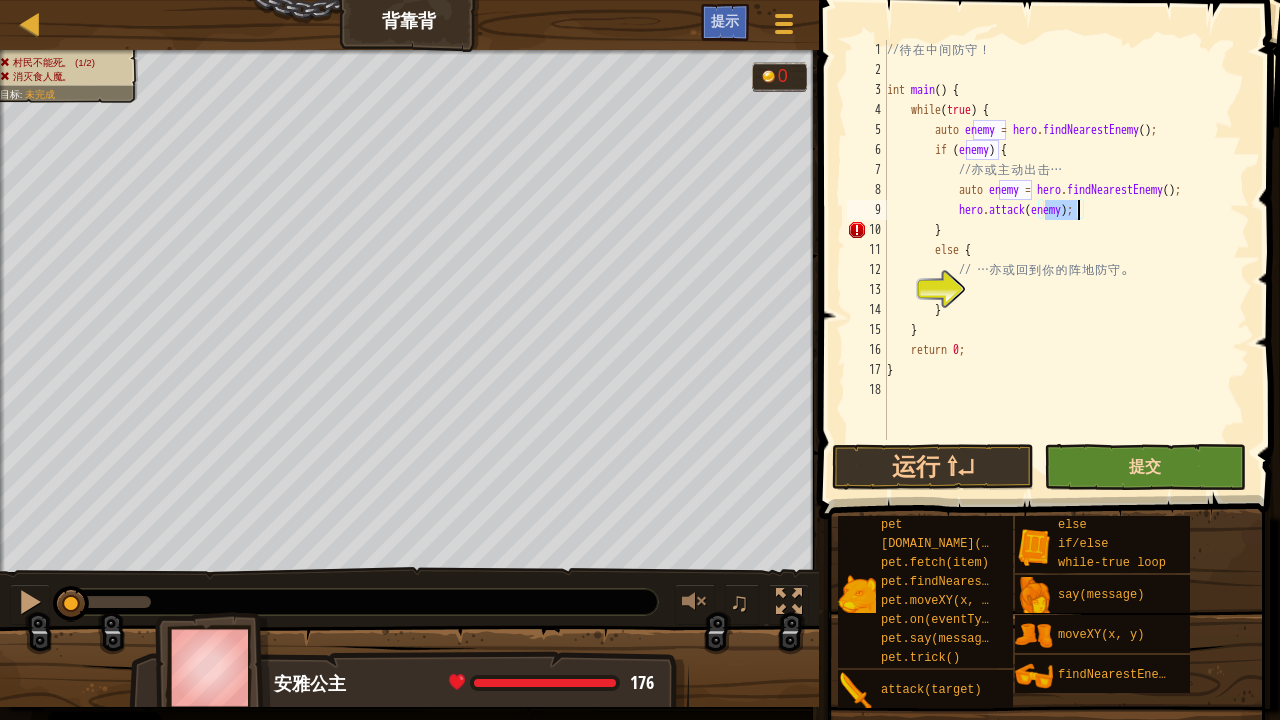 type on "hero.attack(enemy);" 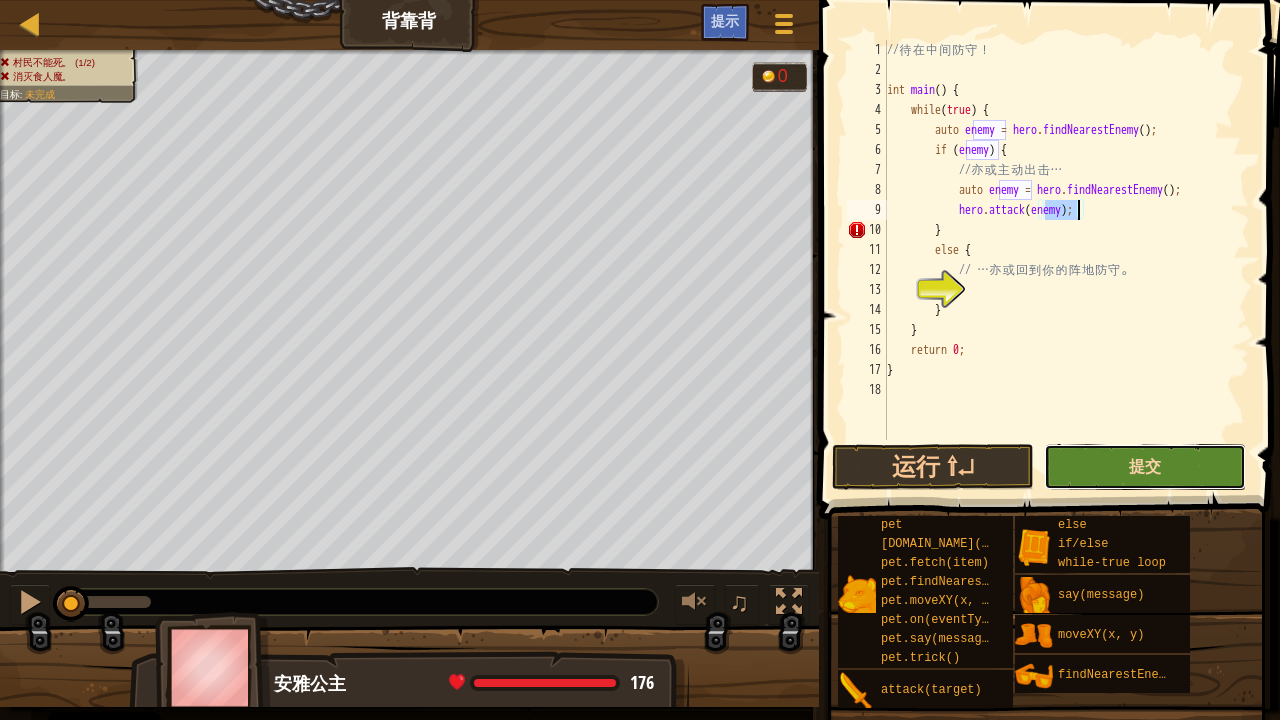 click on "提交" at bounding box center [1145, 466] 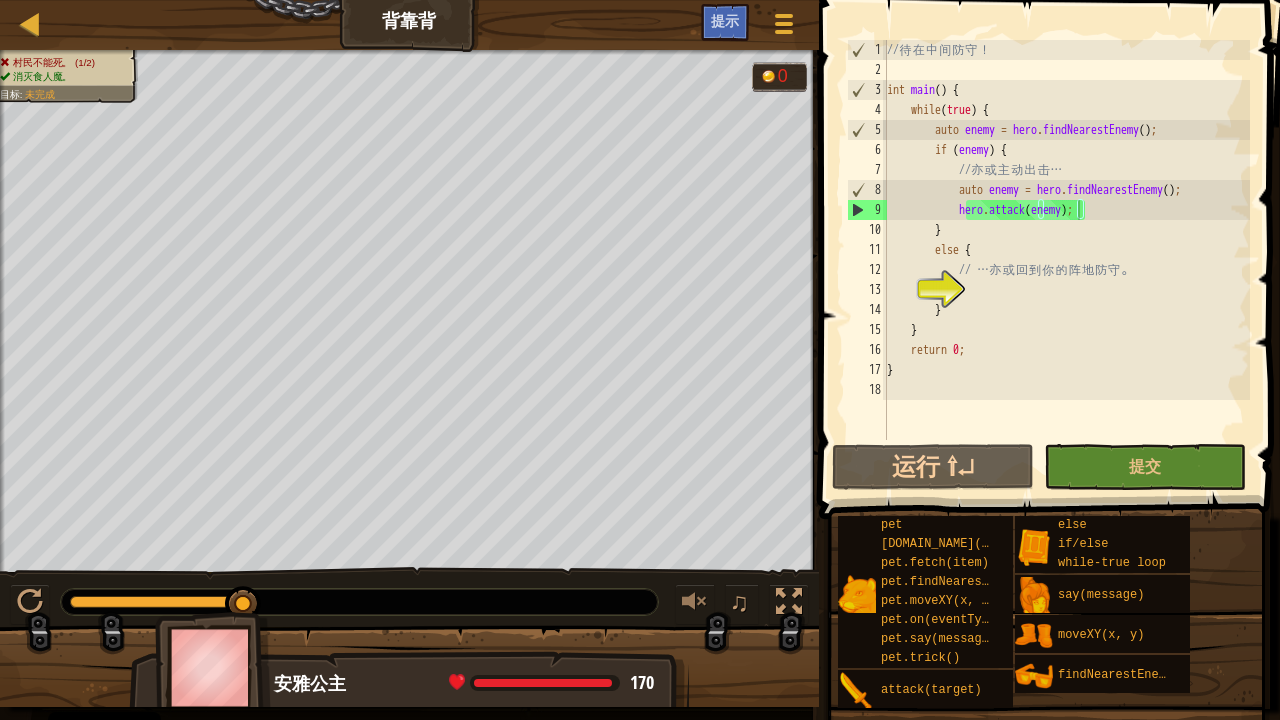 click on "//  待 在 中 间 防 守 ！ int   main ( )   {      while ( true )   {          auto   enemy   =   hero . findNearestEnemy ( ) ;          if   ( enemy )   {              //  亦 或 主 动 出 击 …              auto   enemy   =   hero . findNearestEnemy ( ) ;              hero . attack ( enemy ) ;          }          else   {              // … 亦 或 回 到 你 的 阵 地 防 守 。                       }      }      return   0 ; }" at bounding box center (1066, 260) 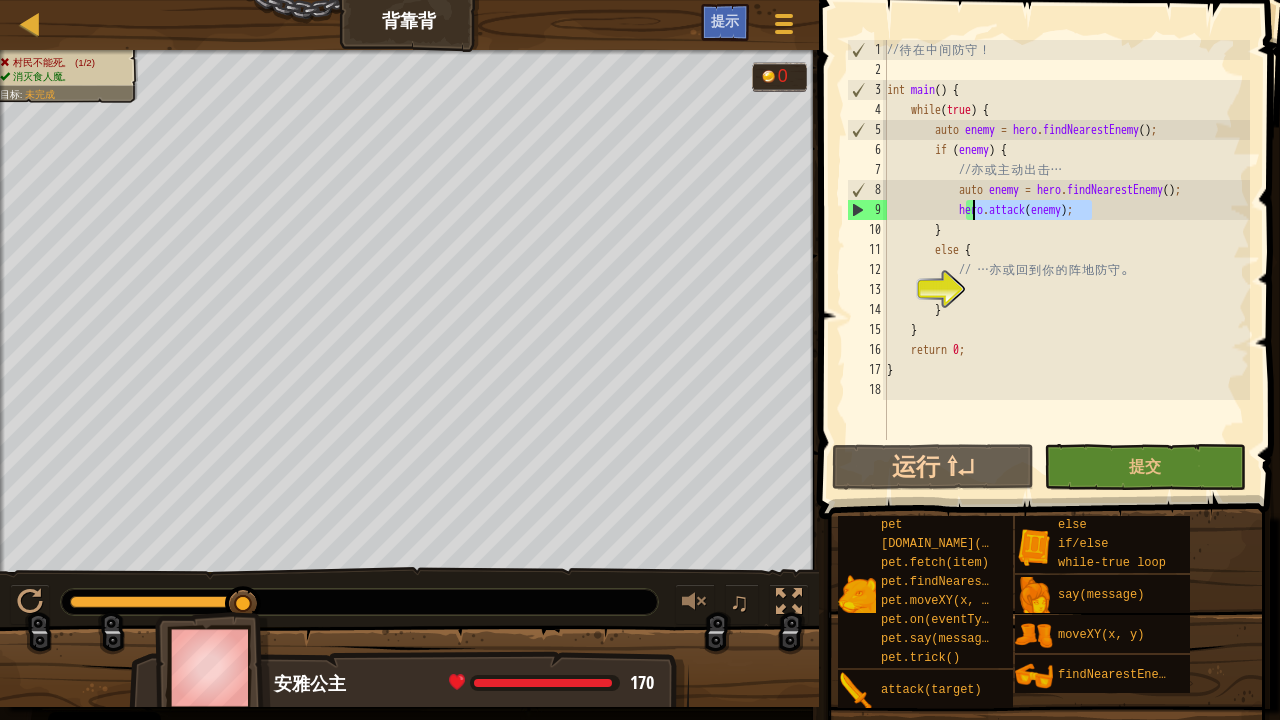 drag, startPoint x: 1096, startPoint y: 219, endPoint x: 967, endPoint y: 213, distance: 129.13947 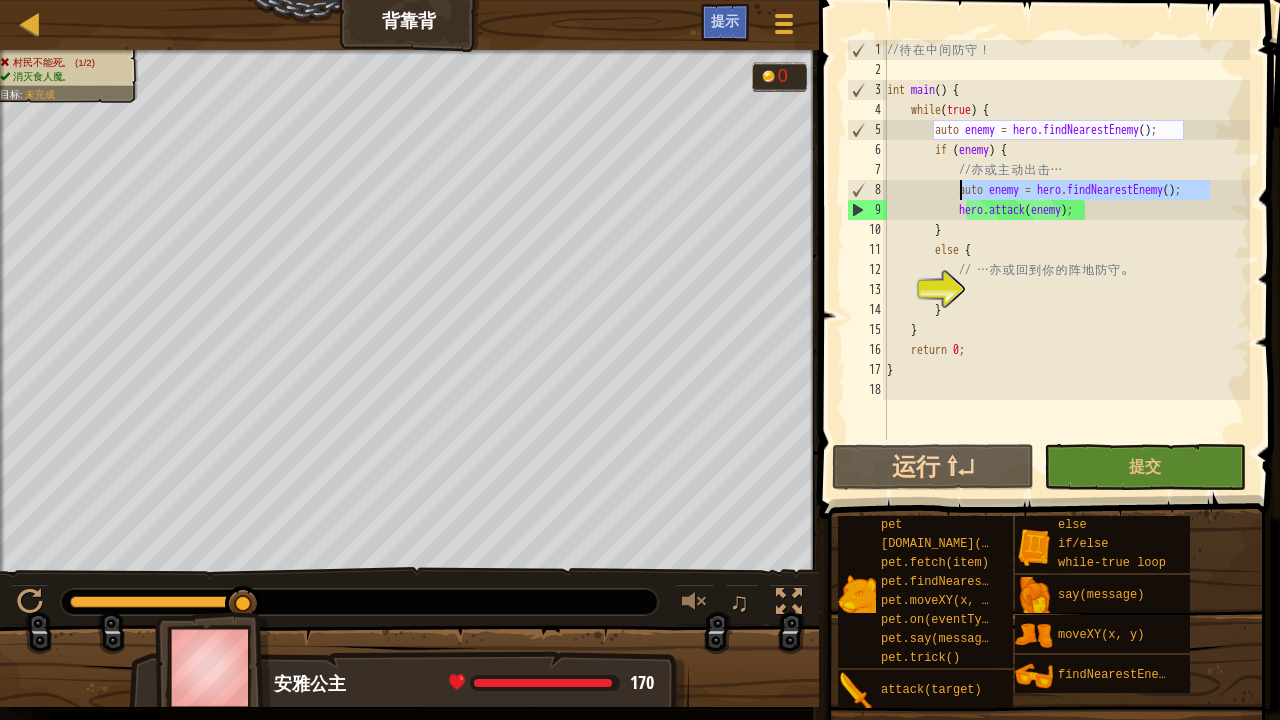 drag, startPoint x: 1217, startPoint y: 197, endPoint x: 961, endPoint y: 192, distance: 256.04883 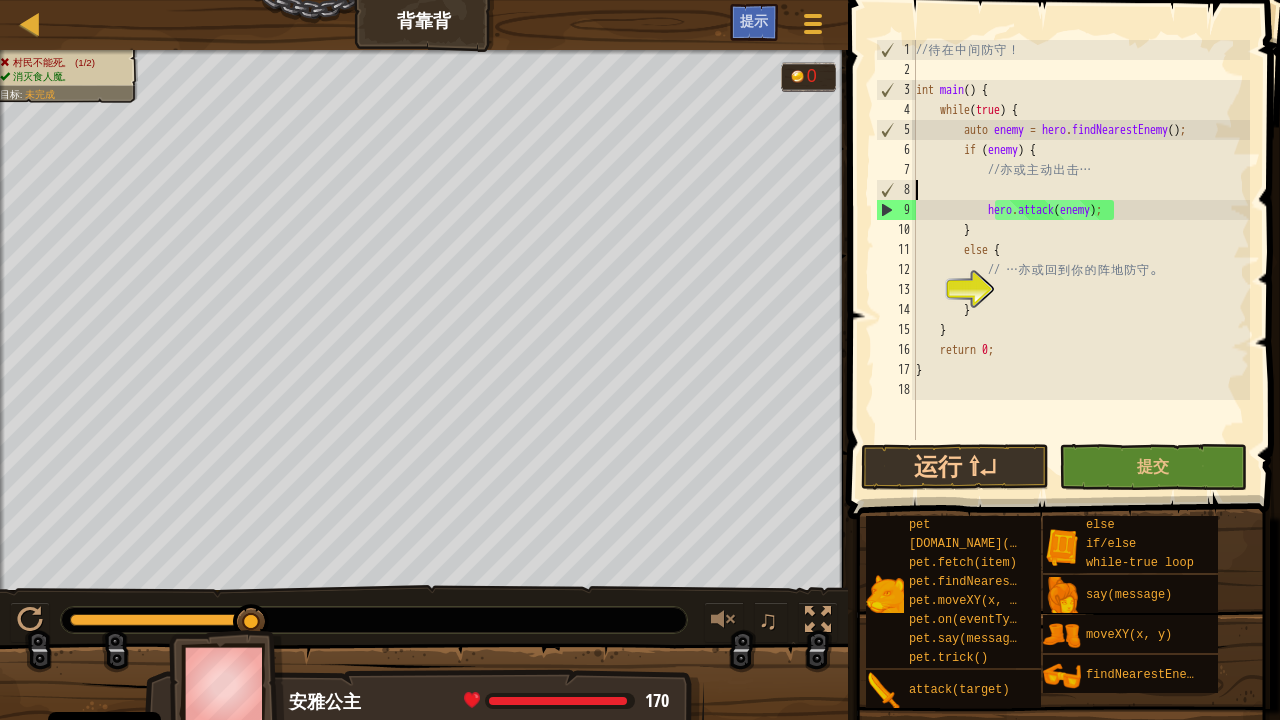 type on "// 亦或主动出击…" 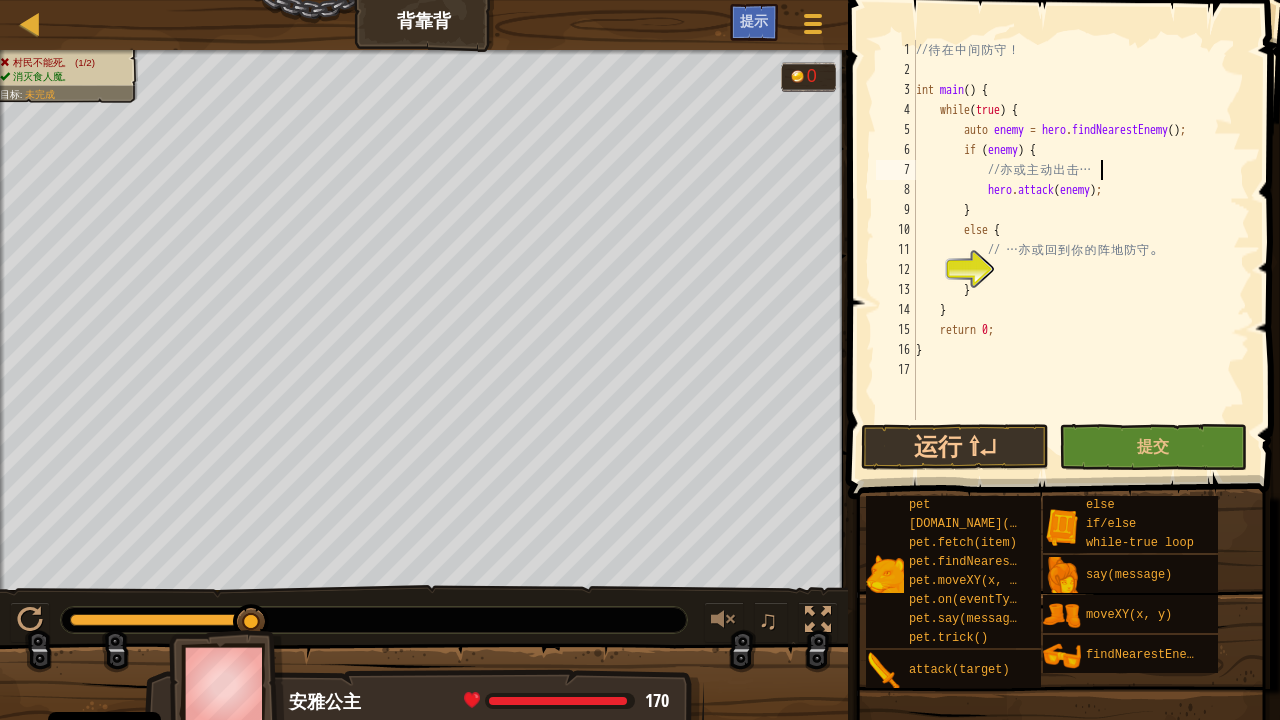 click on "//  待 在 中 间 防 守 ！ int   main ( )   {      while ( true )   {          auto   enemy   =   hero . findNearestEnemy ( ) ;          if   ( enemy )   {              //  亦 或 主 动 出 击 …              hero . attack ( enemy ) ;          }          else   {              // … 亦 或 回 到 你 的 阵 地 防 守 。                       }      }      return   0 ; }" at bounding box center (1081, 250) 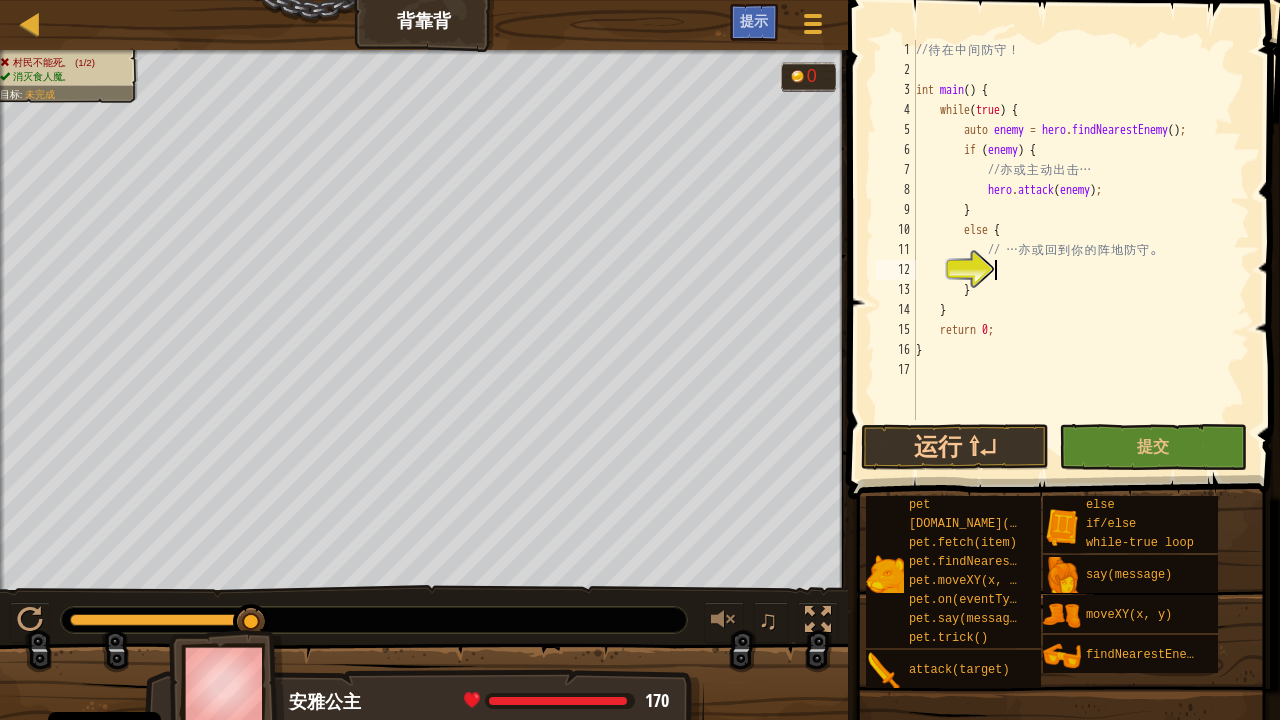 scroll, scrollTop: 8, scrollLeft: 6, axis: both 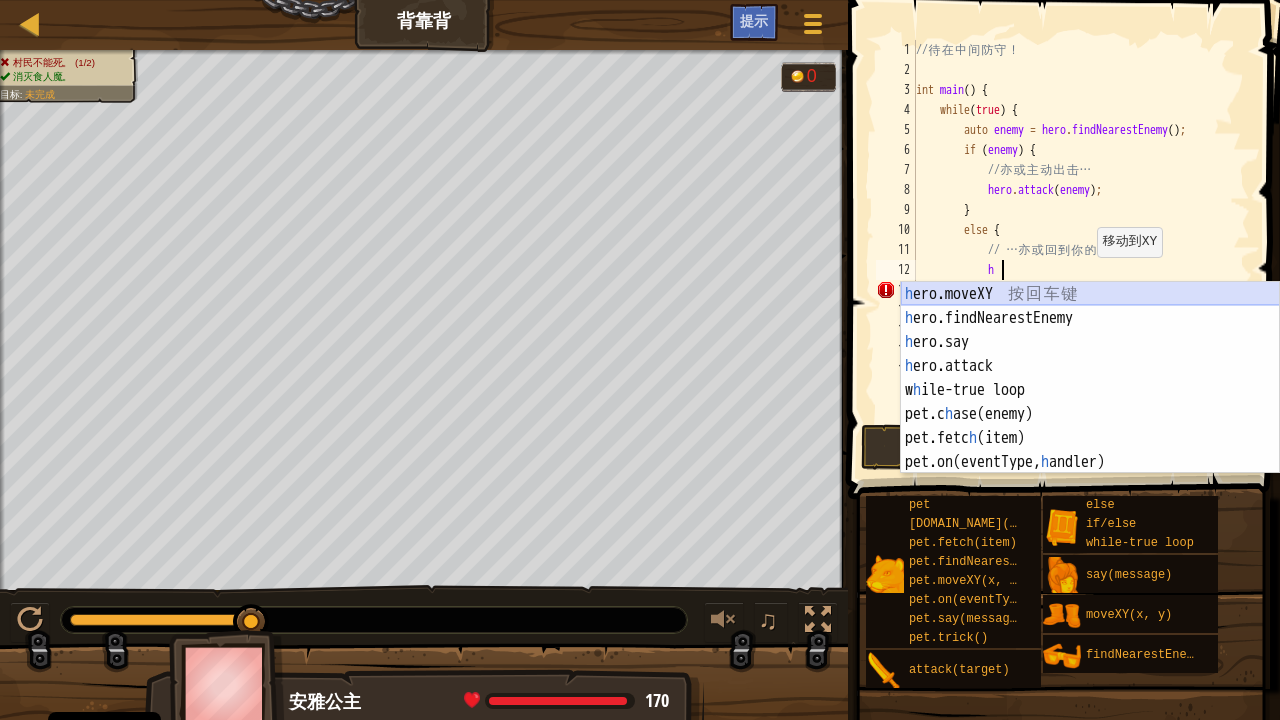 click on "h ero.moveXY 按 回 车 键 h ero.findNearestEnemy 按 回 车 键 h ero.say 按 回 车 键 h ero.attack 按 回 车 键 w h ile-true loop 按 回 车 键 pet.c h ase(enemy) 按 回 车 键 pet.fetc h (item) 按 回 车 键 pet.on(eventType,  h andler) 按 回 车 键" at bounding box center (1090, 402) 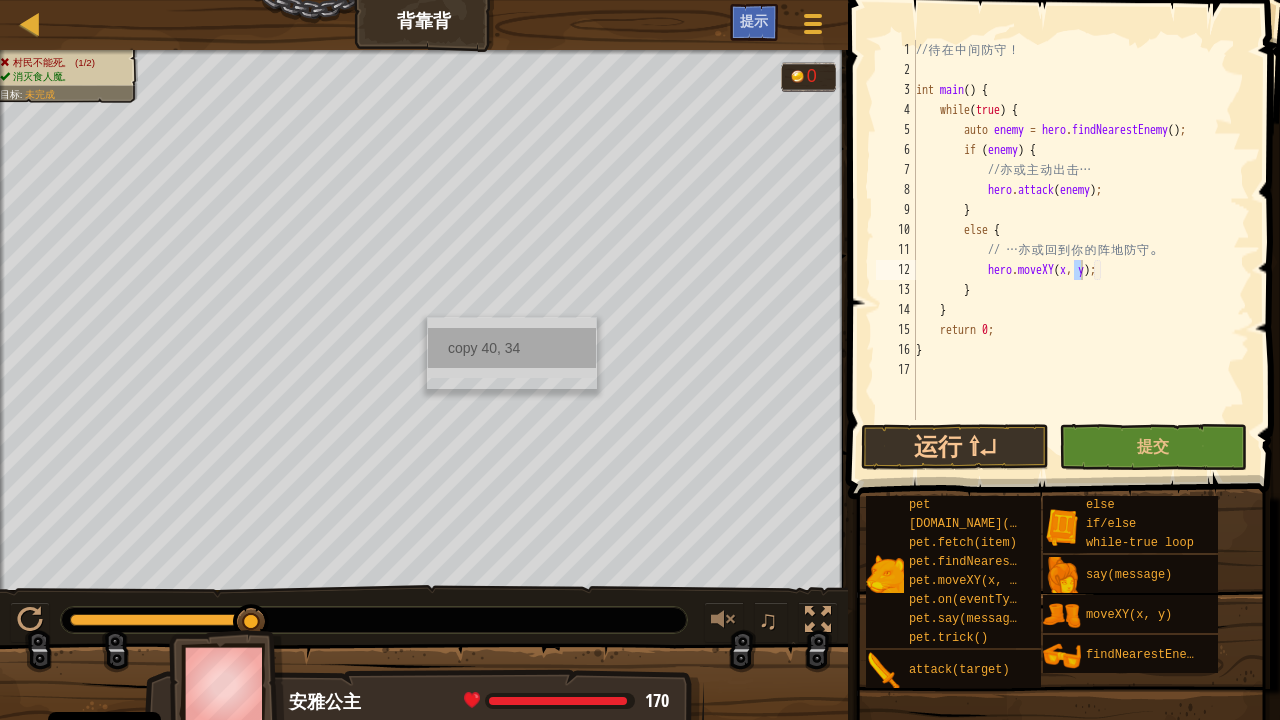 click on "copy 40, 34" at bounding box center (512, 348) 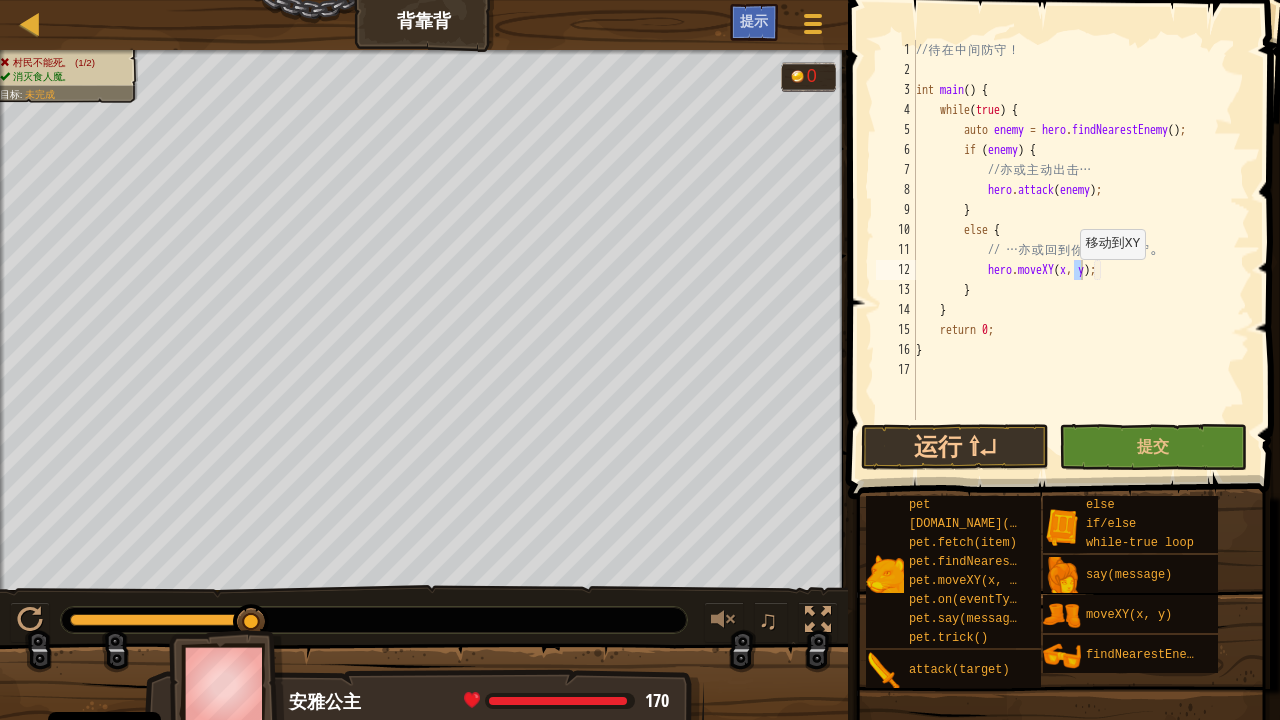 click on "//  待 在 中 间 防 守 ！ int   main ( )   {      while ( true )   {          auto   enemy   =   hero . findNearestEnemy ( ) ;          if   ( enemy )   {              //  亦 或 主 动 出 击 …              hero . attack ( enemy ) ;          }          else   {              // … 亦 或 回 到 你 的 阵 地 防 守 。              hero . moveXY ( x ,   y ) ;          }      }      return   0 ; }" at bounding box center [1081, 250] 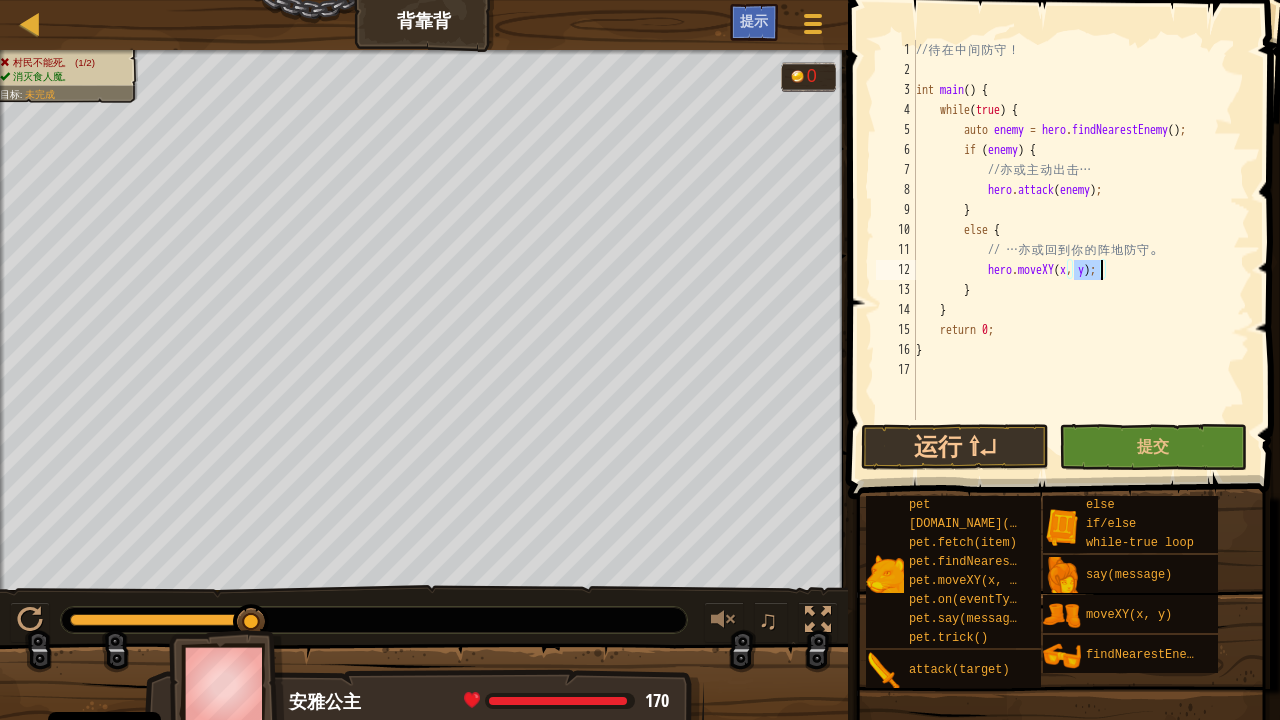 drag, startPoint x: 1073, startPoint y: 273, endPoint x: 1100, endPoint y: 275, distance: 27.073973 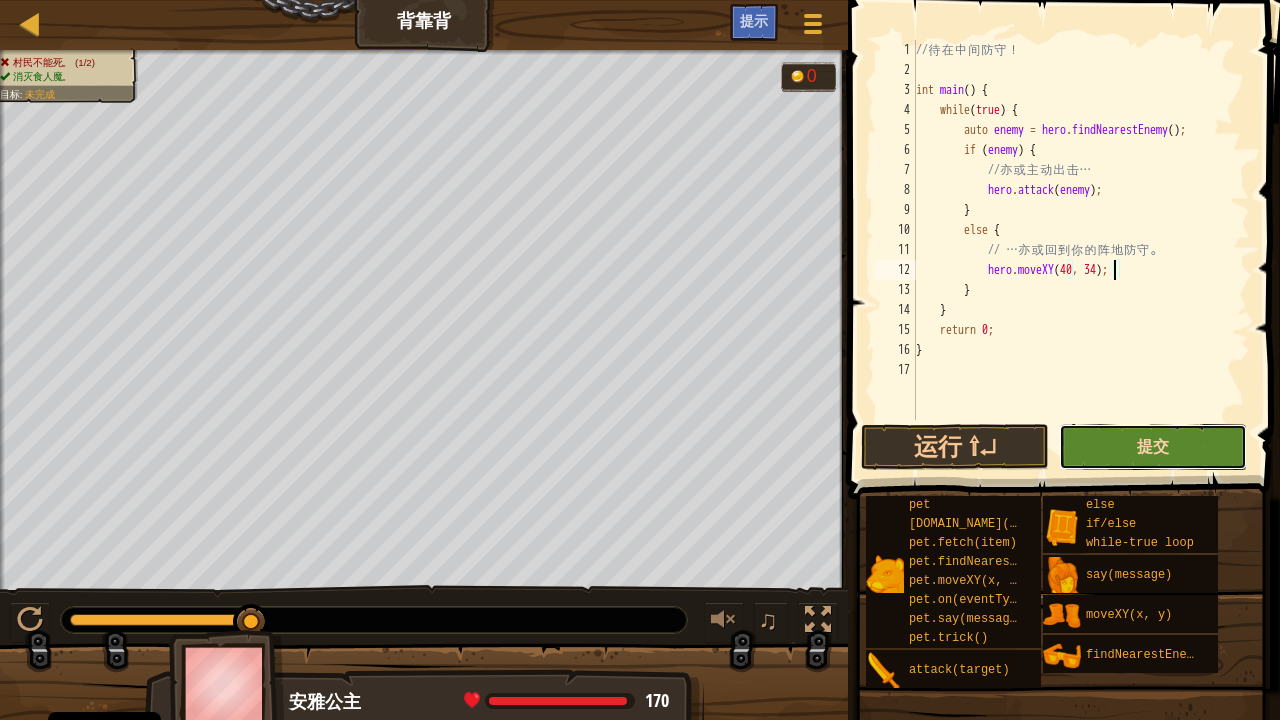 click on "提交" at bounding box center [1153, 446] 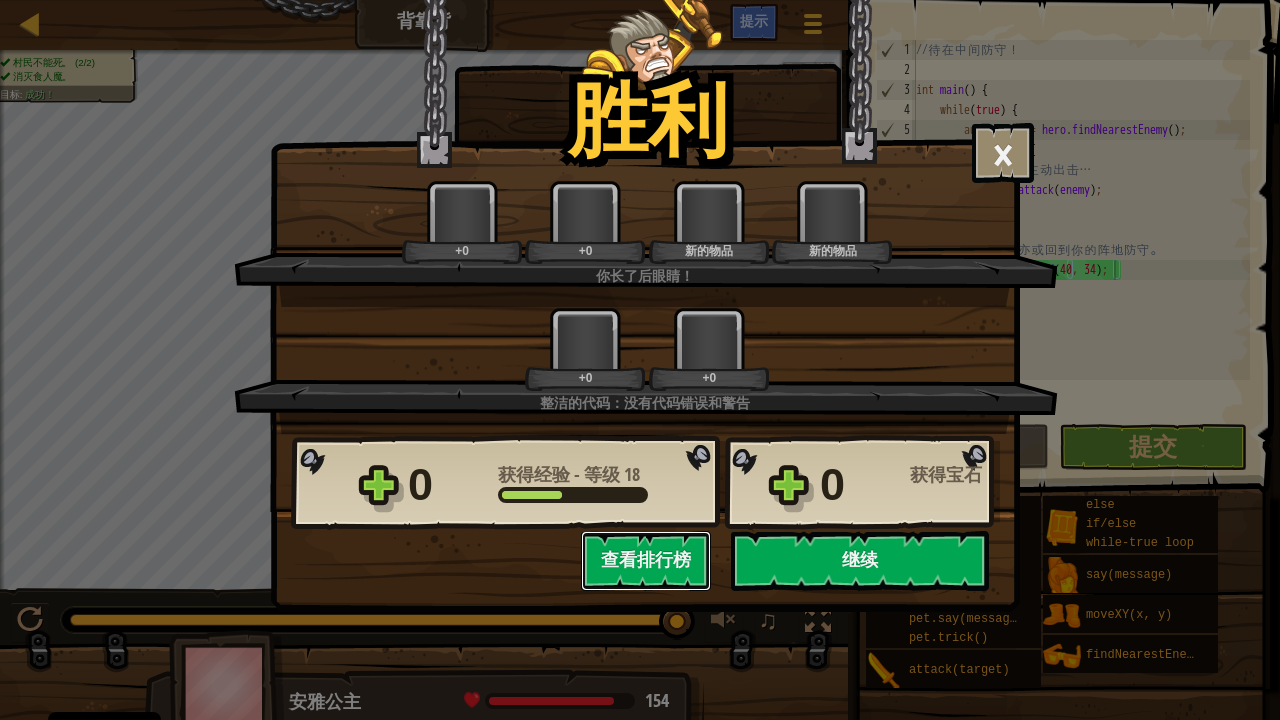 click on "整洁的代码：没有代码错误和警告" at bounding box center [644, 403] 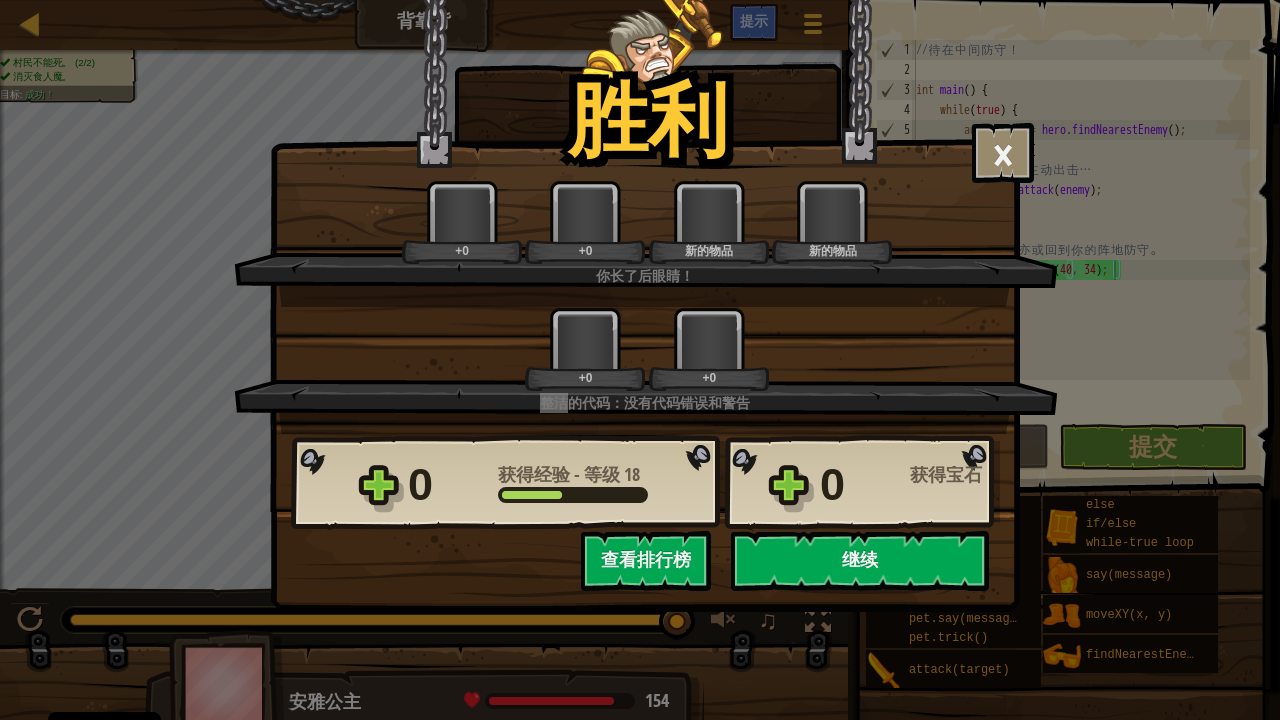click on "整洁的代码：没有代码错误和警告 +0 +0" at bounding box center (646, 370) 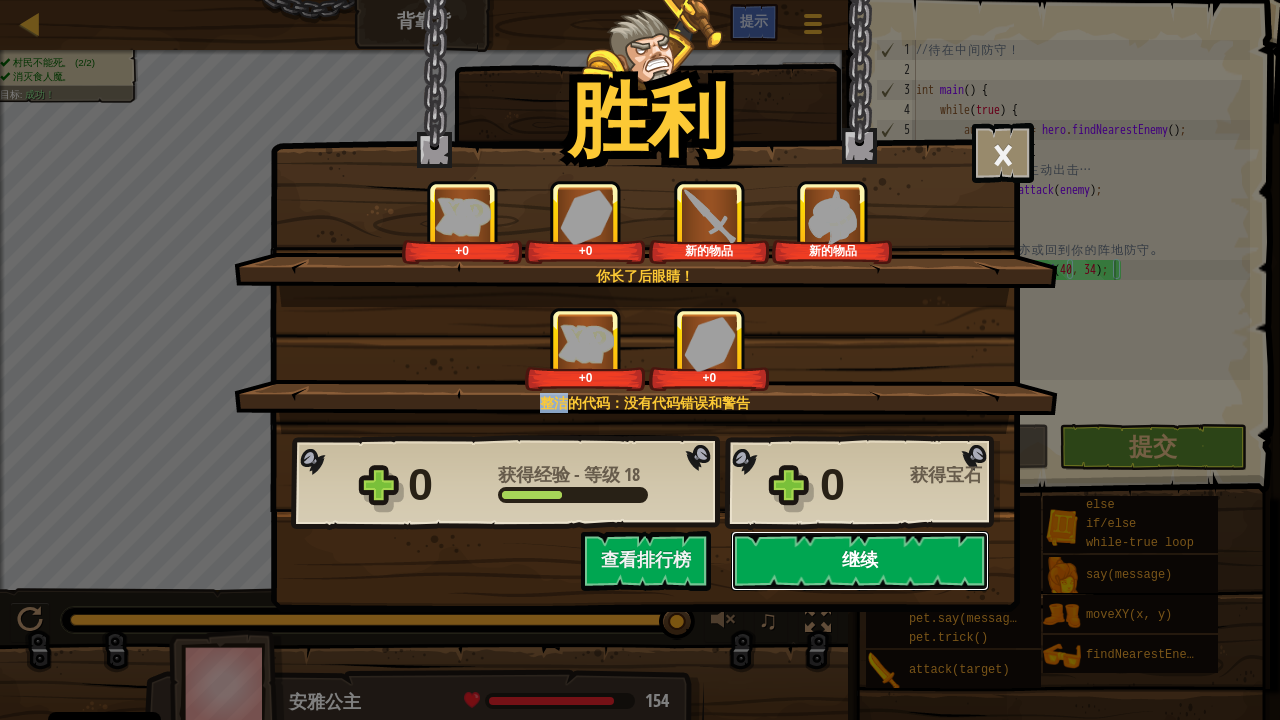 click on "继续" at bounding box center [860, 561] 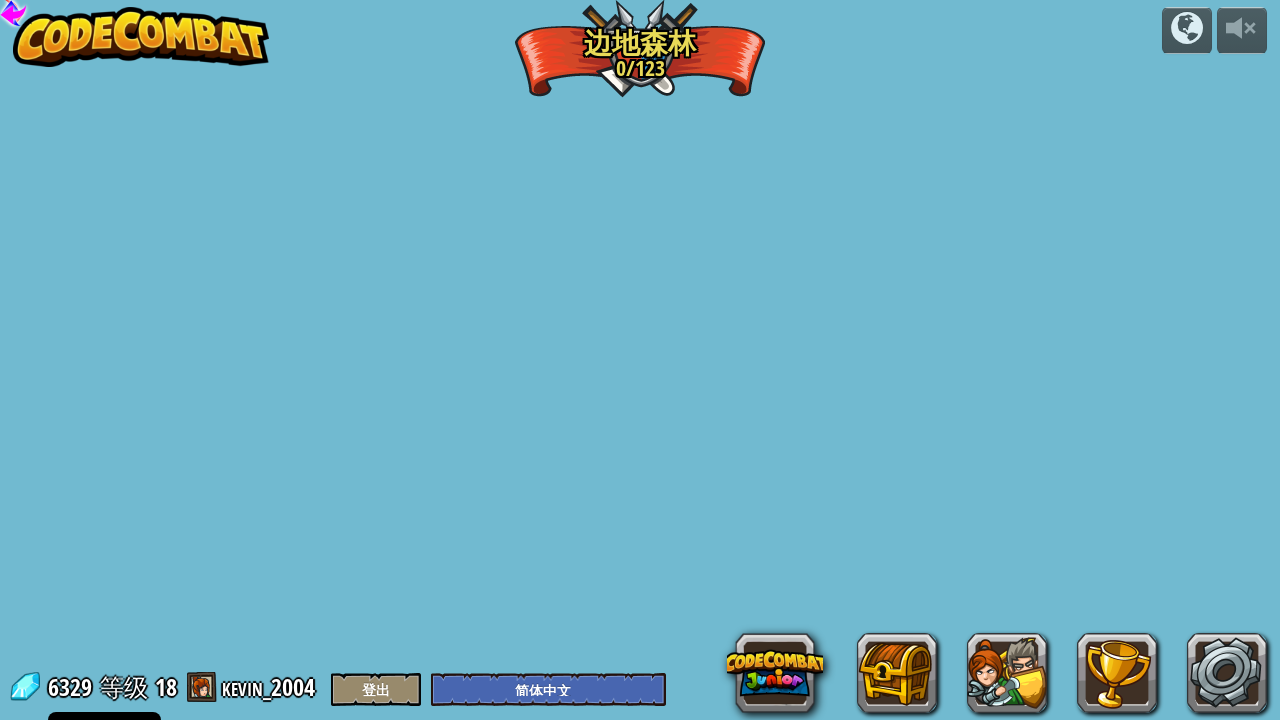 select on "zh-HANS" 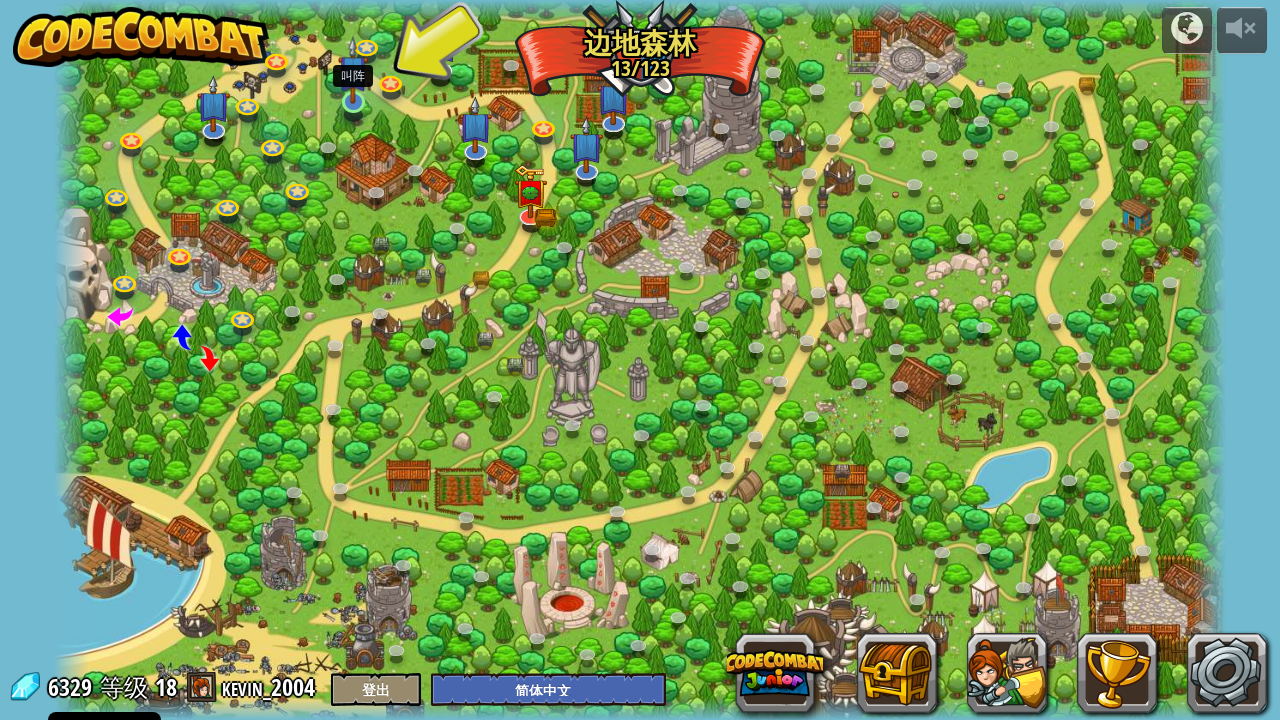 click at bounding box center (353, 70) 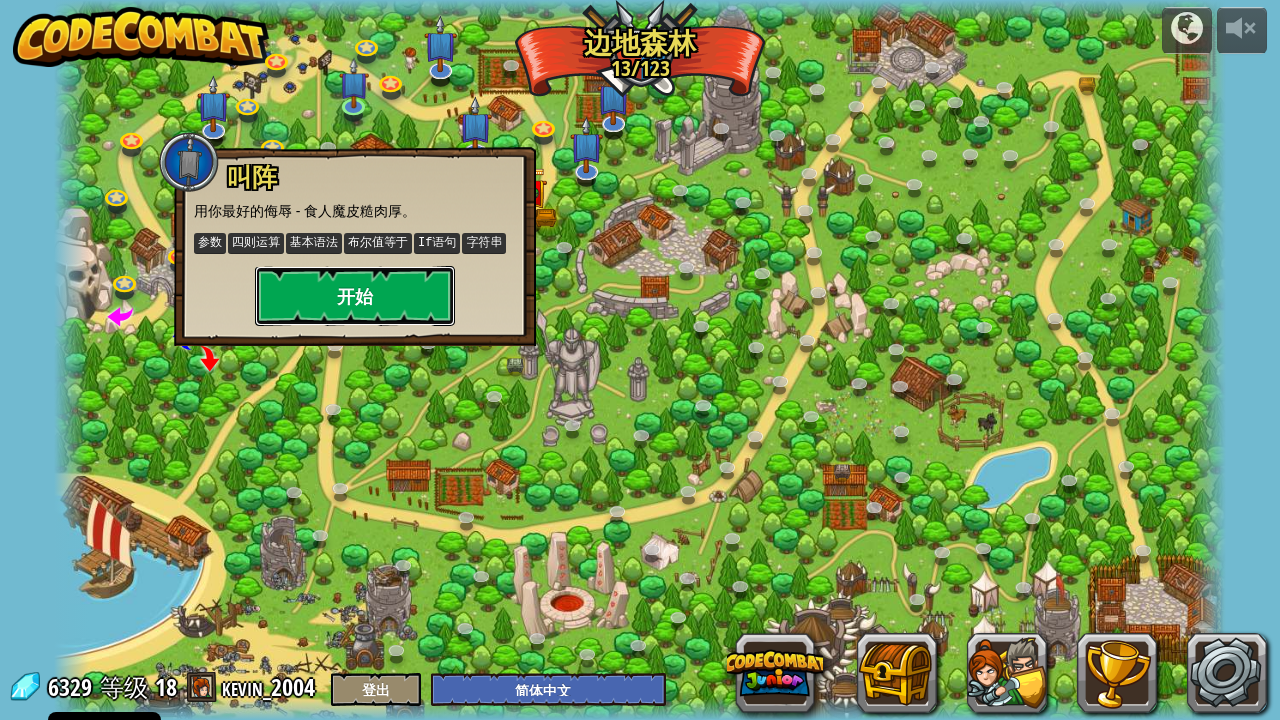 click on "开始" at bounding box center (355, 296) 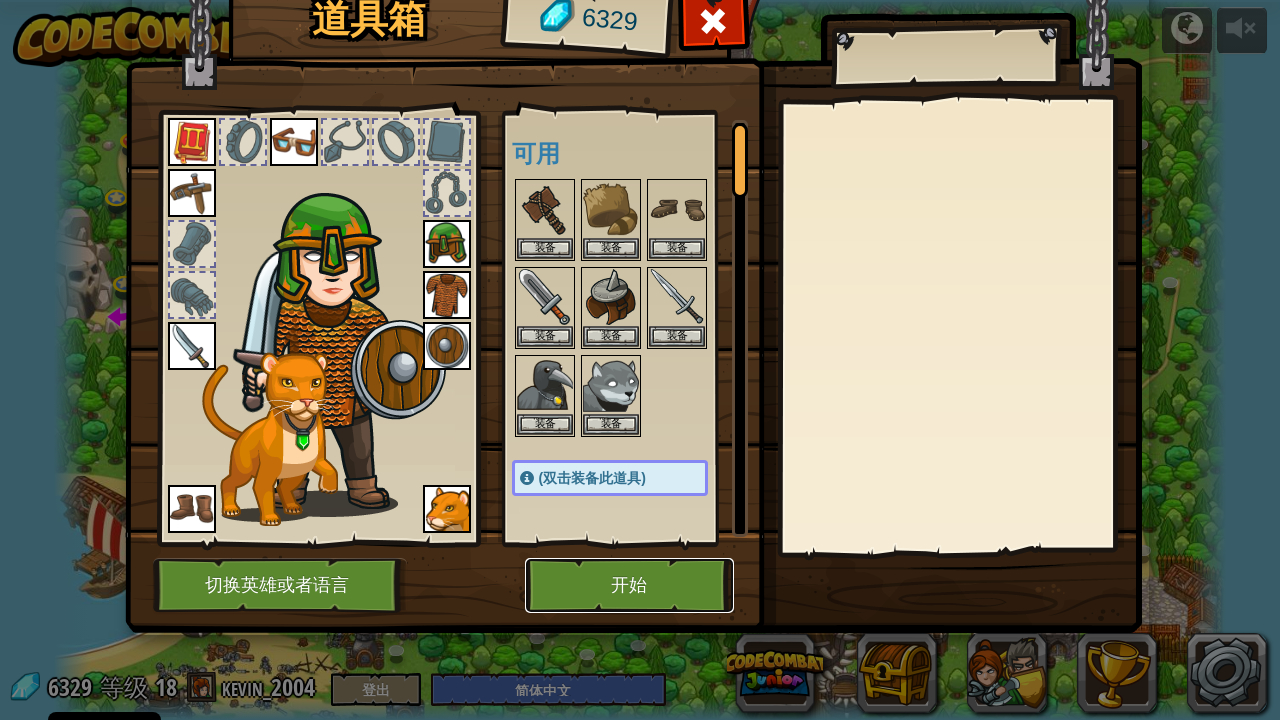 click on "开始" at bounding box center (629, 585) 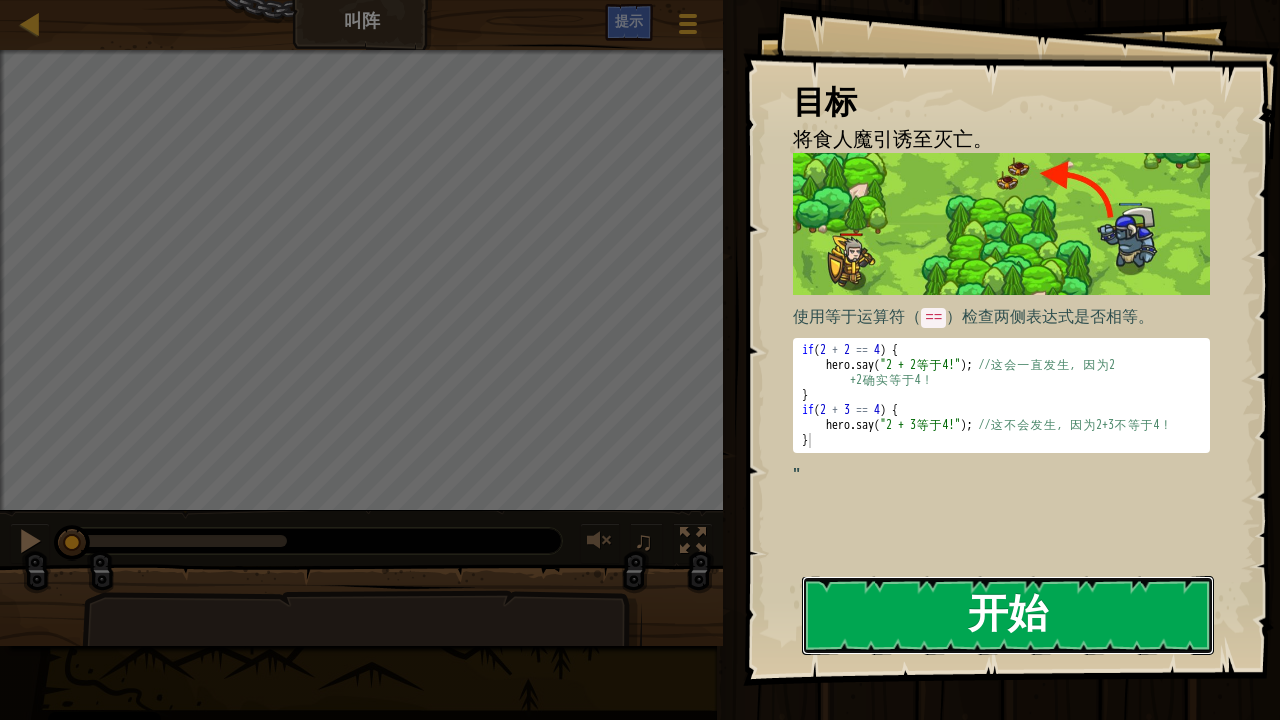 click on "开始" at bounding box center (1008, 615) 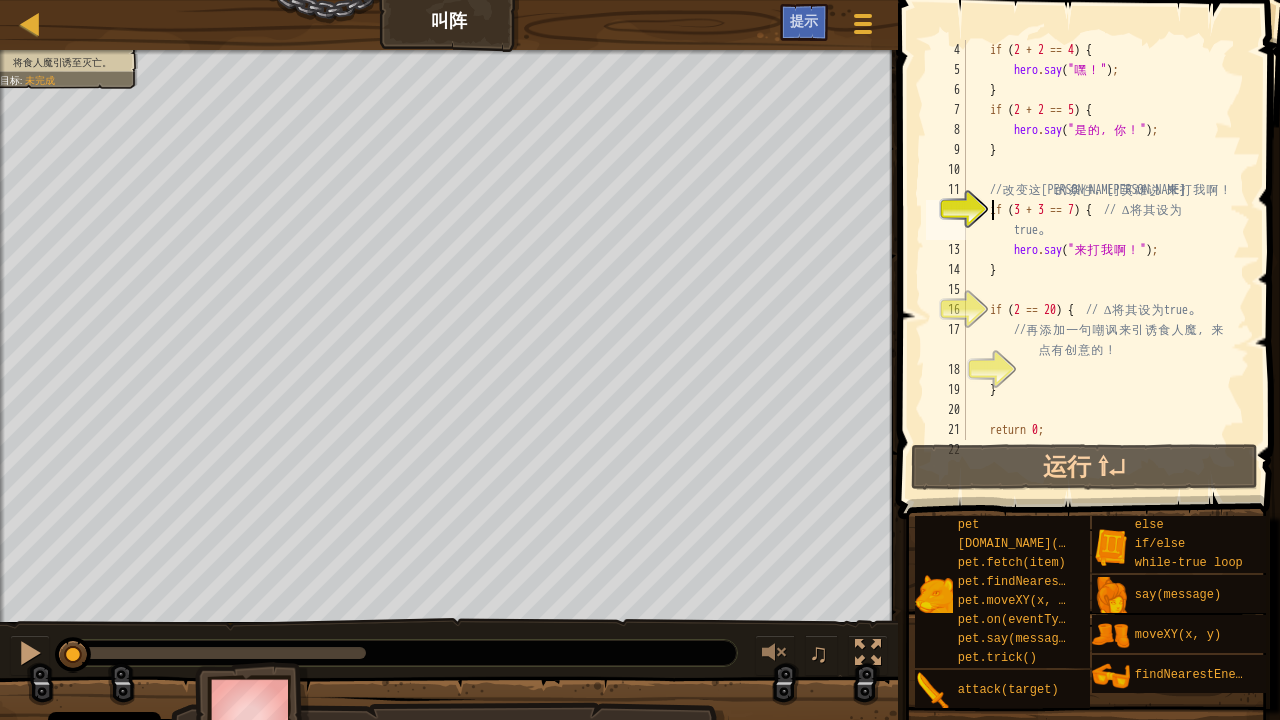 scroll, scrollTop: 80, scrollLeft: 0, axis: vertical 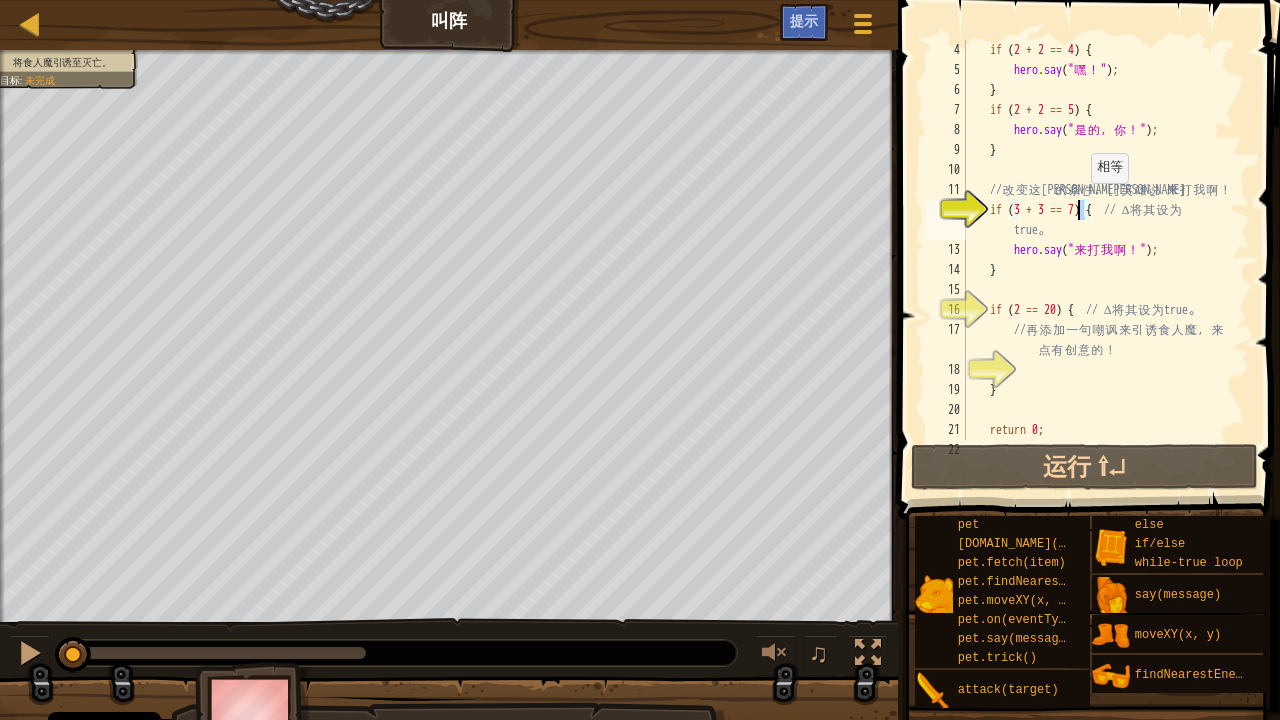 click on "if   ( 2   +   2   ==   4 )   {          hero . say ( " 嘿 ！ " ) ;      }      if   ( 2   +   2   ==   5 )   {          hero . say ( " 是 的 ， 你 ！ " ) ;      }           //  改 变 这 里 的 条 件 ， 让 英 雄 说   来 打 我 啊 ！      if   ( 3   +   3   ==   7 )   {    // ∆  将 其 设 为            true 。          hero . say ( " 来 打 我 啊 ！ " ) ;      }           if   ( 2   ==   20 )   {    // ∆  将 其 设 为  true 。          //  再 添 加 一 句 嘲 讽 来 引 诱 食 人 魔 ， 来              点 有 创 意 的 ！               }           return   0 ; }" at bounding box center (1106, 260) 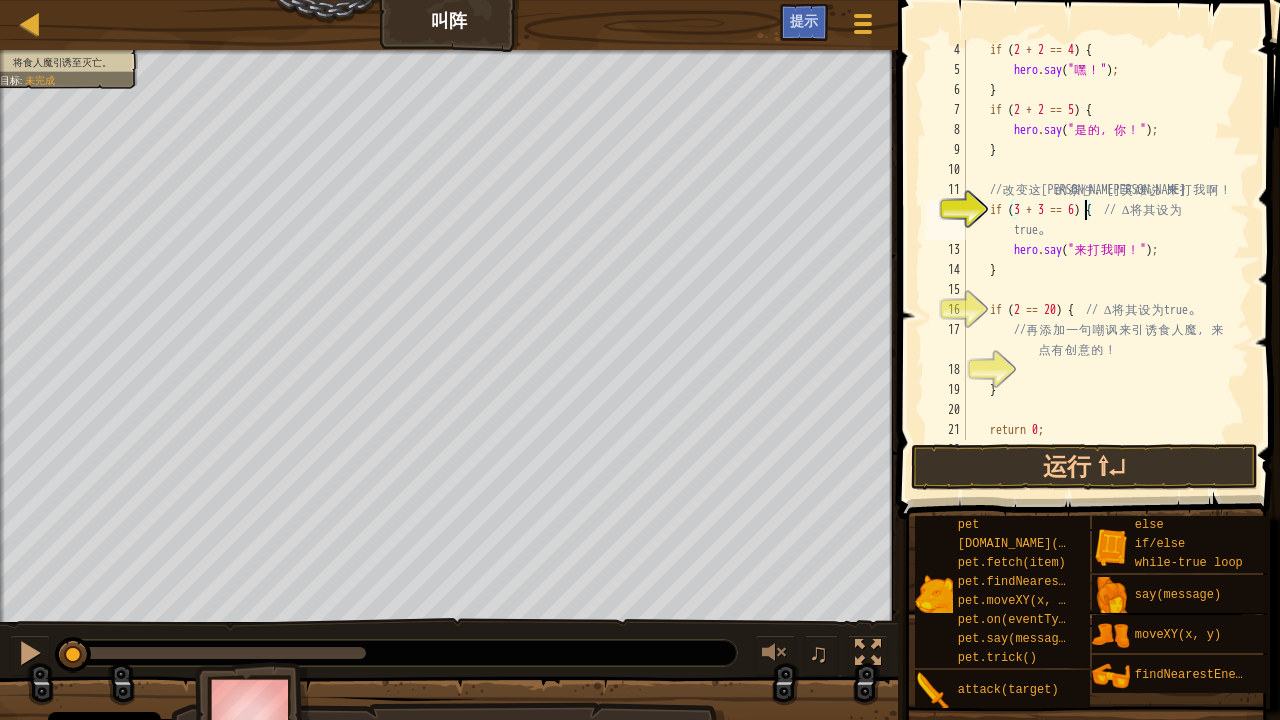 scroll, scrollTop: 9, scrollLeft: 9, axis: both 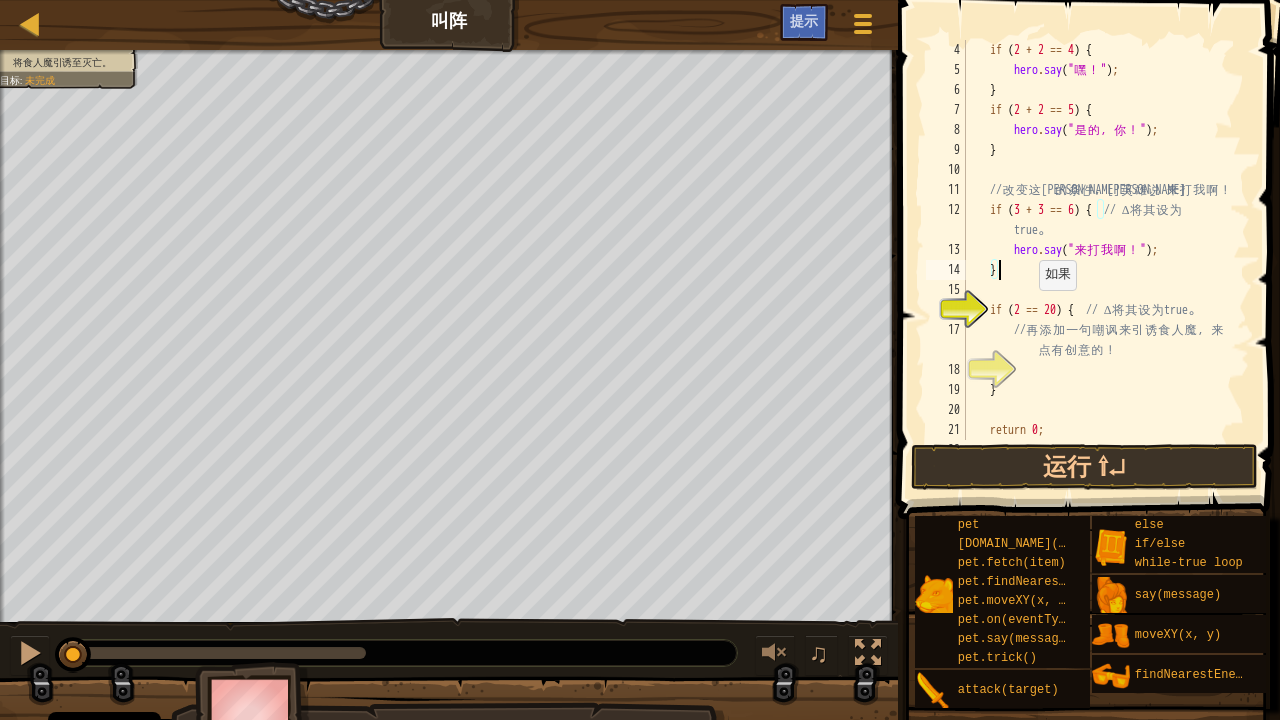 click on "if   ( 2   +   2   ==   4 )   {          hero . say ( " 嘿 ！ " ) ;      }      if   ( 2   +   2   ==   5 )   {          hero . say ( " 是 的 ， 你 ！ " ) ;      }           //  改 变 这 里 的 条 件 ， 让 英 雄 说   来 打 我 啊 ！      if   ( 3   +   3   ==   6 )   {    // ∆  将 其 设 为            true 。          hero . say ( " 来 打 我 啊 ！ " ) ;      }           if   ( 2   ==   20 )   {    // ∆  将 其 设 为  true 。          //  再 添 加 一 句 嘲 讽 来 引 诱 食 人 魔 ， 来              点 有 创 意 的 ！               }           return   0 ; }" at bounding box center (1106, 260) 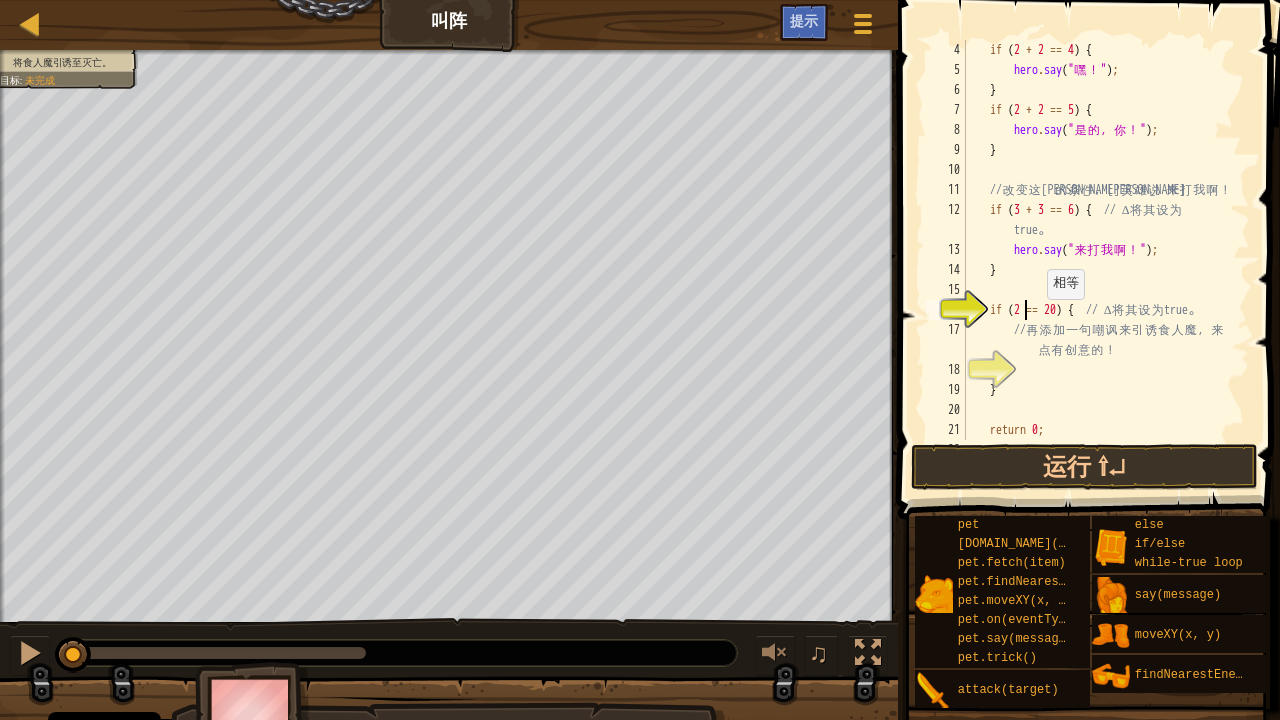 type on "if (20 == 20) {  // ∆ 将其设为 true。" 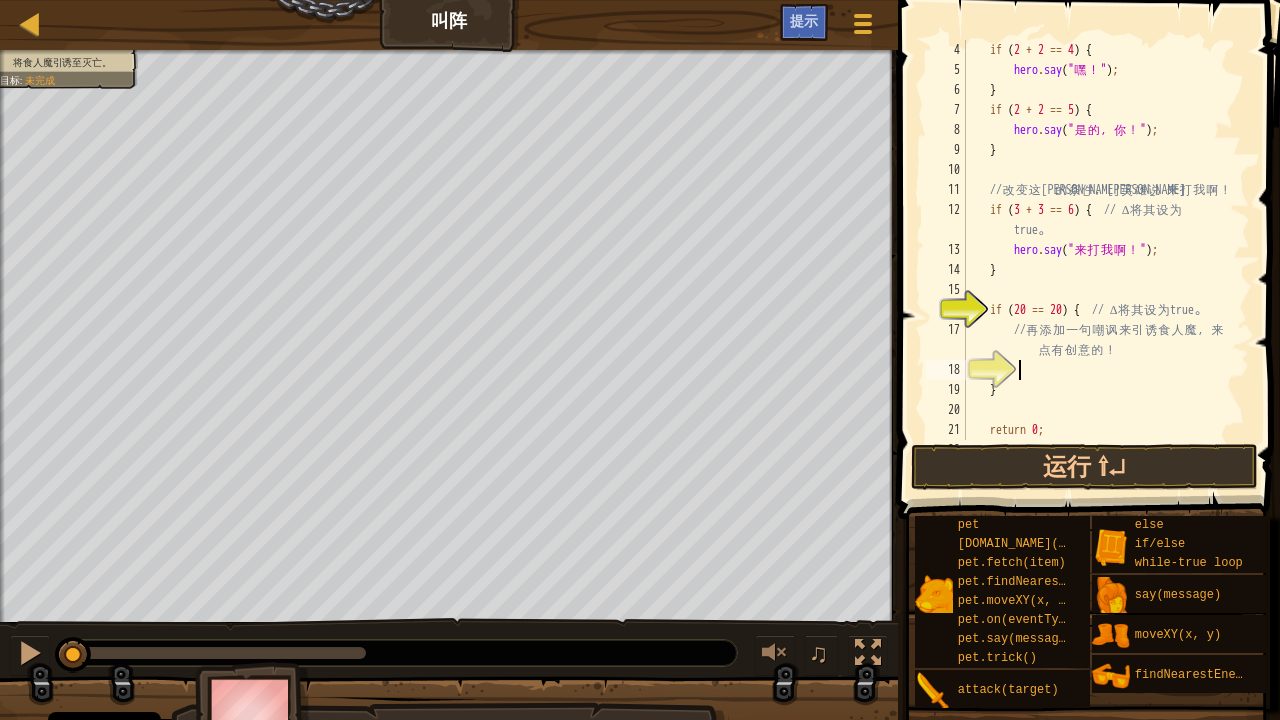click on "if   ( 2   +   2   ==   4 )   {          hero . say ( " 嘿 ！ " ) ;      }      if   ( 2   +   2   ==   5 )   {          hero . say ( " 是 的 ， 你 ！ " ) ;      }           //  改 变 这 里 的 条 件 ， 让 英 雄 说   来 打 我 啊 ！      if   ( 3   +   3   ==   6 )   {    // ∆  将 其 设 为            true 。          hero . say ( " 来 打 我 啊 ！ " ) ;      }           if   ( 20   ==   20 )   {    // ∆  将 其 设 为  true 。          //  再 添 加 一 句 嘲 讽 来 引 诱 食 人 魔 ， 来              点 有 创 意 的 ！               }           return   0 ; }" at bounding box center [1106, 260] 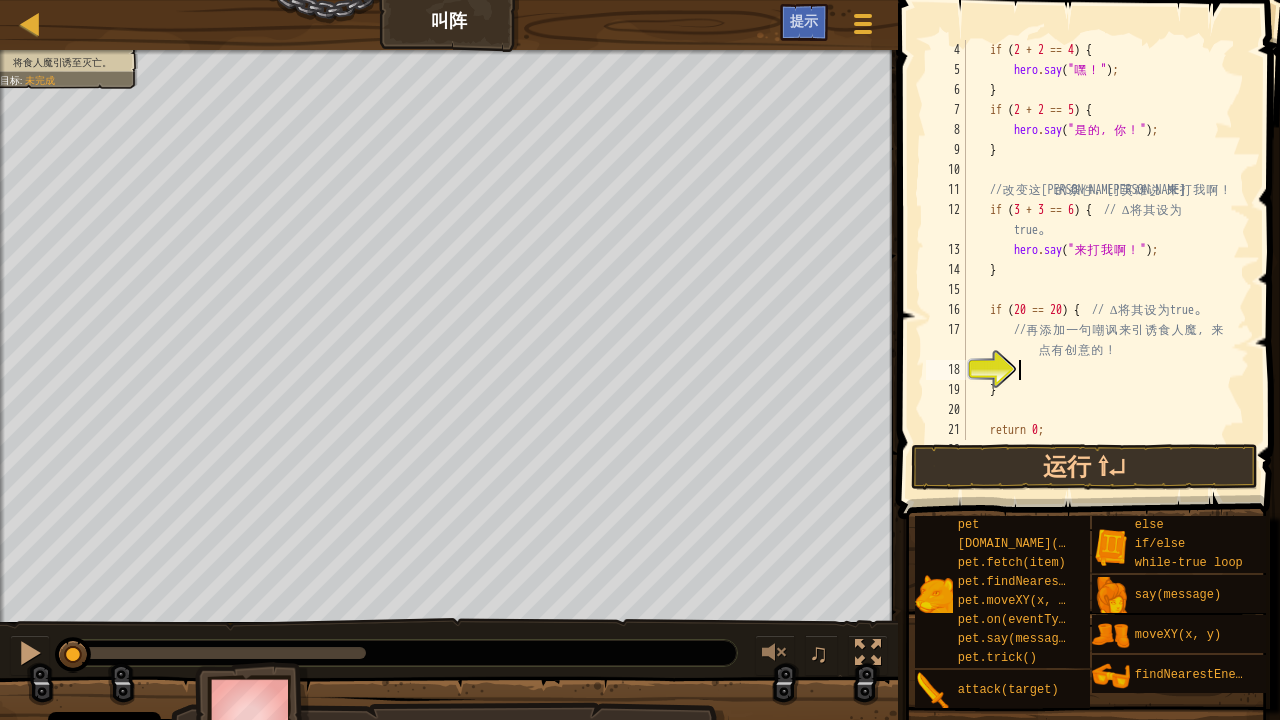 scroll, scrollTop: 9, scrollLeft: 4, axis: both 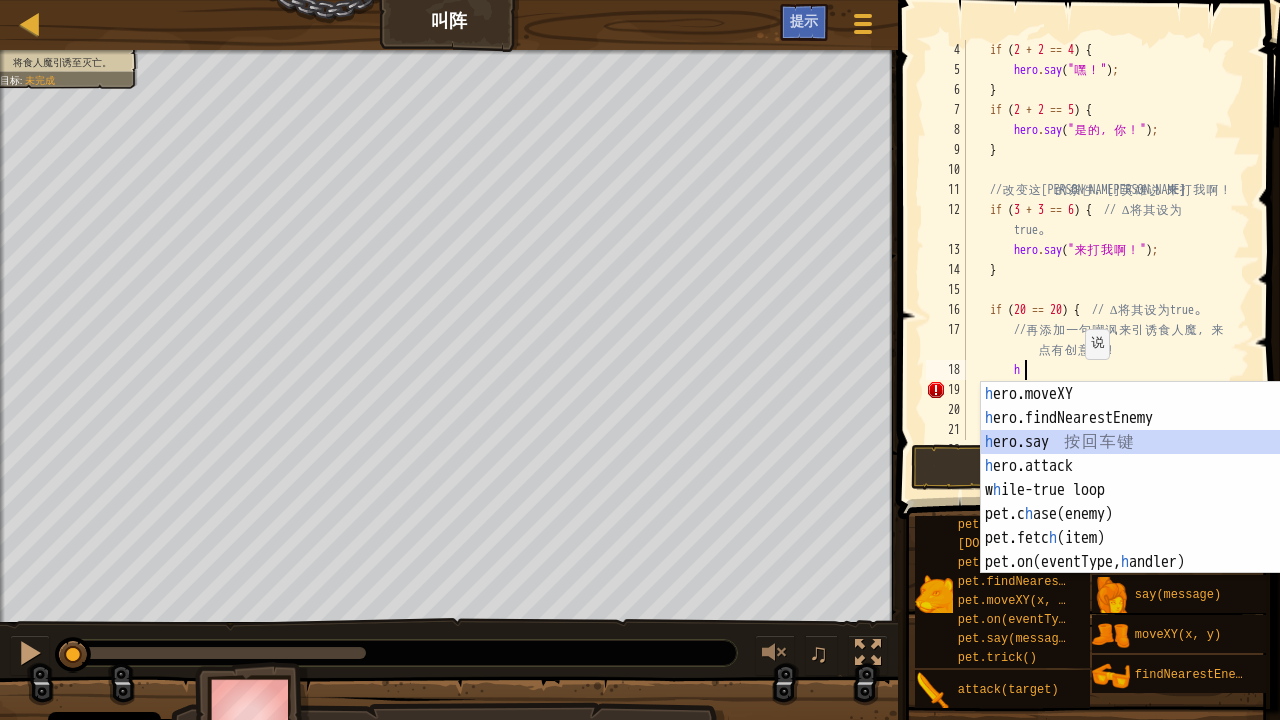 click on "h ero.moveXY 按 回 车 键 h ero.findNearestEnemy 按 回 车 键 h ero.say 按 回 车 键 h ero.attack 按 回 车 键 w h ile-true loop 按 回 车 键 pet.c h ase(enemy) 按 回 车 键 pet.fetc h (item) 按 回 车 键 pet.on(eventType,  h andler) 按 回 车 键" at bounding box center [1170, 502] 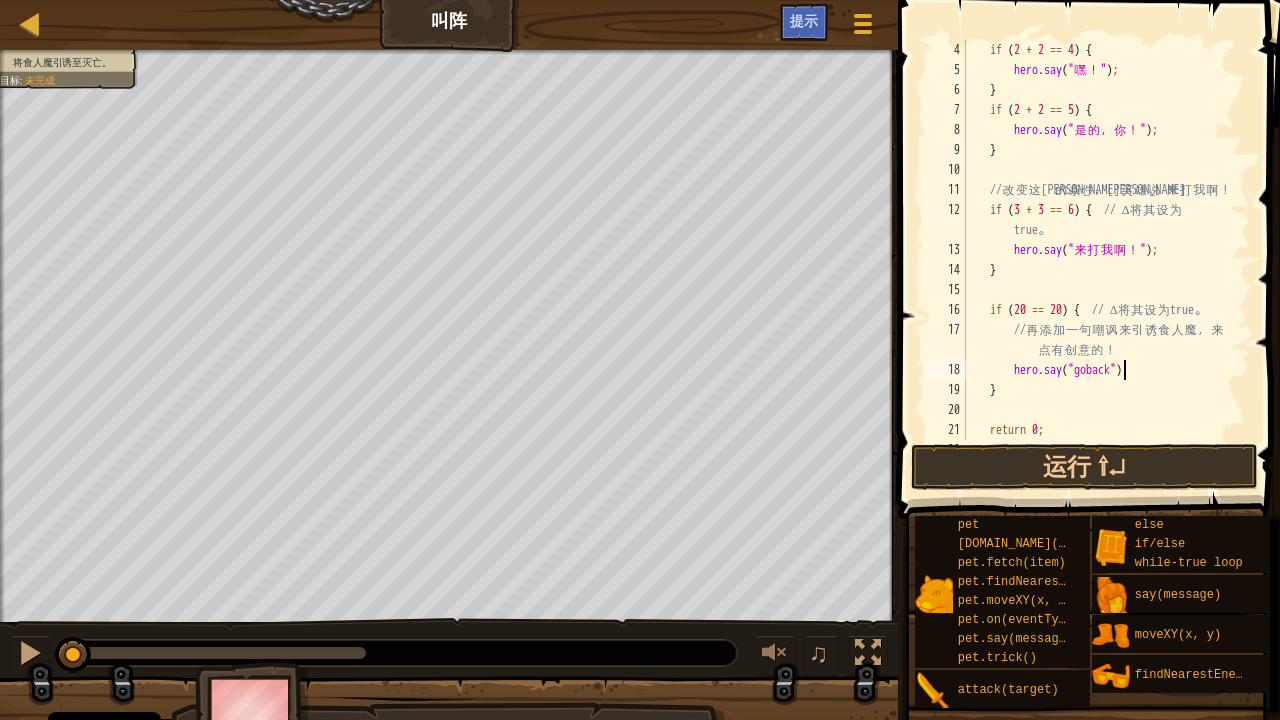 scroll, scrollTop: 9, scrollLeft: 13, axis: both 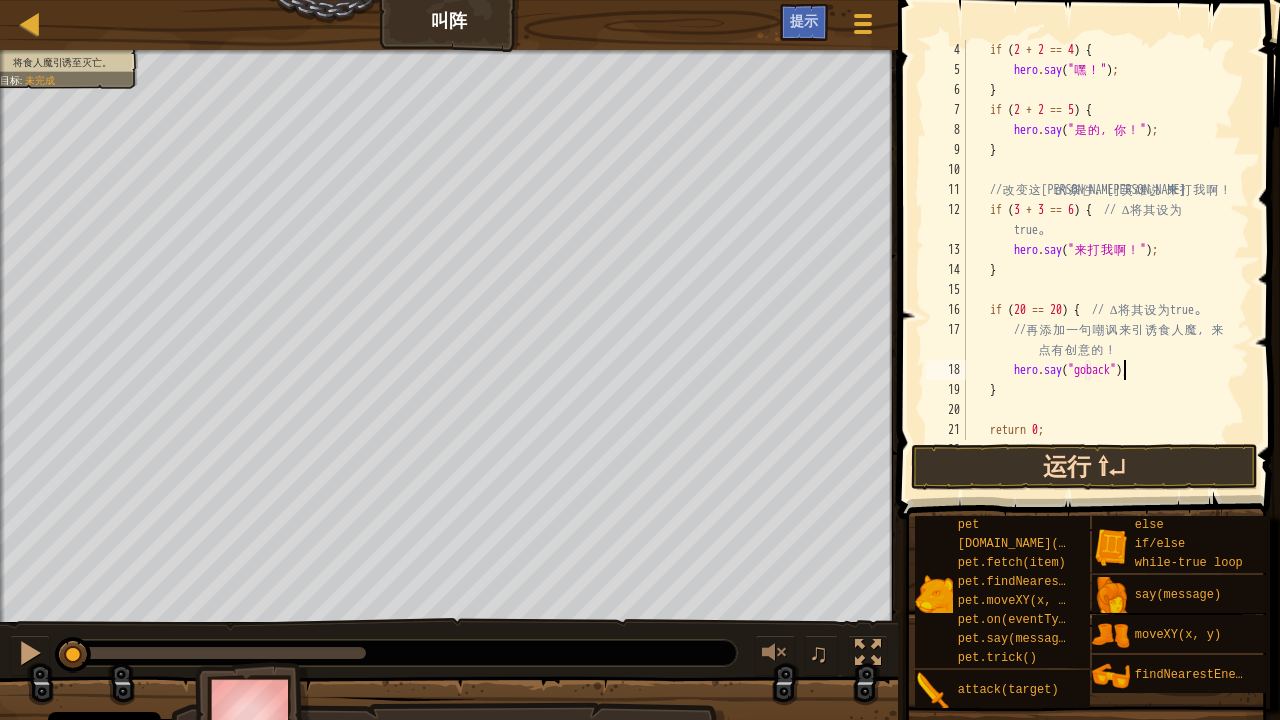 type on "hero.say("goback");" 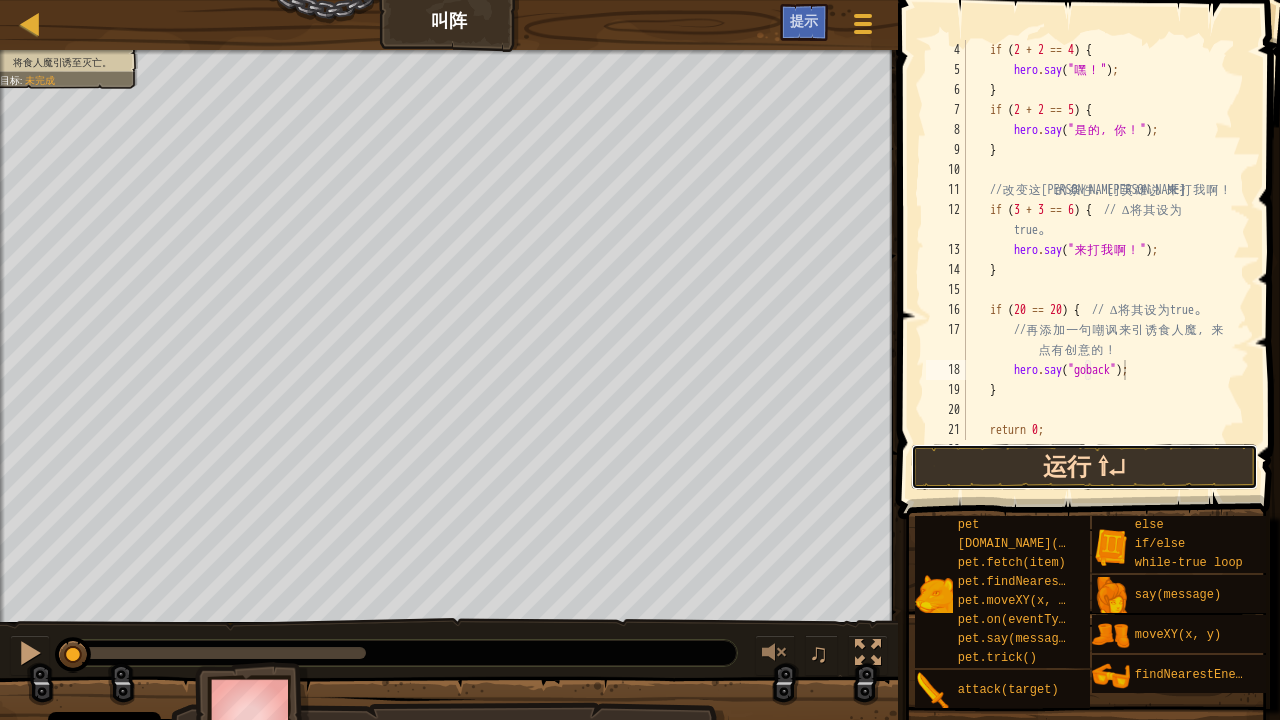 click on "运行 ⇧↵" at bounding box center (1084, 467) 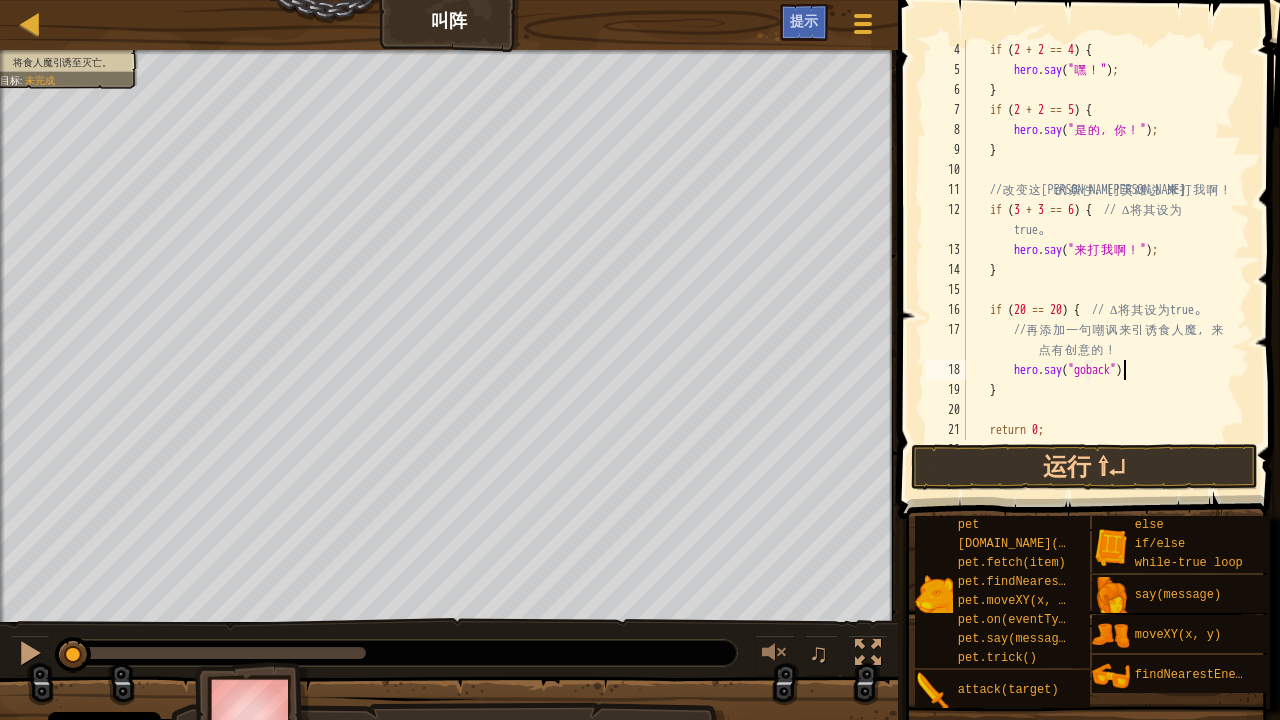 scroll, scrollTop: 120, scrollLeft: 0, axis: vertical 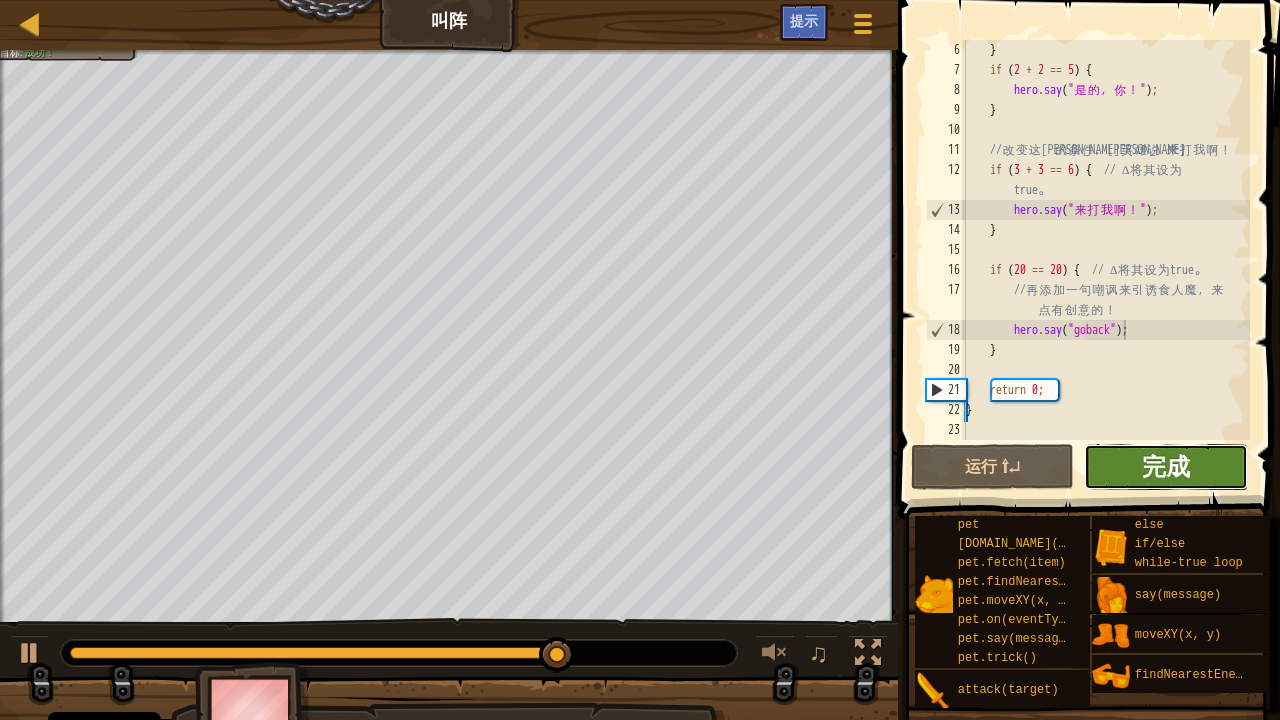 click on "完成" at bounding box center (1166, 466) 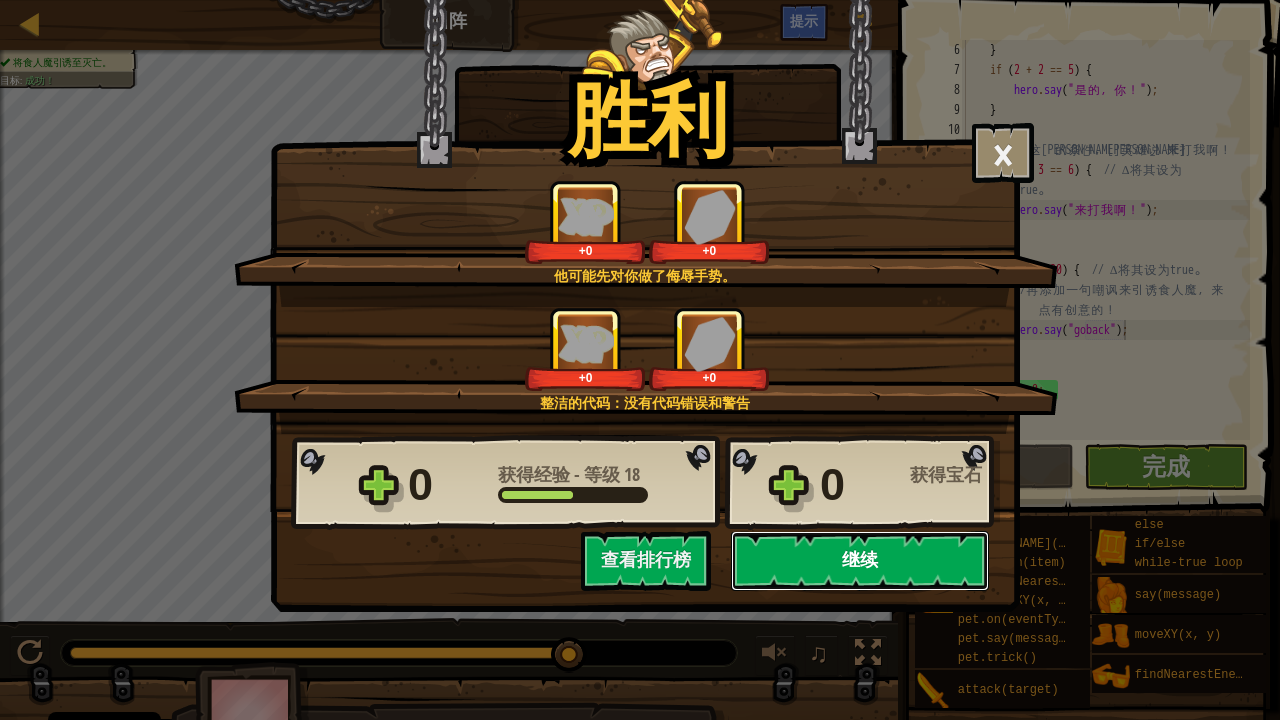 click on "继续" at bounding box center [860, 561] 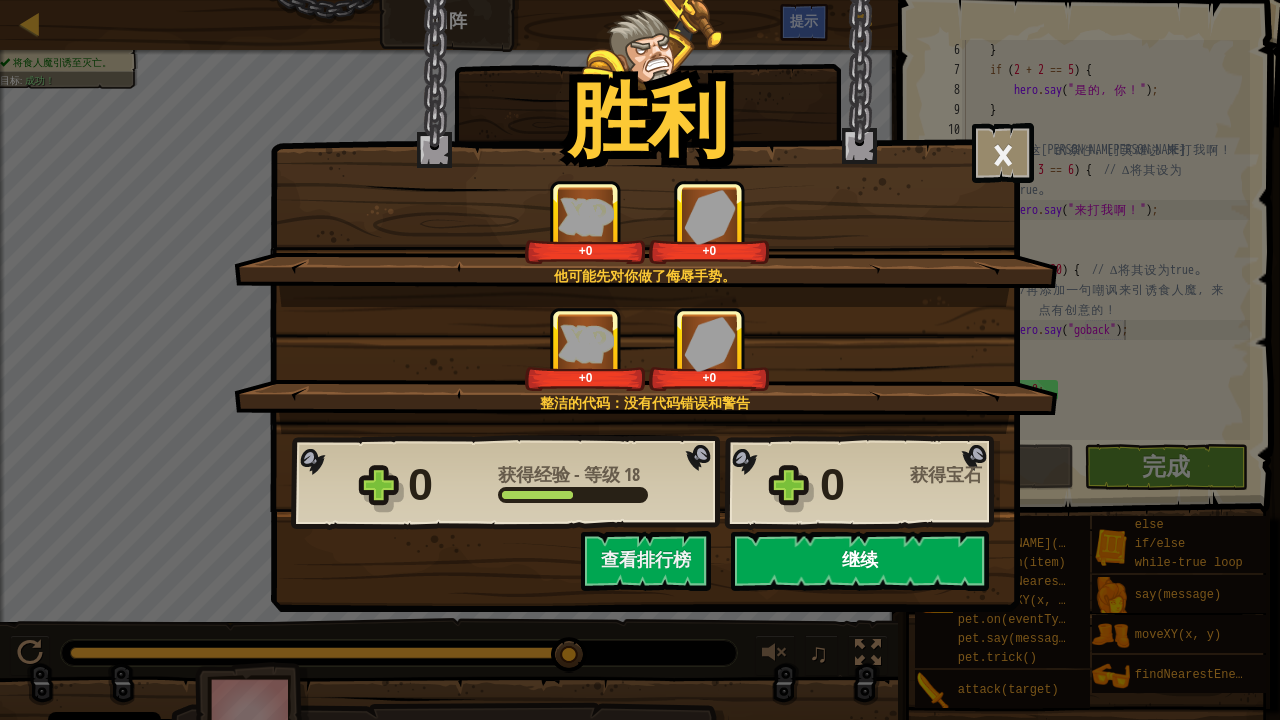 select on "zh-HANS" 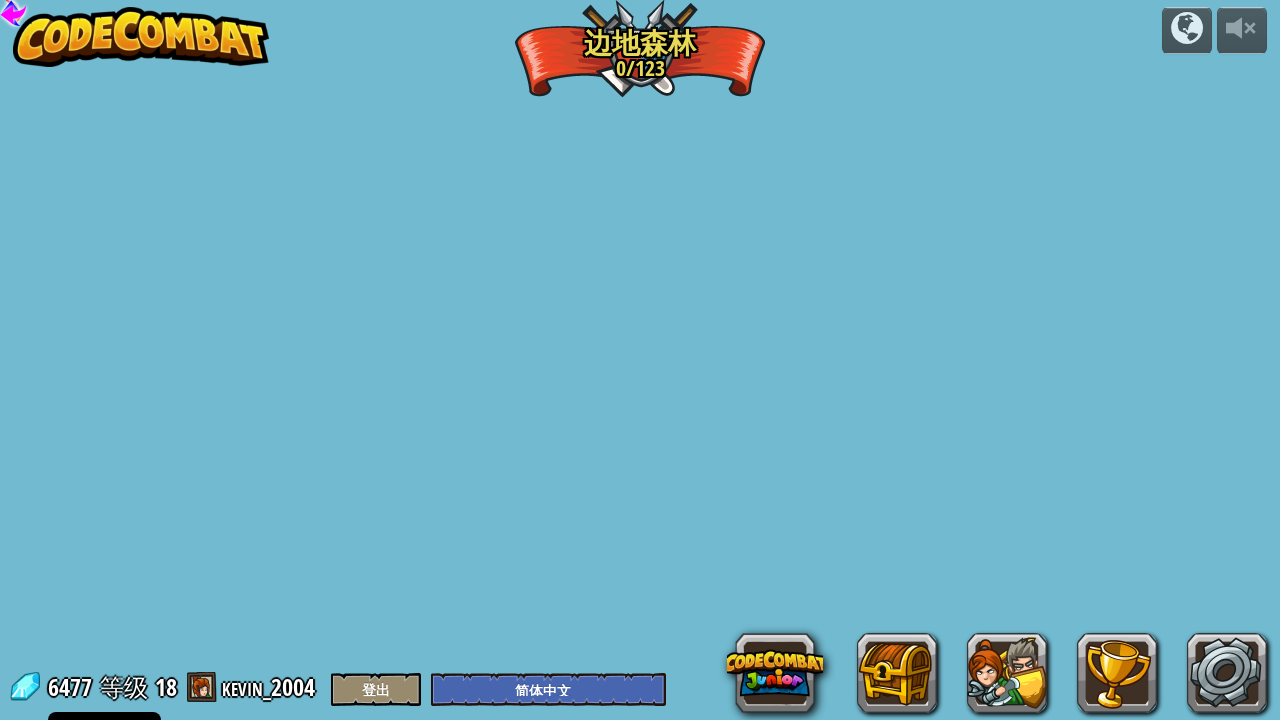 select on "zh-HANS" 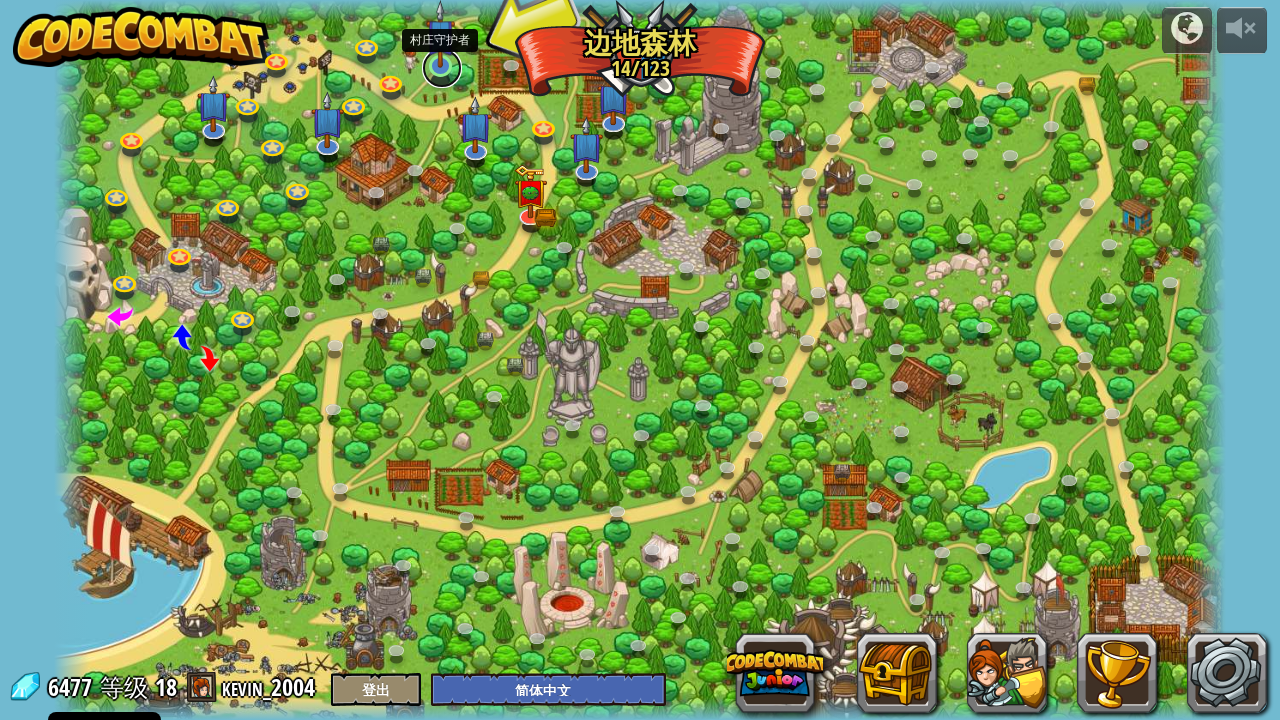 click at bounding box center (442, 68) 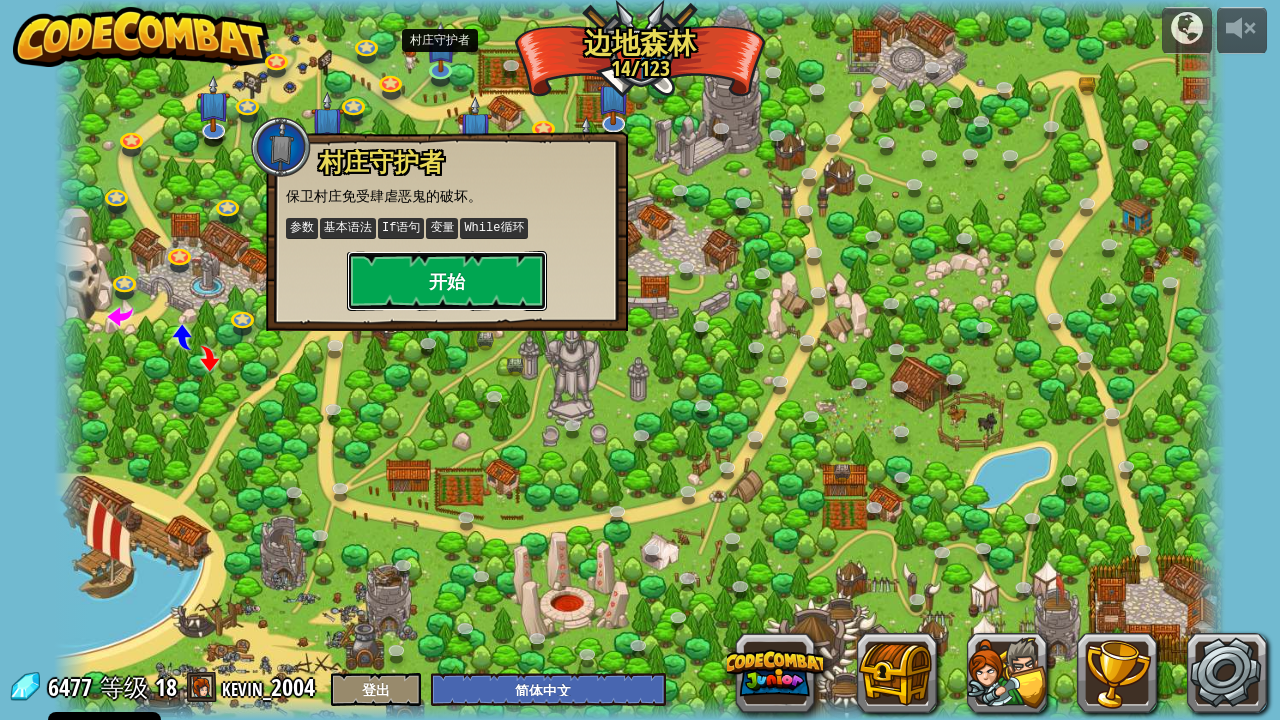 click on "开始" at bounding box center [447, 281] 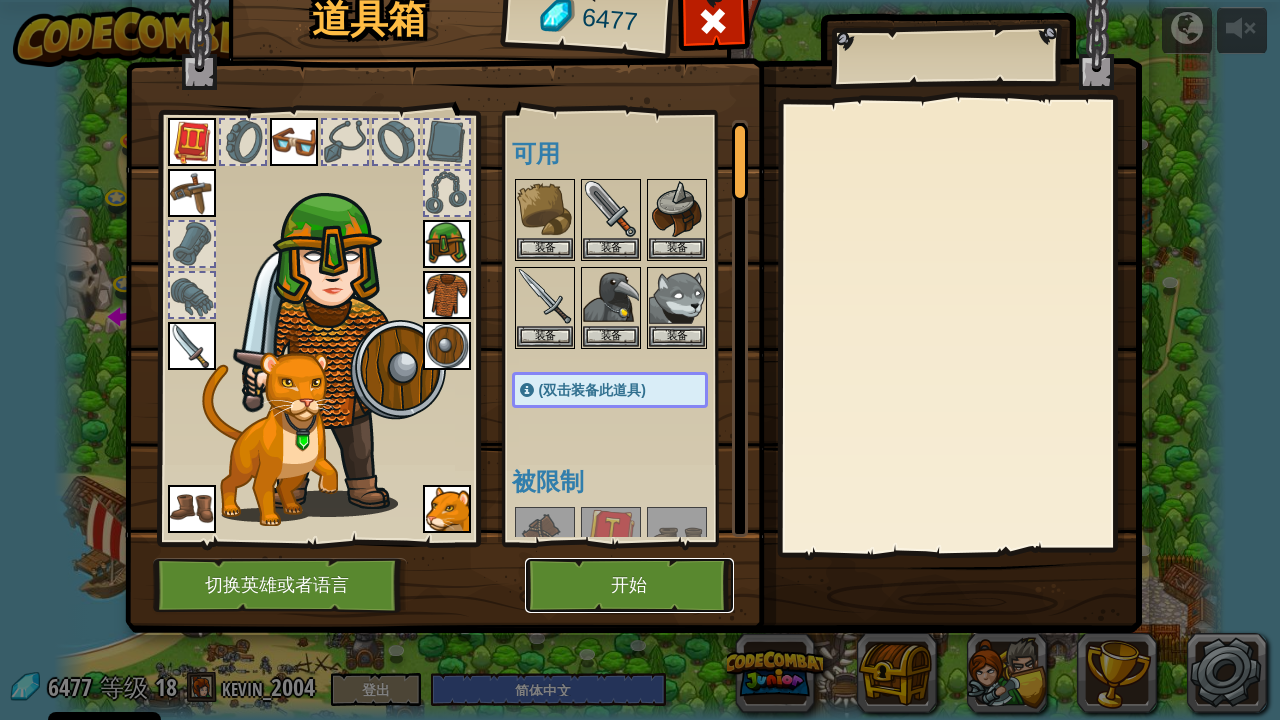 click on "开始" at bounding box center [629, 585] 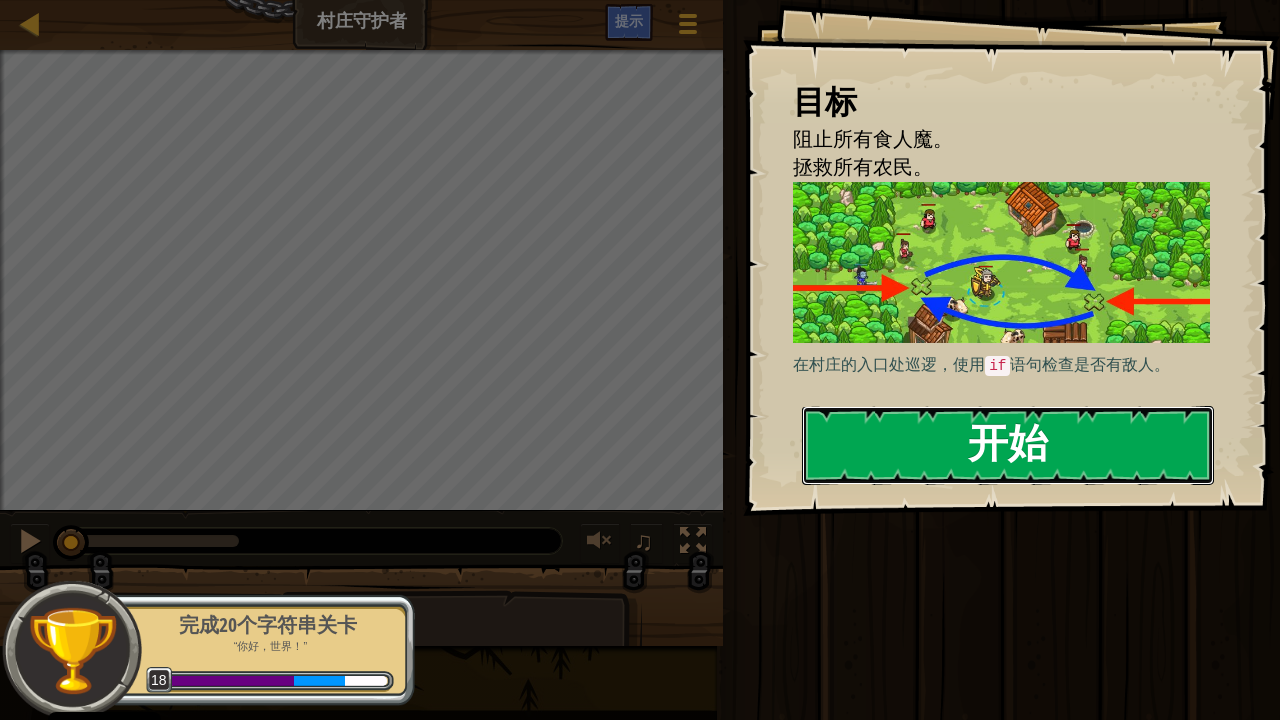 click on "开始" at bounding box center (1008, 445) 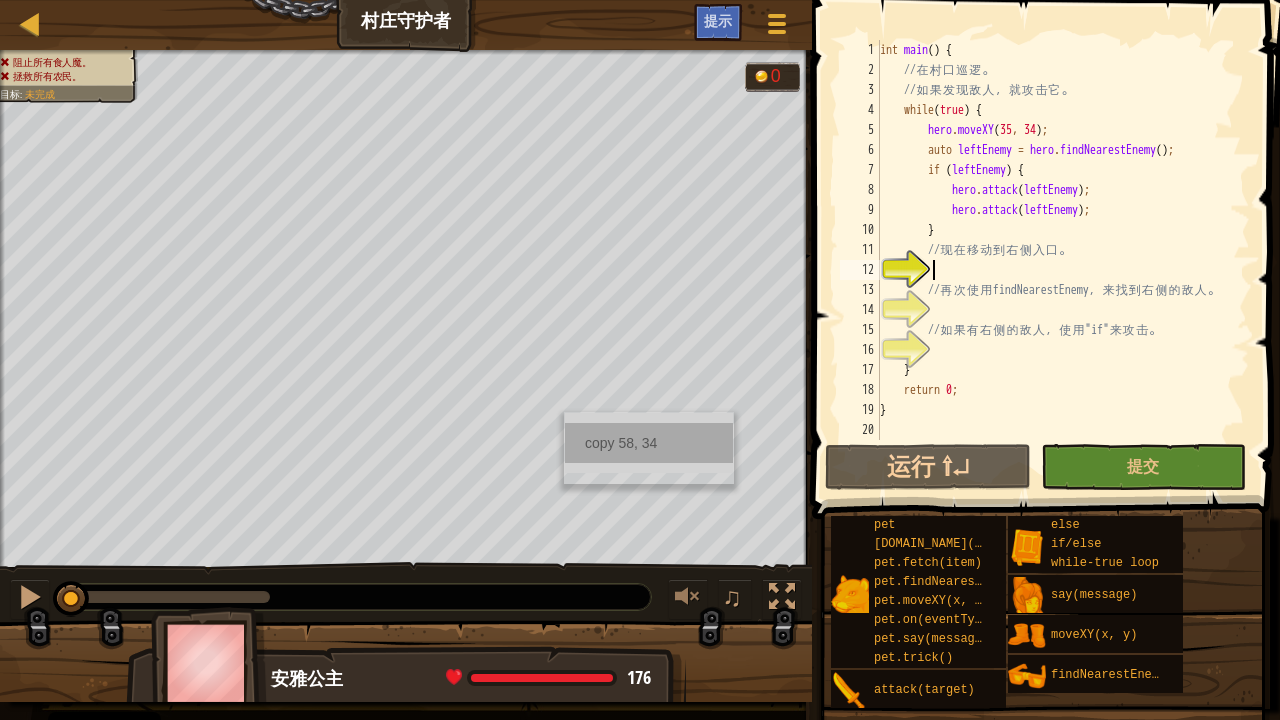click on "copy 58, 34" at bounding box center [649, 443] 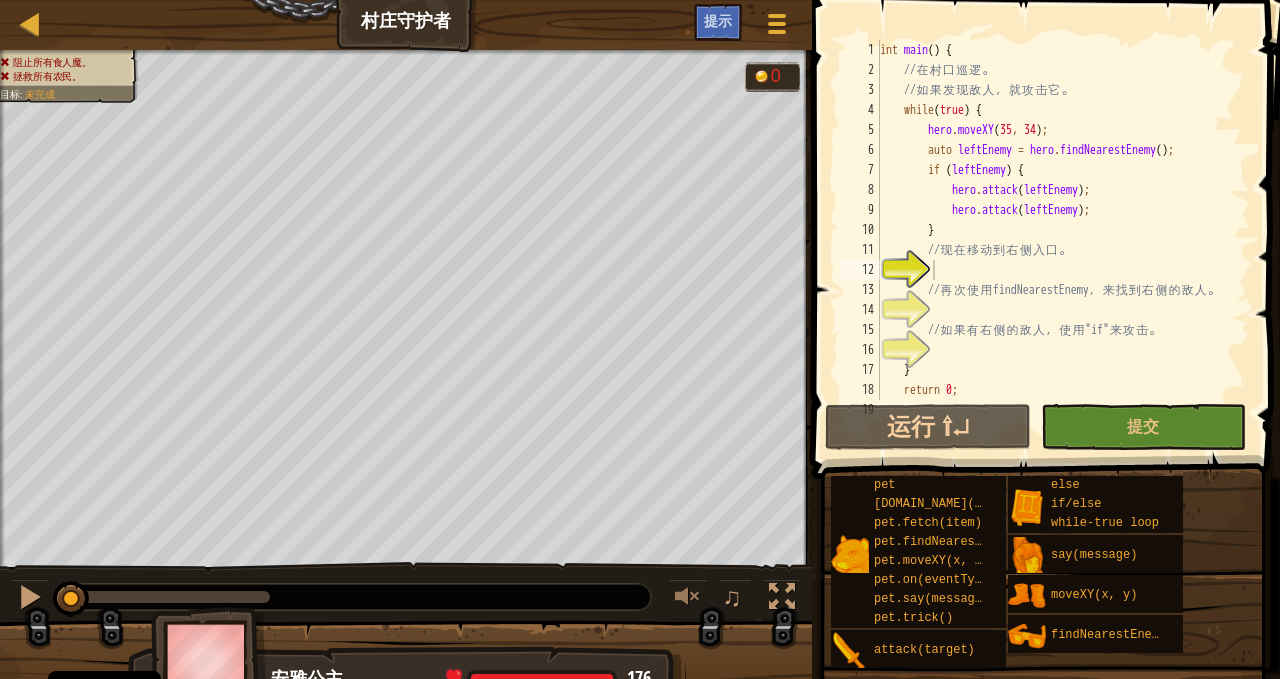 click on "int   main ( )   {      //  在 村 口 巡 逻 。      //  如 果 发 现 敌 人 ， 就 攻 击 它 。      while ( true )   {          hero . moveXY ( 35 ,   34 ) ;          auto   leftEnemy   =   hero . findNearestEnemy ( ) ;          if   ( leftEnemy )   {              hero . attack ( leftEnemy ) ;              hero . attack ( leftEnemy ) ;          }          //  现 在 移 动 到 右 侧 入 口 。                   //  再 次 使 用 findNearestEnemy ， 来 找 到 右 侧 的 敌 人 。                   //  如 果 有 右 侧 的 敌 人 ， 使 用 "if" 来 攻 击 。               }      return   0 ; }" at bounding box center [1063, 240] 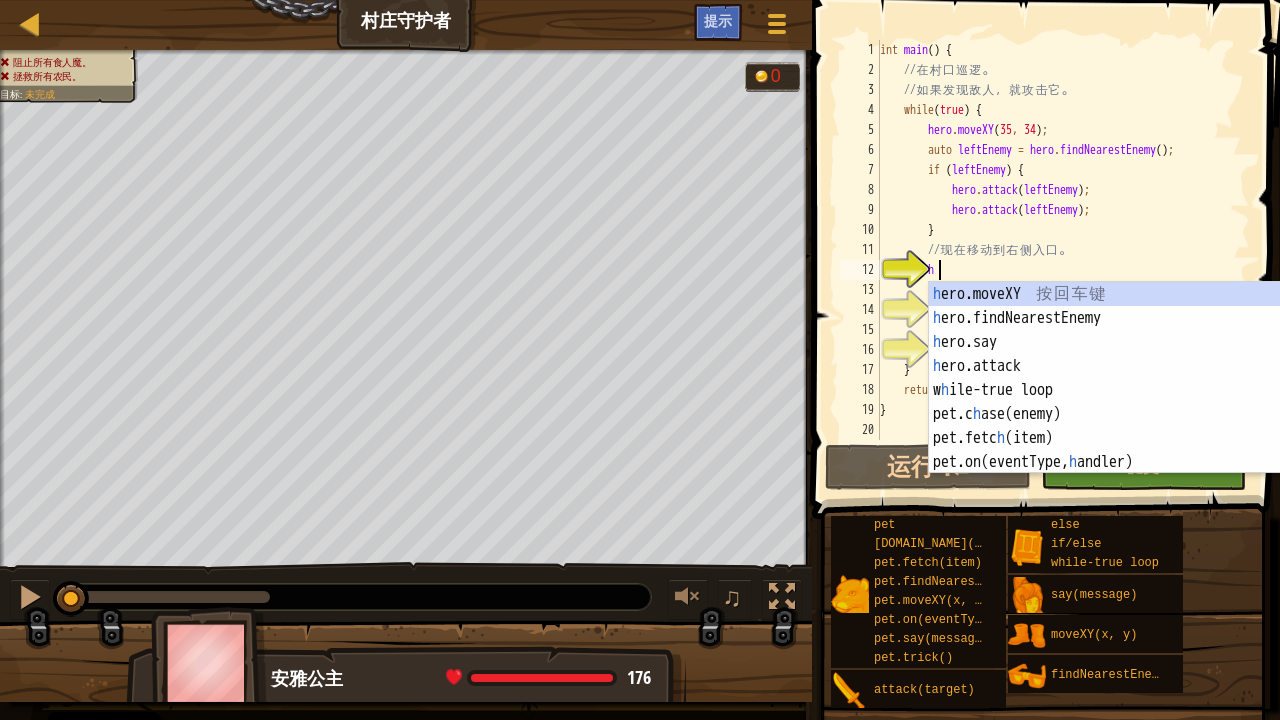 scroll, scrollTop: 9, scrollLeft: 0, axis: vertical 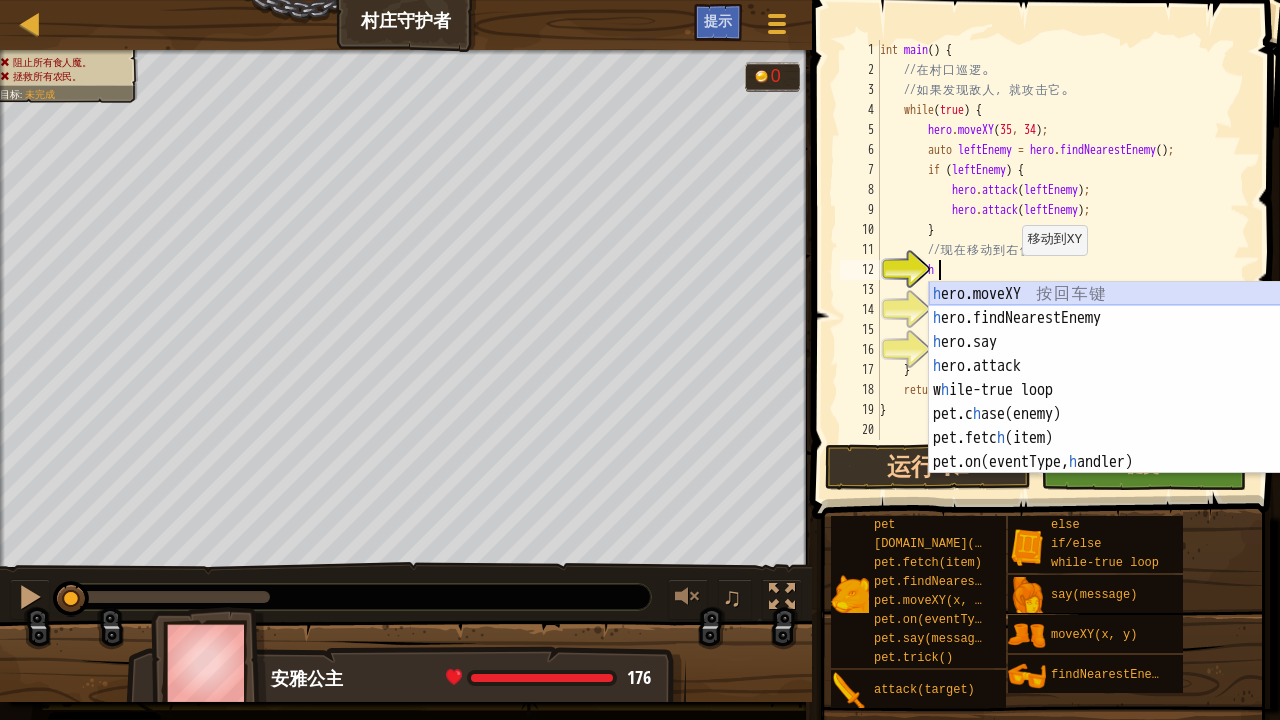 click on "h ero.moveXY 按 回 车 键 h ero.findNearestEnemy 按 回 车 键 h ero.say 按 回 车 键 h ero.attack 按 回 车 键 w h ile-true loop 按 回 车 键 pet.c h ase(enemy) 按 回 车 键 pet.fetc h (item) 按 回 车 键 pet.on(eventType,  h andler) 按 回 车 键" at bounding box center [1118, 402] 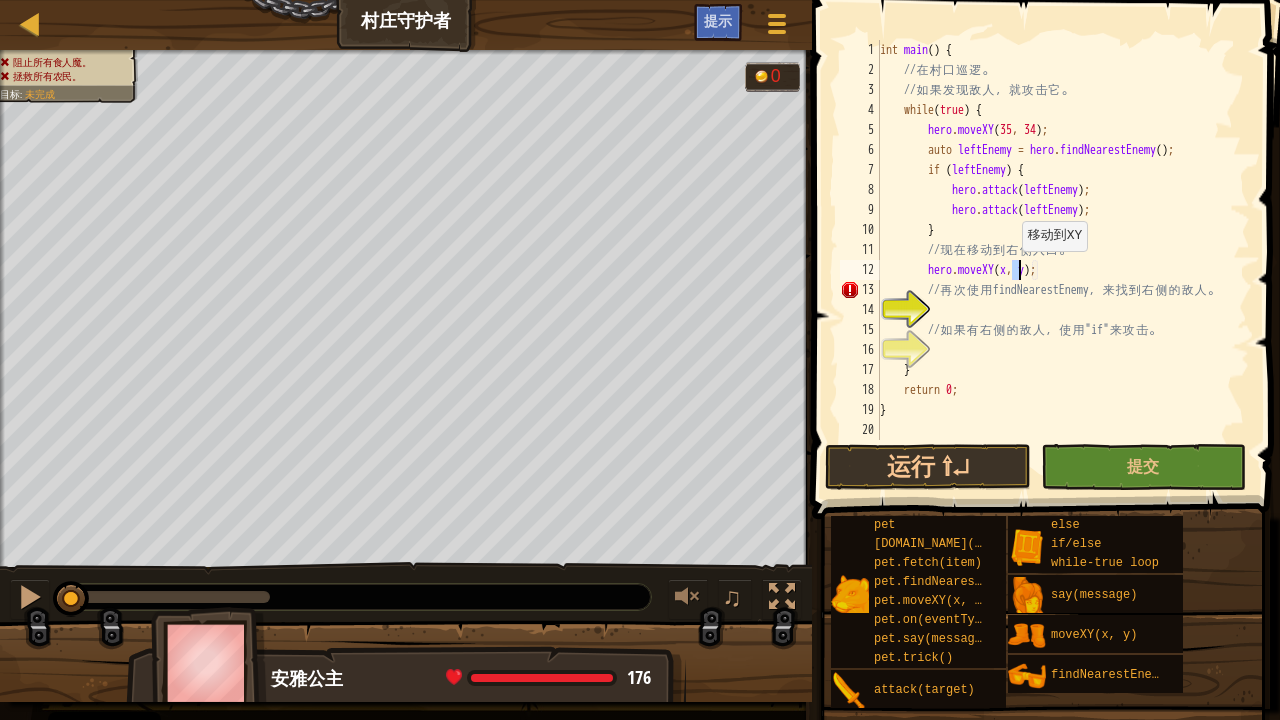click on "int   main ( )   {      //  在 村 口 巡 逻 。      //  如 果 发 现 敌 人 ， 就 攻 击 它 。      while ( true )   {          hero . moveXY ( 35 ,   34 ) ;          auto   leftEnemy   =   hero . findNearestEnemy ( ) ;          if   ( leftEnemy )   {              hero . attack ( leftEnemy ) ;              hero . attack ( leftEnemy ) ;          }          //  现 在 移 动 到 右 侧 入 口 。          hero . moveXY ( x ,   y ) ;          //  再 次 使 用 findNearestEnemy ， 来 找 到 右 侧 的 敌 人 。                   //  如 果 有 右 侧 的 敌 人 ， 使 用 "if" 来 攻 击 。               }      return   0 ; }" at bounding box center (1063, 240) 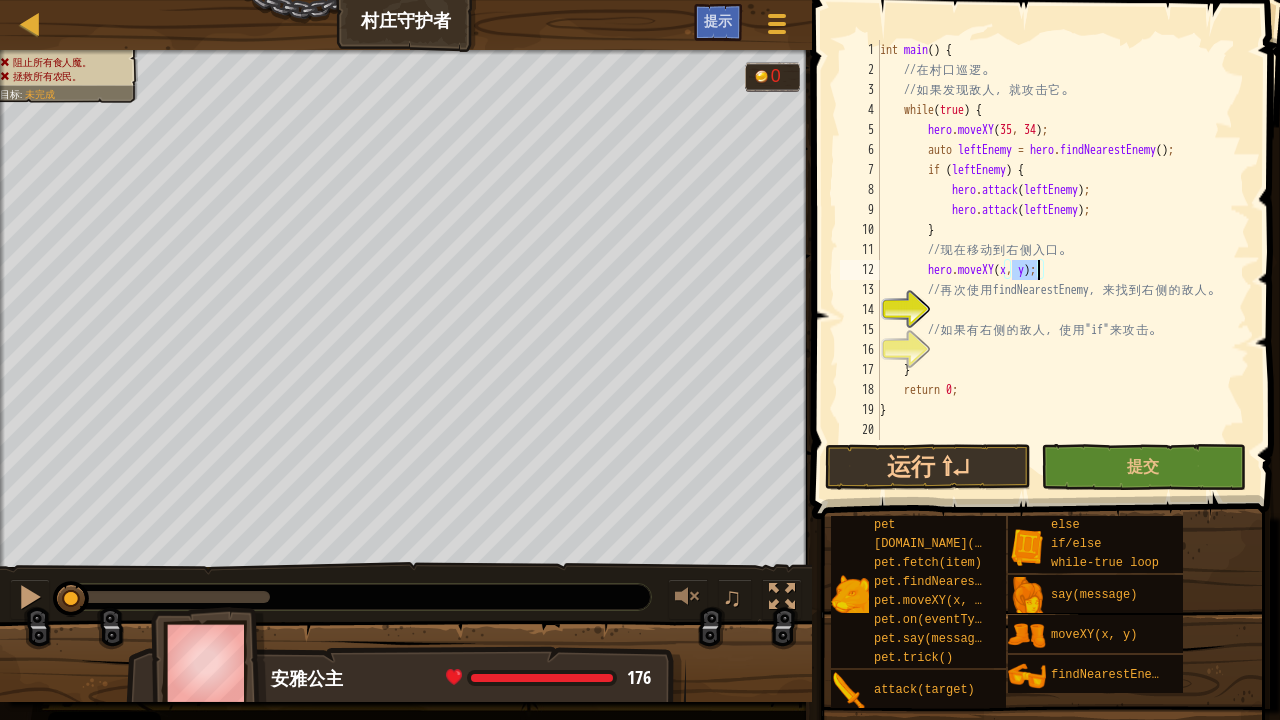 drag, startPoint x: 1013, startPoint y: 273, endPoint x: 1039, endPoint y: 277, distance: 26.305893 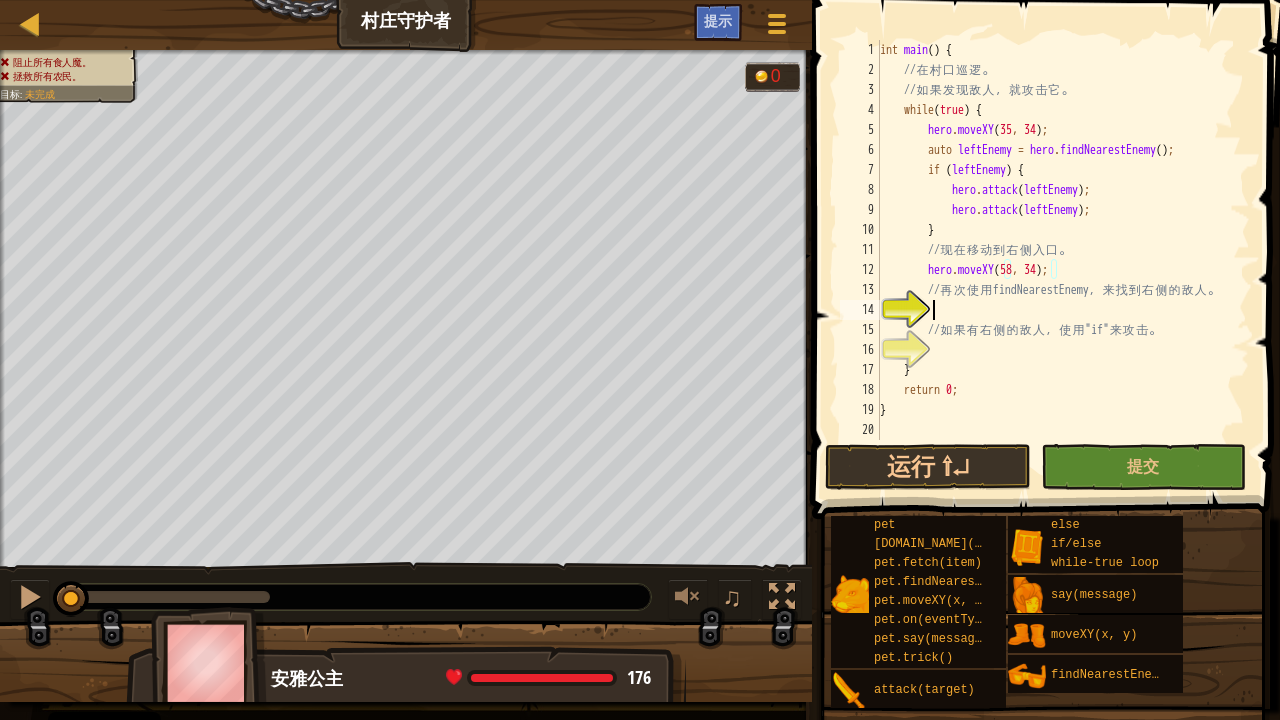 click on "int   main ( )   {      //  在 村 口 巡 逻 。      //  如 果 发 现 敌 人 ， 就 攻 击 它 。      while ( true )   {          hero . moveXY ( 35 ,   34 ) ;          auto   leftEnemy   =   hero . findNearestEnemy ( ) ;          if   ( leftEnemy )   {              hero . attack ( leftEnemy ) ;              hero . attack ( leftEnemy ) ;          }          //  现 在 移 动 到 右 侧 入 口 。          hero . moveXY ( 58 ,   34 ) ;          //  再 次 使 用 findNearestEnemy ， 来 找 到 右 侧 的 敌 人 。                   //  如 果 有 右 侧 的 敌 人 ， 使 用 "if" 来 攻 击 。               }      return   0 ; }" at bounding box center (1063, 260) 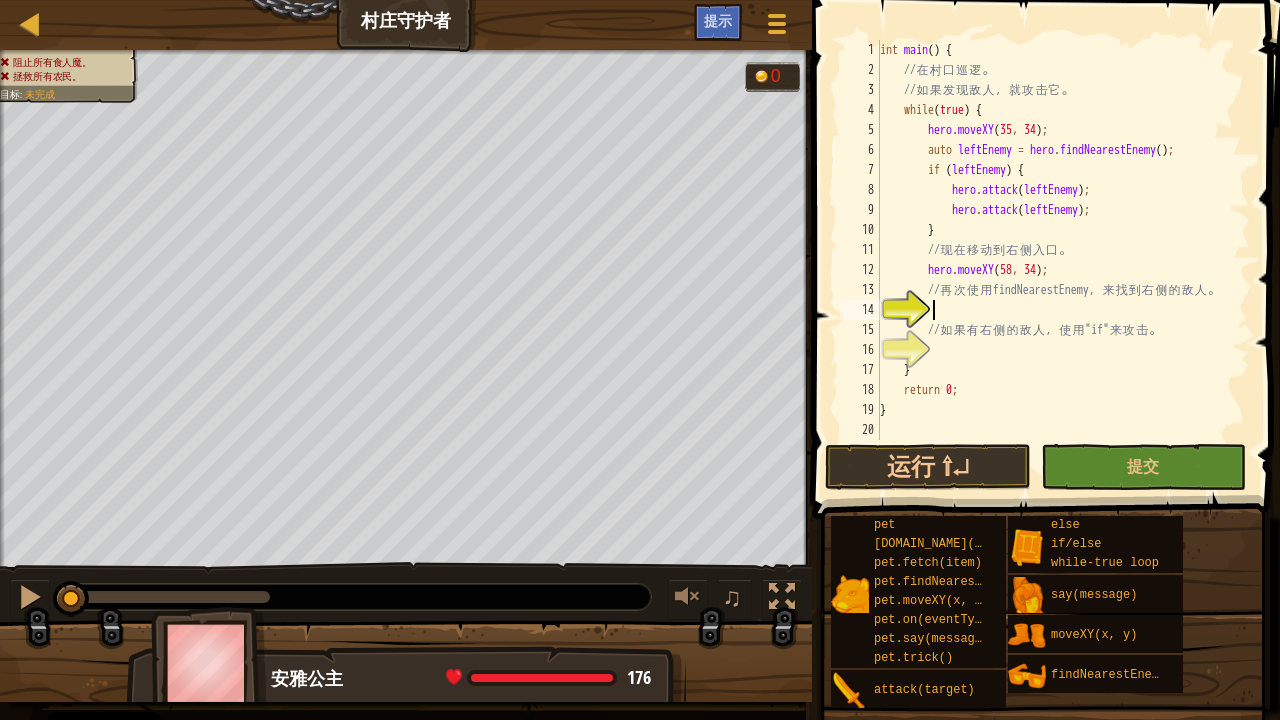 type on "f" 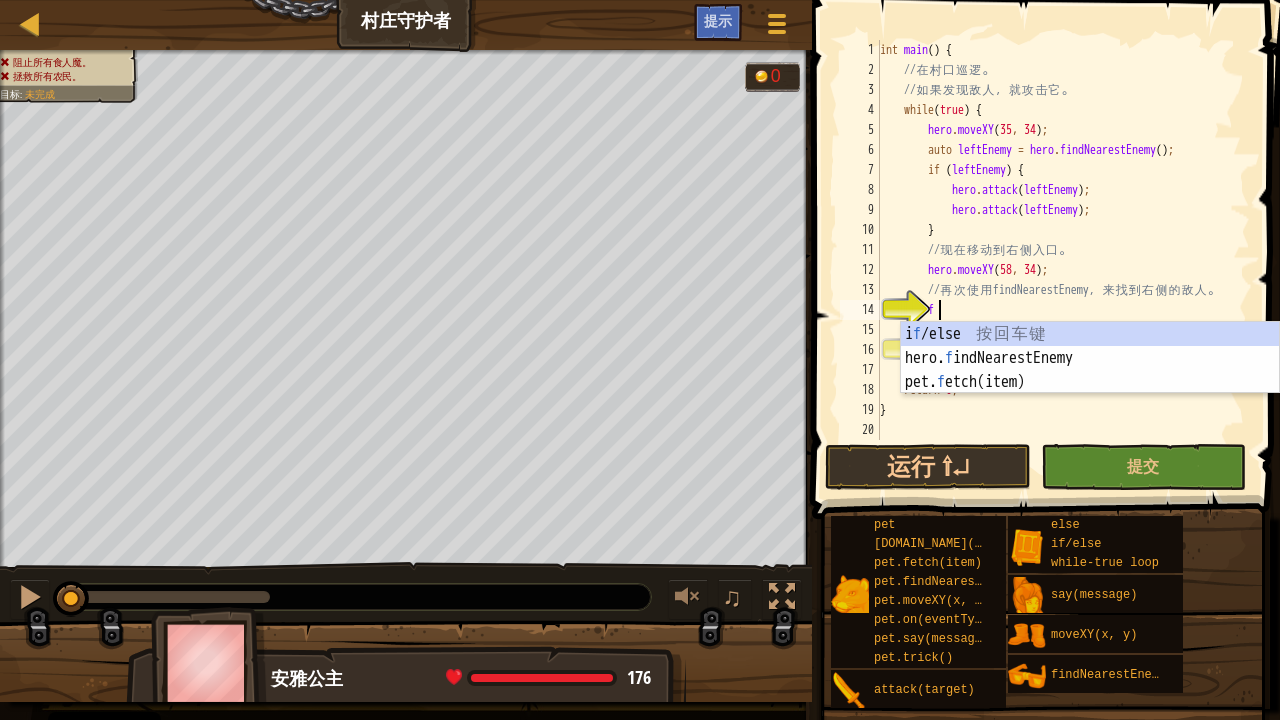 scroll, scrollTop: 9, scrollLeft: 4, axis: both 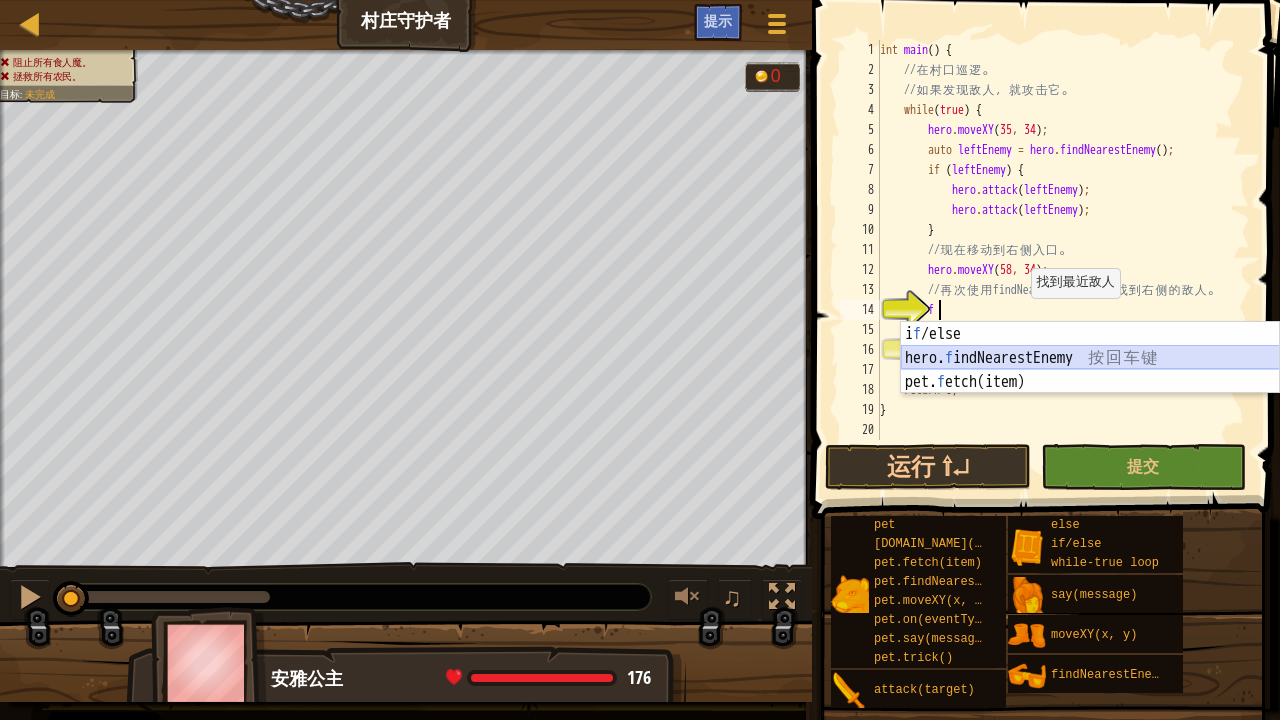 click on "i f /else 按 回 车 键 hero. f indNearestEnemy 按 回 车 键 pet. f etch(item) 按 回 车 键" at bounding box center (1090, 382) 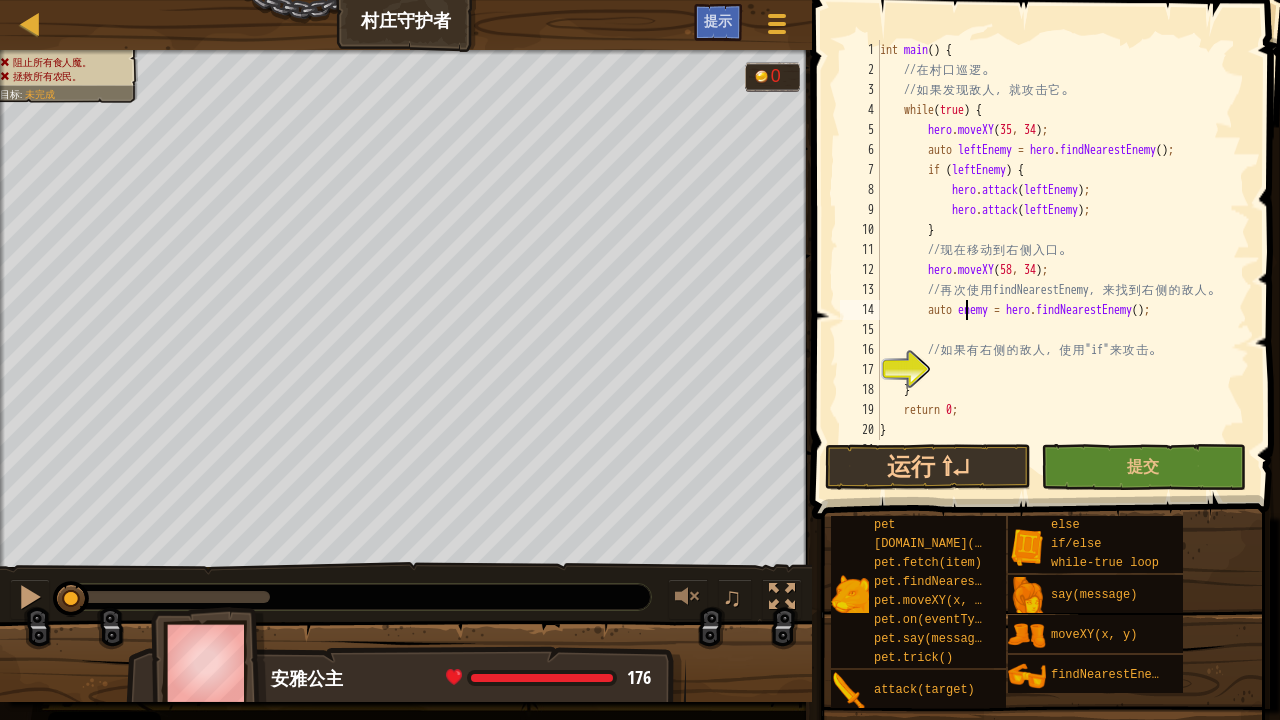 click on "int   main ( )   {      //  在 村 口 巡 逻 。      //  如 果 发 现 敌 人 ， 就 攻 击 它 。      while ( true )   {          hero . moveXY ( 35 ,   34 ) ;          auto   leftEnemy   =   hero . findNearestEnemy ( ) ;          if   ( leftEnemy )   {              hero . attack ( leftEnemy ) ;              hero . attack ( leftEnemy ) ;          }          //  现 在 移 动 到 右 侧 入 口 。          hero . moveXY ( 58 ,   34 ) ;          //  再 次 使 用 findNearestEnemy ， 来 找 到 右 侧 的 敌 人 。          auto   enemy   =   hero . findNearestEnemy ( ) ;                   //  如 果 有 右 侧 的 敌 人 ， 使 用 "if" 来 攻 击 。               }      return   0 ; }" at bounding box center (1063, 260) 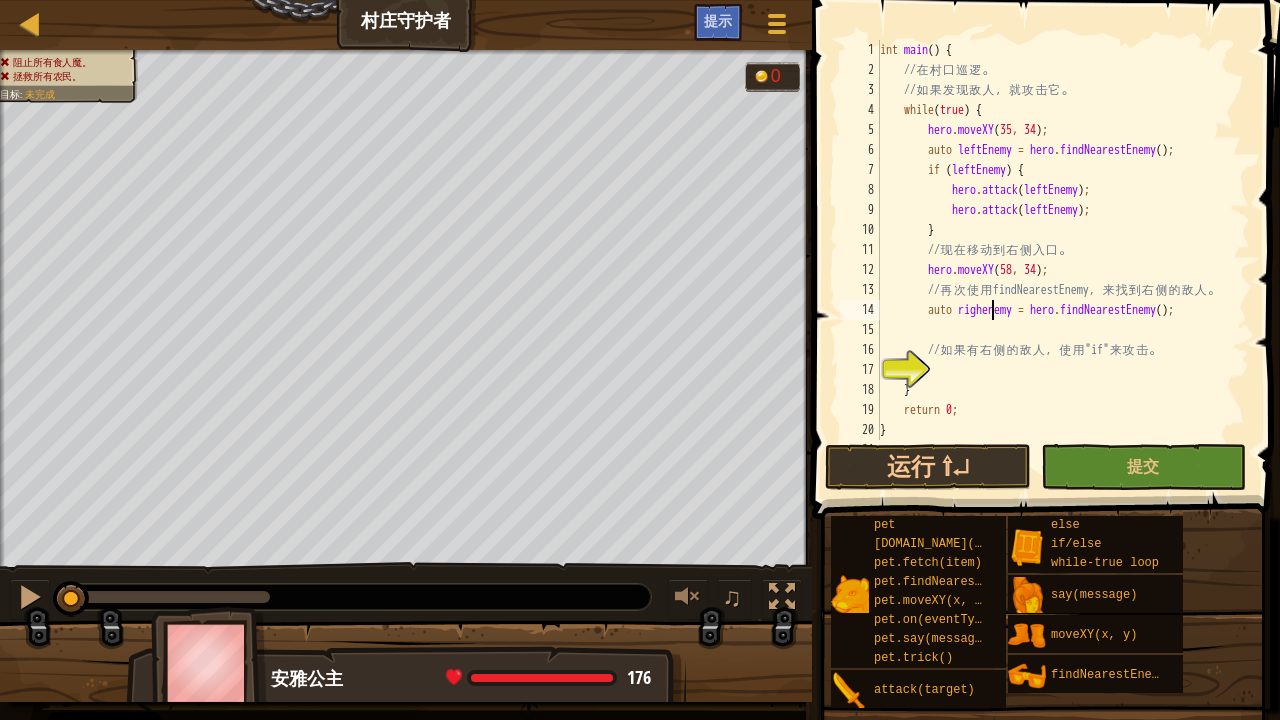 scroll, scrollTop: 9, scrollLeft: 9, axis: both 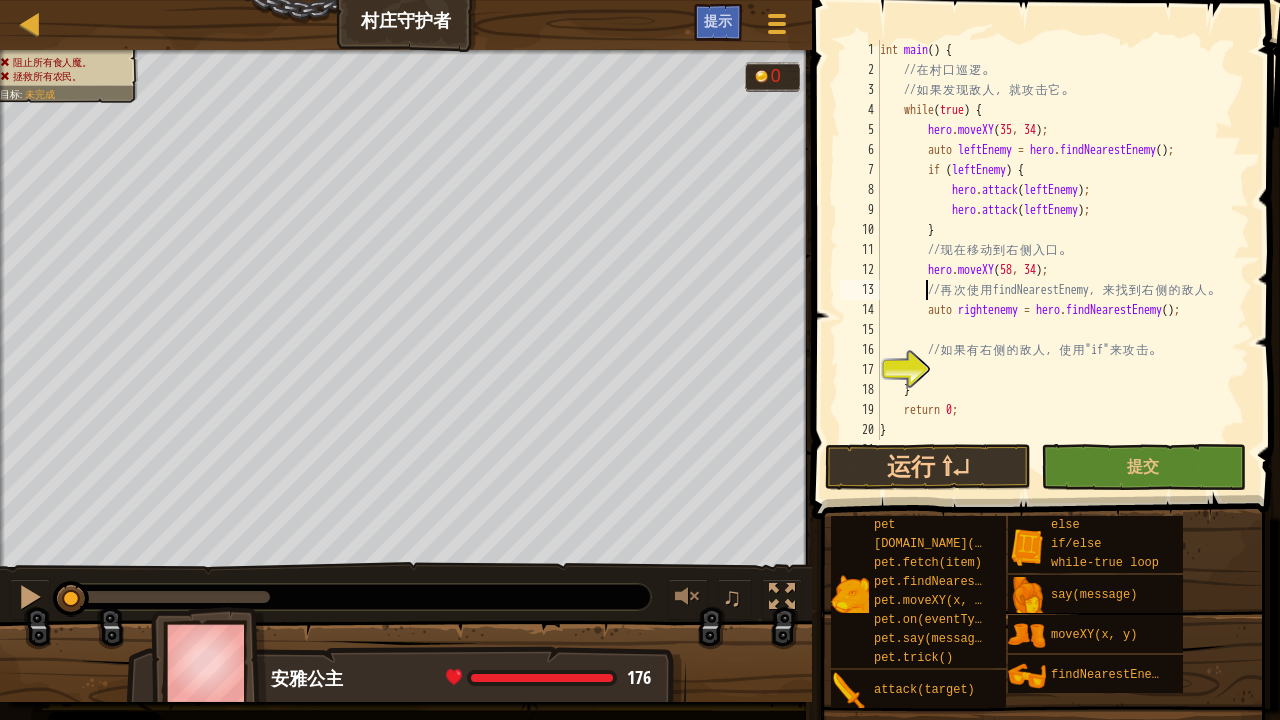 click on "int   main ( )   {      //  在 村 口 巡 逻 。      //  如 果 发 现 敌 人 ， 就 攻 击 它 。      while ( true )   {          hero . moveXY ( 35 ,   34 ) ;          auto   leftEnemy   =   hero . findNearestEnemy ( ) ;          if   ( leftEnemy )   {              hero . attack ( leftEnemy ) ;              hero . attack ( leftEnemy ) ;          }          //  现 在 移 动 到 右 侧 入 口 。          hero . moveXY ( 58 ,   34 ) ;          //  再 次 使 用 findNearestEnemy ， 来 找 到 右 侧 的 敌 人 。          auto   rightenemy   =   hero . findNearestEnemy ( ) ;                   //  如 果 有 右 侧 的 敌 人 ， 使 用 "if" 来 攻 击 。               }      return   0 ; }" at bounding box center [1063, 260] 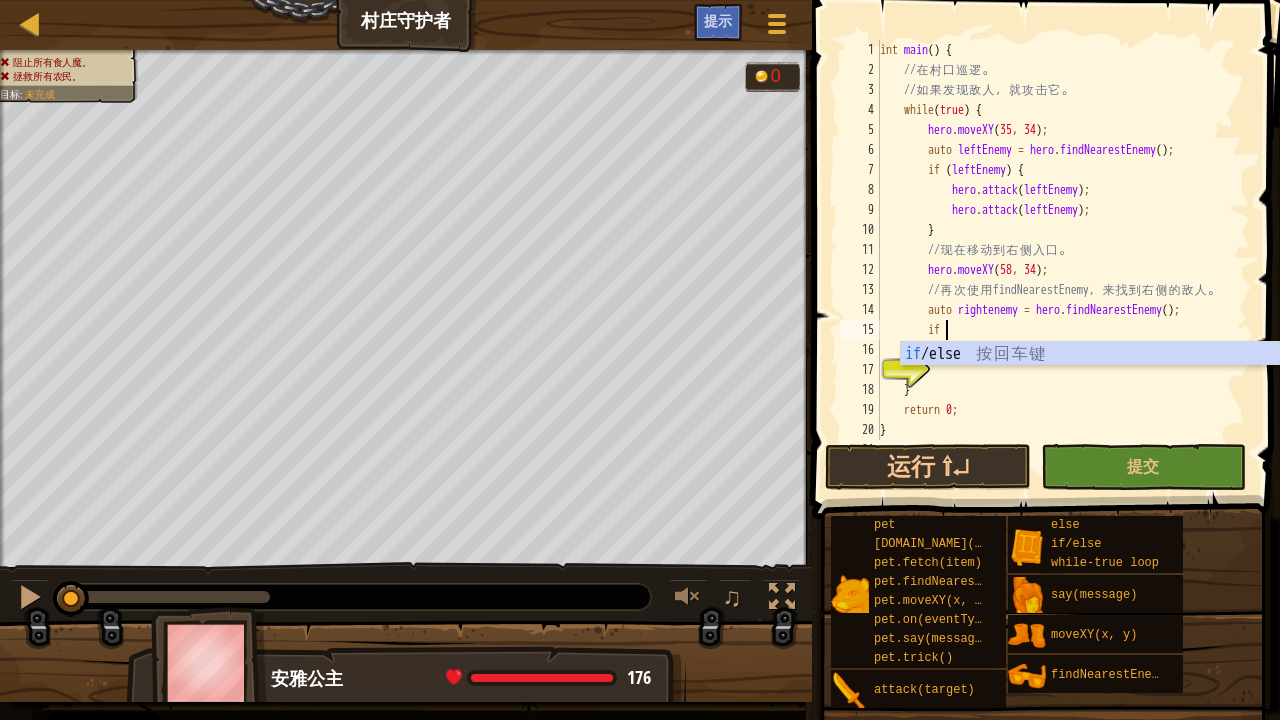 scroll, scrollTop: 8, scrollLeft: 0, axis: vertical 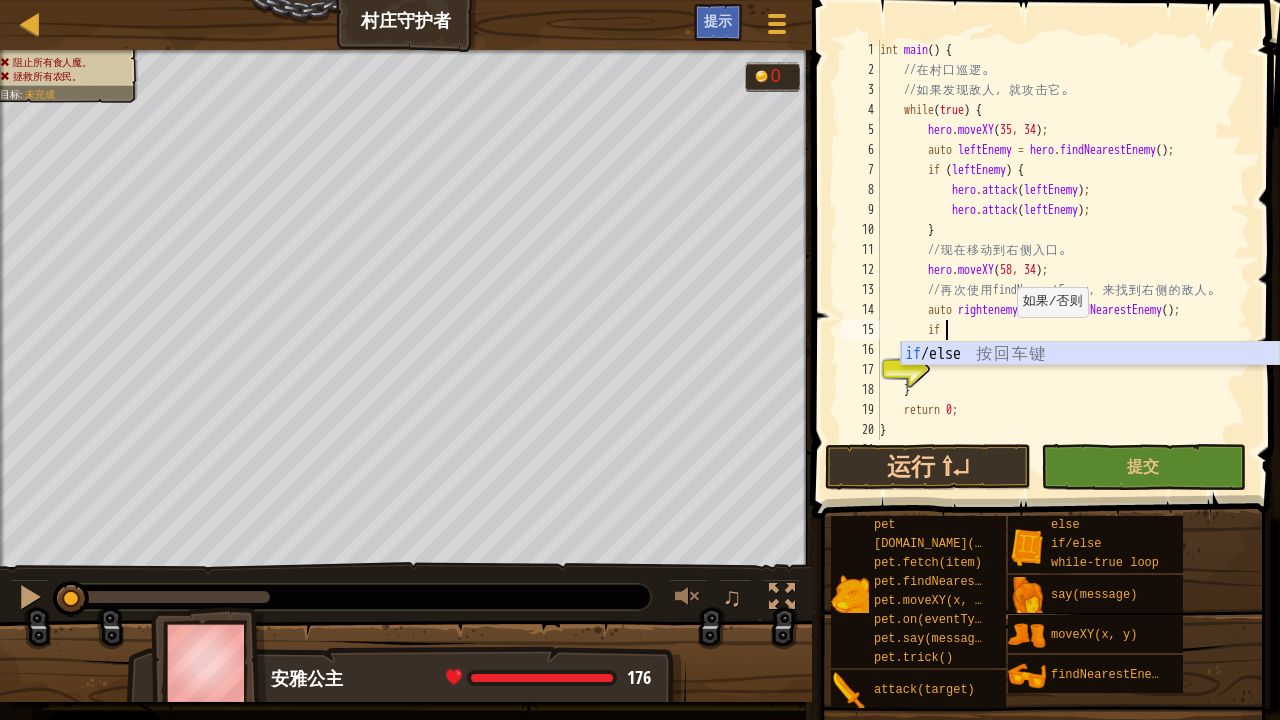 click on "if /else 按 回 车 键" at bounding box center (1090, 378) 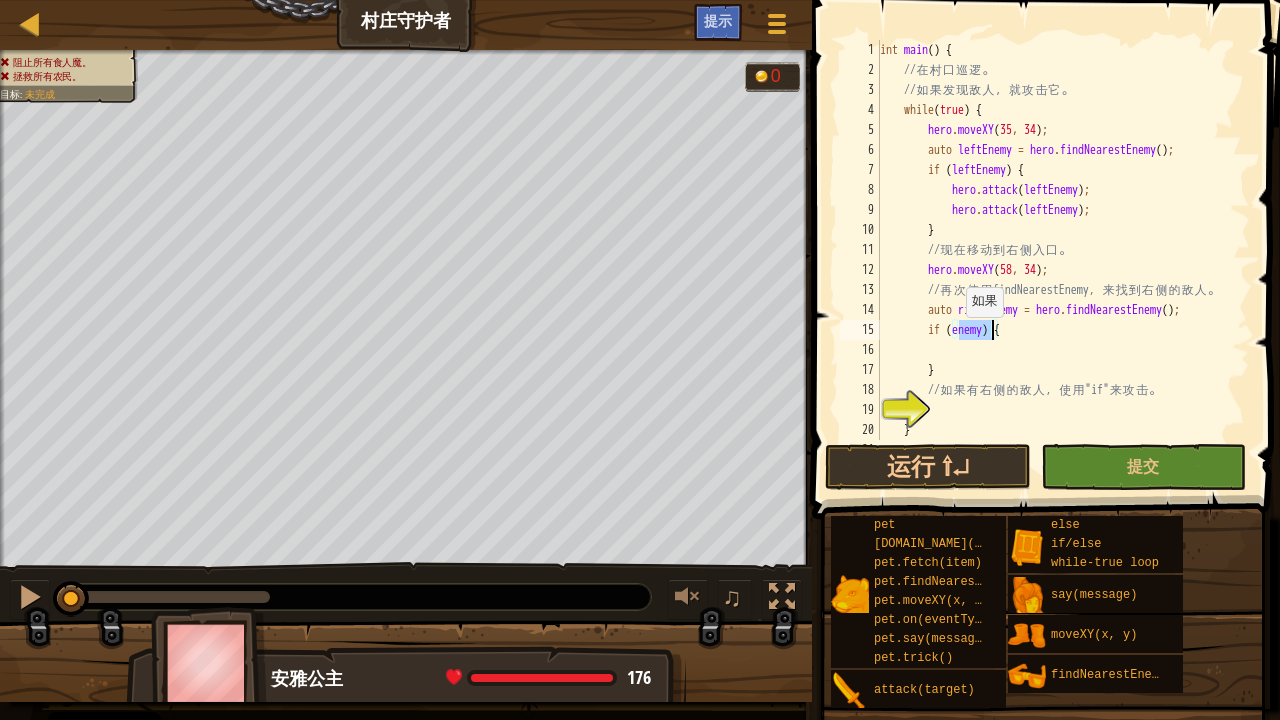 click on "int   main ( )   {      //  在 村 口 巡 逻 。      //  如 果 发 现 敌 人 ， 就 攻 击 它 。      while ( true )   {          hero . moveXY ( 35 ,   34 ) ;          auto   leftEnemy   =   hero . findNearestEnemy ( ) ;          if   ( leftEnemy )   {              hero . attack ( leftEnemy ) ;              hero . attack ( leftEnemy ) ;          }          //  现 在 移 动 到 右 侧 入 口 。          hero . moveXY ( 58 ,   34 ) ;          //  再 次 使 用 findNearestEnemy ， 来 找 到 右 侧 的 敌 人 。          auto   rightenemy   =   hero . findNearestEnemy ( ) ;          if   ( enemy )   {                       }          //  如 果 有 右 侧 的 敌 人 ， 使 用 "if" 来 攻 击 。               }      return   0 ;" at bounding box center [1063, 240] 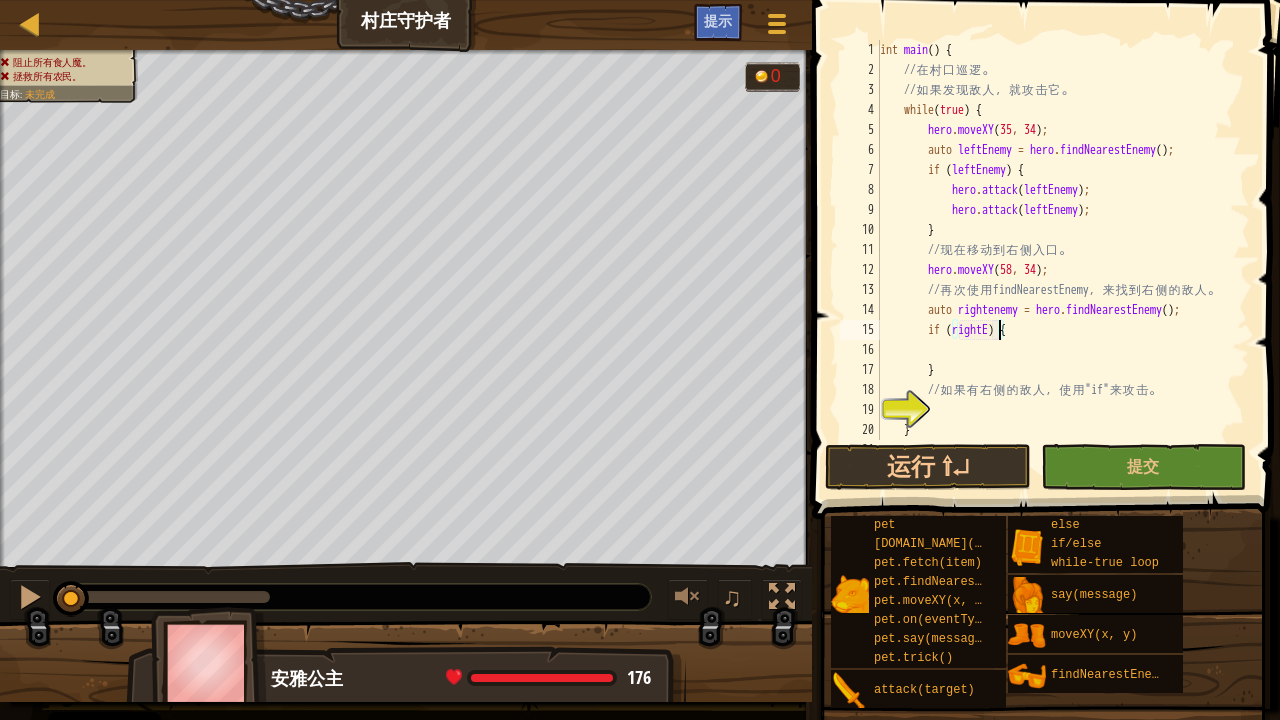 scroll, scrollTop: 9, scrollLeft: 10, axis: both 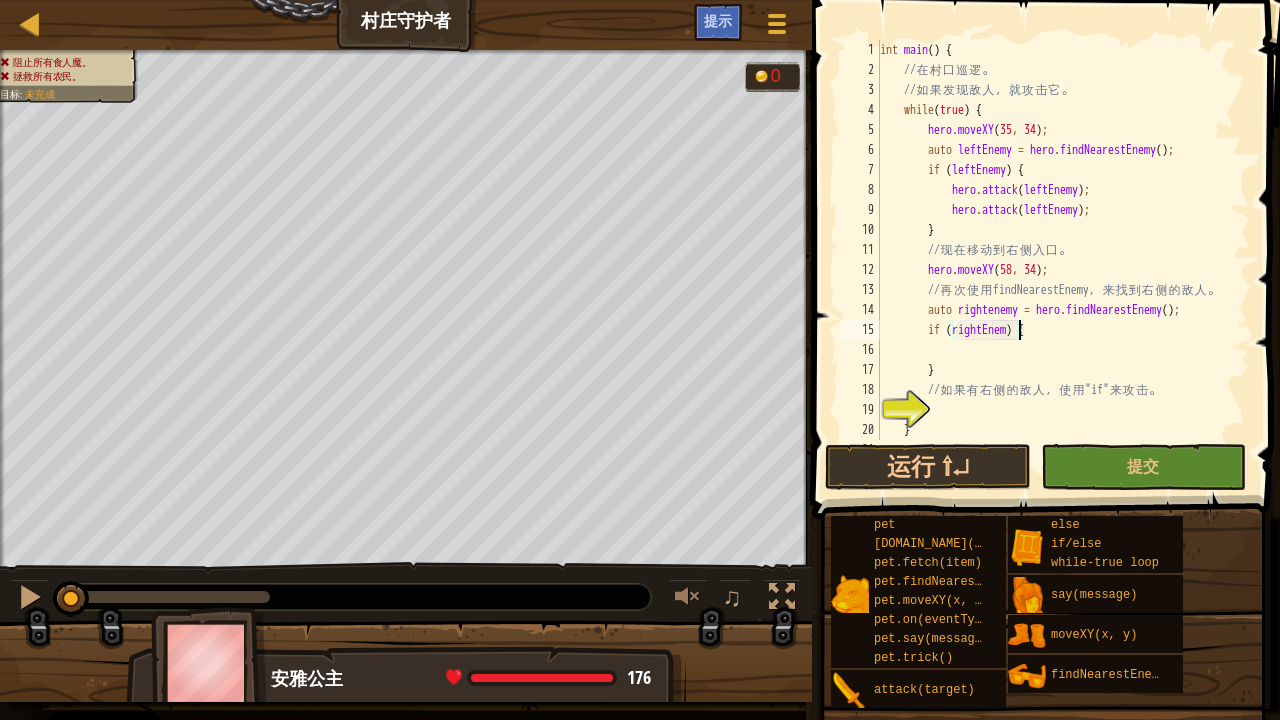 type on "if (rightEnemy) {" 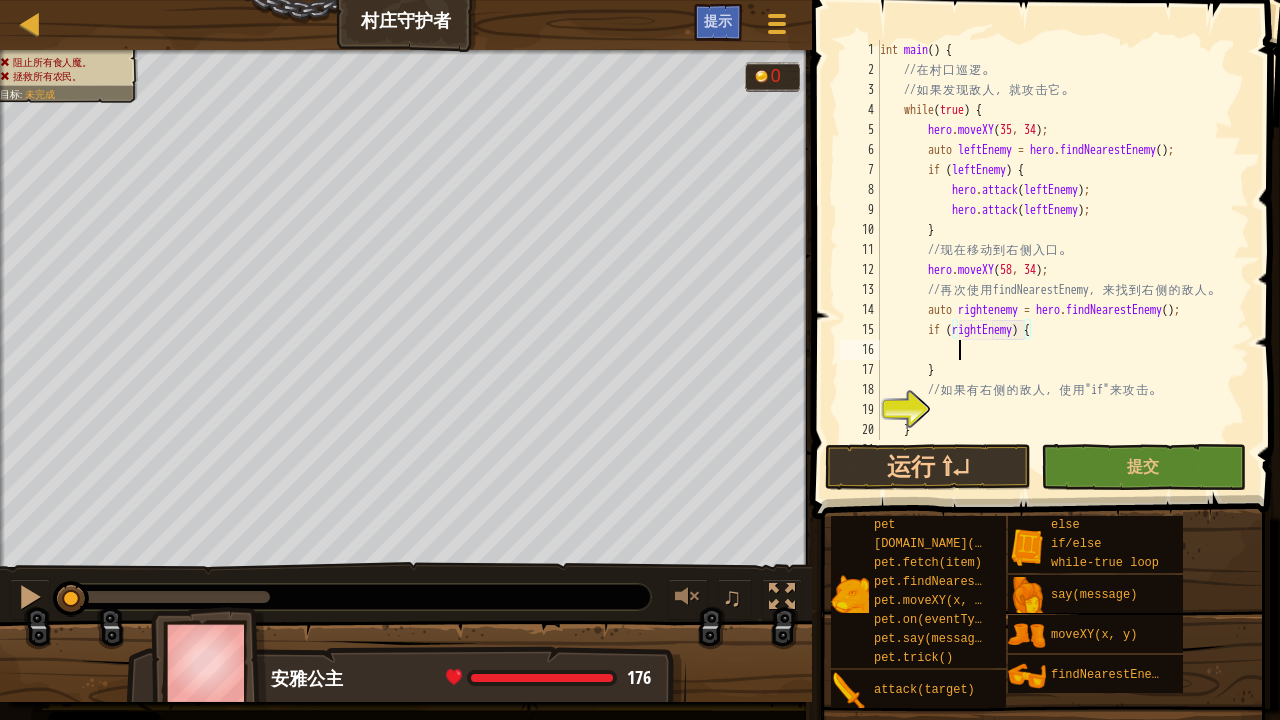 click on "int   main ( )   {      //  在 村 口 巡 逻 。      //  如 果 发 现 敌 人 ， 就 攻 击 它 。      while ( true )   {          hero . moveXY ( 35 ,   34 ) ;          auto   leftEnemy   =   hero . findNearestEnemy ( ) ;          if   ( leftEnemy )   {              hero . attack ( leftEnemy ) ;              hero . attack ( leftEnemy ) ;          }          //  现 在 移 动 到 右 侧 入 口 。          hero . moveXY ( 58 ,   34 ) ;          //  再 次 使 用 findNearestEnemy ， 来 找 到 右 侧 的 敌 人 。          auto   rightenemy   =   hero . findNearestEnemy ( ) ;          if   ( rightEnemy )   {                       }          //  如 果 有 右 侧 的 敌 人 ， 使 用 "if" 来 攻 击 。               }      return   0 ;" at bounding box center (1063, 260) 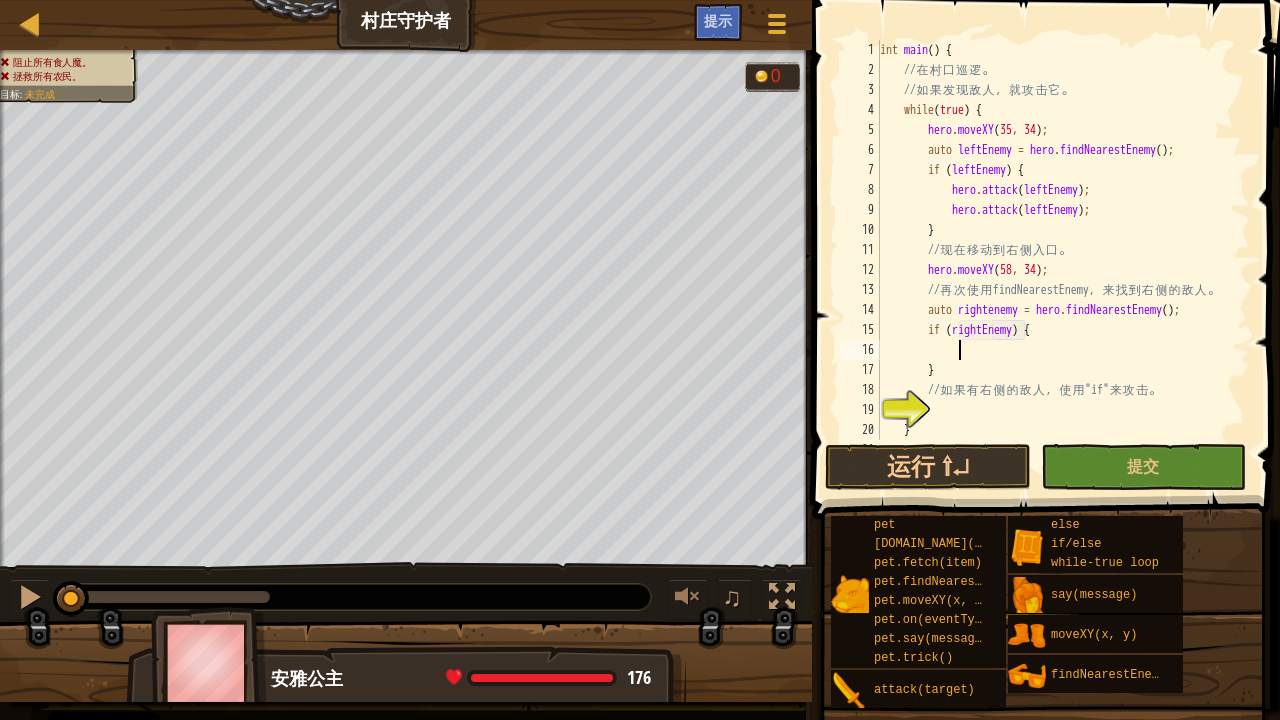 scroll, scrollTop: 8, scrollLeft: 6, axis: both 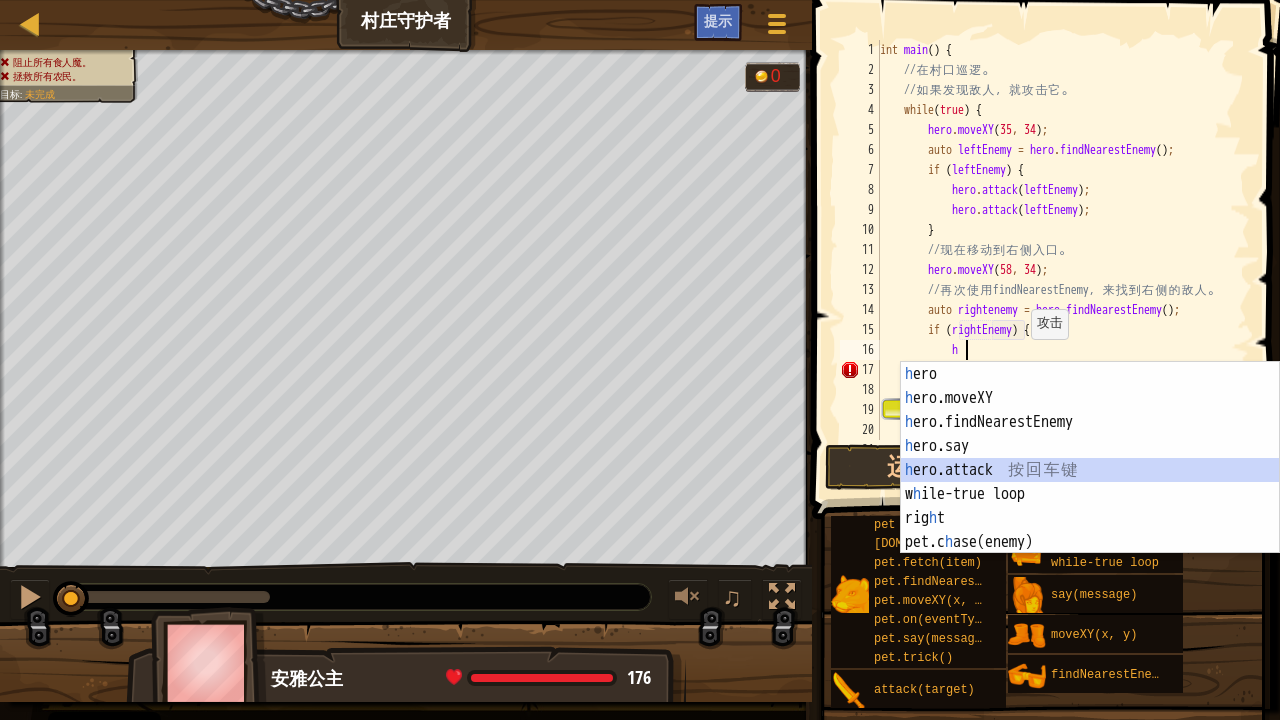 click on "h ero 按 回 车 键 h ero.moveXY 按 回 车 键 h ero.findNearestEnemy 按 回 车 键 h ero.say 按 回 车 键 h ero.attack 按 回 车 键 w h ile-true loop 按 回 车 键 rig h t 按 回 车 键 pet.c h ase(enemy) 按 回 车 键 pet.fetc h (item) 按 回 车 键" at bounding box center [1090, 482] 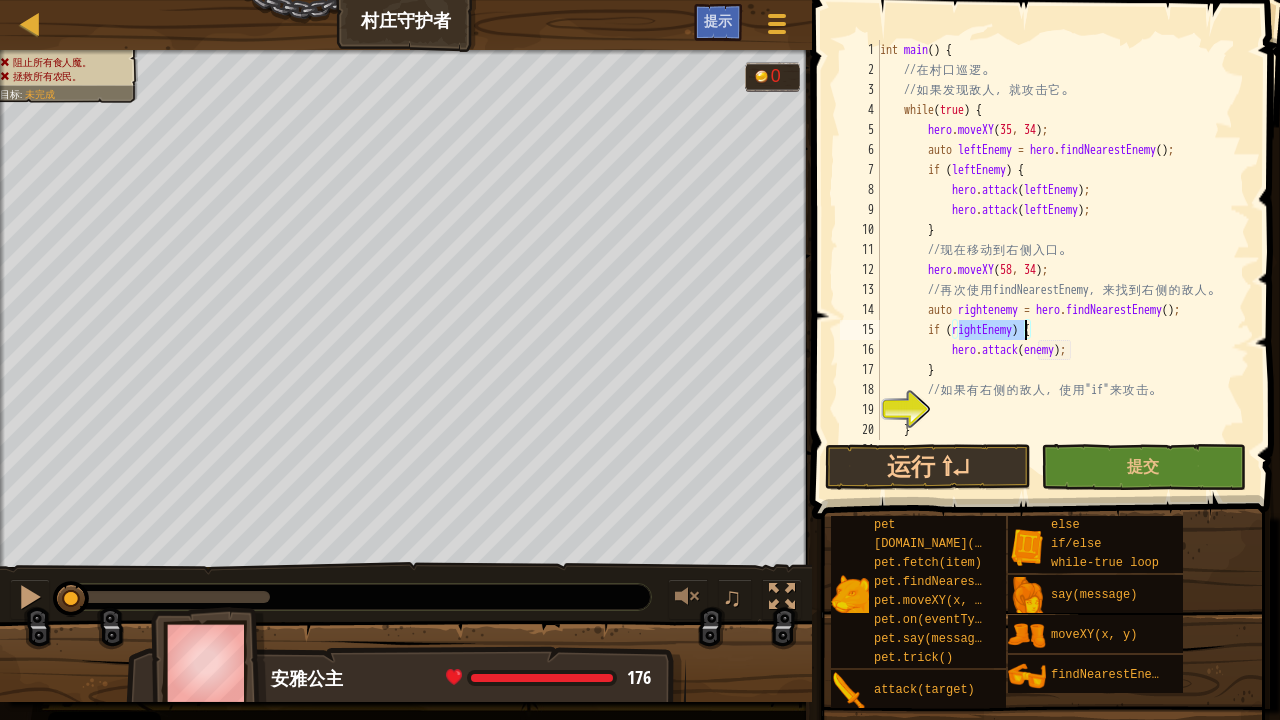 drag, startPoint x: 960, startPoint y: 328, endPoint x: 1023, endPoint y: 337, distance: 63.63961 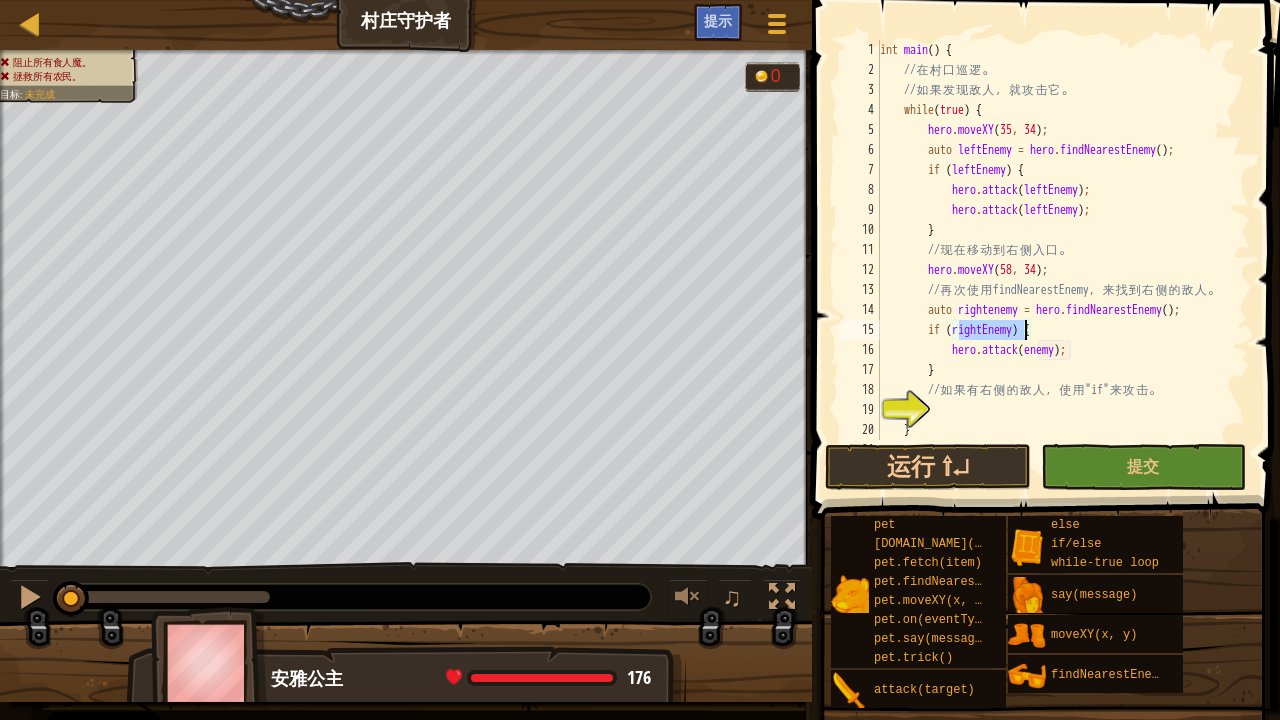 click on "int   main ( )   {      //  在 村 口 巡 逻 。      //  如 果 发 现 敌 人 ， 就 攻 击 它 。      while ( true )   {          hero . moveXY ( 35 ,   34 ) ;          auto   leftEnemy   =   hero . findNearestEnemy ( ) ;          if   ( leftEnemy )   {              hero . attack ( leftEnemy ) ;              hero . attack ( leftEnemy ) ;          }          //  现 在 移 动 到 右 侧 入 口 。          hero . moveXY ( 58 ,   34 ) ;          //  再 次 使 用 findNearestEnemy ， 来 找 到 右 侧 的 敌 人 。          auto   rightenemy   =   hero . findNearestEnemy ( ) ;          if   ( rightEnemy )   {              hero . attack ( enemy ) ;          }          //  如 果 有 右 侧 的 敌 人 ， 使 用 "if" 来 攻 击 。               }      return   0 ;" at bounding box center [1063, 260] 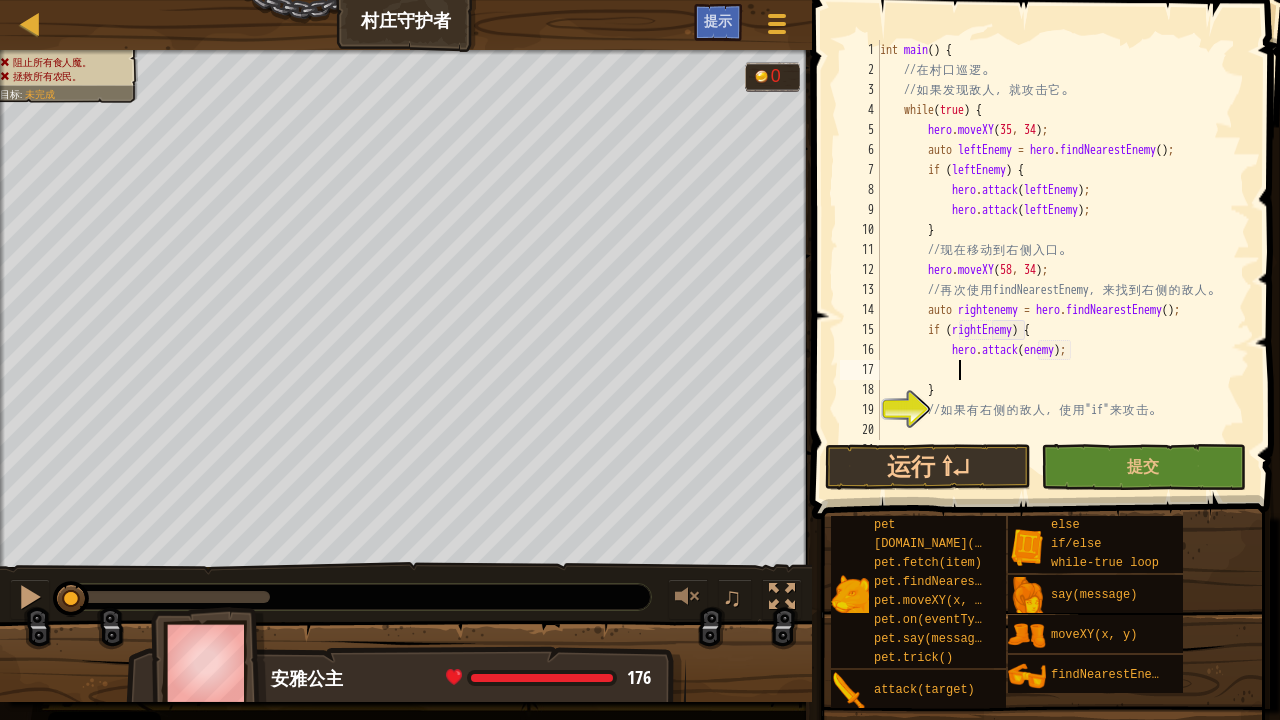 scroll, scrollTop: 8, scrollLeft: 6, axis: both 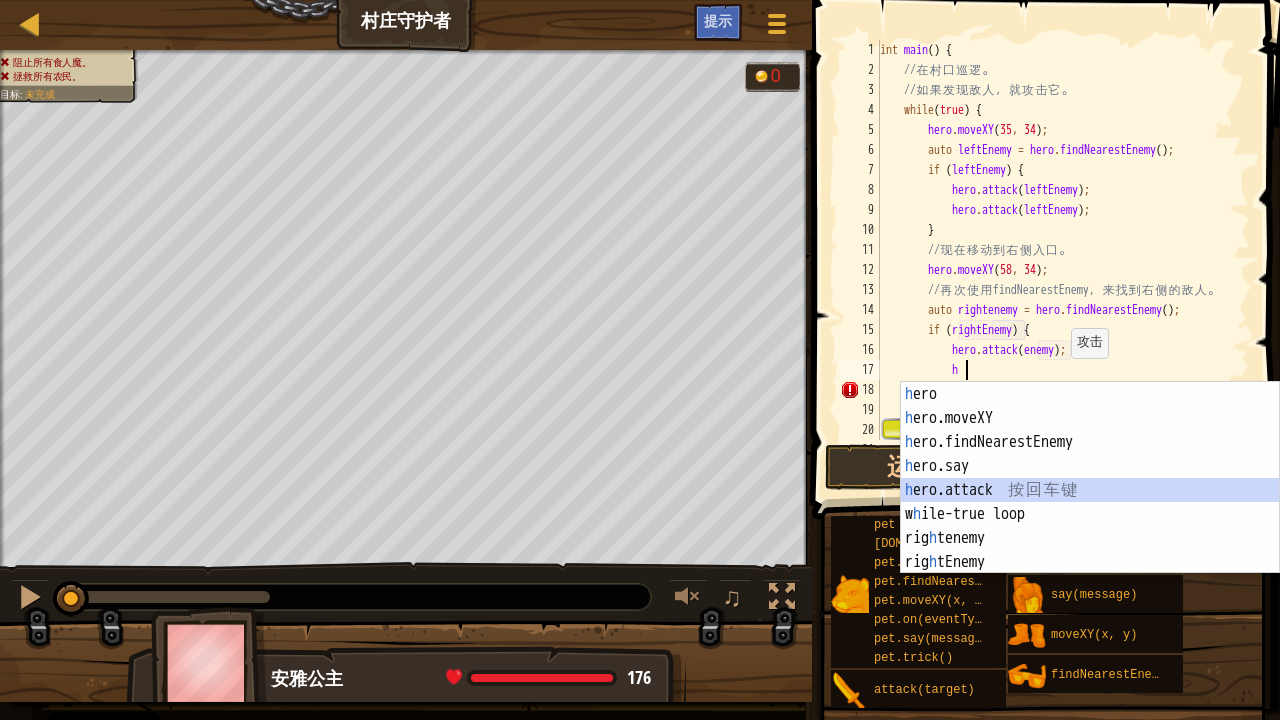 click on "h ero 按 回 车 键 h ero.moveXY 按 回 车 键 h ero.findNearestEnemy 按 回 车 键 h ero.say 按 回 车 键 h ero.attack 按 回 车 键 w h ile-true loop 按 回 车 键 rig h tenemy 按 回 车 键 rig h tEnemy 按 回 车 键 rig h tenemy = hero.findNearestEnemy() 按 回 车 键" at bounding box center (1090, 502) 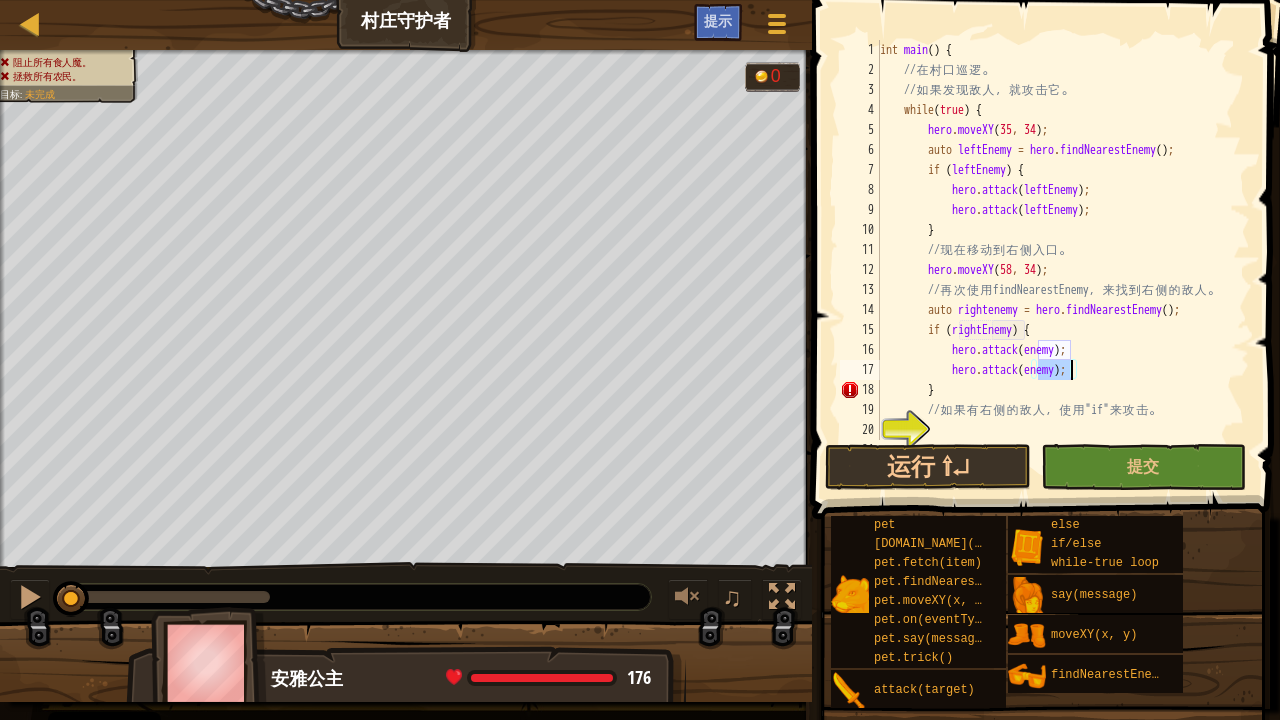 click on "int   main ( )   {      //  在 村 口 巡 逻 。      //  如 果 发 现 敌 人 ， 就 攻 击 它 。      while ( true )   {          hero . moveXY ( 35 ,   34 ) ;          auto   leftEnemy   =   hero . findNearestEnemy ( ) ;          if   ( leftEnemy )   {              hero . attack ( leftEnemy ) ;              hero . attack ( leftEnemy ) ;          }          //  现 在 移 动 到 右 侧 入 口 。          hero . moveXY ( 58 ,   34 ) ;          //  再 次 使 用 findNearestEnemy ， 来 找 到 右 侧 的 敌 人 。          auto   rightenemy   =   hero . findNearestEnemy ( ) ;          if   ( rightEnemy )   {              hero . attack ( enemy ) ;              hero . attack ( enemy ) ;          }          //  如 果 有 右 侧 的 敌 人 ， 使 用 "if" 来 攻 击 。               }" at bounding box center [1063, 260] 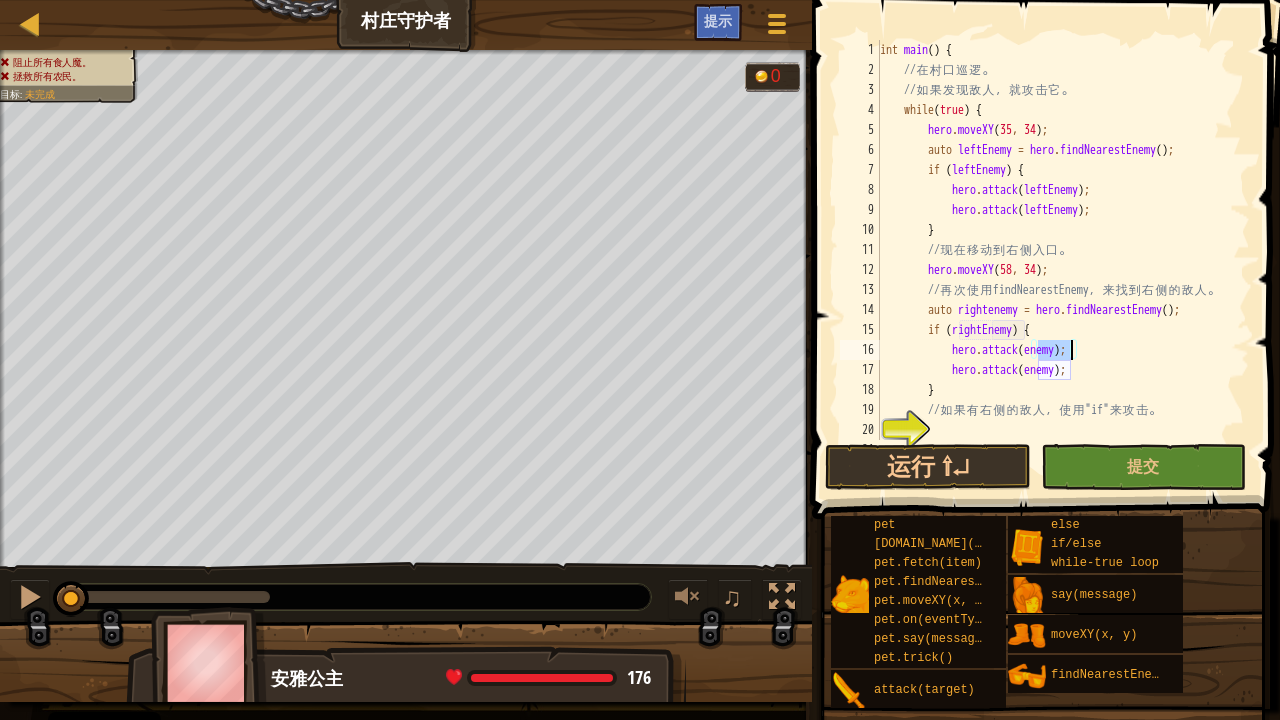 drag, startPoint x: 1040, startPoint y: 353, endPoint x: 1069, endPoint y: 354, distance: 29.017237 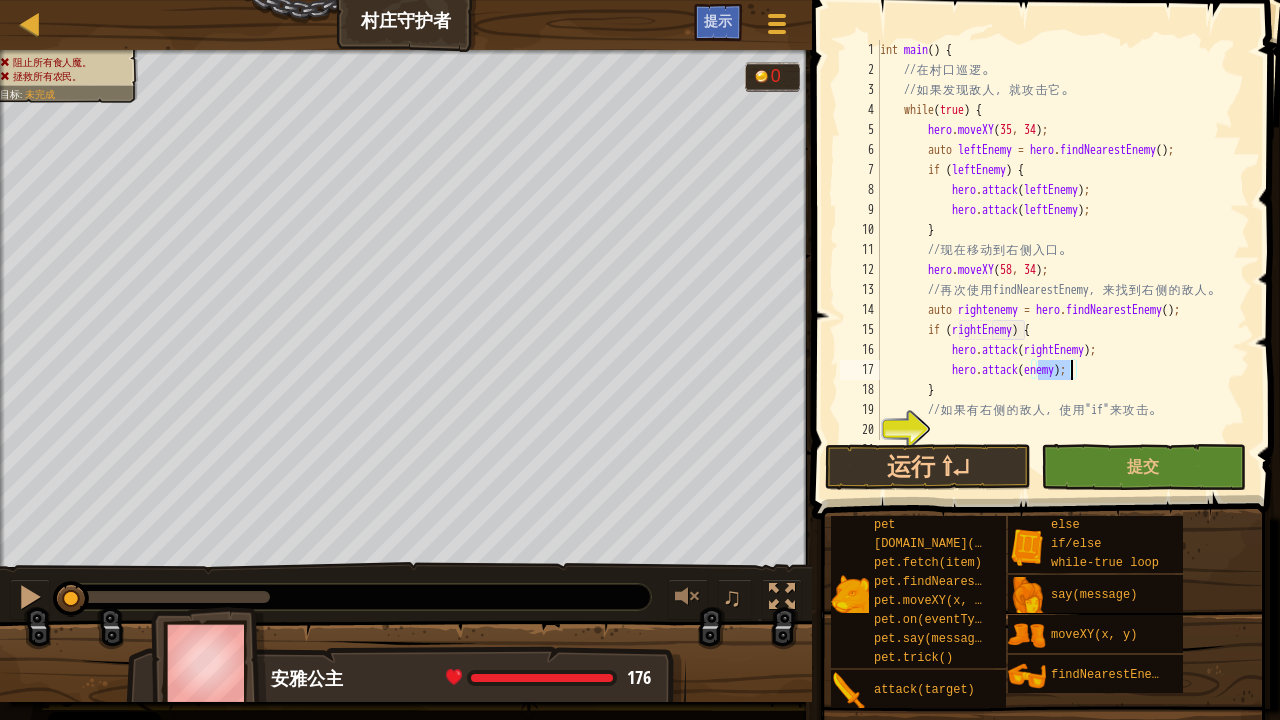 drag, startPoint x: 1040, startPoint y: 369, endPoint x: 1069, endPoint y: 372, distance: 29.15476 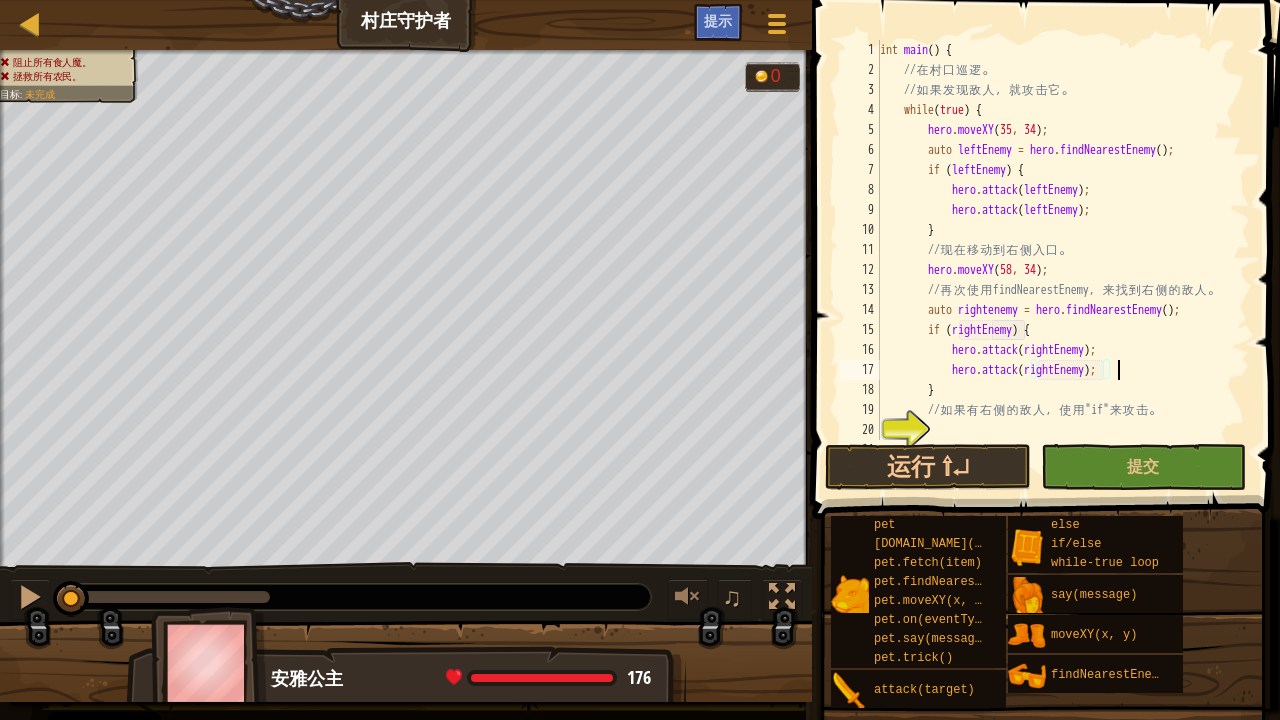 click on "int   main ( )   {      //  在 村 口 巡 逻 。      //  如 果 发 现 敌 人 ， 就 攻 击 它 。      while ( true )   {          hero . moveXY ( 35 ,   34 ) ;          auto   leftEnemy   =   hero . findNearestEnemy ( ) ;          if   ( leftEnemy )   {              hero . attack ( leftEnemy ) ;              hero . attack ( leftEnemy ) ;          }          //  现 在 移 动 到 右 侧 入 口 。          hero . moveXY ( 58 ,   34 ) ;          //  再 次 使 用 findNearestEnemy ， 来 找 到 右 侧 的 敌 人 。          auto   rightenemy   =   hero . findNearestEnemy ( ) ;          if   ( rightEnemy )   {              hero . attack ( rightEnemy ) ;              hero . attack ( rightEnemy ) ;          }          //  如 果 有 右 侧 的 敌 人 ， 使 用 "if" 来 攻 击 。               }" at bounding box center (1063, 260) 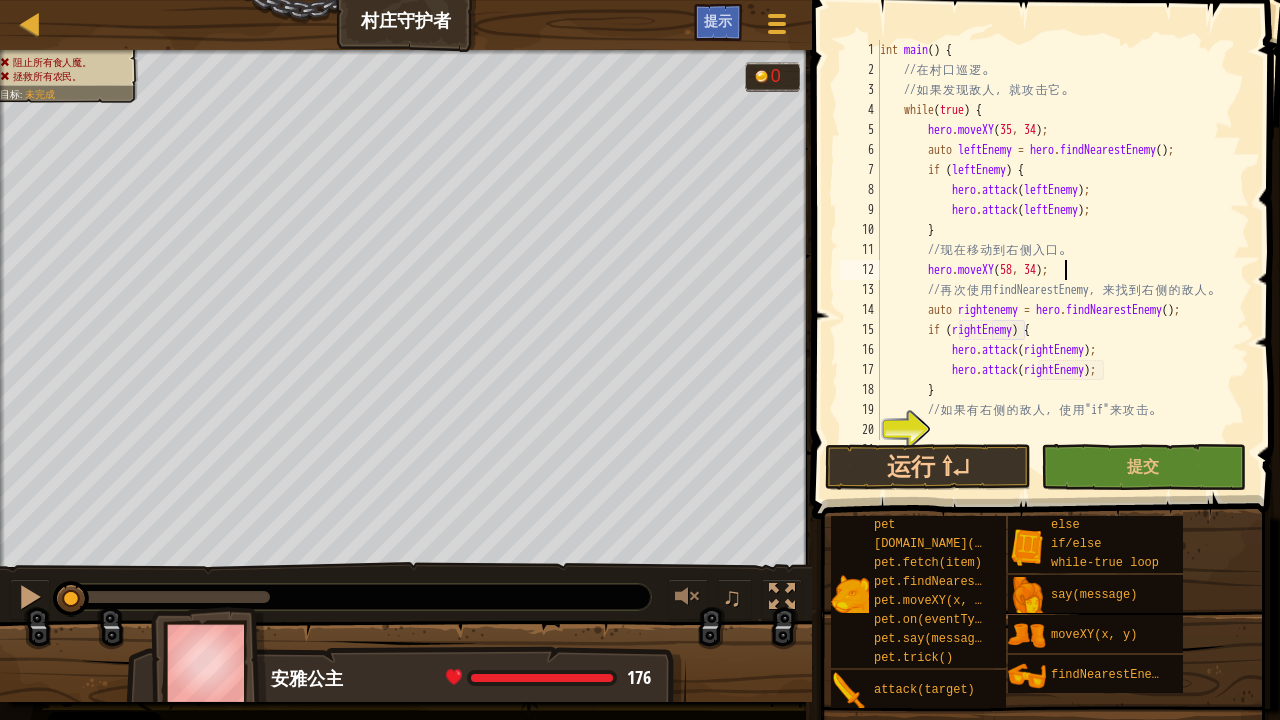 click on "int   main ( )   {      //  在 村 口 巡 逻 。      //  如 果 发 现 敌 人 ， 就 攻 击 它 。      while ( true )   {          hero . moveXY ( 35 ,   34 ) ;          auto   leftEnemy   =   hero . findNearestEnemy ( ) ;          if   ( leftEnemy )   {              hero . attack ( leftEnemy ) ;              hero . attack ( leftEnemy ) ;          }          //  现 在 移 动 到 右 侧 入 口 。          hero . moveXY ( 58 ,   34 ) ;          //  再 次 使 用 findNearestEnemy ， 来 找 到 右 侧 的 敌 人 。          auto   rightenemy   =   hero . findNearestEnemy ( ) ;          if   ( rightEnemy )   {              hero . attack ( rightEnemy ) ;              hero . attack ( rightEnemy ) ;          }          //  如 果 有 右 侧 的 敌 人 ， 使 用 "if" 来 攻 击 。               }" at bounding box center (1063, 260) 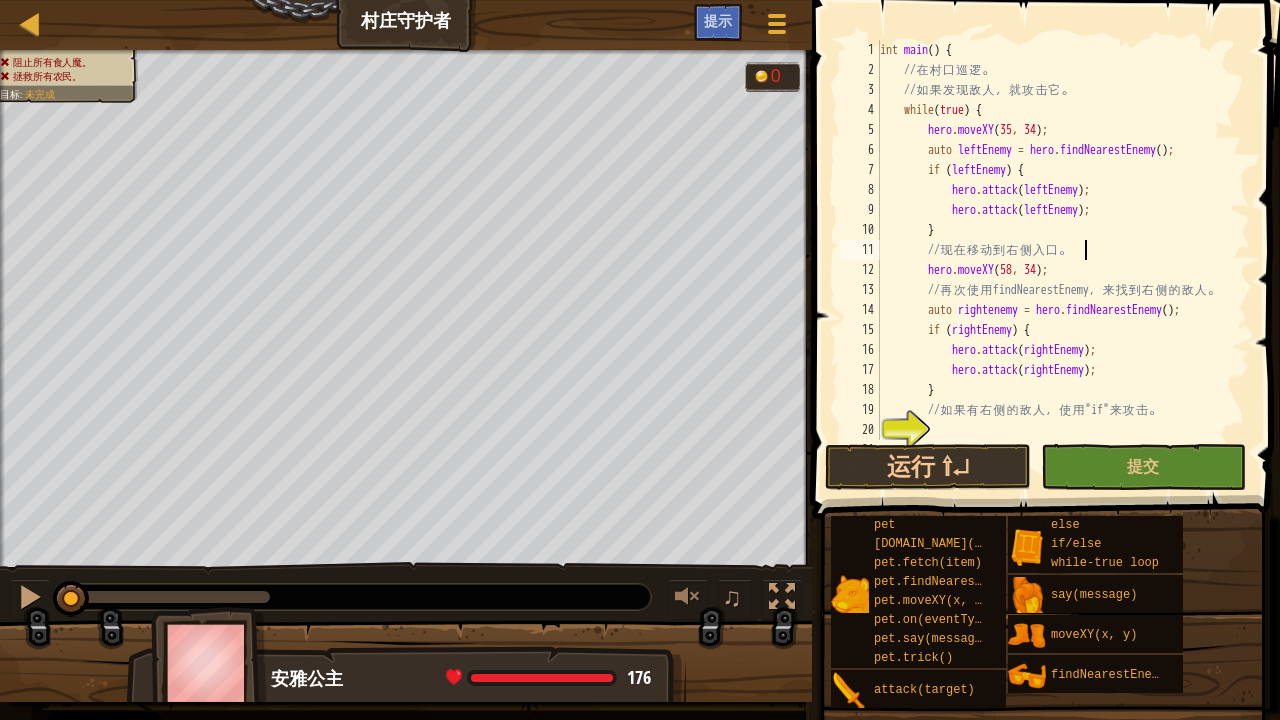 click on "int   main ( )   {      //  在 村 口 巡 逻 。      //  如 果 发 现 敌 人 ， 就 攻 击 它 。      while ( true )   {          hero . moveXY ( 35 ,   34 ) ;          auto   leftEnemy   =   hero . findNearestEnemy ( ) ;          if   ( leftEnemy )   {              hero . attack ( leftEnemy ) ;              hero . attack ( leftEnemy ) ;          }          //  现 在 移 动 到 右 侧 入 口 。          hero . moveXY ( 58 ,   34 ) ;          //  再 次 使 用 findNearestEnemy ， 来 找 到 右 侧 的 敌 人 。          auto   rightenemy   =   hero . findNearestEnemy ( ) ;          if   ( rightEnemy )   {              hero . attack ( rightEnemy ) ;              hero . attack ( rightEnemy ) ;          }          //  如 果 有 右 侧 的 敌 人 ， 使 用 "if" 来 攻 击 。               }" at bounding box center (1063, 260) 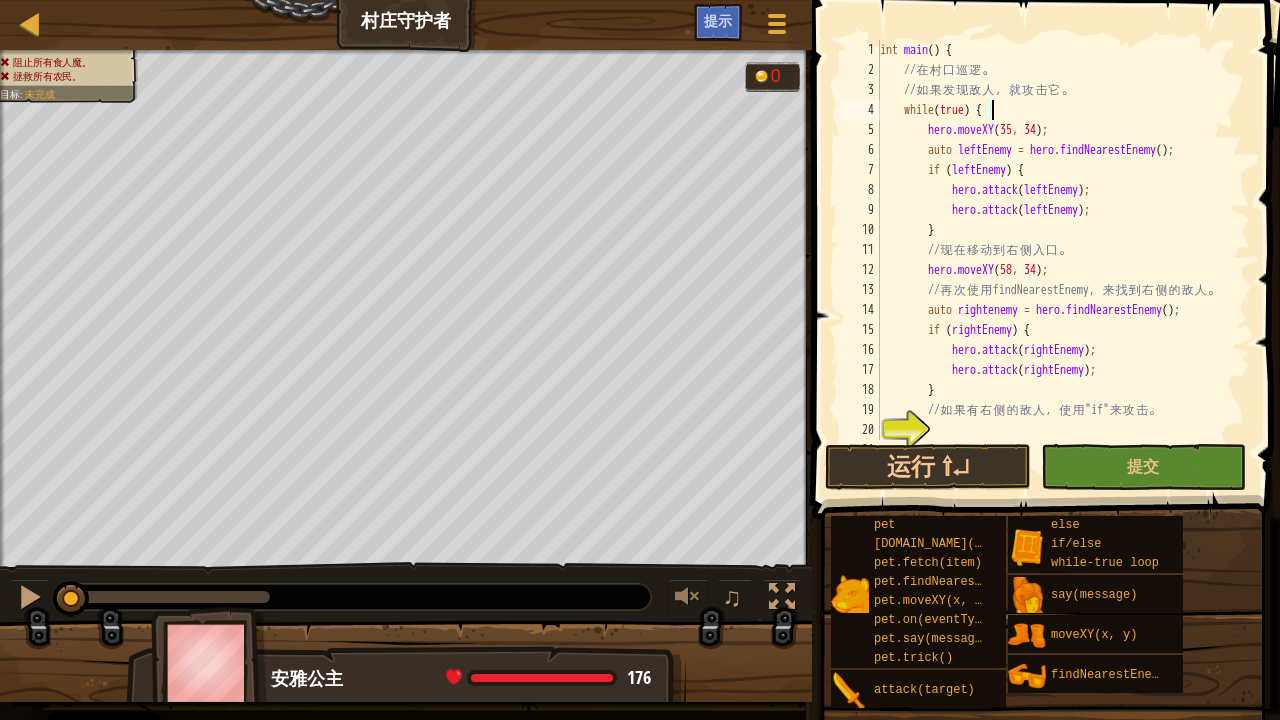 click on "int   main ( )   {      //  在 村 口 巡 逻 。      //  如 果 发 现 敌 人 ， 就 攻 击 它 。      while ( true )   {          hero . moveXY ( 35 ,   34 ) ;          auto   leftEnemy   =   hero . findNearestEnemy ( ) ;          if   ( leftEnemy )   {              hero . attack ( leftEnemy ) ;              hero . attack ( leftEnemy ) ;          }          //  现 在 移 动 到 右 侧 入 口 。          hero . moveXY ( 58 ,   34 ) ;          //  再 次 使 用 findNearestEnemy ， 来 找 到 右 侧 的 敌 人 。          auto   rightenemy   =   hero . findNearestEnemy ( ) ;          if   ( rightEnemy )   {              hero . attack ( rightEnemy ) ;              hero . attack ( rightEnemy ) ;          }          //  如 果 有 右 侧 的 敌 人 ， 使 用 "if" 来 攻 击 。               }" at bounding box center (1063, 260) 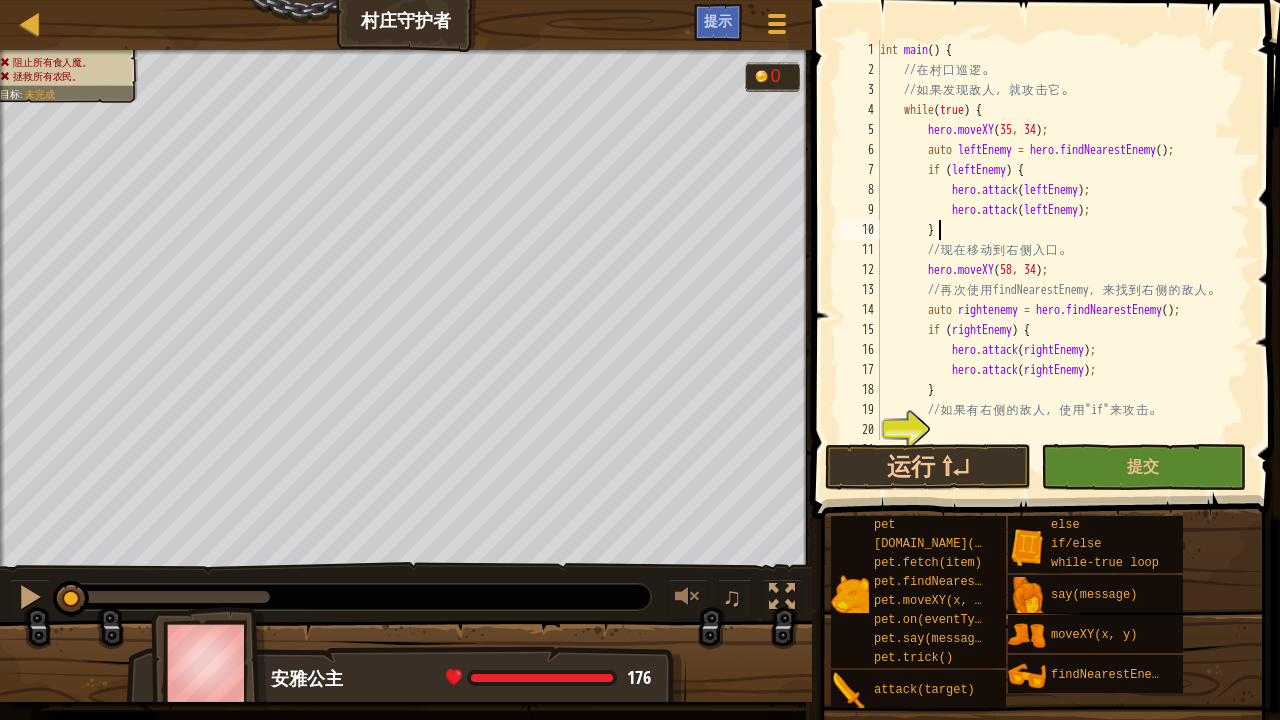 click on "int   main ( )   {      //  在 村 口 巡 逻 。      //  如 果 发 现 敌 人 ， 就 攻 击 它 。      while ( true )   {          hero . moveXY ( 35 ,   34 ) ;          auto   leftEnemy   =   hero . findNearestEnemy ( ) ;          if   ( leftEnemy )   {              hero . attack ( leftEnemy ) ;              hero . attack ( leftEnemy ) ;          }          //  现 在 移 动 到 右 侧 入 口 。          hero . moveXY ( 58 ,   34 ) ;          //  再 次 使 用 findNearestEnemy ， 来 找 到 右 侧 的 敌 人 。          auto   rightenemy   =   hero . findNearestEnemy ( ) ;          if   ( rightEnemy )   {              hero . attack ( rightEnemy ) ;              hero . attack ( rightEnemy ) ;          }          //  如 果 有 右 侧 的 敌 人 ， 使 用 "if" 来 攻 击 。               }" at bounding box center [1063, 260] 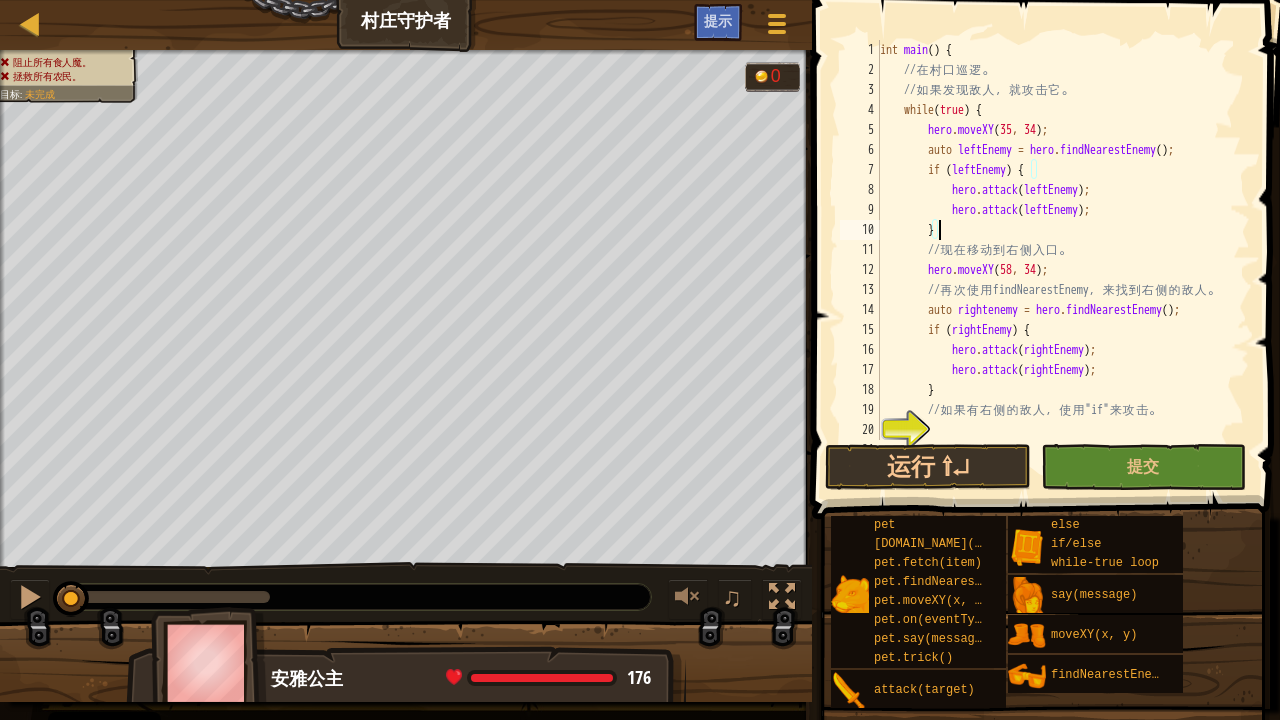click on "int   main ( )   {      //  在 村 口 巡 逻 。      //  如 果 发 现 敌 人 ， 就 攻 击 它 。      while ( true )   {          hero . moveXY ( 35 ,   34 ) ;          auto   leftEnemy   =   hero . findNearestEnemy ( ) ;          if   ( leftEnemy )   {              hero . attack ( leftEnemy ) ;              hero . attack ( leftEnemy ) ;          }          //  现 在 移 动 到 右 侧 入 口 。          hero . moveXY ( 58 ,   34 ) ;          //  再 次 使 用 findNearestEnemy ， 来 找 到 右 侧 的 敌 人 。          auto   rightenemy   =   hero . findNearestEnemy ( ) ;          if   ( rightEnemy )   {              hero . attack ( rightEnemy ) ;              hero . attack ( rightEnemy ) ;          }          //  如 果 有 右 侧 的 敌 人 ， 使 用 "if" 来 攻 击 。               }" at bounding box center (1063, 260) 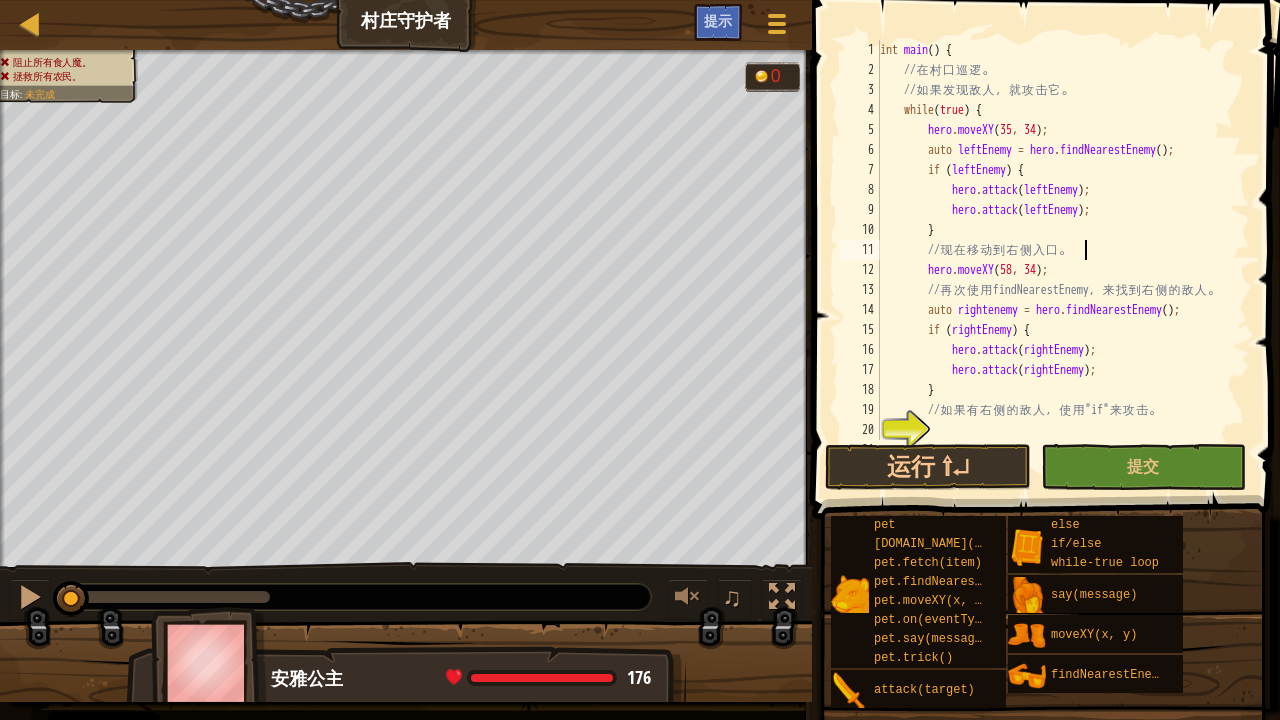click on "int   main ( )   {      //  在 村 口 巡 逻 。      //  如 果 发 现 敌 人 ， 就 攻 击 它 。      while ( true )   {          hero . moveXY ( 35 ,   34 ) ;          auto   leftEnemy   =   hero . findNearestEnemy ( ) ;          if   ( leftEnemy )   {              hero . attack ( leftEnemy ) ;              hero . attack ( leftEnemy ) ;          }          //  现 在 移 动 到 右 侧 入 口 。          hero . moveXY ( 58 ,   34 ) ;          //  再 次 使 用 findNearestEnemy ， 来 找 到 右 侧 的 敌 人 。          auto   rightenemy   =   hero . findNearestEnemy ( ) ;          if   ( rightEnemy )   {              hero . attack ( rightEnemy ) ;              hero . attack ( rightEnemy ) ;          }          //  如 果 有 右 侧 的 敌 人 ， 使 用 "if" 来 攻 击 。               }" at bounding box center (1063, 260) 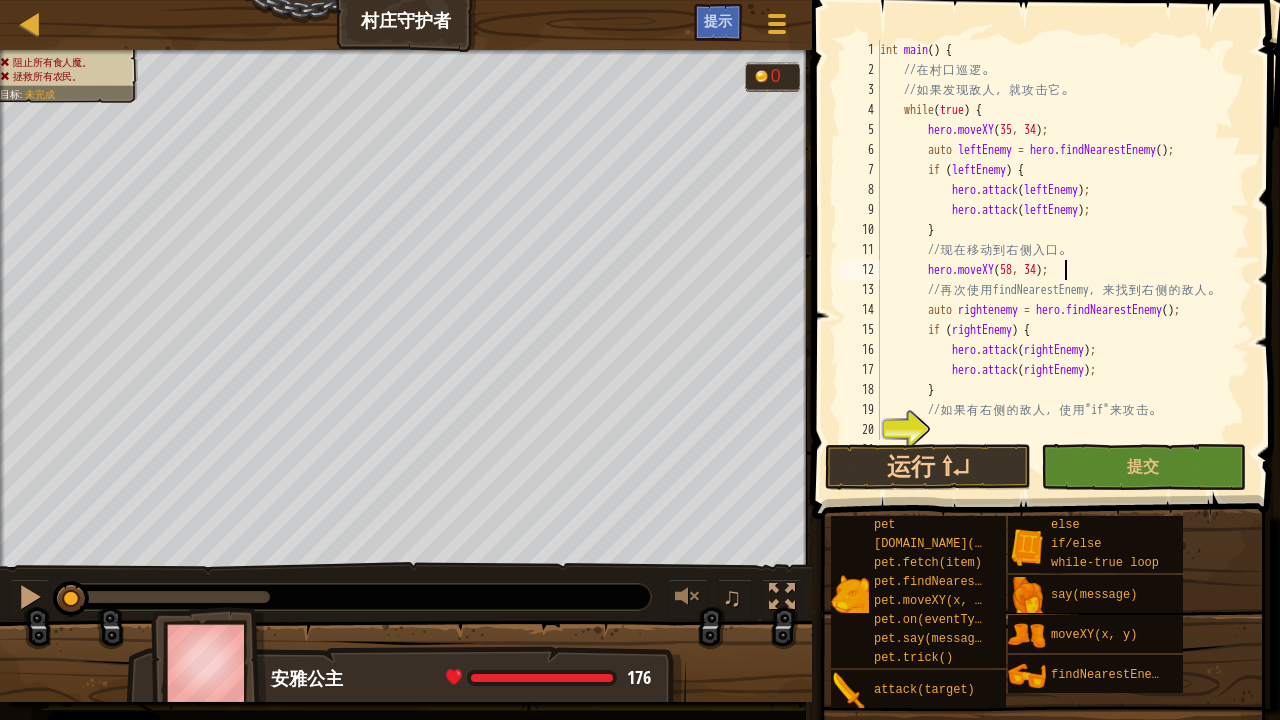 click on "int   main ( )   {      //  在 村 口 巡 逻 。      //  如 果 发 现 敌 人 ， 就 攻 击 它 。      while ( true )   {          hero . moveXY ( 35 ,   34 ) ;          auto   leftEnemy   =   hero . findNearestEnemy ( ) ;          if   ( leftEnemy )   {              hero . attack ( leftEnemy ) ;              hero . attack ( leftEnemy ) ;          }          //  现 在 移 动 到 右 侧 入 口 。          hero . moveXY ( 58 ,   34 ) ;          //  再 次 使 用 findNearestEnemy ， 来 找 到 右 侧 的 敌 人 。          auto   rightenemy   =   hero . findNearestEnemy ( ) ;          if   ( rightEnemy )   {              hero . attack ( rightEnemy ) ;              hero . attack ( rightEnemy ) ;          }          //  如 果 有 右 侧 的 敌 人 ， 使 用 "if" 来 攻 击 。               }" at bounding box center (1063, 260) 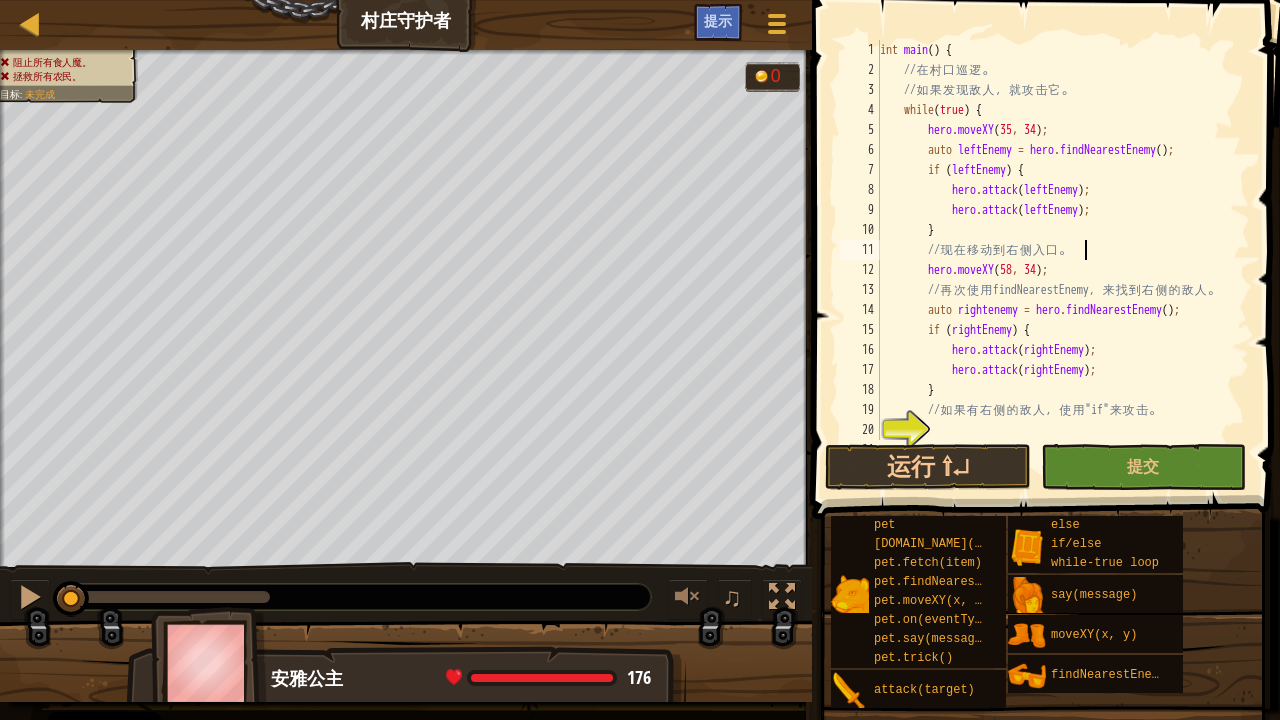 click on "int   main ( )   {      //  在 村 口 巡 逻 。      //  如 果 发 现 敌 人 ， 就 攻 击 它 。      while ( true )   {          hero . moveXY ( 35 ,   34 ) ;          auto   leftEnemy   =   hero . findNearestEnemy ( ) ;          if   ( leftEnemy )   {              hero . attack ( leftEnemy ) ;              hero . attack ( leftEnemy ) ;          }          //  现 在 移 动 到 右 侧 入 口 。          hero . moveXY ( 58 ,   34 ) ;          //  再 次 使 用 findNearestEnemy ， 来 找 到 右 侧 的 敌 人 。          auto   rightenemy   =   hero . findNearestEnemy ( ) ;          if   ( rightEnemy )   {              hero . attack ( rightEnemy ) ;              hero . attack ( rightEnemy ) ;          }          //  如 果 有 右 侧 的 敌 人 ， 使 用 "if" 来 攻 击 。               }" at bounding box center (1063, 260) 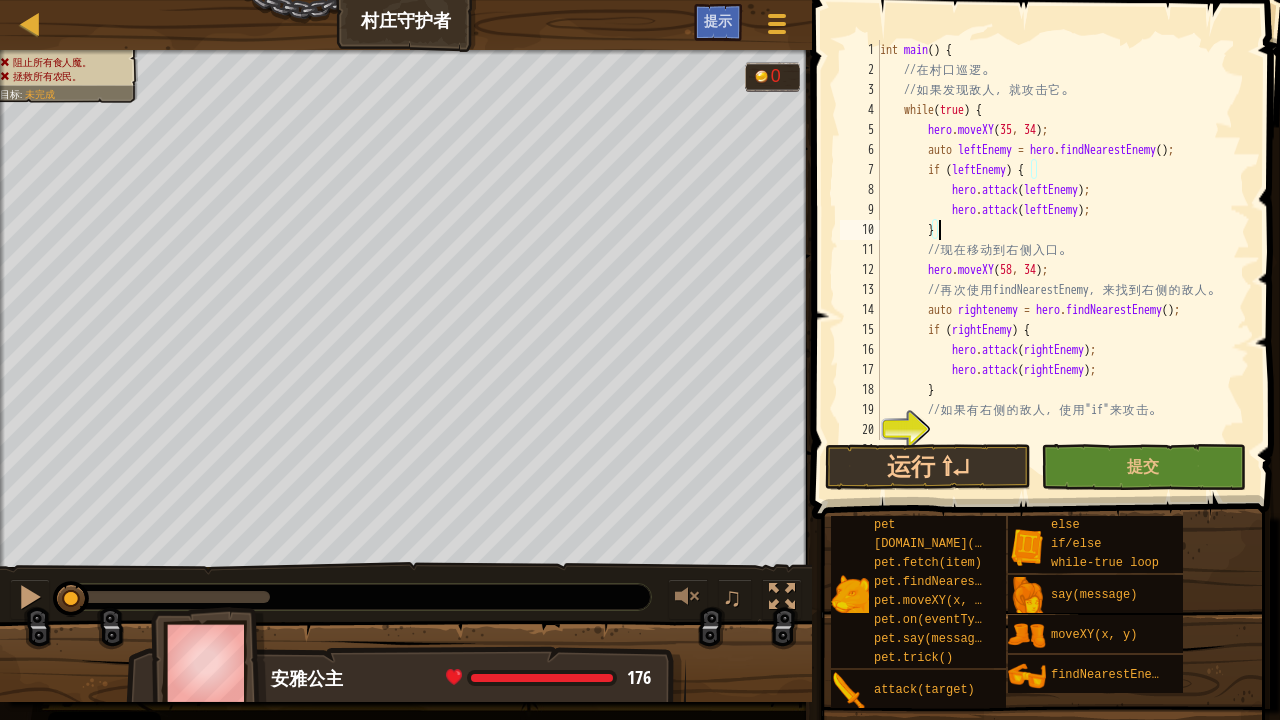 click on "int   main ( )   {      //  在 村 口 巡 逻 。      //  如 果 发 现 敌 人 ， 就 攻 击 它 。      while ( true )   {          hero . moveXY ( 35 ,   34 ) ;          auto   leftEnemy   =   hero . findNearestEnemy ( ) ;          if   ( leftEnemy )   {              hero . attack ( leftEnemy ) ;              hero . attack ( leftEnemy ) ;          }          //  现 在 移 动 到 右 侧 入 口 。          hero . moveXY ( 58 ,   34 ) ;          //  再 次 使 用 findNearestEnemy ， 来 找 到 右 侧 的 敌 人 。          auto   rightenemy   =   hero . findNearestEnemy ( ) ;          if   ( rightEnemy )   {              hero . attack ( rightEnemy ) ;              hero . attack ( rightEnemy ) ;          }          //  如 果 有 右 侧 的 敌 人 ， 使 用 "if" 来 攻 击 。               }" at bounding box center [1063, 260] 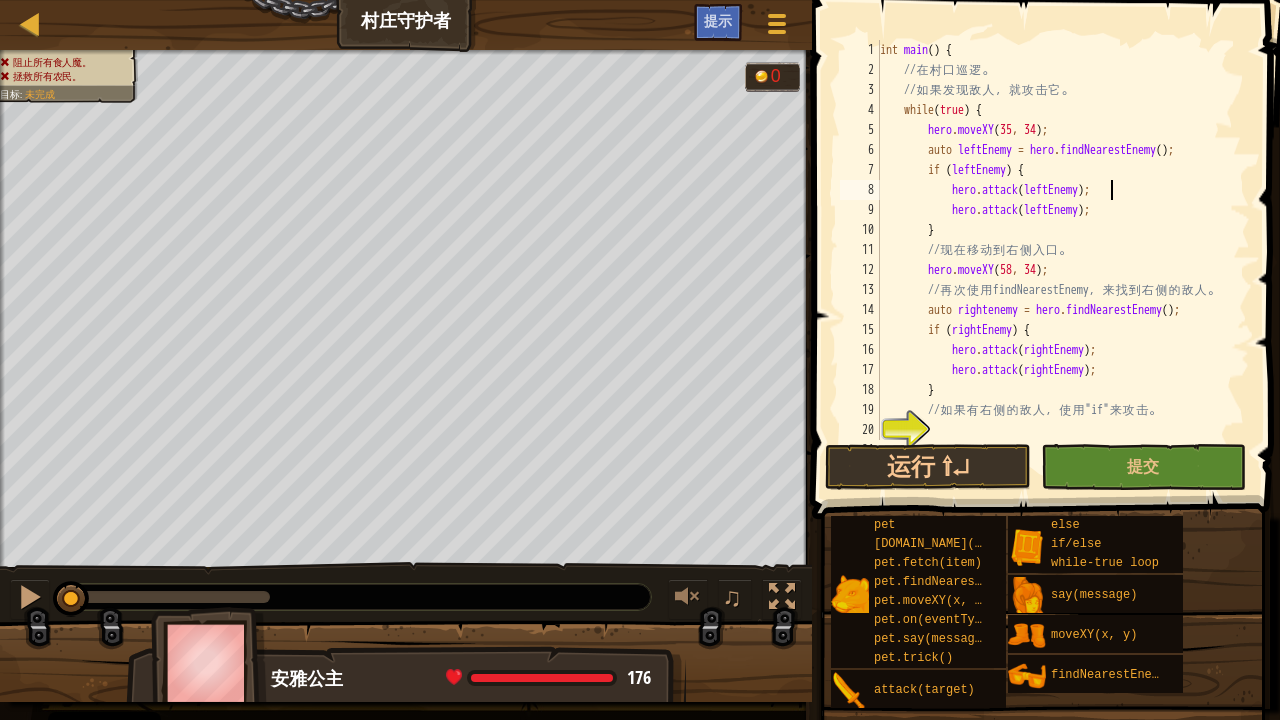 click on "int   main ( )   {      //  在 村 口 巡 逻 。      //  如 果 发 现 敌 人 ， 就 攻 击 它 。      while ( true )   {          hero . moveXY ( 35 ,   34 ) ;          auto   leftEnemy   =   hero . findNearestEnemy ( ) ;          if   ( leftEnemy )   {              hero . attack ( leftEnemy ) ;              hero . attack ( leftEnemy ) ;          }          //  现 在 移 动 到 右 侧 入 口 。          hero . moveXY ( 58 ,   34 ) ;          //  再 次 使 用 findNearestEnemy ， 来 找 到 右 侧 的 敌 人 。          auto   rightenemy   =   hero . findNearestEnemy ( ) ;          if   ( rightEnemy )   {              hero . attack ( rightEnemy ) ;              hero . attack ( rightEnemy ) ;          }          //  如 果 有 右 侧 的 敌 人 ， 使 用 "if" 来 攻 击 。               }" at bounding box center [1063, 260] 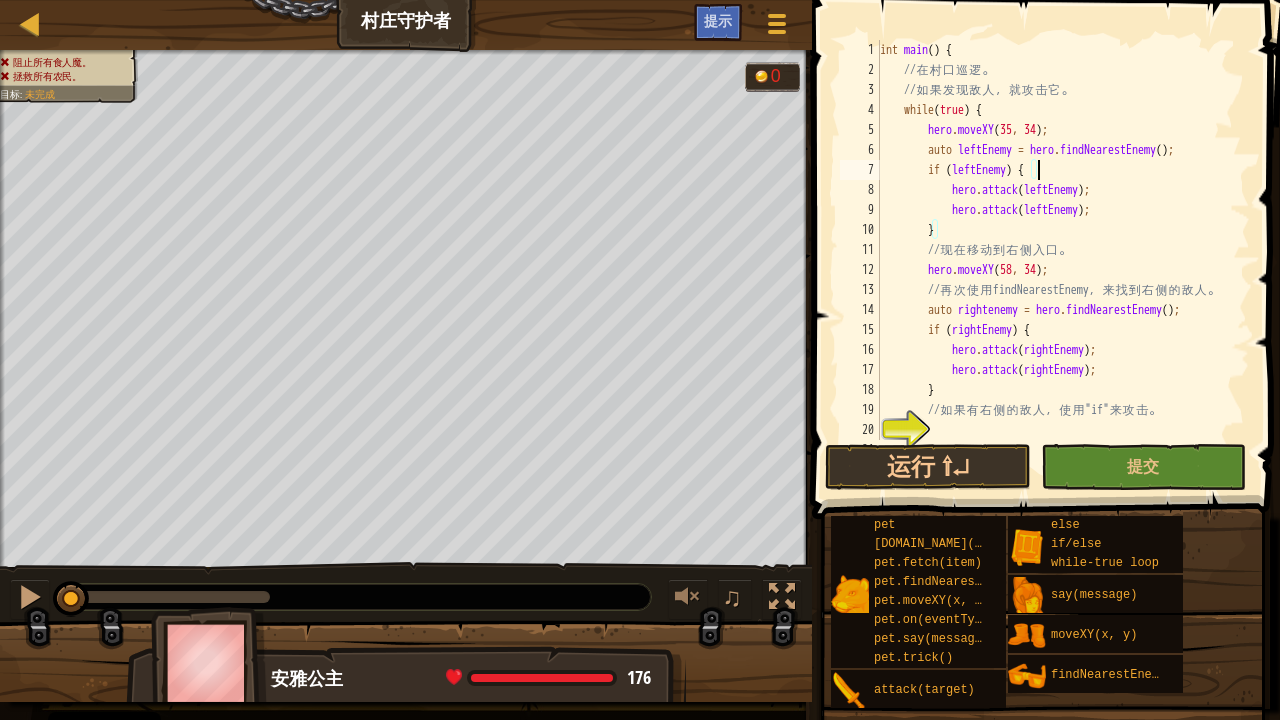click on "int   main ( )   {      //  在 村 口 巡 逻 。      //  如 果 发 现 敌 人 ， 就 攻 击 它 。      while ( true )   {          hero . moveXY ( 35 ,   34 ) ;          auto   leftEnemy   =   hero . findNearestEnemy ( ) ;          if   ( leftEnemy )   {              hero . attack ( leftEnemy ) ;              hero . attack ( leftEnemy ) ;          }          //  现 在 移 动 到 右 侧 入 口 。          hero . moveXY ( 58 ,   34 ) ;          //  再 次 使 用 findNearestEnemy ， 来 找 到 右 侧 的 敌 人 。          auto   rightenemy   =   hero . findNearestEnemy ( ) ;          if   ( rightEnemy )   {              hero . attack ( rightEnemy ) ;              hero . attack ( rightEnemy ) ;          }          //  如 果 有 右 侧 的 敌 人 ， 使 用 "if" 来 攻 击 。               }" at bounding box center [1063, 260] 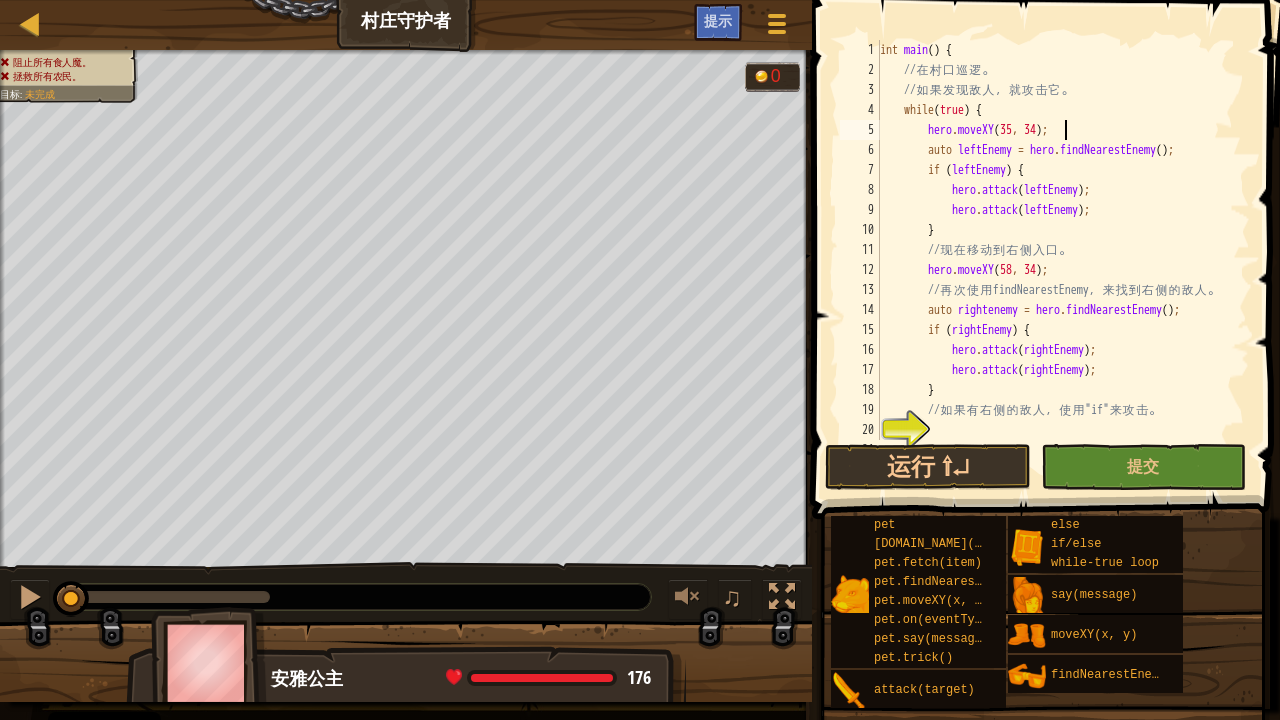 click on "int   main ( )   {      //  在 村 口 巡 逻 。      //  如 果 发 现 敌 人 ， 就 攻 击 它 。      while ( true )   {          hero . moveXY ( 35 ,   34 ) ;          auto   leftEnemy   =   hero . findNearestEnemy ( ) ;          if   ( leftEnemy )   {              hero . attack ( leftEnemy ) ;              hero . attack ( leftEnemy ) ;          }          //  现 在 移 动 到 右 侧 入 口 。          hero . moveXY ( 58 ,   34 ) ;          //  再 次 使 用 findNearestEnemy ， 来 找 到 右 侧 的 敌 人 。          auto   rightenemy   =   hero . findNearestEnemy ( ) ;          if   ( rightEnemy )   {              hero . attack ( rightEnemy ) ;              hero . attack ( rightEnemy ) ;          }          //  如 果 有 右 侧 的 敌 人 ， 使 用 "if" 来 攻 击 。               }" at bounding box center [1063, 260] 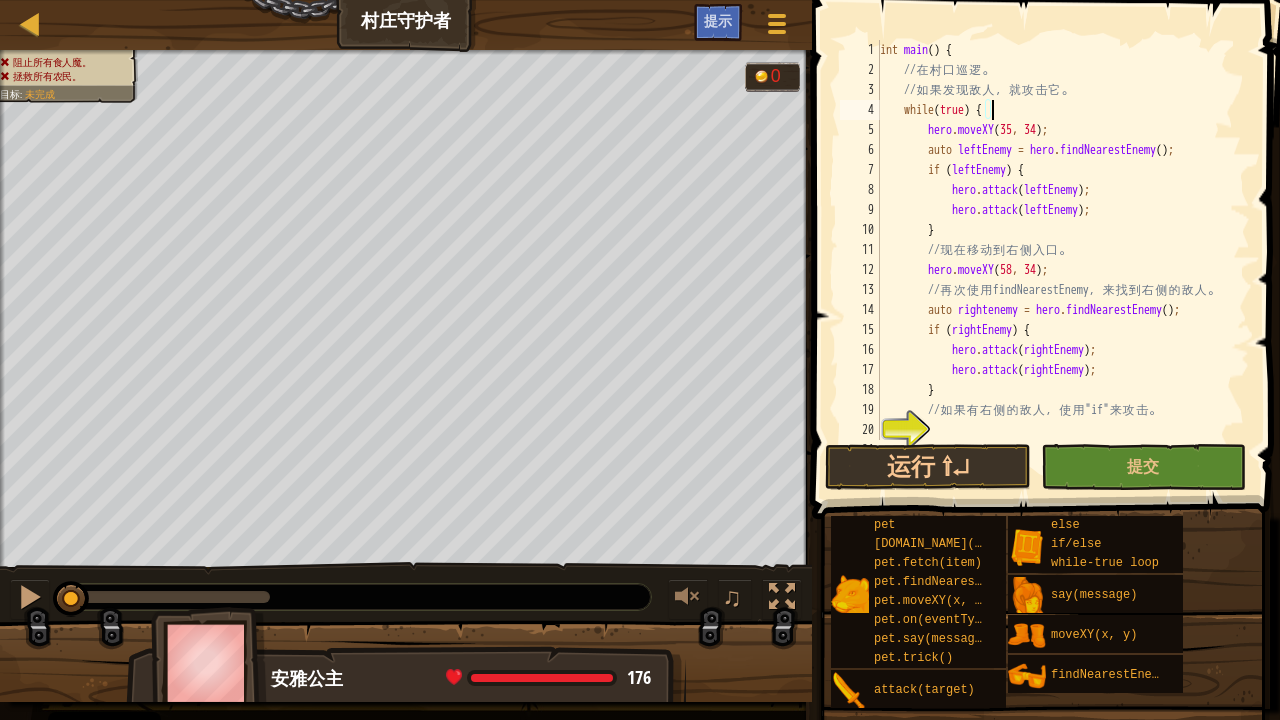 click on "int   main ( )   {      //  在 村 口 巡 逻 。      //  如 果 发 现 敌 人 ， 就 攻 击 它 。      while ( true )   {          hero . moveXY ( 35 ,   34 ) ;          auto   leftEnemy   =   hero . findNearestEnemy ( ) ;          if   ( leftEnemy )   {              hero . attack ( leftEnemy ) ;              hero . attack ( leftEnemy ) ;          }          //  现 在 移 动 到 右 侧 入 口 。          hero . moveXY ( 58 ,   34 ) ;          //  再 次 使 用 findNearestEnemy ， 来 找 到 右 侧 的 敌 人 。          auto   rightenemy   =   hero . findNearestEnemy ( ) ;          if   ( rightEnemy )   {              hero . attack ( rightEnemy ) ;              hero . attack ( rightEnemy ) ;          }          //  如 果 有 右 侧 的 敌 人 ， 使 用 "if" 来 攻 击 。               }" at bounding box center [1063, 260] 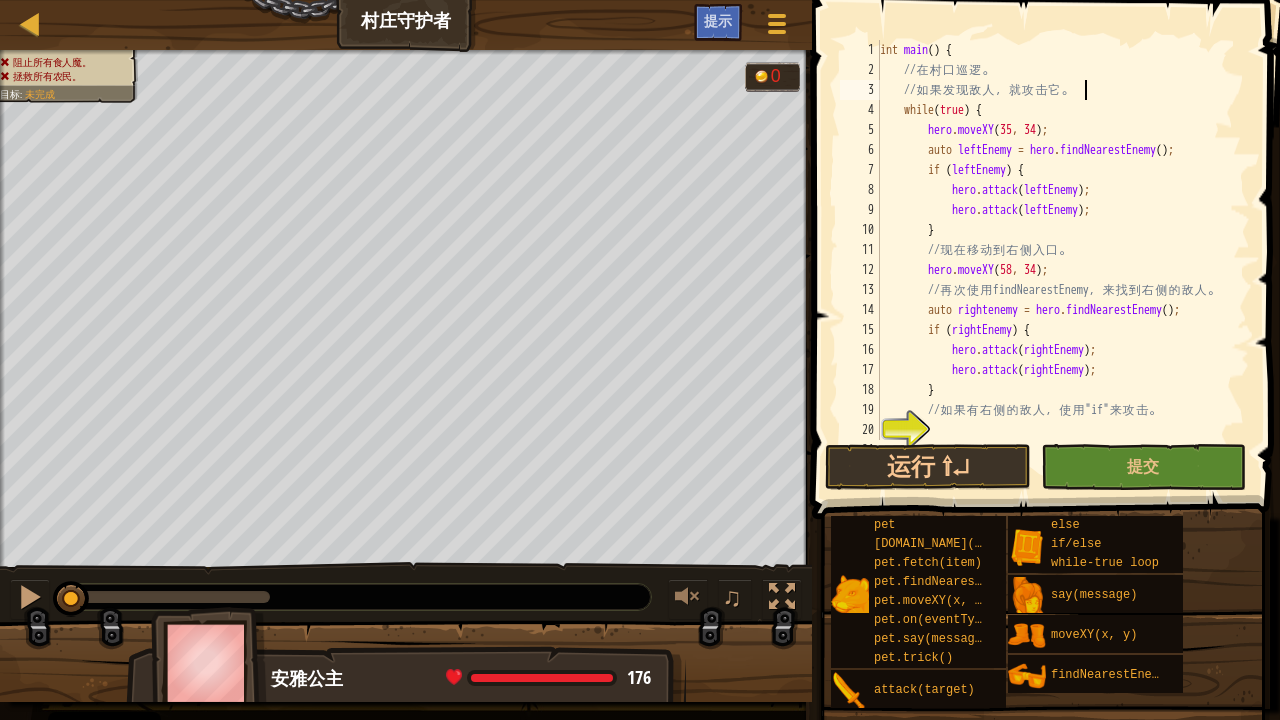 click on "int   main ( )   {      //  在 村 口 巡 逻 。      //  如 果 发 现 敌 人 ， 就 攻 击 它 。      while ( true )   {          hero . moveXY ( 35 ,   34 ) ;          auto   leftEnemy   =   hero . findNearestEnemy ( ) ;          if   ( leftEnemy )   {              hero . attack ( leftEnemy ) ;              hero . attack ( leftEnemy ) ;          }          //  现 在 移 动 到 右 侧 入 口 。          hero . moveXY ( 58 ,   34 ) ;          //  再 次 使 用 findNearestEnemy ， 来 找 到 右 侧 的 敌 人 。          auto   rightenemy   =   hero . findNearestEnemy ( ) ;          if   ( rightEnemy )   {              hero . attack ( rightEnemy ) ;              hero . attack ( rightEnemy ) ;          }          //  如 果 有 右 侧 的 敌 人 ， 使 用 "if" 来 攻 击 。               }" at bounding box center (1063, 260) 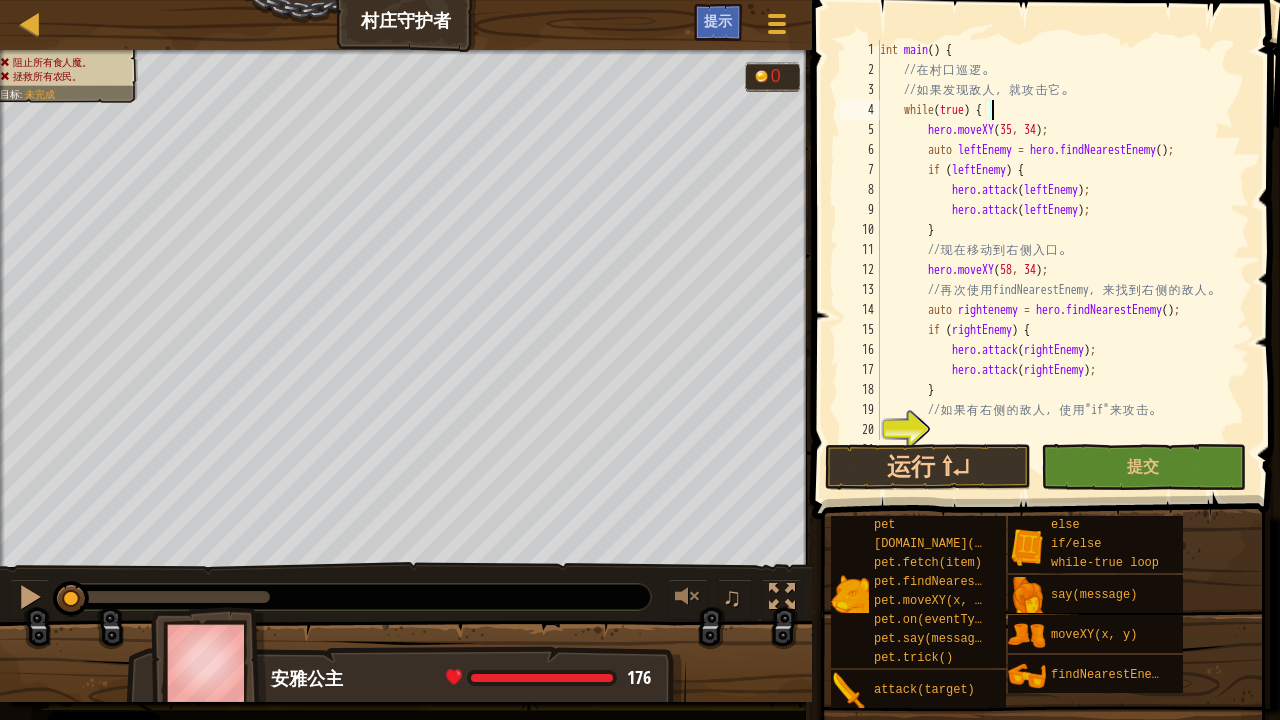 click on "int   main ( )   {      //  在 村 口 巡 逻 。      //  如 果 发 现 敌 人 ， 就 攻 击 它 。      while ( true )   {          hero . moveXY ( 35 ,   34 ) ;          auto   leftEnemy   =   hero . findNearestEnemy ( ) ;          if   ( leftEnemy )   {              hero . attack ( leftEnemy ) ;              hero . attack ( leftEnemy ) ;          }          //  现 在 移 动 到 右 侧 入 口 。          hero . moveXY ( 58 ,   34 ) ;          //  再 次 使 用 findNearestEnemy ， 来 找 到 右 侧 的 敌 人 。          auto   rightenemy   =   hero . findNearestEnemy ( ) ;          if   ( rightEnemy )   {              hero . attack ( rightEnemy ) ;              hero . attack ( rightEnemy ) ;          }          //  如 果 有 右 侧 的 敌 人 ， 使 用 "if" 来 攻 击 。               }" at bounding box center (1063, 260) 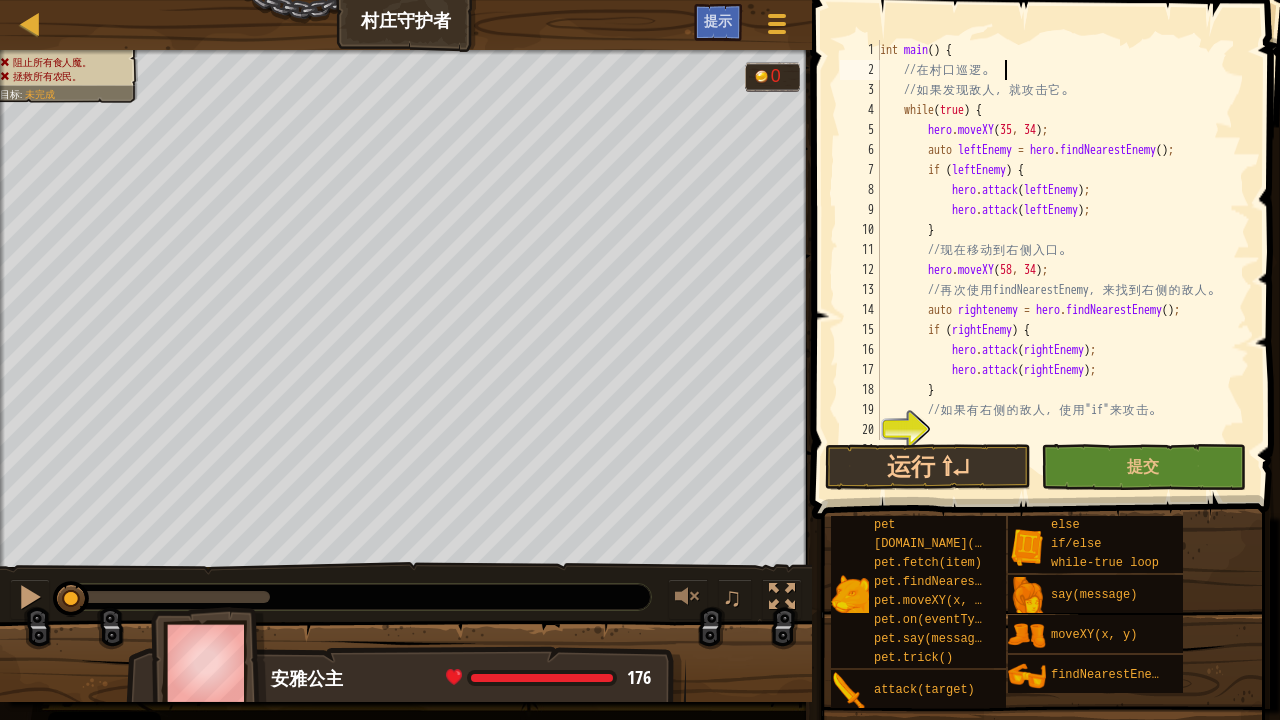 click on "int   main ( )   {      //  在 村 口 巡 逻 。      //  如 果 发 现 敌 人 ， 就 攻 击 它 。      while ( true )   {          hero . moveXY ( 35 ,   34 ) ;          auto   leftEnemy   =   hero . findNearestEnemy ( ) ;          if   ( leftEnemy )   {              hero . attack ( leftEnemy ) ;              hero . attack ( leftEnemy ) ;          }          //  现 在 移 动 到 右 侧 入 口 。          hero . moveXY ( 58 ,   34 ) ;          //  再 次 使 用 findNearestEnemy ， 来 找 到 右 侧 的 敌 人 。          auto   rightenemy   =   hero . findNearestEnemy ( ) ;          if   ( rightEnemy )   {              hero . attack ( rightEnemy ) ;              hero . attack ( rightEnemy ) ;          }          //  如 果 有 右 侧 的 敌 人 ， 使 用 "if" 来 攻 击 。               }" at bounding box center [1063, 260] 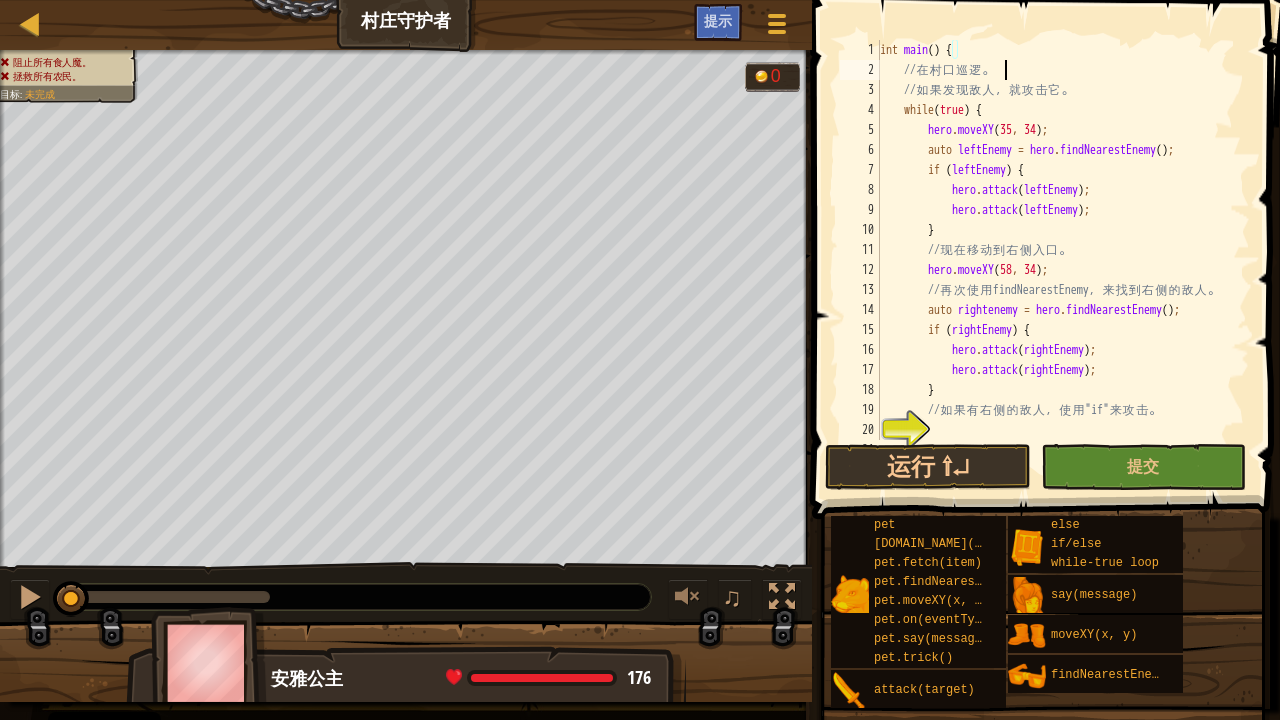 click on "int   main ( )   {      //  在 村 口 巡 逻 。      //  如 果 发 现 敌 人 ， 就 攻 击 它 。      while ( true )   {          hero . moveXY ( 35 ,   34 ) ;          auto   leftEnemy   =   hero . findNearestEnemy ( ) ;          if   ( leftEnemy )   {              hero . attack ( leftEnemy ) ;              hero . attack ( leftEnemy ) ;          }          //  现 在 移 动 到 右 侧 入 口 。          hero . moveXY ( 58 ,   34 ) ;          //  再 次 使 用 findNearestEnemy ， 来 找 到 右 侧 的 敌 人 。          auto   rightenemy   =   hero . findNearestEnemy ( ) ;          if   ( rightEnemy )   {              hero . attack ( rightEnemy ) ;              hero . attack ( rightEnemy ) ;          }          //  如 果 有 右 侧 的 敌 人 ， 使 用 "if" 来 攻 击 。               }" at bounding box center (1063, 260) 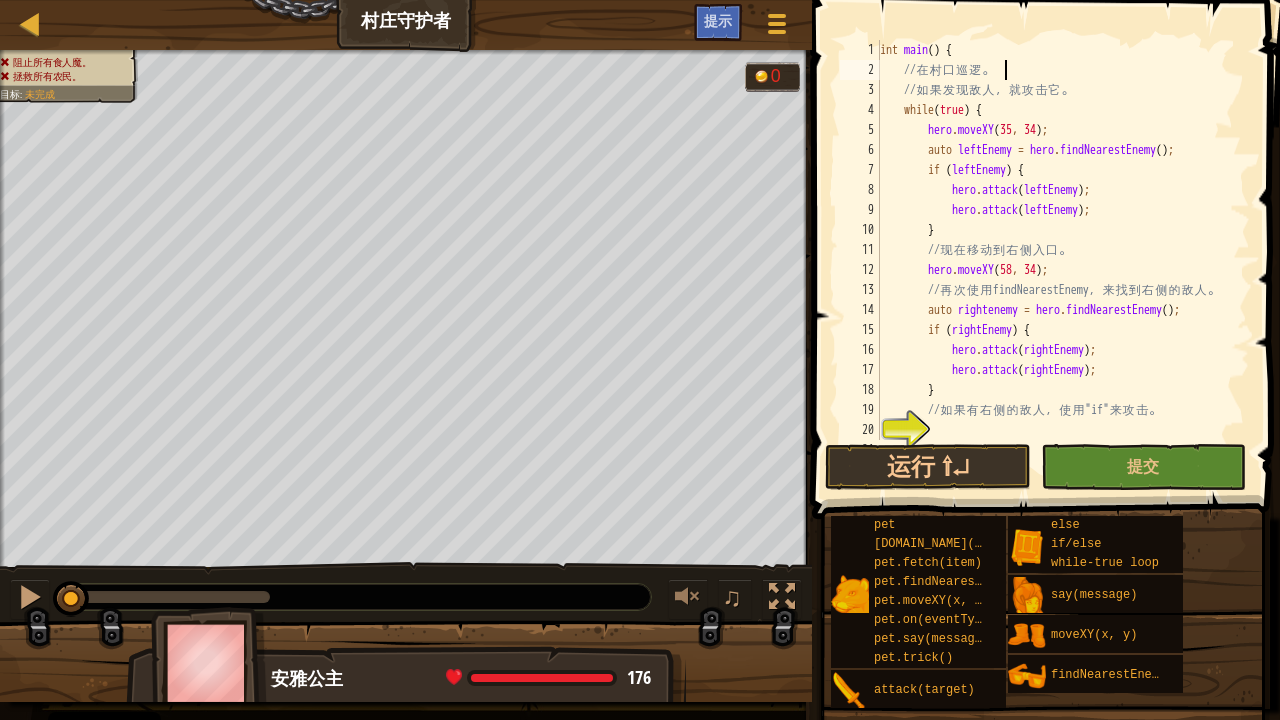 click on "int   main ( )   {      //  在 村 口 巡 逻 。      //  如 果 发 现 敌 人 ， 就 攻 击 它 。      while ( true )   {          hero . moveXY ( 35 ,   34 ) ;          auto   leftEnemy   =   hero . findNearestEnemy ( ) ;          if   ( leftEnemy )   {              hero . attack ( leftEnemy ) ;              hero . attack ( leftEnemy ) ;          }          //  现 在 移 动 到 右 侧 入 口 。          hero . moveXY ( 58 ,   34 ) ;          //  再 次 使 用 findNearestEnemy ， 来 找 到 右 侧 的 敌 人 。          auto   rightenemy   =   hero . findNearestEnemy ( ) ;          if   ( rightEnemy )   {              hero . attack ( rightEnemy ) ;              hero . attack ( rightEnemy ) ;          }          //  如 果 有 右 侧 的 敌 人 ， 使 用 "if" 来 攻 击 。               }" at bounding box center [1063, 260] 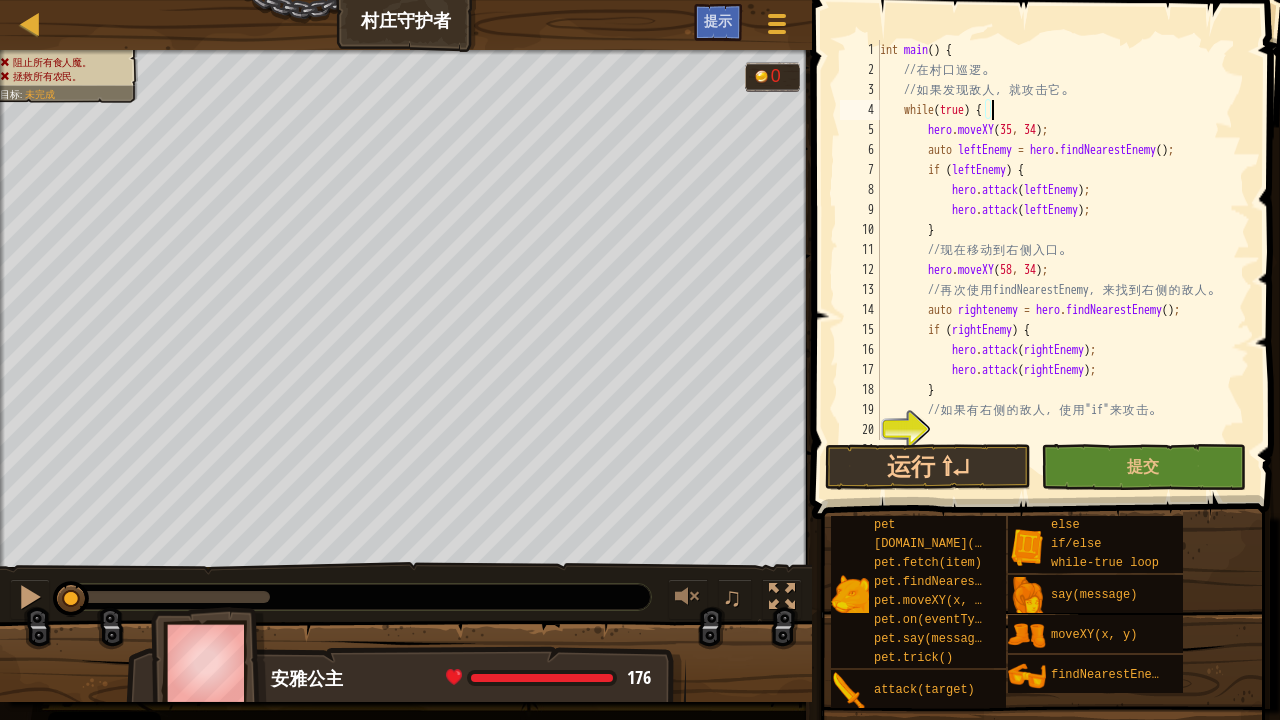 click on "int   main ( )   {      //  在 村 口 巡 逻 。      //  如 果 发 现 敌 人 ， 就 攻 击 它 。      while ( true )   {          hero . moveXY ( 35 ,   34 ) ;          auto   leftEnemy   =   hero . findNearestEnemy ( ) ;          if   ( leftEnemy )   {              hero . attack ( leftEnemy ) ;              hero . attack ( leftEnemy ) ;          }          //  现 在 移 动 到 右 侧 入 口 。          hero . moveXY ( 58 ,   34 ) ;          //  再 次 使 用 findNearestEnemy ， 来 找 到 右 侧 的 敌 人 。          auto   rightenemy   =   hero . findNearestEnemy ( ) ;          if   ( rightEnemy )   {              hero . attack ( rightEnemy ) ;              hero . attack ( rightEnemy ) ;          }          //  如 果 有 右 侧 的 敌 人 ， 使 用 "if" 来 攻 击 。               }" at bounding box center (1063, 260) 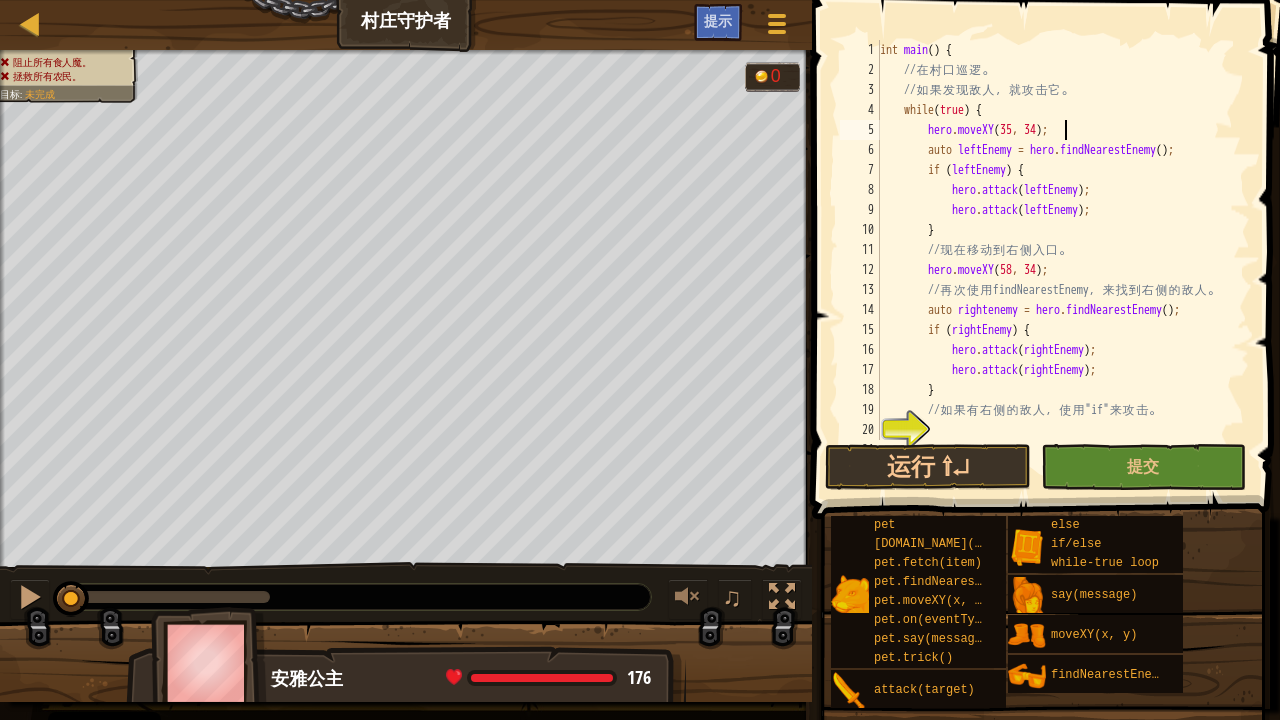 click on "int   main ( )   {      //  在 村 口 巡 逻 。      //  如 果 发 现 敌 人 ， 就 攻 击 它 。      while ( true )   {          hero . moveXY ( 35 ,   34 ) ;          auto   leftEnemy   =   hero . findNearestEnemy ( ) ;          if   ( leftEnemy )   {              hero . attack ( leftEnemy ) ;              hero . attack ( leftEnemy ) ;          }          //  现 在 移 动 到 右 侧 入 口 。          hero . moveXY ( 58 ,   34 ) ;          //  再 次 使 用 findNearestEnemy ， 来 找 到 右 侧 的 敌 人 。          auto   rightenemy   =   hero . findNearestEnemy ( ) ;          if   ( rightEnemy )   {              hero . attack ( rightEnemy ) ;              hero . attack ( rightEnemy ) ;          }          //  如 果 有 右 侧 的 敌 人 ， 使 用 "if" 来 攻 击 。               }" at bounding box center [1063, 260] 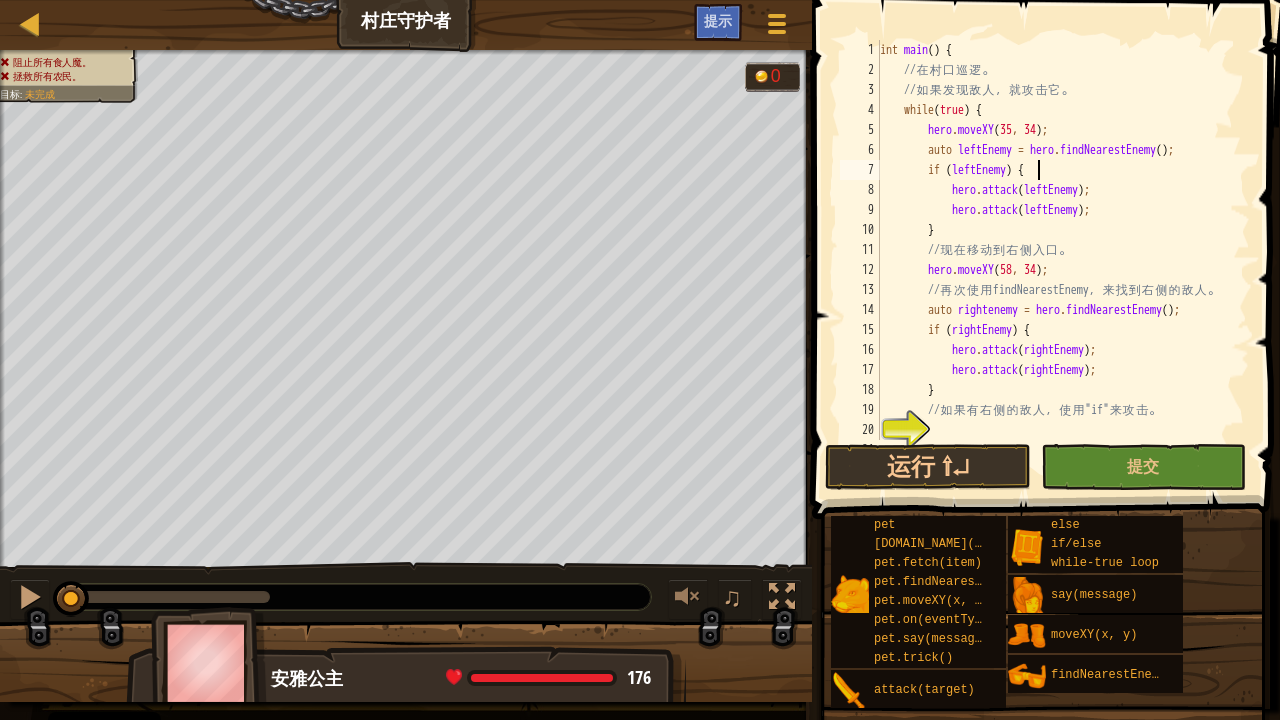 click on "int   main ( )   {      //  在 村 口 巡 逻 。      //  如 果 发 现 敌 人 ， 就 攻 击 它 。      while ( true )   {          hero . moveXY ( 35 ,   34 ) ;          auto   leftEnemy   =   hero . findNearestEnemy ( ) ;          if   ( leftEnemy )   {              hero . attack ( leftEnemy ) ;              hero . attack ( leftEnemy ) ;          }          //  现 在 移 动 到 右 侧 入 口 。          hero . moveXY ( 58 ,   34 ) ;          //  再 次 使 用 findNearestEnemy ， 来 找 到 右 侧 的 敌 人 。          auto   rightenemy   =   hero . findNearestEnemy ( ) ;          if   ( rightEnemy )   {              hero . attack ( rightEnemy ) ;              hero . attack ( rightEnemy ) ;          }          //  如 果 有 右 侧 的 敌 人 ， 使 用 "if" 来 攻 击 。               }" at bounding box center [1063, 260] 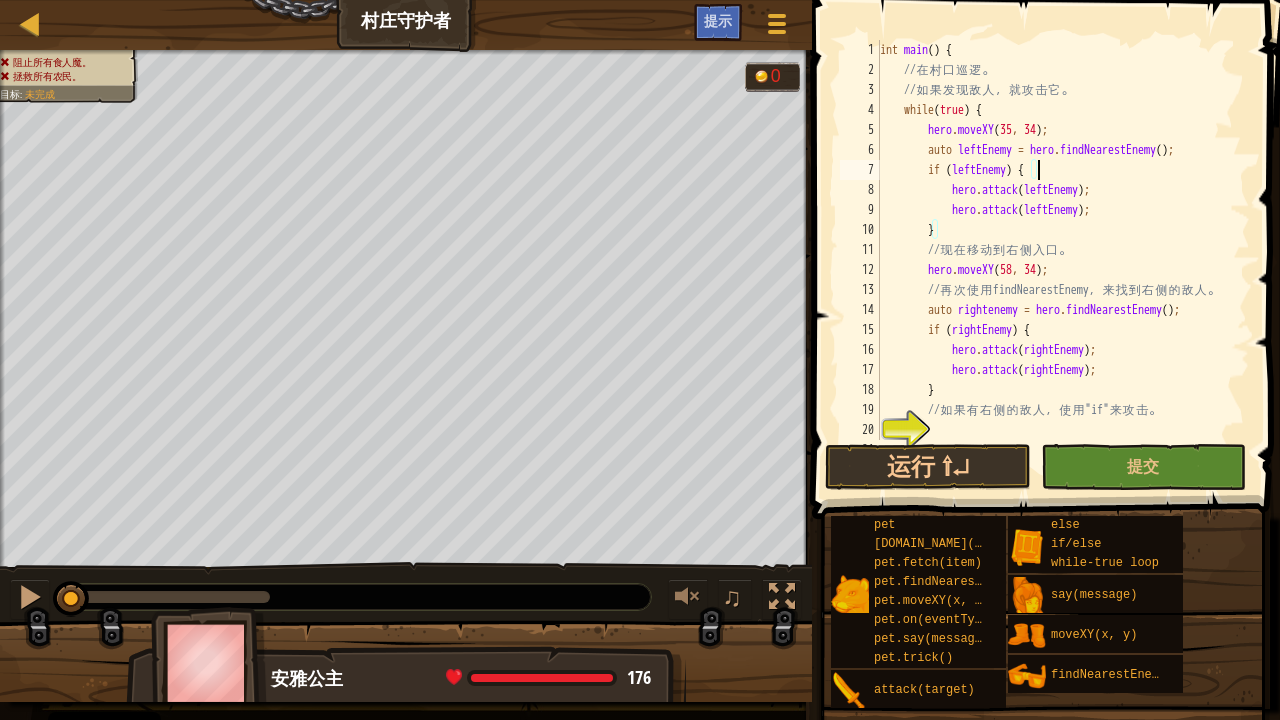 click on "int   main ( )   {      //  在 村 口 巡 逻 。      //  如 果 发 现 敌 人 ， 就 攻 击 它 。      while ( true )   {          hero . moveXY ( 35 ,   34 ) ;          auto   leftEnemy   =   hero . findNearestEnemy ( ) ;          if   ( leftEnemy )   {              hero . attack ( leftEnemy ) ;              hero . attack ( leftEnemy ) ;          }          //  现 在 移 动 到 右 侧 入 口 。          hero . moveXY ( 58 ,   34 ) ;          //  再 次 使 用 findNearestEnemy ， 来 找 到 右 侧 的 敌 人 。          auto   rightenemy   =   hero . findNearestEnemy ( ) ;          if   ( rightEnemy )   {              hero . attack ( rightEnemy ) ;              hero . attack ( rightEnemy ) ;          }          //  如 果 有 右 侧 的 敌 人 ， 使 用 "if" 来 攻 击 。               }" at bounding box center (1063, 260) 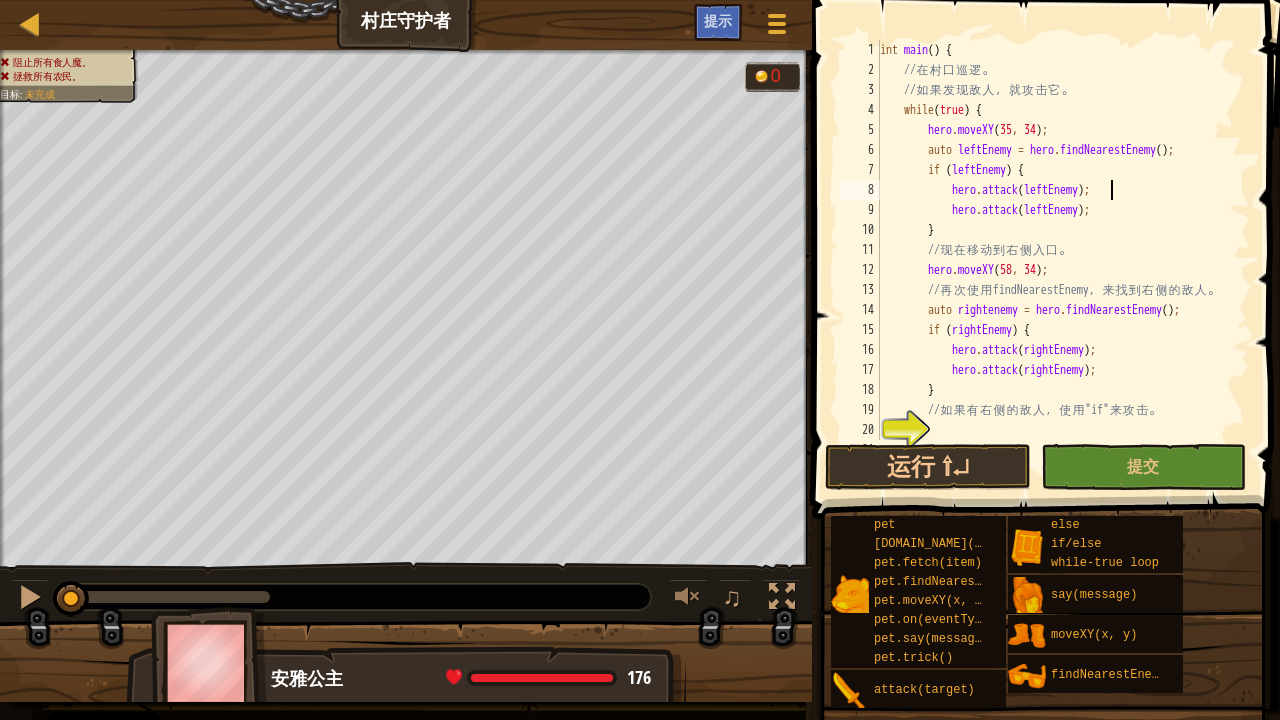 click on "int   main ( )   {      //  在 村 口 巡 逻 。      //  如 果 发 现 敌 人 ， 就 攻 击 它 。      while ( true )   {          hero . moveXY ( 35 ,   34 ) ;          auto   leftEnemy   =   hero . findNearestEnemy ( ) ;          if   ( leftEnemy )   {              hero . attack ( leftEnemy ) ;              hero . attack ( leftEnemy ) ;          }          //  现 在 移 动 到 右 侧 入 口 。          hero . moveXY ( 58 ,   34 ) ;          //  再 次 使 用 findNearestEnemy ， 来 找 到 右 侧 的 敌 人 。          auto   rightenemy   =   hero . findNearestEnemy ( ) ;          if   ( rightEnemy )   {              hero . attack ( rightEnemy ) ;              hero . attack ( rightEnemy ) ;          }          //  如 果 有 右 侧 的 敌 人 ， 使 用 "if" 来 攻 击 。               }" at bounding box center (1063, 260) 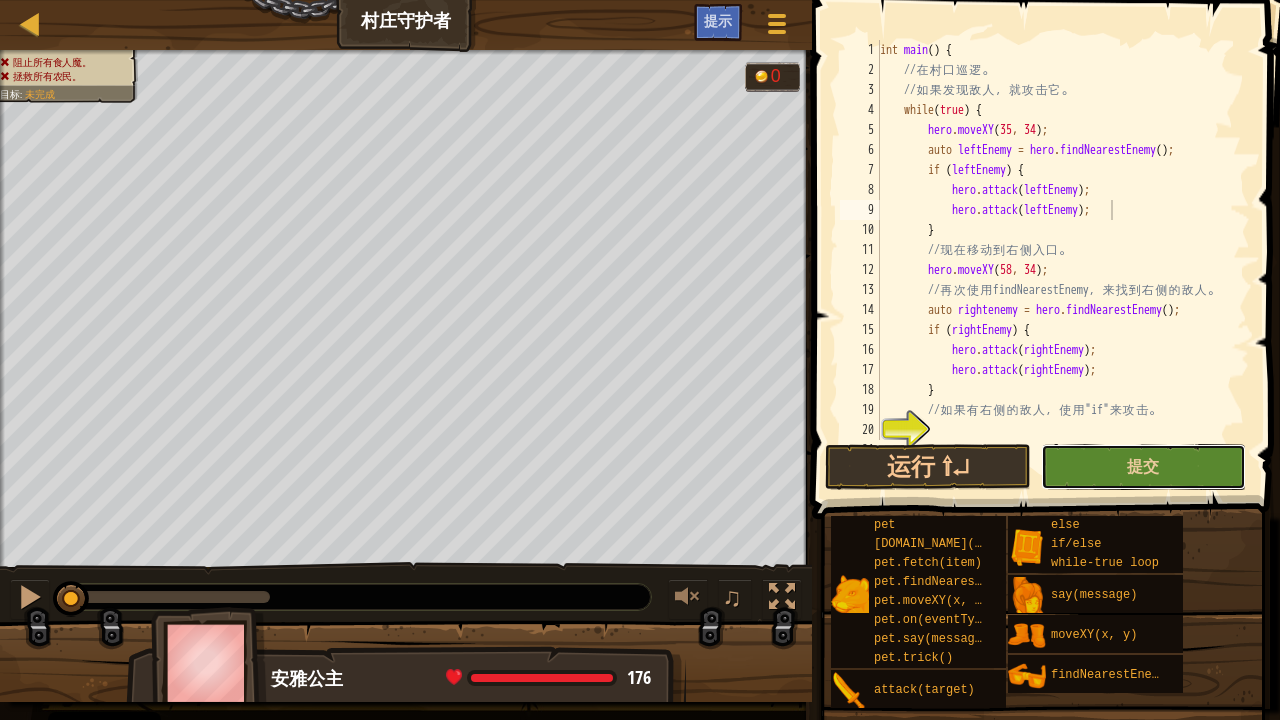 click on "提交" at bounding box center (1143, 467) 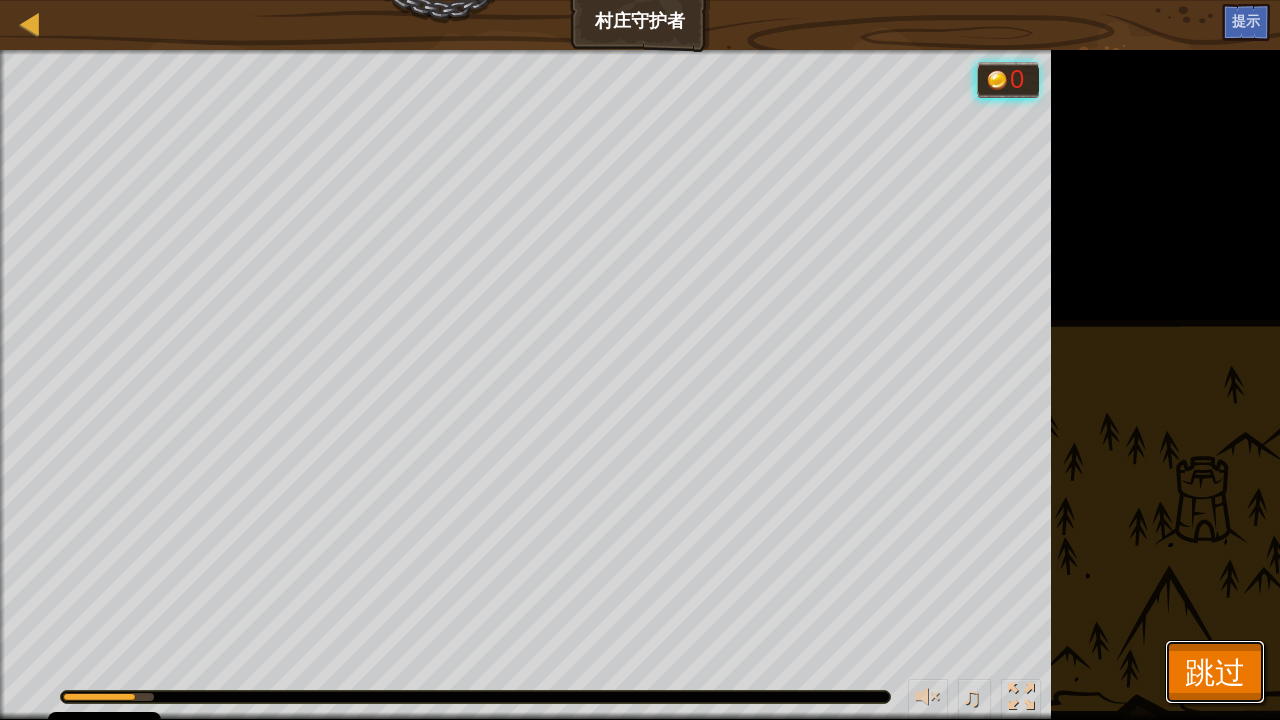 click on "跳过" at bounding box center [1215, 671] 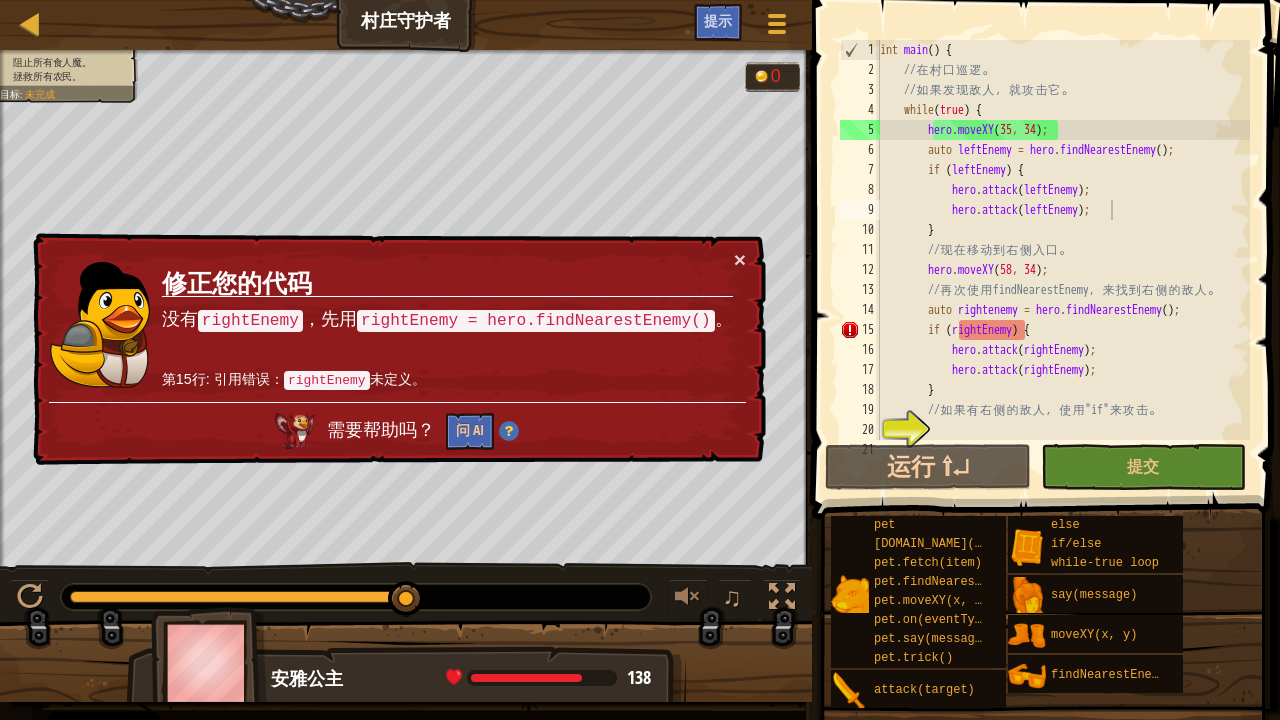 click on "int   main ( )   {      //  在 村 口 巡 逻 。      //  如 果 发 现 敌 人 ， 就 攻 击 它 。      while ( true )   {          hero . moveXY ( 35 ,   34 ) ;          auto   leftEnemy   =   hero . findNearestEnemy ( ) ;          if   ( leftEnemy )   {              hero . attack ( leftEnemy ) ;              hero . attack ( leftEnemy ) ;          }          //  现 在 移 动 到 右 侧 入 口 。          hero . moveXY ( 58 ,   34 ) ;          //  再 次 使 用 findNearestEnemy ， 来 找 到 右 侧 的 敌 人 。          auto   rightenemy   =   hero . findNearestEnemy ( ) ;          if   ( rightEnemy )   {              hero . attack ( rightEnemy ) ;              hero . attack ( rightEnemy ) ;          }          //  如 果 有 右 侧 的 敌 人 ， 使 用 "if" 来 攻 击 。               }" at bounding box center (1063, 260) 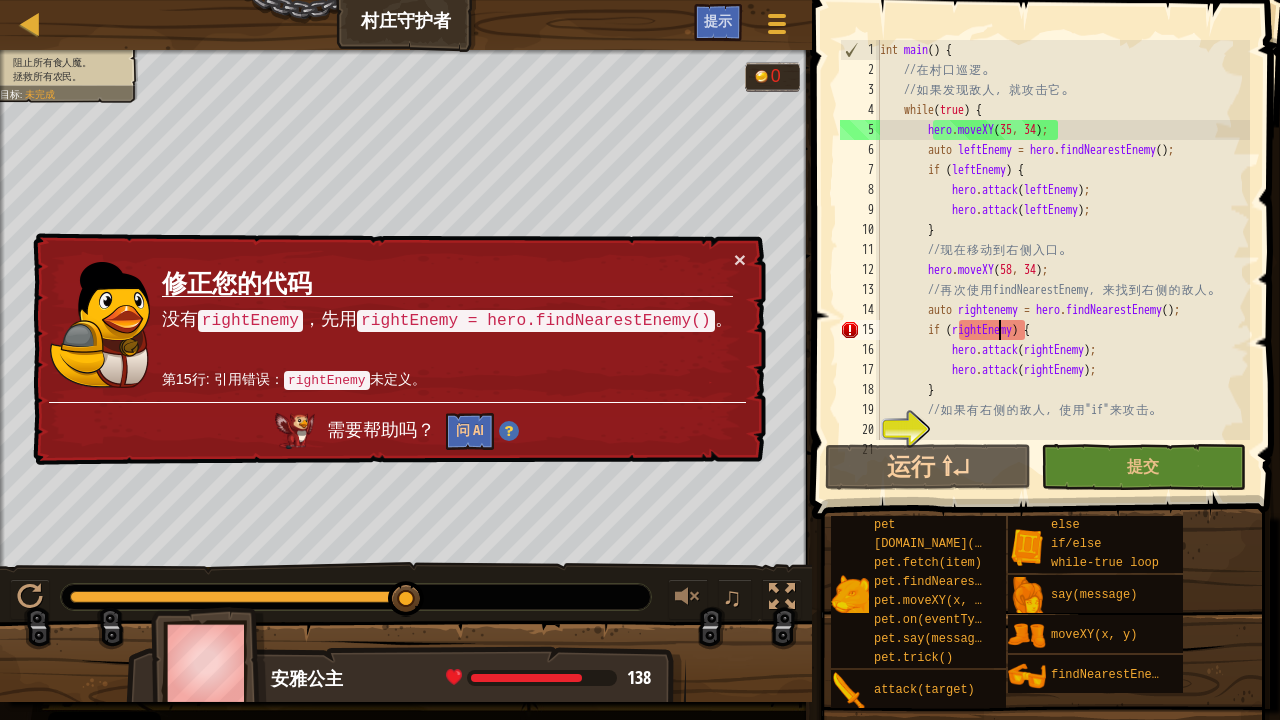 click on "int   main ( )   {      //  在 村 口 巡 逻 。      //  如 果 发 现 敌 人 ， 就 攻 击 它 。      while ( true )   {          hero . moveXY ( 35 ,   34 ) ;          auto   leftEnemy   =   hero . findNearestEnemy ( ) ;          if   ( leftEnemy )   {              hero . attack ( leftEnemy ) ;              hero . attack ( leftEnemy ) ;          }          //  现 在 移 动 到 右 侧 入 口 。          hero . moveXY ( 58 ,   34 ) ;          //  再 次 使 用 findNearestEnemy ， 来 找 到 右 侧 的 敌 人 。          auto   rightenemy   =   hero . findNearestEnemy ( ) ;          if   ( rightEnemy )   {              hero . attack ( rightEnemy ) ;              hero . attack ( rightEnemy ) ;          }          //  如 果 有 右 侧 的 敌 人 ， 使 用 "if" 来 攻 击 。               }" at bounding box center (1063, 260) 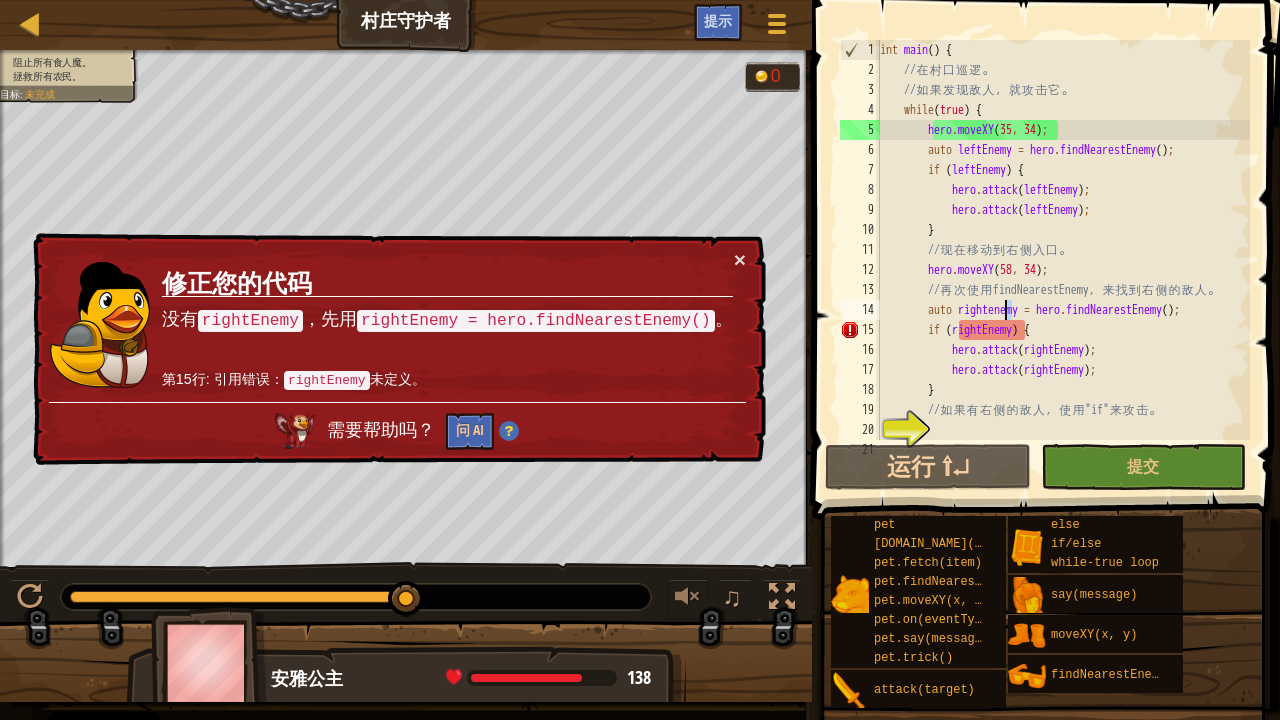 click on "int   main ( )   {      //  在 村 口 巡 逻 。      //  如 果 发 现 敌 人 ， 就 攻 击 它 。      while ( true )   {          hero . moveXY ( 35 ,   34 ) ;          auto   leftEnemy   =   hero . findNearestEnemy ( ) ;          if   ( leftEnemy )   {              hero . attack ( leftEnemy ) ;              hero . attack ( leftEnemy ) ;          }          //  现 在 移 动 到 右 侧 入 口 。          hero . moveXY ( 58 ,   34 ) ;          //  再 次 使 用 findNearestEnemy ， 来 找 到 右 侧 的 敌 人 。          auto   rightenemy   =   hero . findNearestEnemy ( ) ;          if   ( rightEnemy )   {              hero . attack ( rightEnemy ) ;              hero . attack ( rightEnemy ) ;          }          //  如 果 有 右 侧 的 敌 人 ， 使 用 "if" 来 攻 击 。               }" at bounding box center (1063, 260) 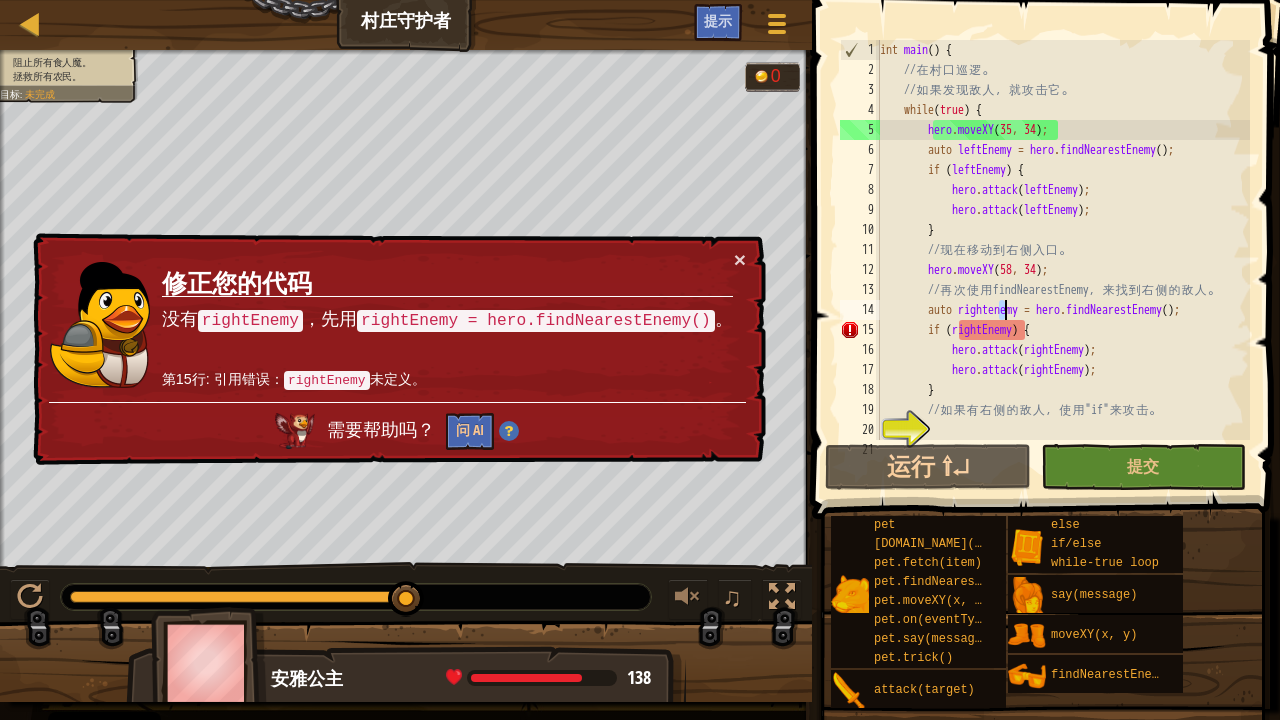 click on "int   main ( )   {      //  在 村 口 巡 逻 。      //  如 果 发 现 敌 人 ， 就 攻 击 它 。      while ( true )   {          hero . moveXY ( 35 ,   34 ) ;          auto   leftEnemy   =   hero . findNearestEnemy ( ) ;          if   ( leftEnemy )   {              hero . attack ( leftEnemy ) ;              hero . attack ( leftEnemy ) ;          }          //  现 在 移 动 到 右 侧 入 口 。          hero . moveXY ( 58 ,   34 ) ;          //  再 次 使 用 findNearestEnemy ， 来 找 到 右 侧 的 敌 人 。          auto   rightenemy   =   hero . findNearestEnemy ( ) ;          if   ( rightEnemy )   {              hero . attack ( rightEnemy ) ;              hero . attack ( rightEnemy ) ;          }          //  如 果 有 右 侧 的 敌 人 ， 使 用 "if" 来 攻 击 。               }" at bounding box center (1063, 260) 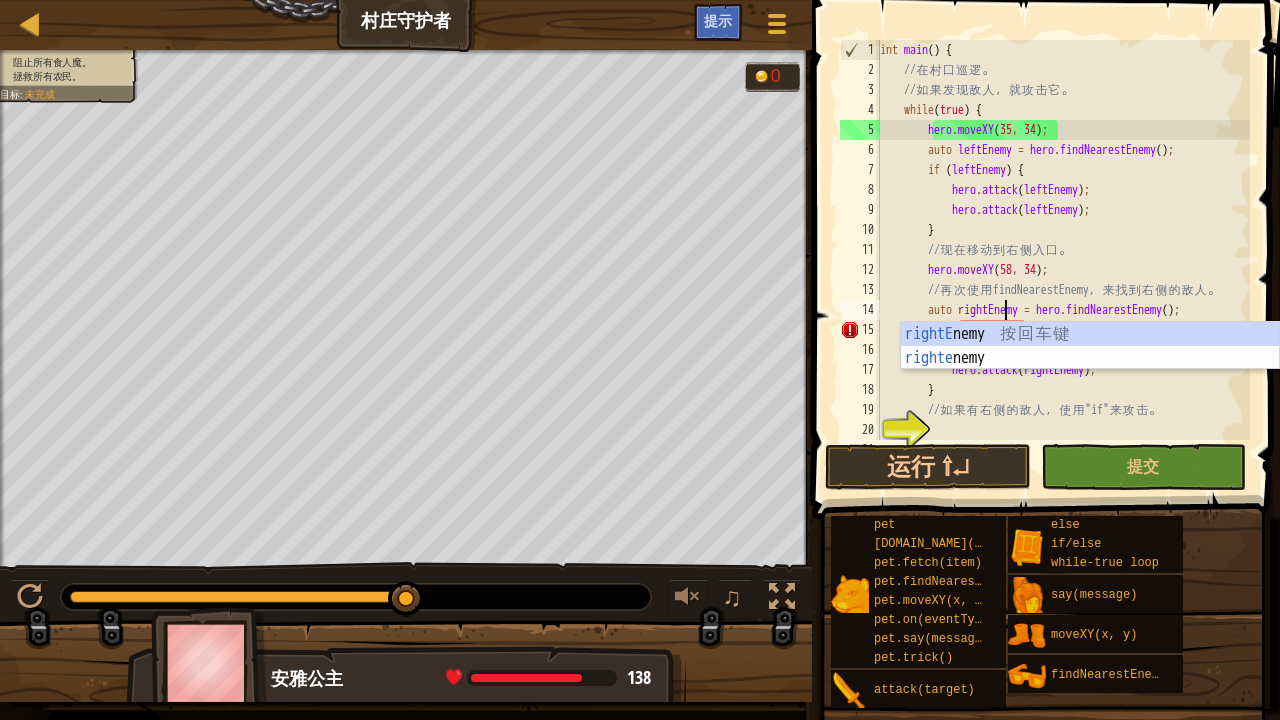 scroll, scrollTop: 9, scrollLeft: 10, axis: both 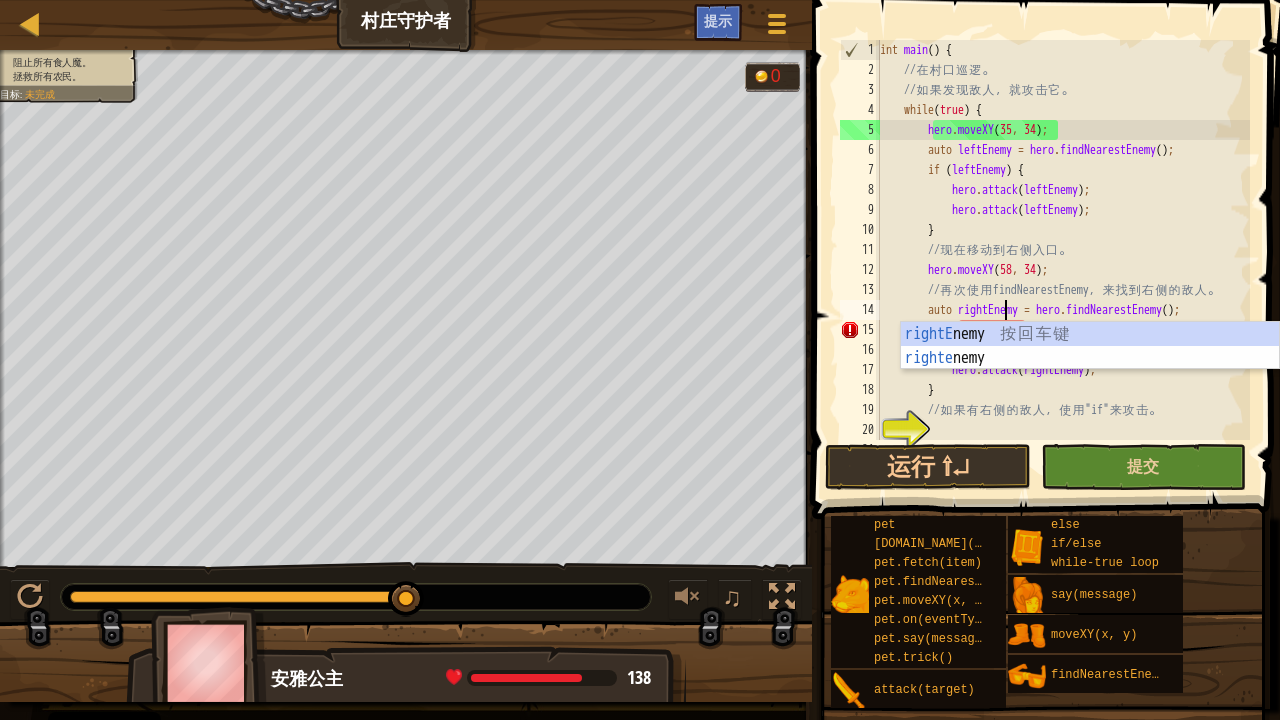 type on "auto rightEnemy = hero.findNearestEnemy();" 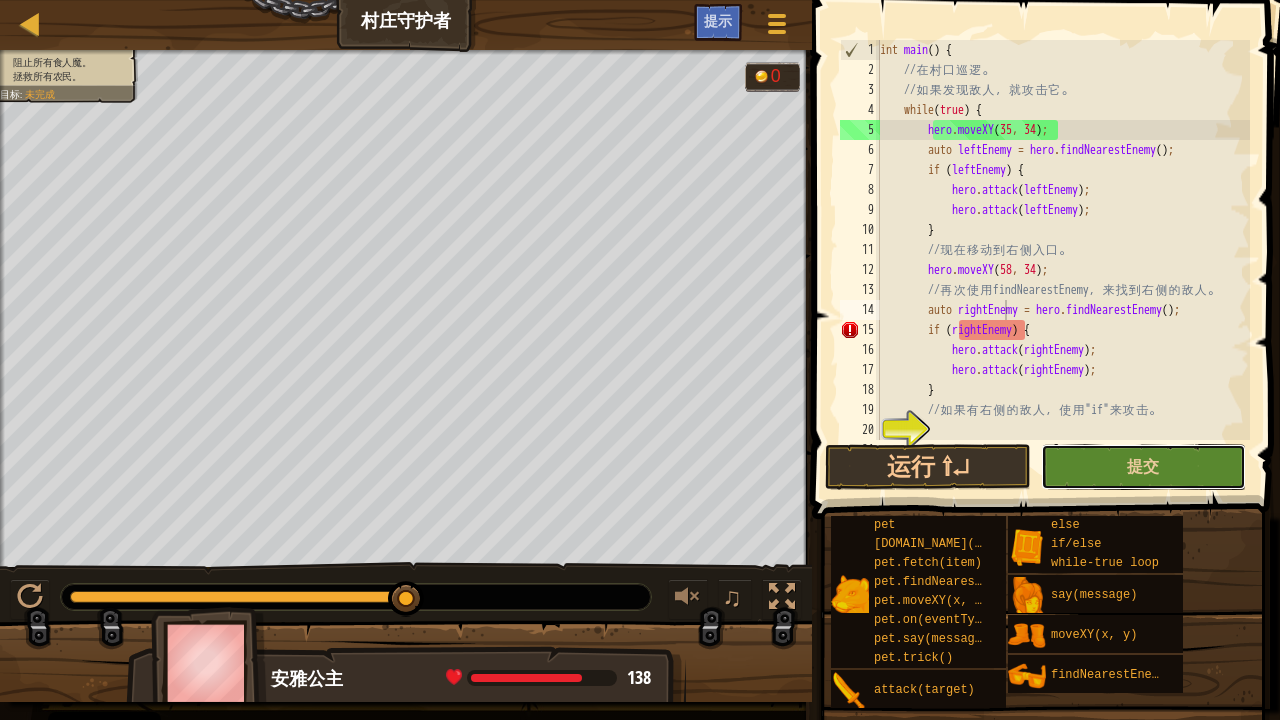 click on "提交" at bounding box center [1143, 467] 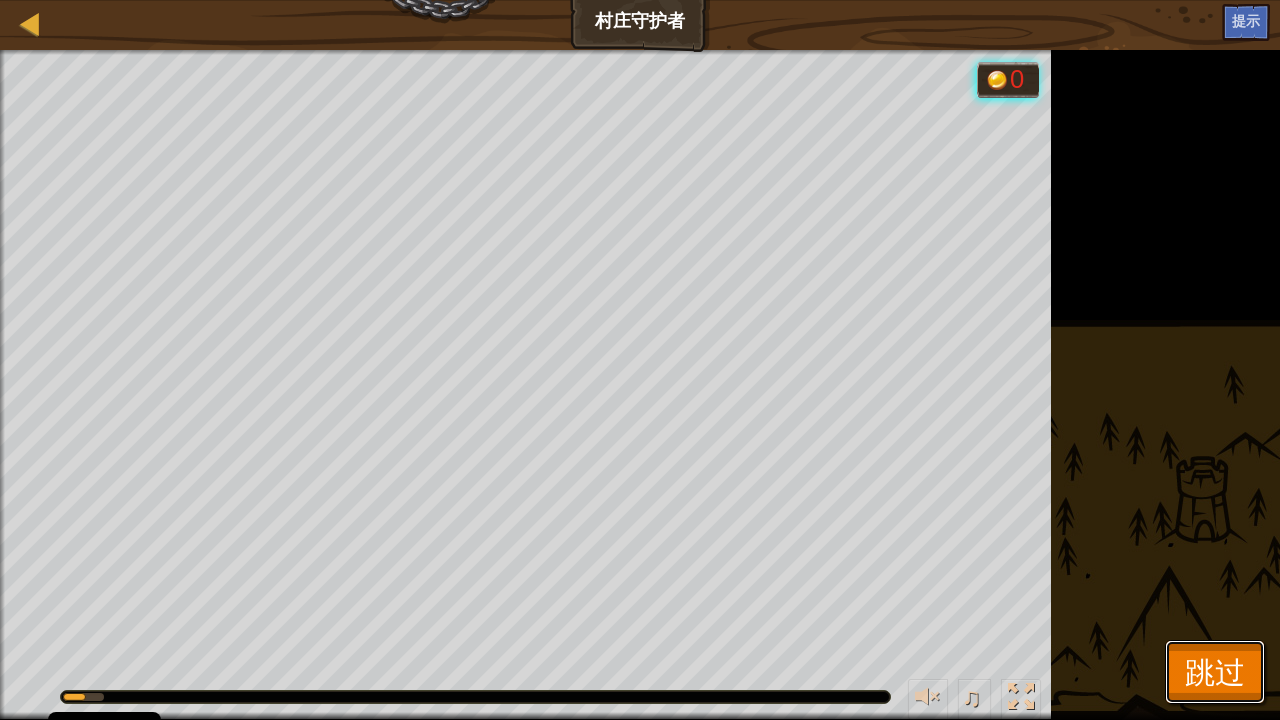 click on "跳过" at bounding box center [1215, 671] 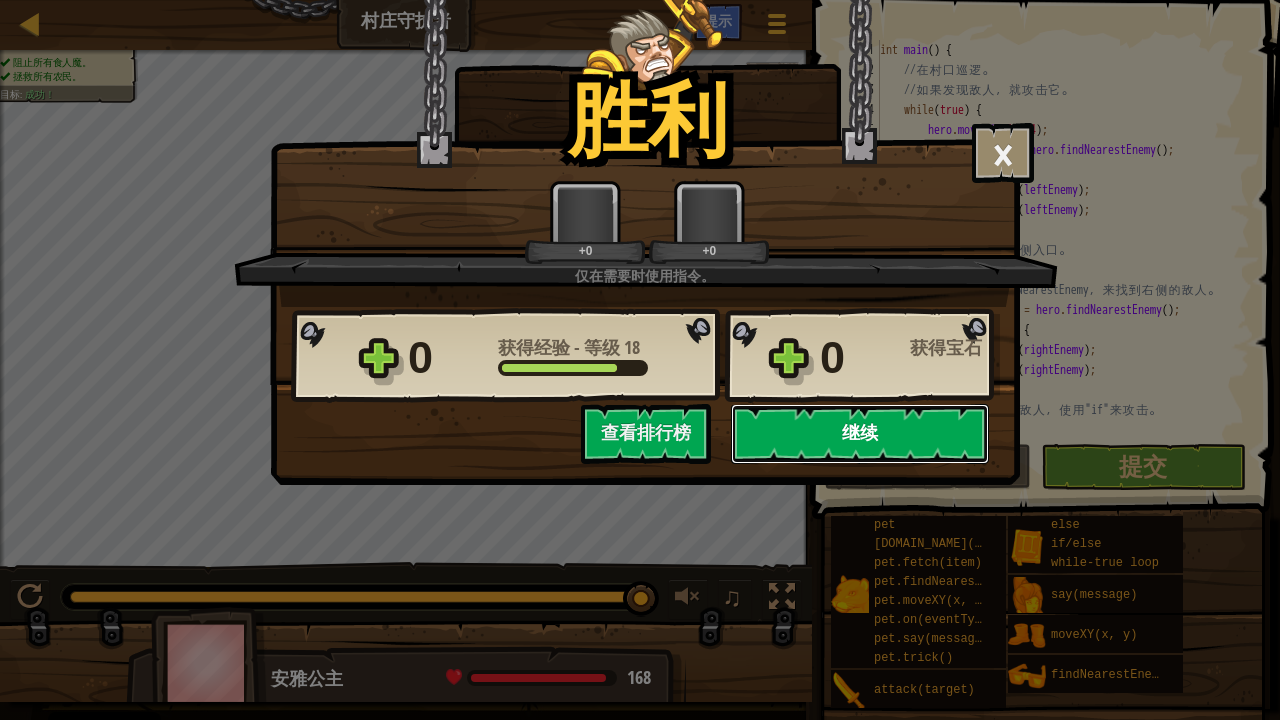 click on "继续" at bounding box center (860, 434) 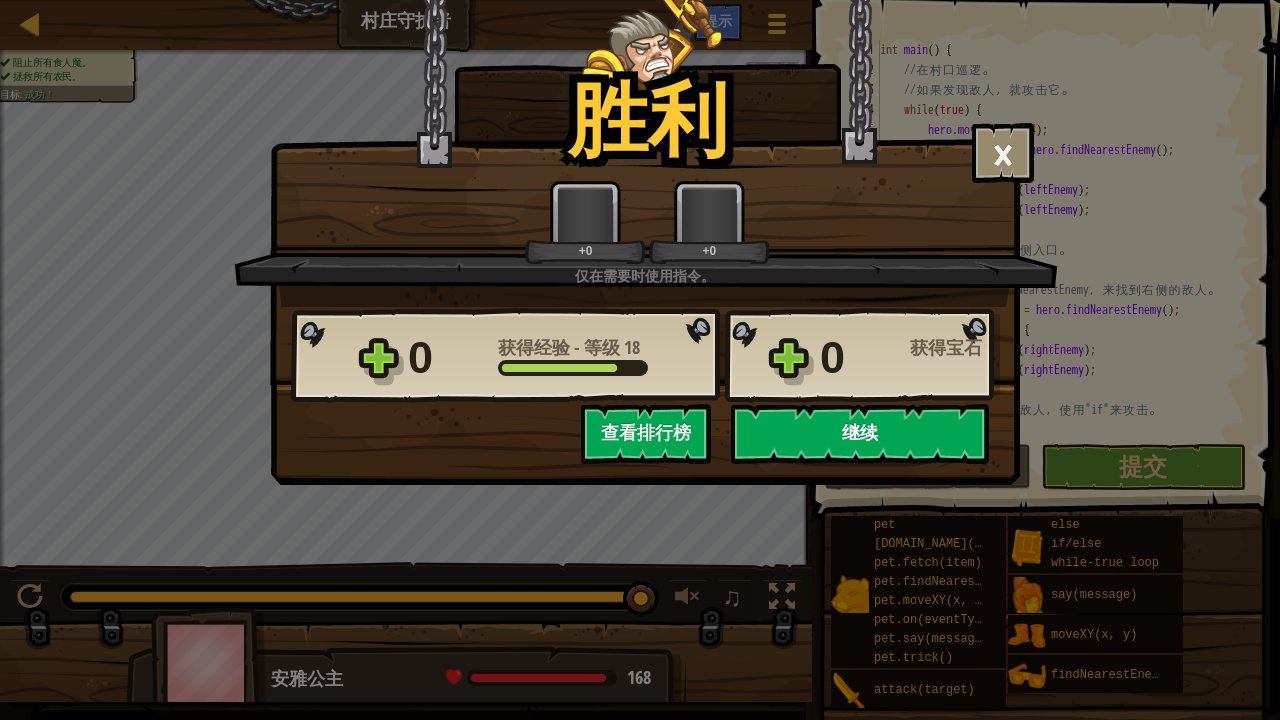 select on "zh-HANS" 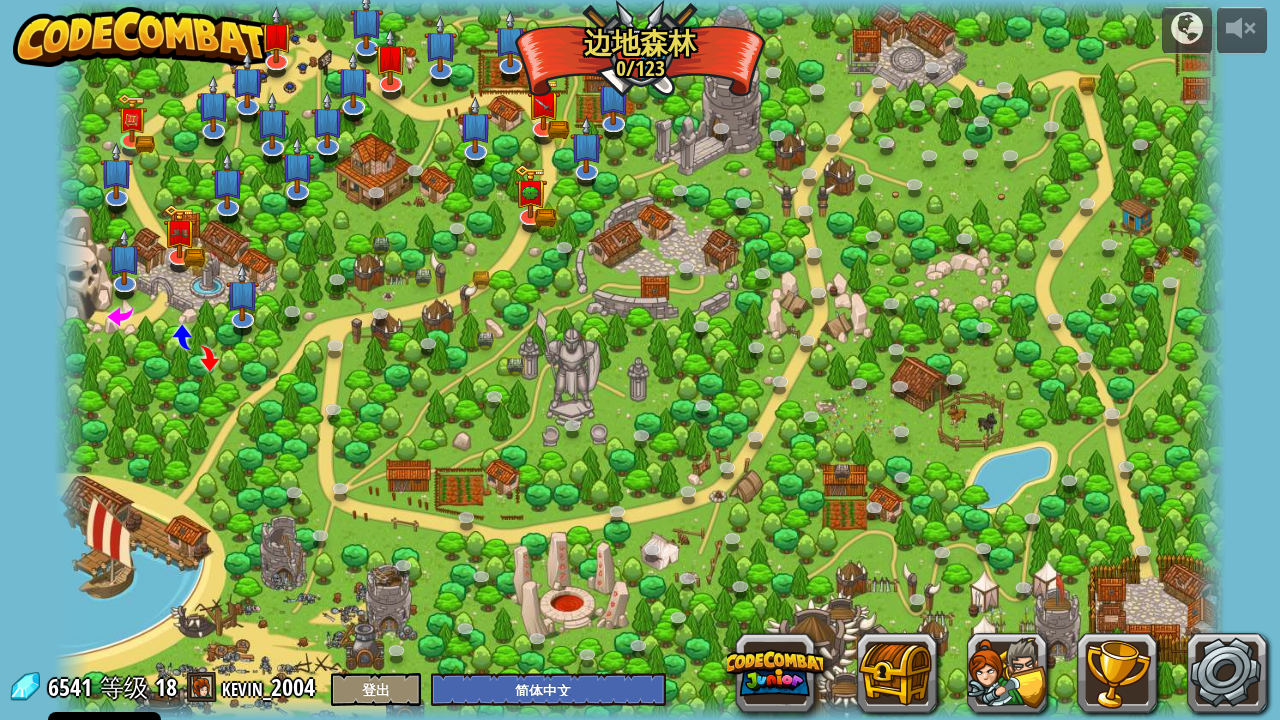 select on "zh-HANS" 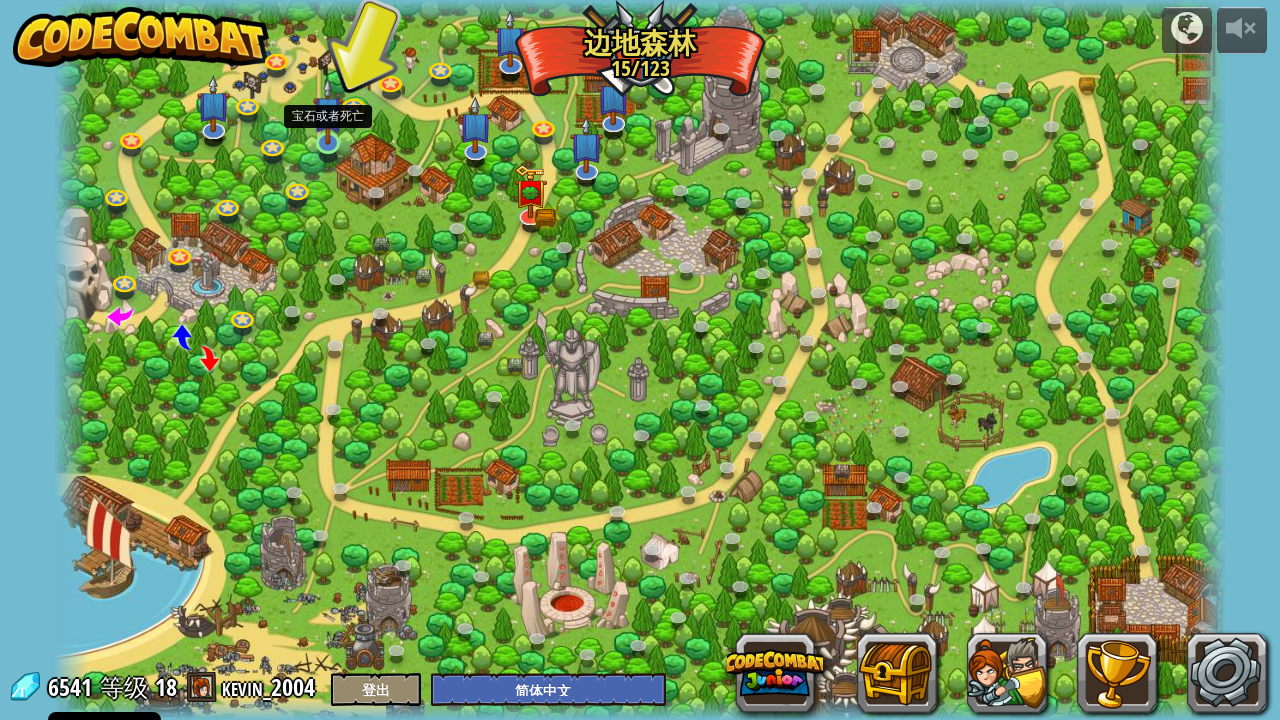 click at bounding box center (328, 111) 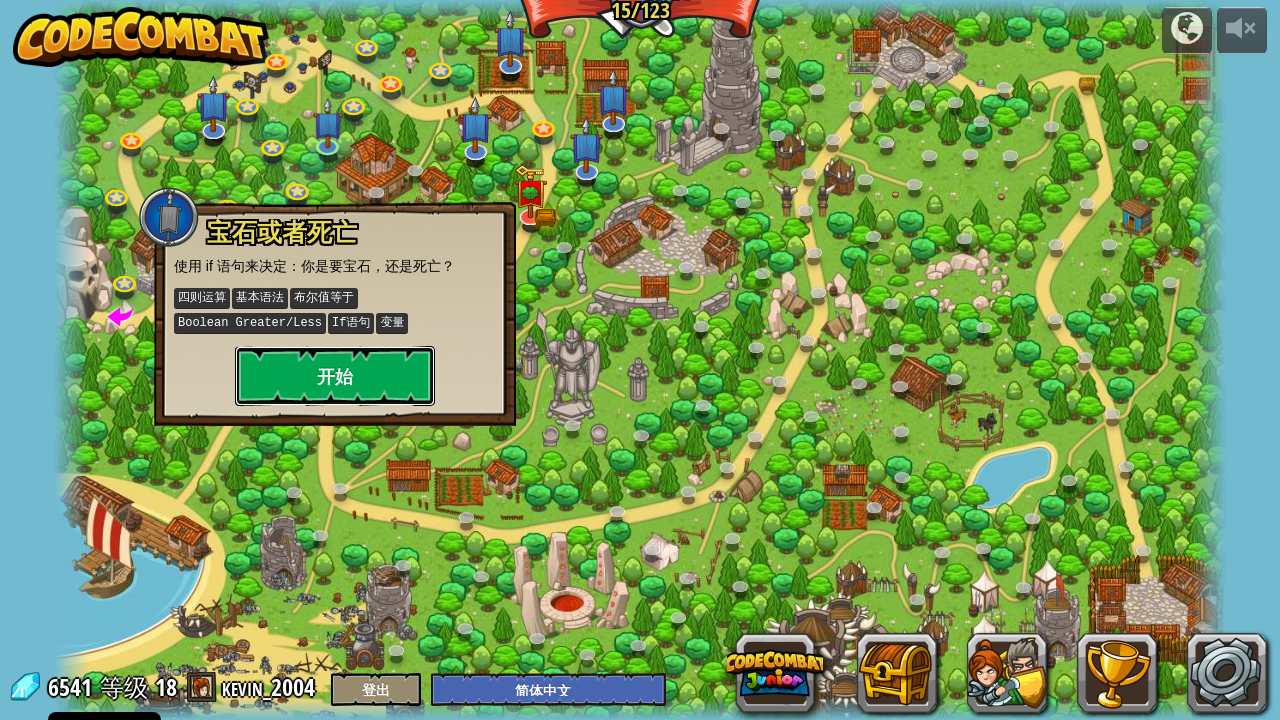 drag, startPoint x: 375, startPoint y: 373, endPoint x: 445, endPoint y: 294, distance: 105.550934 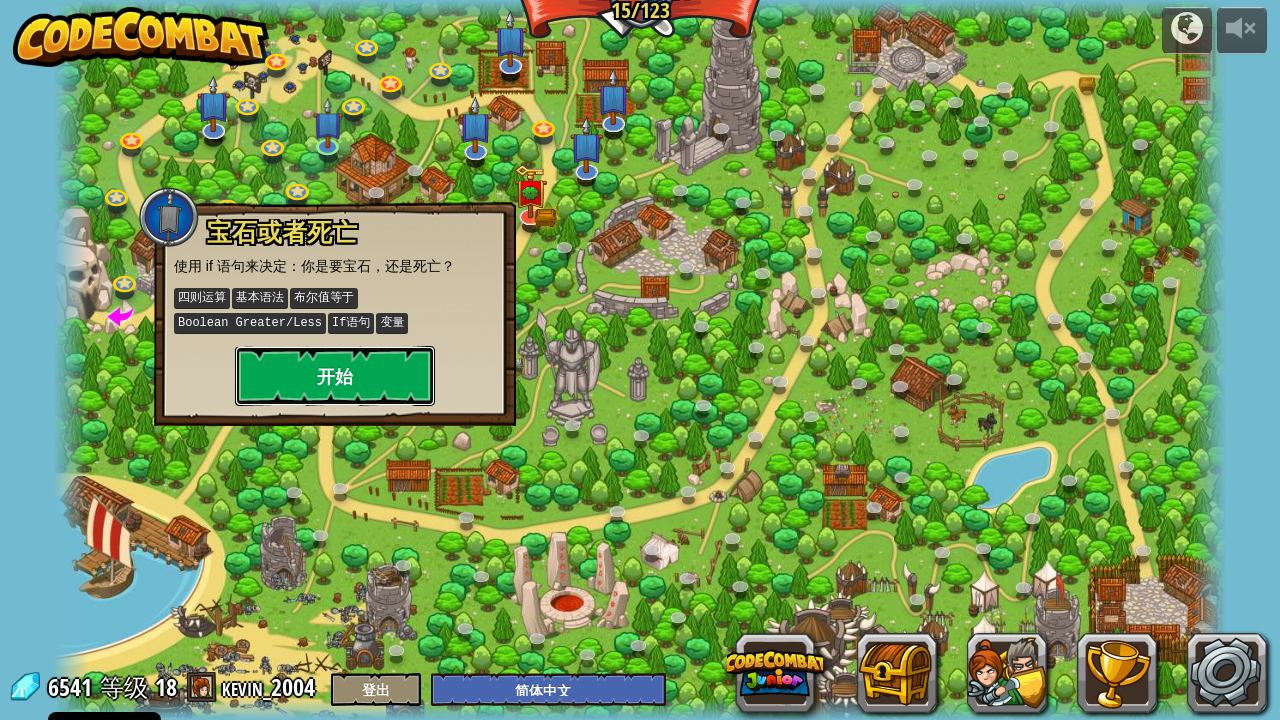 click on "开始" at bounding box center (335, 376) 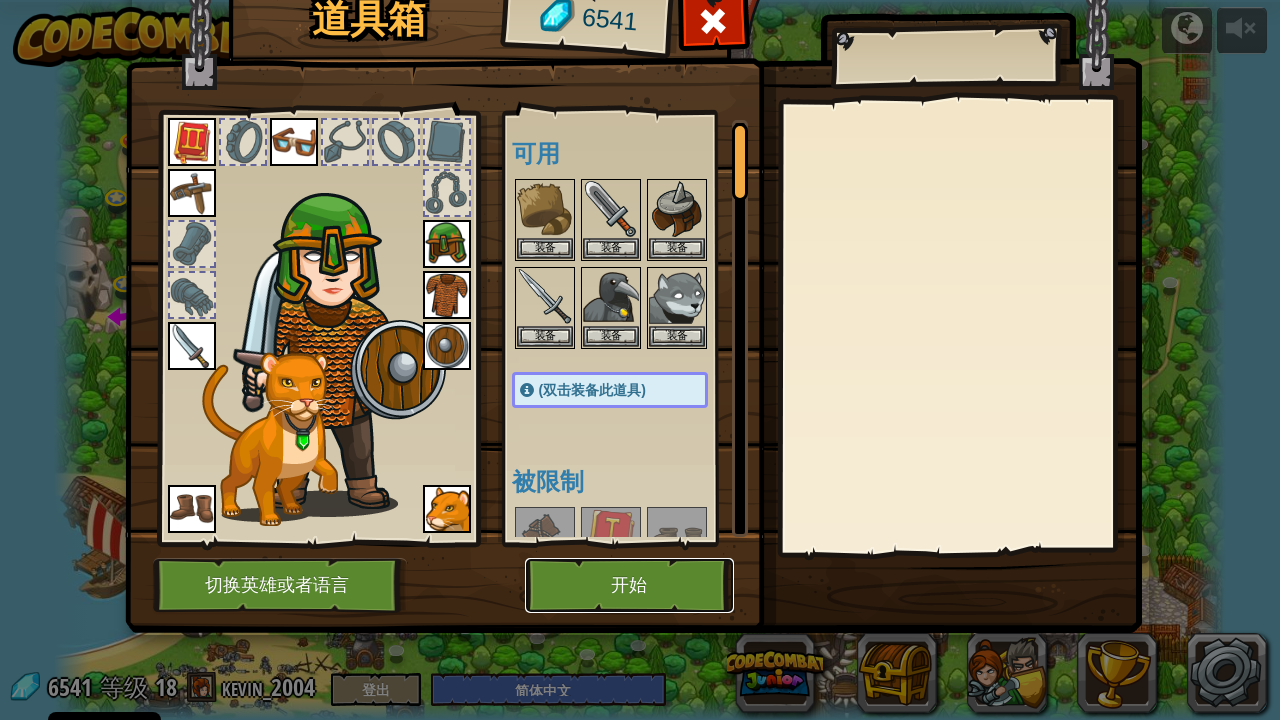 click on "开始" at bounding box center [629, 585] 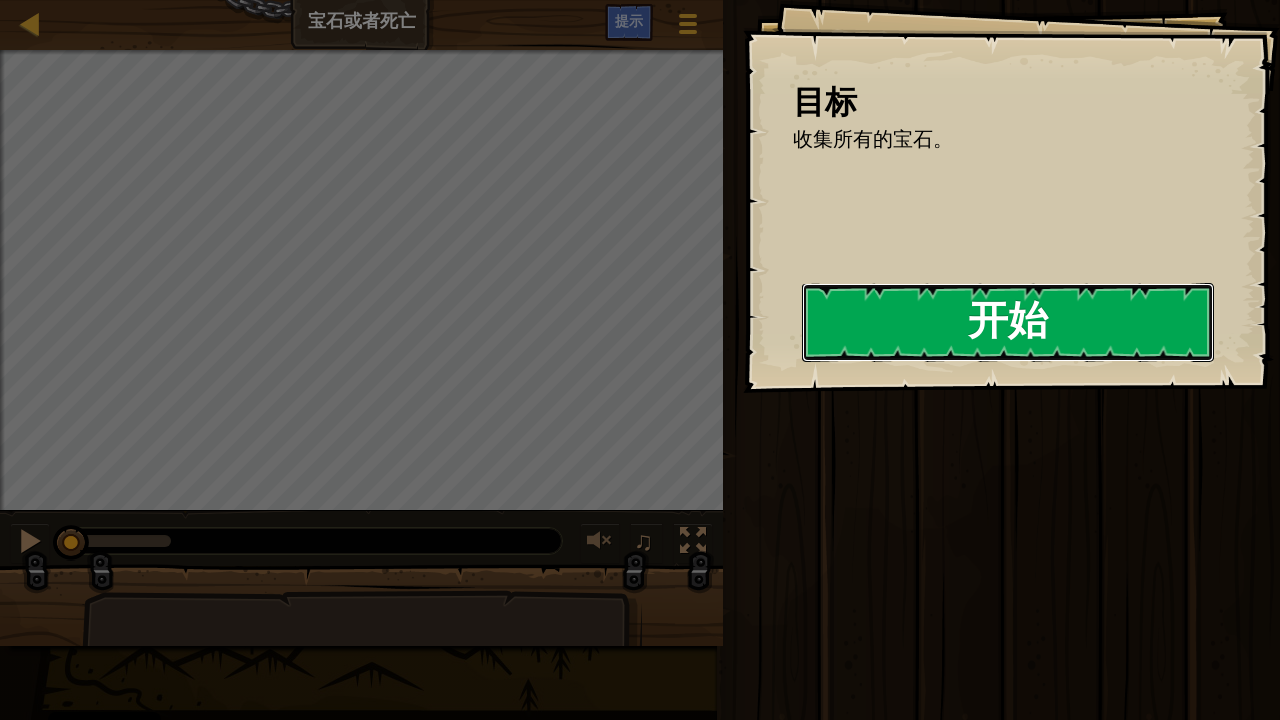 click on "开始" at bounding box center [1008, 322] 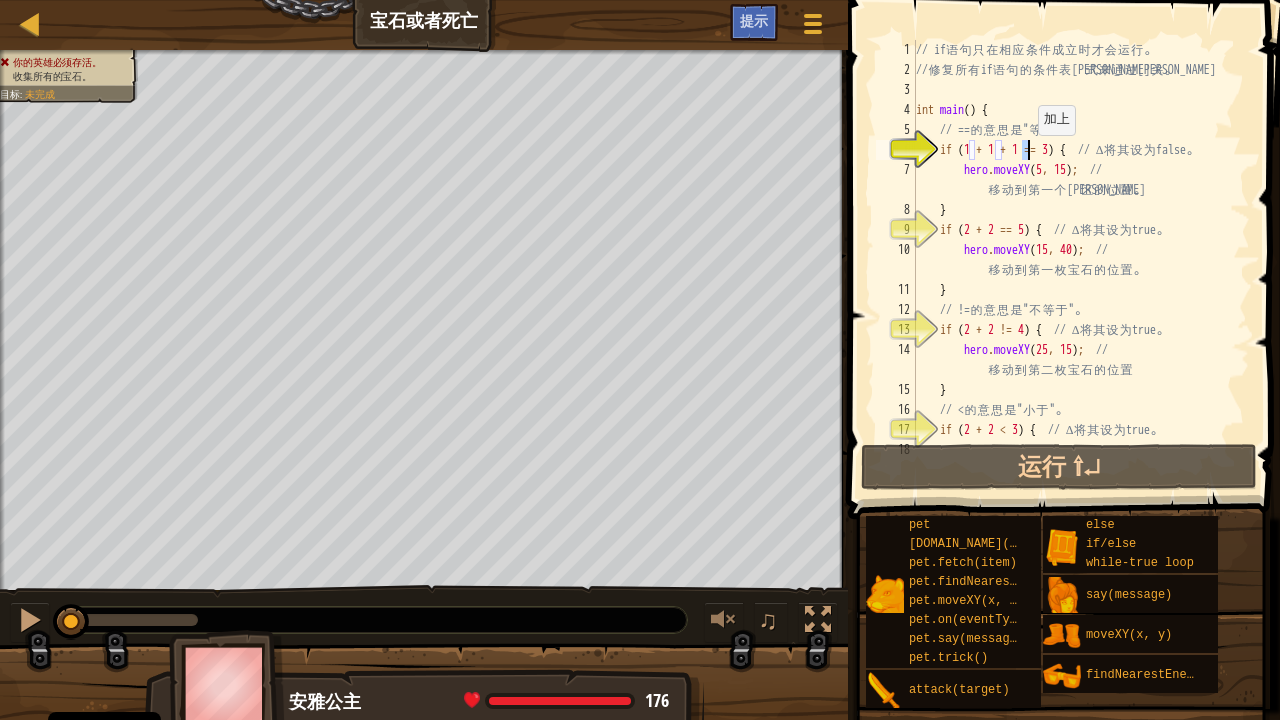 click on "// if 语 句 只 在 相 应 条 件 成 立 时 才 会 运 行 。 //  修 复 所 有 if 语 句 的 条 件 表 达 式 来 通 过 本 关 。 int   main ( )   {      // == 的 意 思 是 " 等 于 " 。      if   ( 1   +   1   +   1   ==   3 )   {    // ∆  将 其 设 为  false 。          hero . moveXY ( 5 ,   15 ) ;    //               移 动 到 第 一 个 雷 区 的 位 置 。      }      if   ( 2   +   2   ==   5 )   {    // ∆  将 其 设 为  true 。           hero . moveXY ( 15 ,   40 ) ;    //               移 动 到 第 一 枚 宝 石 的 位 置 。      }      // != 的 意 思 是 " 不 等 于 " 。      if   ( 2   +   2   !=   4 )   {    // ∆  将 其 设 为  true 。           hero . moveXY ( 25 ,   15 ) ;    //               移 动 到 第 二 枚 宝 石 的 位 置      }      // < 的 意 思 是 " 小 于 " 。      if   ( 2   +   2   <   3 )   {    // ∆  将 其 设 为  true 。          auto   enemy   =   hero . ( ) ;" at bounding box center [1081, 260] 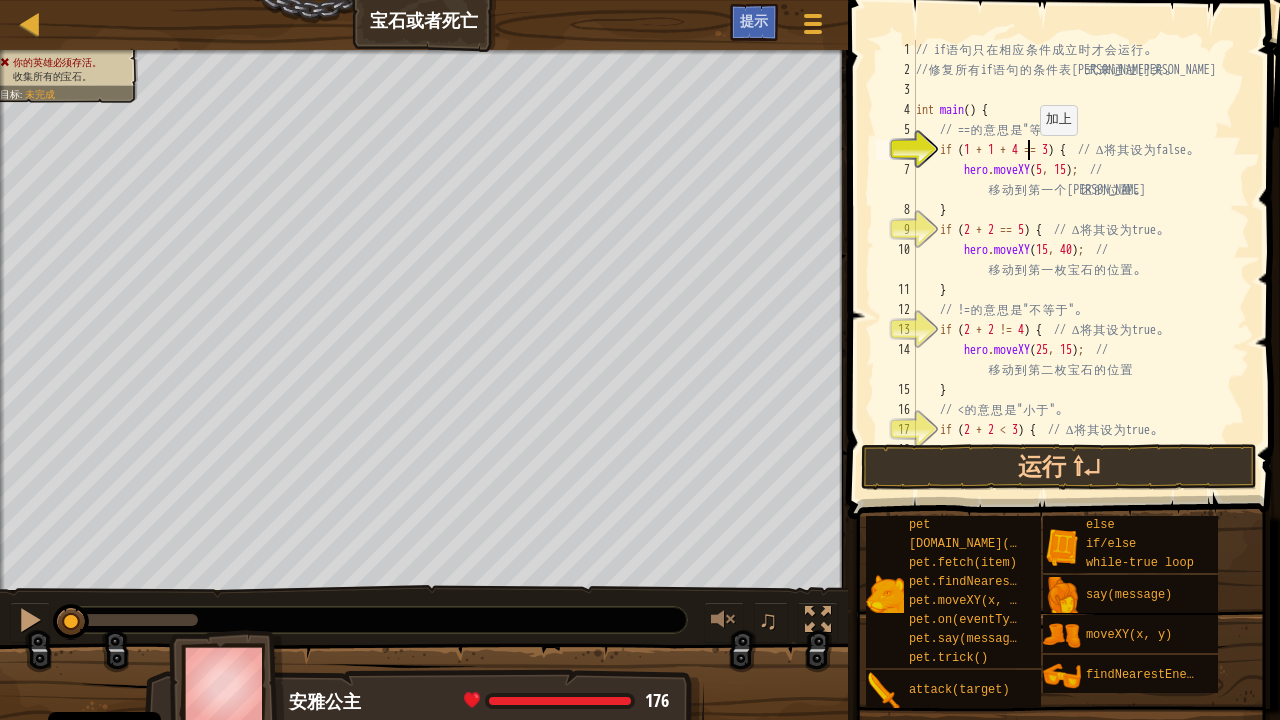 scroll, scrollTop: 9, scrollLeft: 9, axis: both 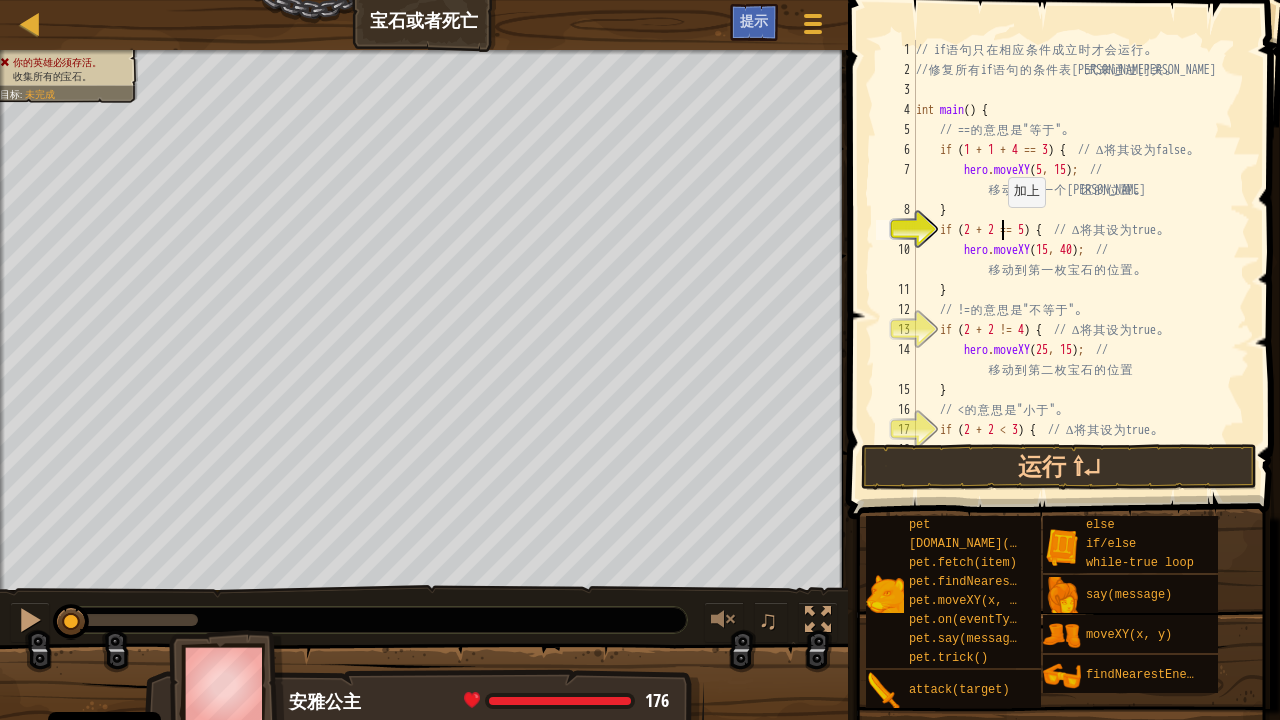 click on "// if 语 句 只 在 相 应 条 件 成 立 时 才 会 运 行 。 //  修 复 所 有 if 语 句 的 条 件 表 达 式 来 通 过 本 关 。 int   main ( )   {      // == 的 意 思 是 " 等 于 " 。      if   ( 1   +   1   +   4   ==   3 )   {    // ∆  将 其 设 为  false 。          hero . moveXY ( 5 ,   15 ) ;    //               移 动 到 第 一 个 雷 区 的 位 置 。      }      if   ( 2   +   2   ==   5 )   {    // ∆  将 其 设 为  true 。           hero . moveXY ( 15 ,   40 ) ;    //               移 动 到 第 一 枚 宝 石 的 位 置 。      }      // != 的 意 思 是 " 不 等 于 " 。      if   ( 2   +   2   !=   4 )   {    // ∆  将 其 设 为  true 。           hero . moveXY ( 25 ,   15 ) ;    //               移 动 到 第 二 枚 宝 石 的 位 置      }      // < 的 意 思 是 " 小 于 " 。      if   ( 2   +   2   <   3 )   {    // ∆  将 其 设 为  true 。          auto   enemy   =   hero . ( ) ;" at bounding box center [1081, 260] 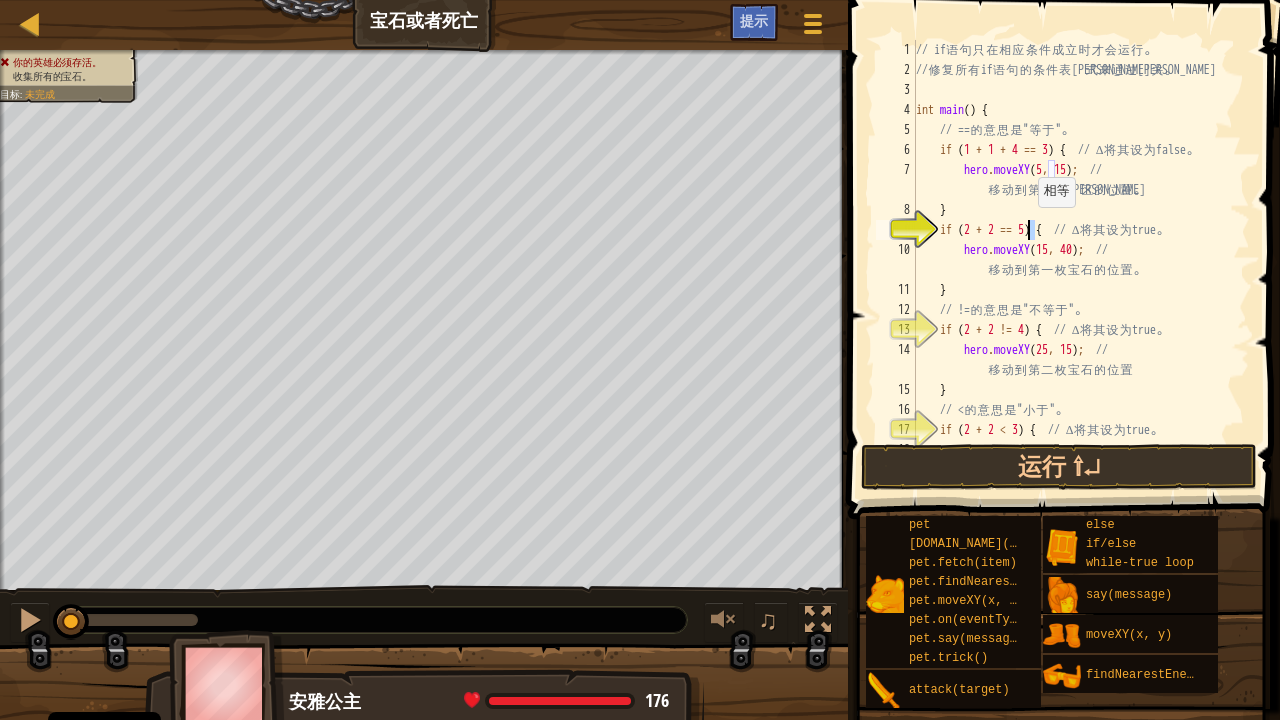 click on "// if 语 句 只 在 相 应 条 件 成 立 时 才 会 运 行 。 //  修 复 所 有 if 语 句 的 条 件 表 达 式 来 通 过 本 关 。 int   main ( )   {      // == 的 意 思 是 " 等 于 " 。      if   ( 1   +   1   +   4   ==   3 )   {    // ∆  将 其 设 为  false 。          hero . moveXY ( 5 ,   15 ) ;    //               移 动 到 第 一 个 雷 区 的 位 置 。      }      if   ( 2   +   2   ==   5 )   {    // ∆  将 其 设 为  true 。           hero . moveXY ( 15 ,   40 ) ;    //               移 动 到 第 一 枚 宝 石 的 位 置 。      }      // != 的 意 思 是 " 不 等 于 " 。      if   ( 2   +   2   !=   4 )   {    // ∆  将 其 设 为  true 。           hero . moveXY ( 25 ,   15 ) ;    //               移 动 到 第 二 枚 宝 石 的 位 置      }      // < 的 意 思 是 " 小 于 " 。      if   ( 2   +   2   <   3 )   {    // ∆  将 其 设 为  true 。          auto   enemy   =   hero . ( ) ;" at bounding box center (1081, 260) 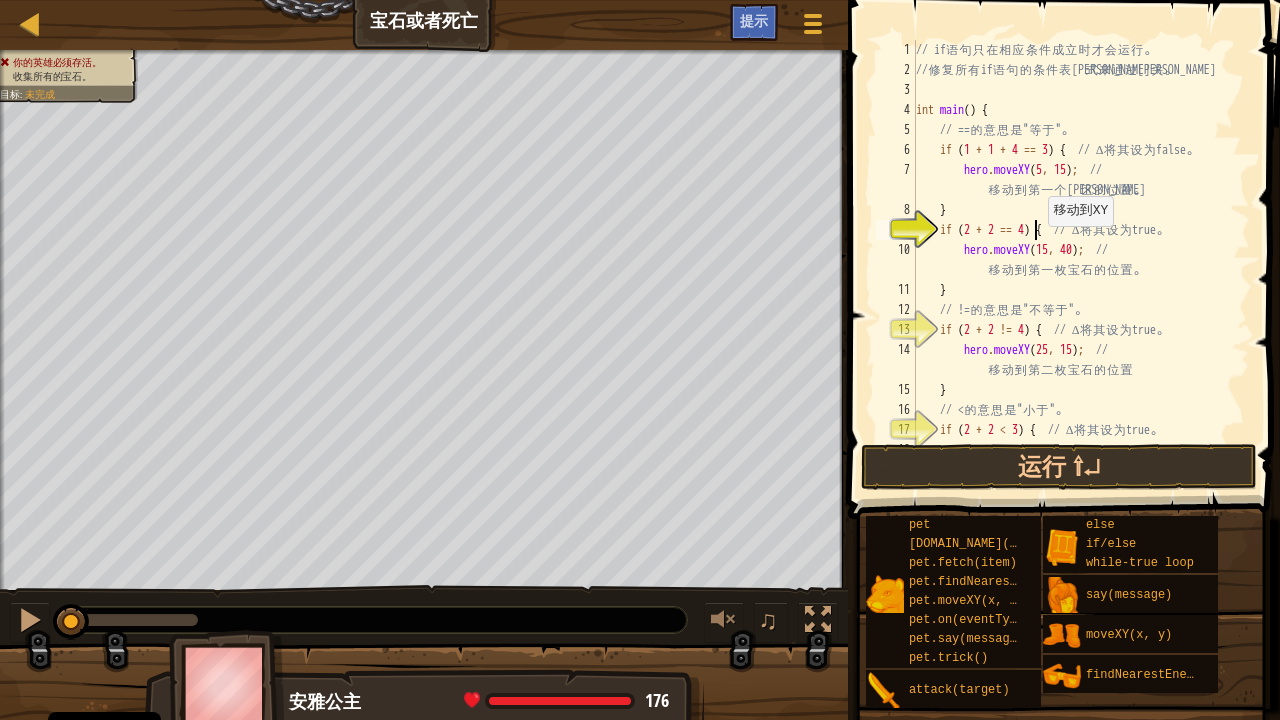 scroll, scrollTop: 9, scrollLeft: 9, axis: both 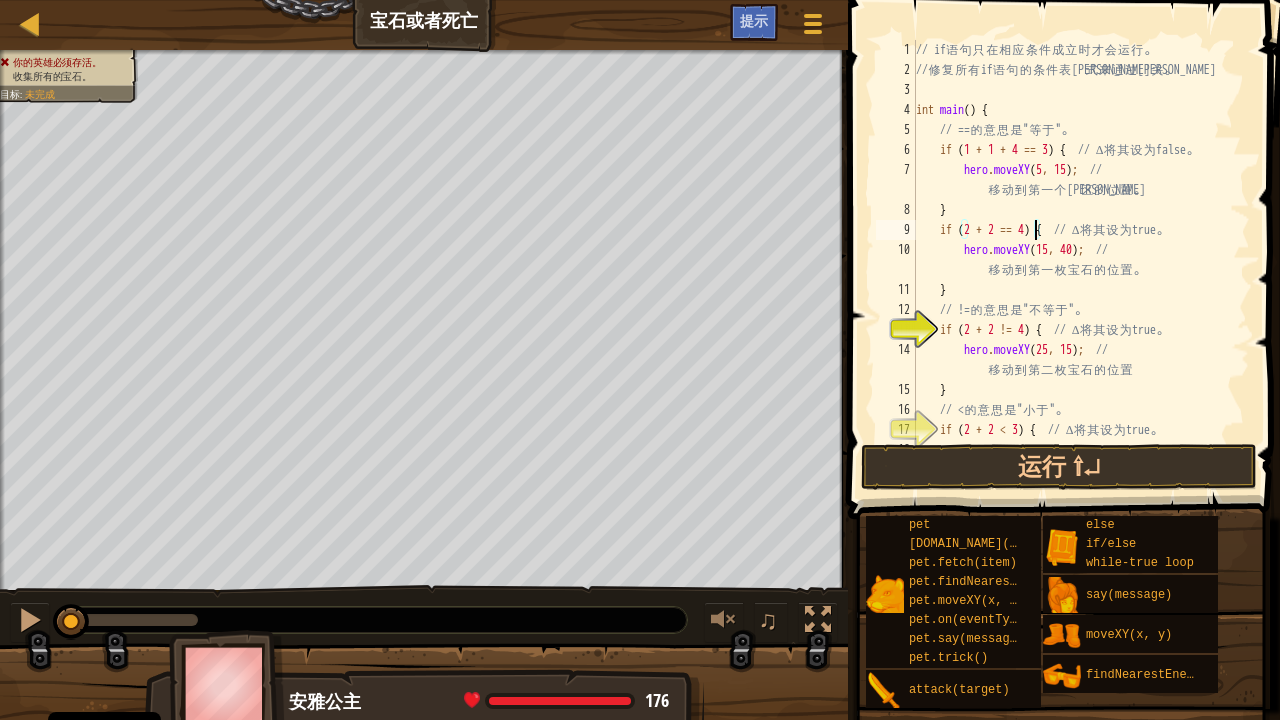 click on "// if 语 句 只 在 相 应 条 件 成 立 时 才 会 运 行 。 //  修 复 所 有 if 语 句 的 条 件 表 达 式 来 通 过 本 关 。 int   main ( )   {      // == 的 意 思 是 " 等 于 " 。      if   ( 1   +   1   +   4   ==   3 )   {    // ∆  将 其 设 为  false 。          hero . moveXY ( 5 ,   15 ) ;    //               移 动 到 第 一 个 雷 区 的 位 置 。      }      if   ( 2   +   2   ==   4 )   {    // ∆  将 其 设 为  true 。           hero . moveXY ( 15 ,   40 ) ;    //               移 动 到 第 一 枚 宝 石 的 位 置 。      }      // != 的 意 思 是 " 不 等 于 " 。      if   ( 2   +   2   !=   4 )   {    // ∆  将 其 设 为  true 。           hero . moveXY ( 25 ,   15 ) ;    //               移 动 到 第 二 枚 宝 石 的 位 置      }      // < 的 意 思 是 " 小 于 " 。      if   ( 2   +   2   <   3 )   {    // ∆  将 其 设 为  true 。          auto   enemy   =   hero . ( ) ;" at bounding box center (1081, 260) 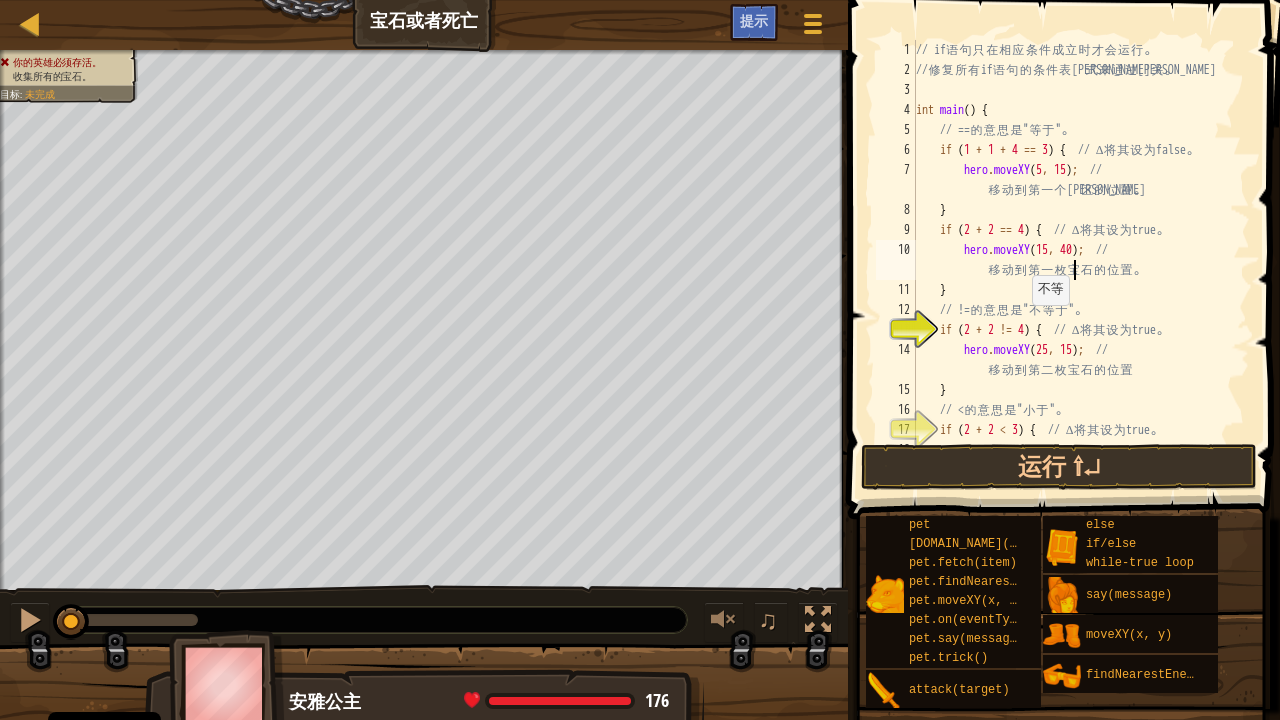 click on "// if 语 句 只 在 相 应 条 件 成 立 时 才 会 运 行 。 //  修 复 所 有 if 语 句 的 条 件 表 达 式 来 通 过 本 关 。 int   main ( )   {      // == 的 意 思 是 " 等 于 " 。      if   ( 1   +   1   +   4   ==   3 )   {    // ∆  将 其 设 为  false 。          hero . moveXY ( 5 ,   15 ) ;    //               移 动 到 第 一 个 雷 区 的 位 置 。      }      if   ( 2   +   2   ==   4 )   {    // ∆  将 其 设 为  true 。           hero . moveXY ( 15 ,   40 ) ;    //               移 动 到 第 一 枚 宝 石 的 位 置 。      }      // != 的 意 思 是 " 不 等 于 " 。      if   ( 2   +   2   !=   4 )   {    // ∆  将 其 设 为  true 。           hero . moveXY ( 25 ,   15 ) ;    //               移 动 到 第 二 枚 宝 石 的 位 置      }      // < 的 意 思 是 " 小 于 " 。      if   ( 2   +   2   <   3 )   {    // ∆  将 其 设 为  true 。          auto   enemy   =   hero . ( ) ;" at bounding box center (1081, 260) 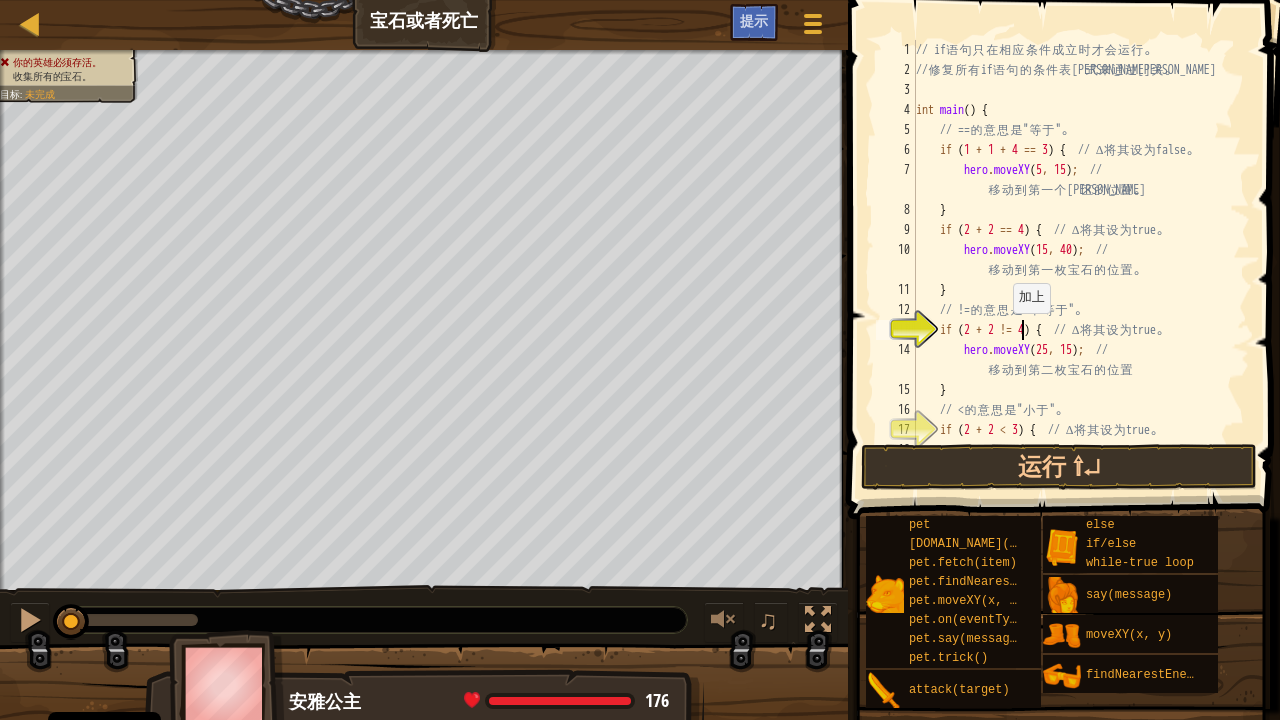 click on "// if 语 句 只 在 相 应 条 件 成 立 时 才 会 运 行 。 //  修 复 所 有 if 语 句 的 条 件 表 达 式 来 通 过 本 关 。 int   main ( )   {      // == 的 意 思 是 " 等 于 " 。      if   ( 1   +   1   +   4   ==   3 )   {    // ∆  将 其 设 为  false 。          hero . moveXY ( 5 ,   15 ) ;    //               移 动 到 第 一 个 雷 区 的 位 置 。      }      if   ( 2   +   2   ==   4 )   {    // ∆  将 其 设 为  true 。           hero . moveXY ( 15 ,   40 ) ;    //               移 动 到 第 一 枚 宝 石 的 位 置 。      }      // != 的 意 思 是 " 不 等 于 " 。      if   ( 2   +   2   !=   4 )   {    // ∆  将 其 设 为  true 。           hero . moveXY ( 25 ,   15 ) ;    //               移 动 到 第 二 枚 宝 石 的 位 置      }      // < 的 意 思 是 " 小 于 " 。      if   ( 2   +   2   <   3 )   {    // ∆  将 其 设 为  true 。          auto   enemy   =   hero . ( ) ;" at bounding box center [1081, 260] 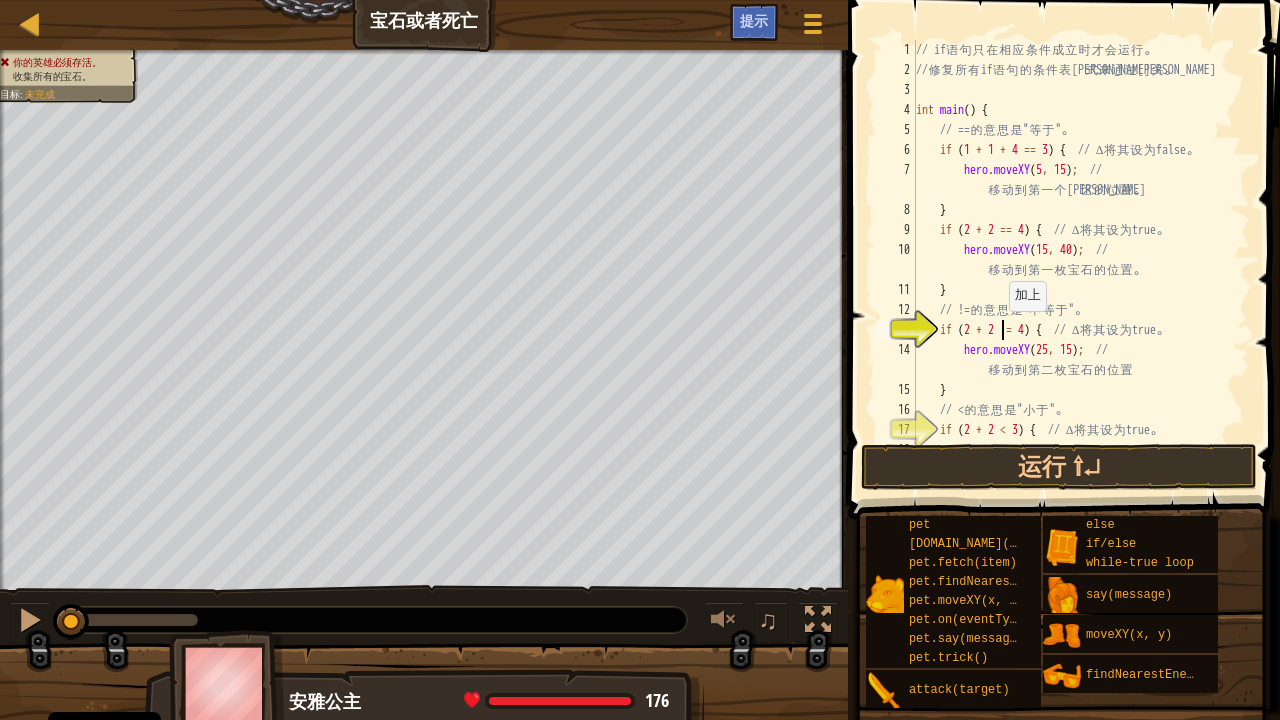 click on "// if 语 句 只 在 相 应 条 件 成 立 时 才 会 运 行 。 //  修 复 所 有 if 语 句 的 条 件 表 达 式 来 通 过 本 关 。 int   main ( )   {      // == 的 意 思 是 " 等 于 " 。      if   ( 1   +   1   +   4   ==   3 )   {    // ∆  将 其 设 为  false 。          hero . moveXY ( 5 ,   15 ) ;    //               移 动 到 第 一 个 雷 区 的 位 置 。      }      if   ( 2   +   2   ==   4 )   {    // ∆  将 其 设 为  true 。           hero . moveXY ( 15 ,   40 ) ;    //               移 动 到 第 一 枚 宝 石 的 位 置 。      }      // != 的 意 思 是 " 不 等 于 " 。      if   ( 2   +   2   !=   4 )   {    // ∆  将 其 设 为  true 。           hero . moveXY ( 25 ,   15 ) ;    //               移 动 到 第 二 枚 宝 石 的 位 置      }      // < 的 意 思 是 " 小 于 " 。      if   ( 2   +   2   <   3 )   {    // ∆  将 其 设 为  true 。          auto   enemy   =   hero . ( ) ;" at bounding box center [1081, 260] 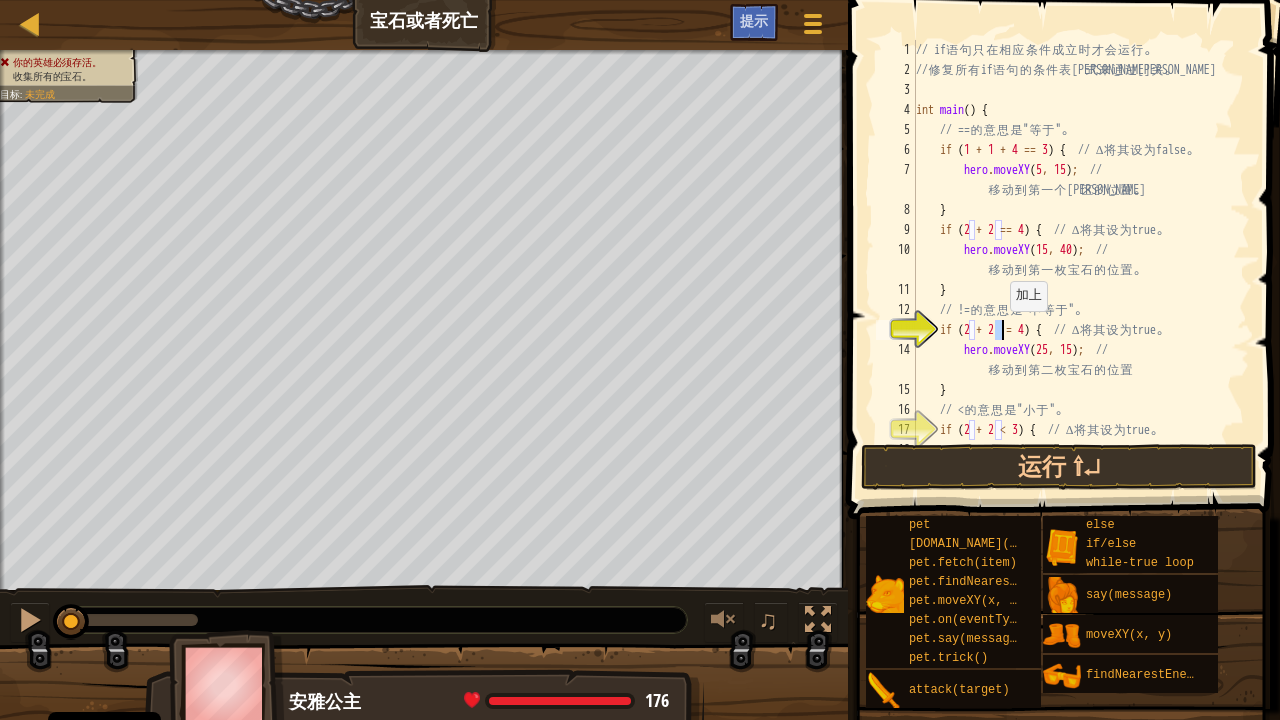 click on "// if 语 句 只 在 相 应 条 件 成 立 时 才 会 运 行 。 //  修 复 所 有 if 语 句 的 条 件 表 达 式 来 通 过 本 关 。 int   main ( )   {      // == 的 意 思 是 " 等 于 " 。      if   ( 1   +   1   +   4   ==   3 )   {    // ∆  将 其 设 为  false 。          hero . moveXY ( 5 ,   15 ) ;    //               移 动 到 第 一 个 雷 区 的 位 置 。      }      if   ( 2   +   2   ==   4 )   {    // ∆  将 其 设 为  true 。           hero . moveXY ( 15 ,   40 ) ;    //               移 动 到 第 一 枚 宝 石 的 位 置 。      }      // != 的 意 思 是 " 不 等 于 " 。      if   ( 2   +   2   !=   4 )   {    // ∆  将 其 设 为  true 。           hero . moveXY ( 25 ,   15 ) ;    //               移 动 到 第 二 枚 宝 石 的 位 置      }      // < 的 意 思 是 " 小 于 " 。      if   ( 2   +   2   <   3 )   {    // ∆  将 其 设 为  true 。          auto   enemy   =   hero . ( ) ;" at bounding box center [1081, 260] 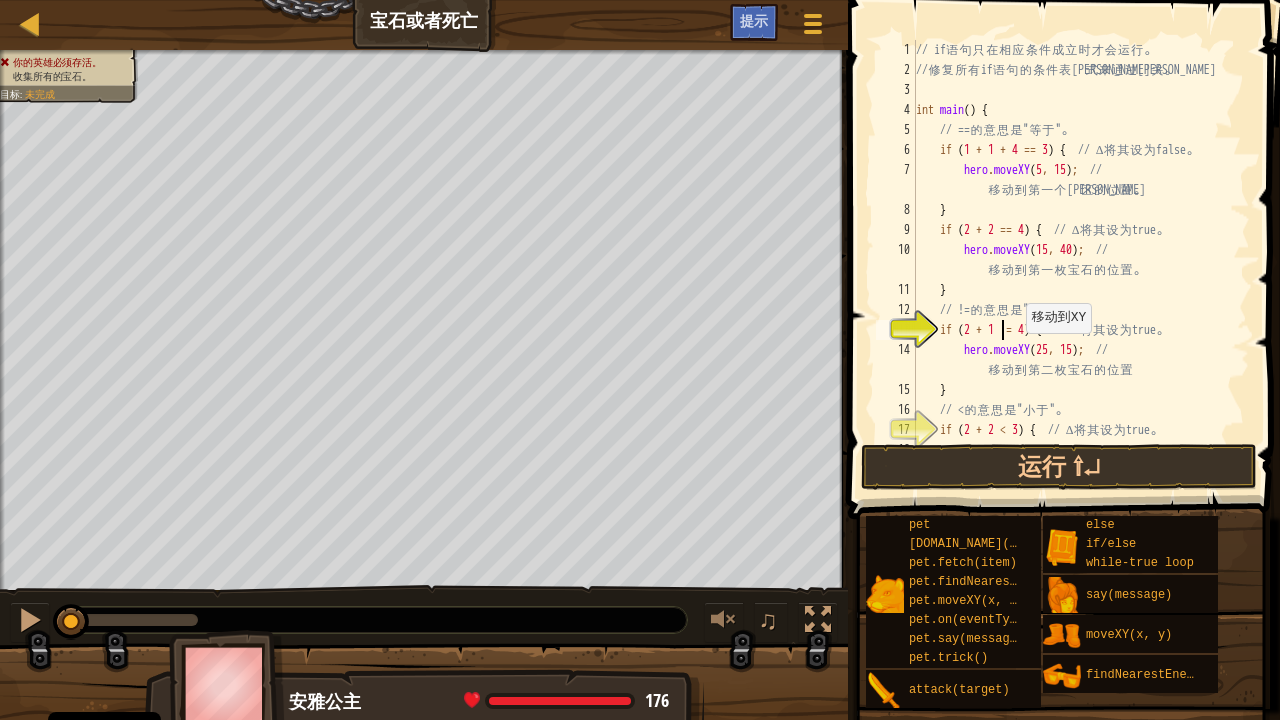 click on "// if 语 句 只 在 相 应 条 件 成 立 时 才 会 运 行 。 //  修 复 所 有 if 语 句 的 条 件 表 达 式 来 通 过 本 关 。 int   main ( )   {      // == 的 意 思 是 " 等 于 " 。      if   ( 1   +   1   +   4   ==   3 )   {    // ∆  将 其 设 为  false 。          hero . moveXY ( 5 ,   15 ) ;    //               移 动 到 第 一 个 雷 区 的 位 置 。      }      if   ( 2   +   2   ==   4 )   {    // ∆  将 其 设 为  true 。           hero . moveXY ( 15 ,   40 ) ;    //               移 动 到 第 一 枚 宝 石 的 位 置 。      }      // != 的 意 思 是 " 不 等 于 " 。      if   ( 2   +   1   !=   4 )   {    // ∆  将 其 设 为  true 。           hero . moveXY ( 25 ,   15 ) ;    //               移 动 到 第 二 枚 宝 石 的 位 置      }      // < 的 意 思 是 " 小 于 " 。      if   ( 2   +   2   <   3 )   {    // ∆  将 其 设 为  true 。          auto   enemy   =   hero . ( ) ;" at bounding box center (1081, 260) 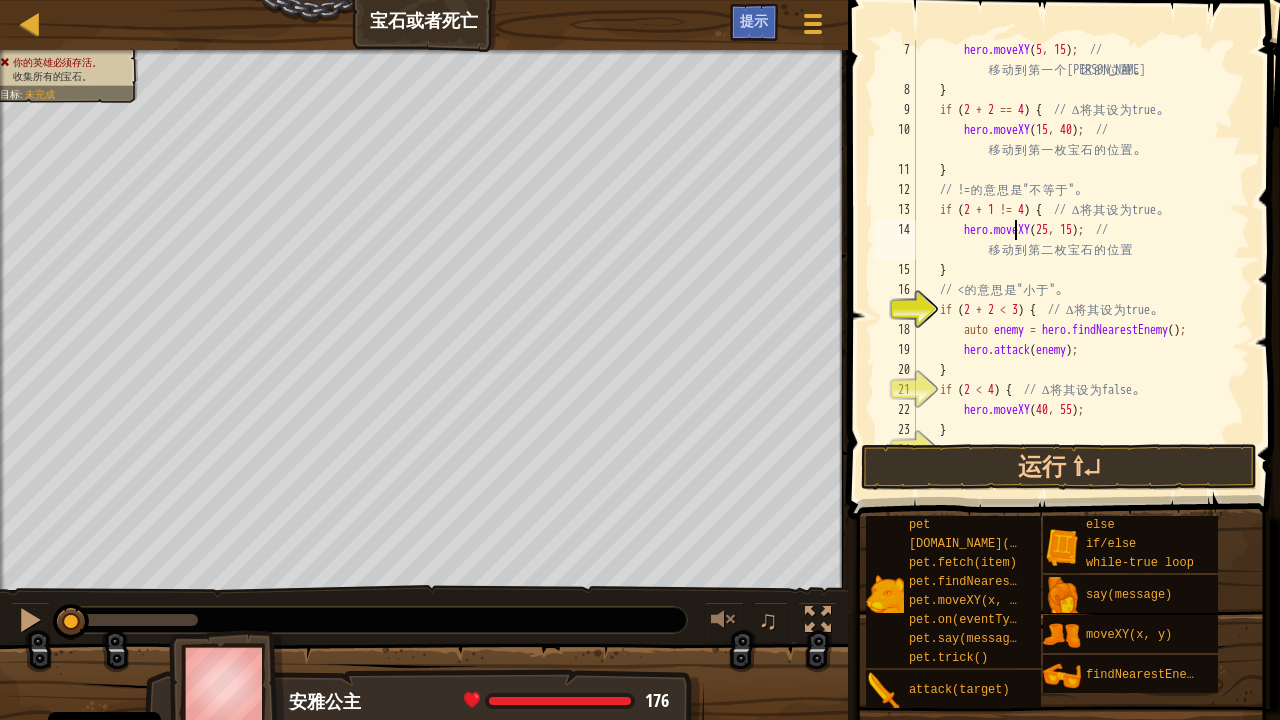scroll, scrollTop: 120, scrollLeft: 0, axis: vertical 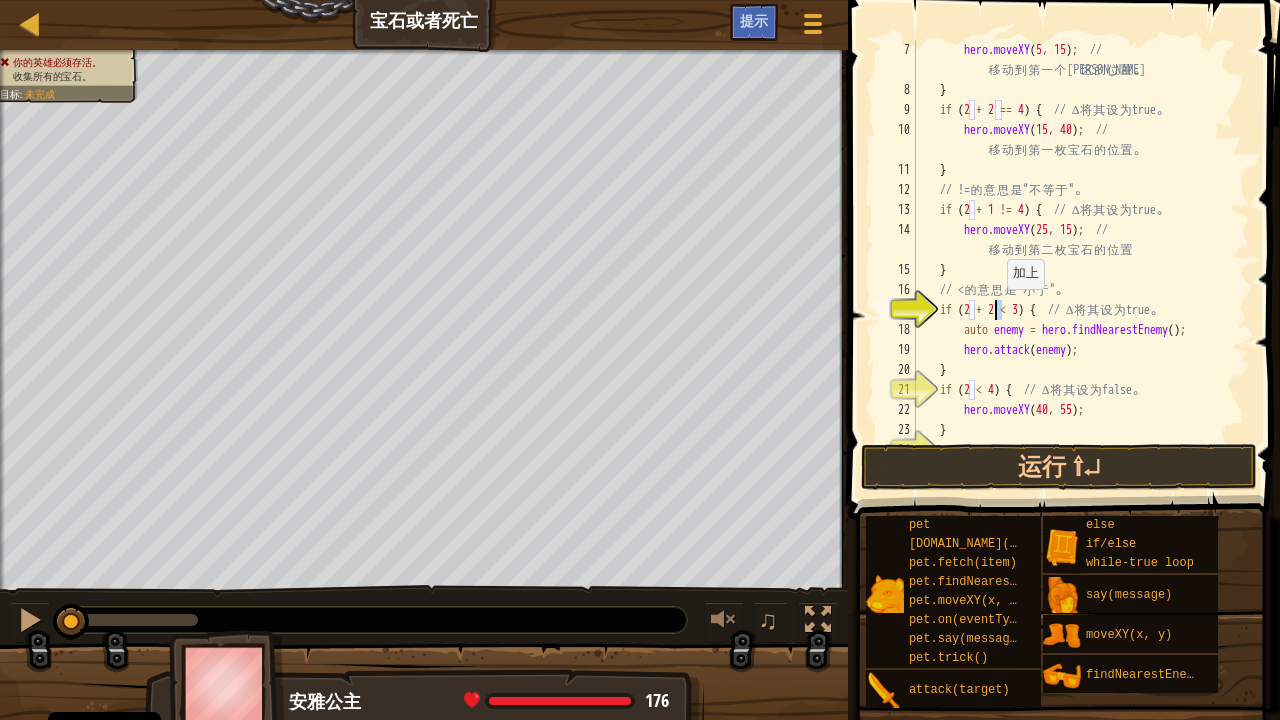 click on "hero . moveXY ( 5 ,   15 ) ;    //               移 动 到 第 一 个 雷 区 的 位 置 。      }      if   ( 2   +   2   ==   4 )   {    // ∆  将 其 设 为  true 。           hero . moveXY ( 15 ,   40 ) ;    //               移 动 到 第 一 枚 宝 石 的 位 置 。      }      // != 的 意 思 是 " 不 等 于 " 。      if   ( 2   +   1   !=   4 )   {    // ∆  将 其 设 为  true 。           hero . moveXY ( 25 ,   15 ) ;    //               移 动 到 第 二 枚 宝 石 的 位 置      }      // < 的 意 思 是 " 小 于 " 。      if   ( 2   +   2   <   3 )   {    // ∆  将 其 设 为  true 。          auto   enemy   =   hero . findNearestEnemy ( ) ;          hero . attack ( enemy ) ;      }      if   ( 2   <   4 )   {    // ∆  将 其 设 为  false 。           hero . moveXY ( 40 ,   55 ) ;      }      if   ( true )   {    // ∆  将 其 设 为  false 。" at bounding box center (1081, 270) 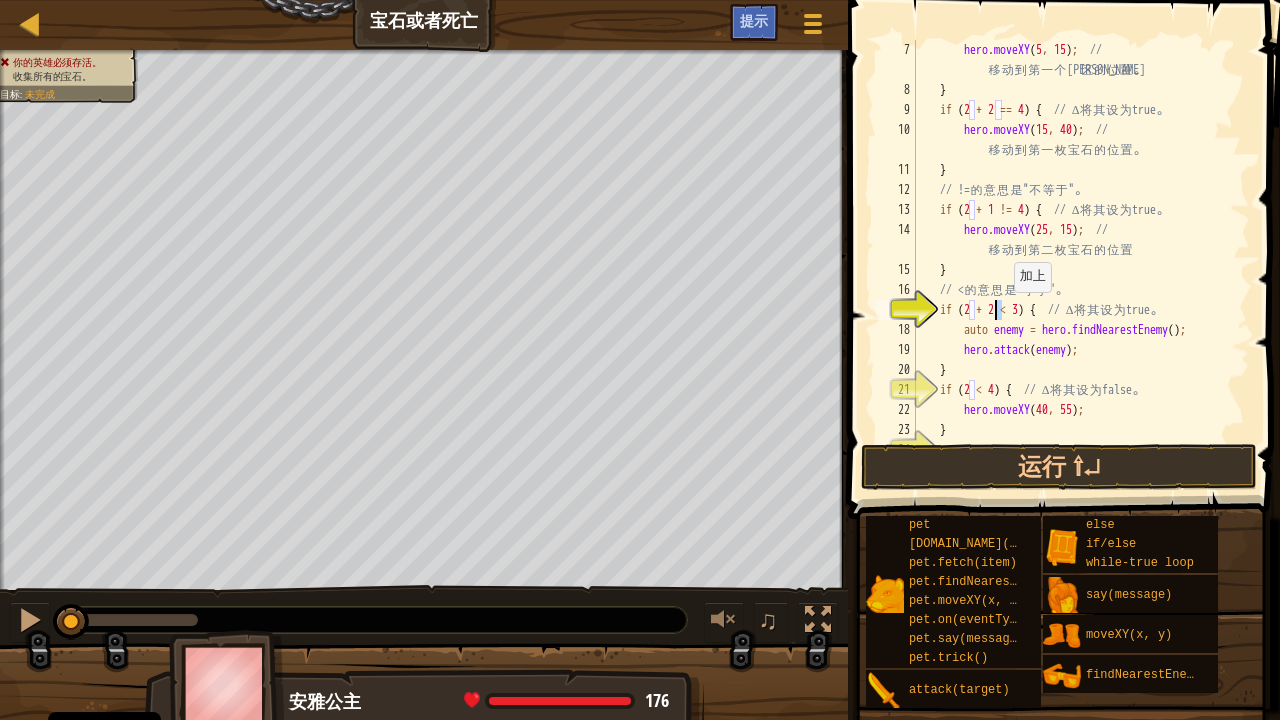 scroll, scrollTop: 9, scrollLeft: 7, axis: both 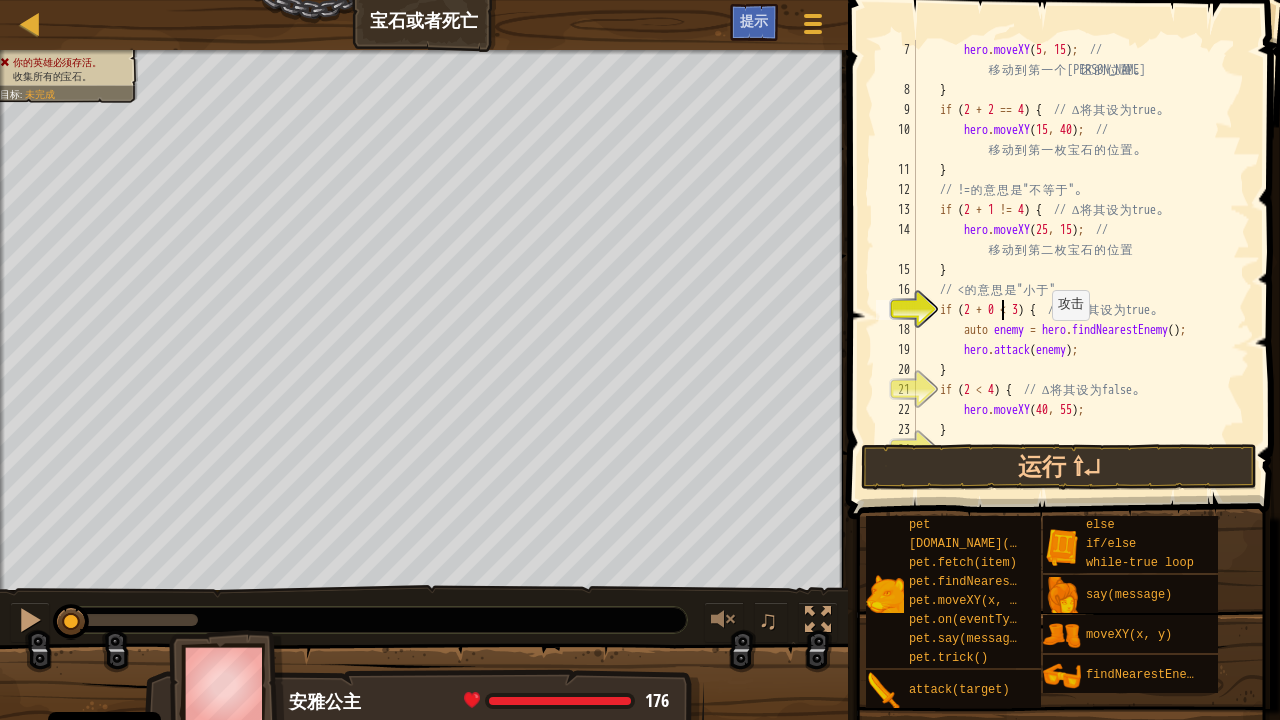 click on "hero . moveXY ( 5 ,   15 ) ;    //               移 动 到 第 一 个 雷 区 的 位 置 。      }      if   ( 2   +   2   ==   4 )   {    // ∆  将 其 设 为  true 。           hero . moveXY ( 15 ,   40 ) ;    //               移 动 到 第 一 枚 宝 石 的 位 置 。      }      // != 的 意 思 是 " 不 等 于 " 。      if   ( 2   +   1   !=   4 )   {    // ∆  将 其 设 为  true 。           hero . moveXY ( 25 ,   15 ) ;    //               移 动 到 第 二 枚 宝 石 的 位 置      }      // < 的 意 思 是 " 小 于 " 。      if   ( 2   +   0   <   3 )   {    // ∆  将 其 设 为  true 。          auto   enemy   =   hero . findNearestEnemy ( ) ;          hero . attack ( enemy ) ;      }      if   ( 2   <   4 )   {    // ∆  将 其 设 为  false 。           hero . moveXY ( 40 ,   55 ) ;      }      if   ( true )   {    // ∆  将 其 设 为  false 。" at bounding box center (1081, 270) 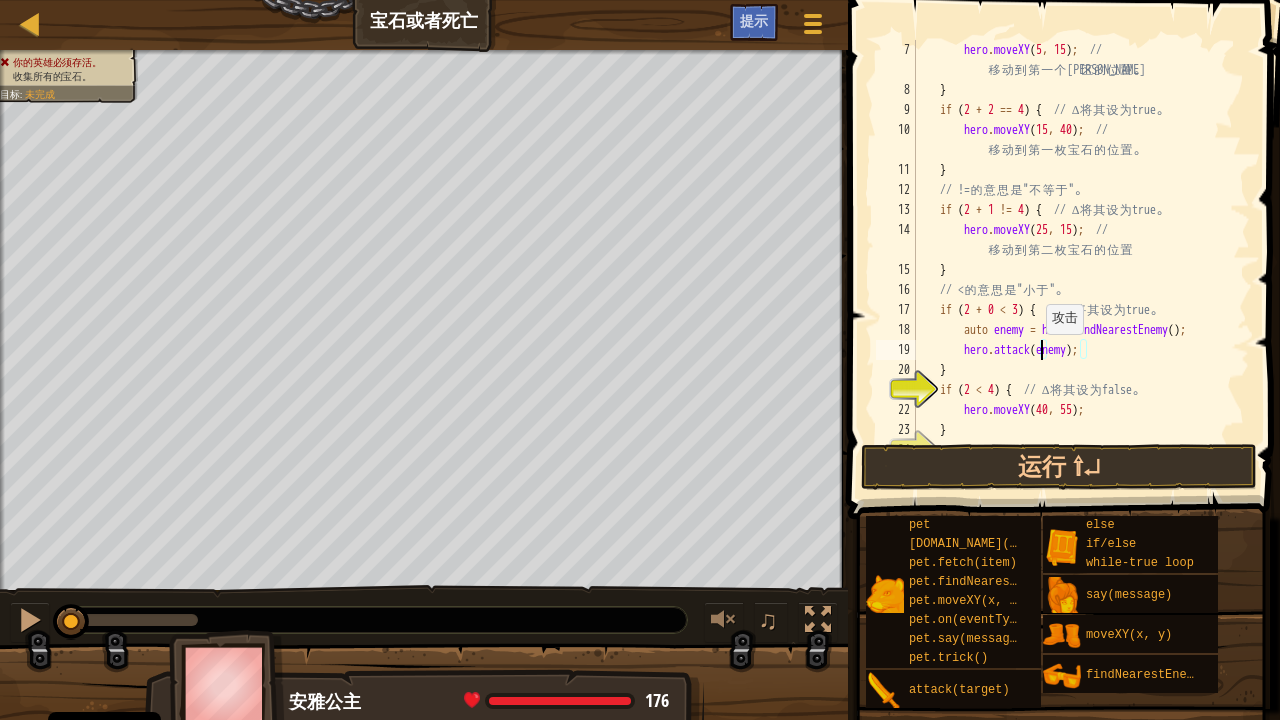 scroll, scrollTop: 240, scrollLeft: 0, axis: vertical 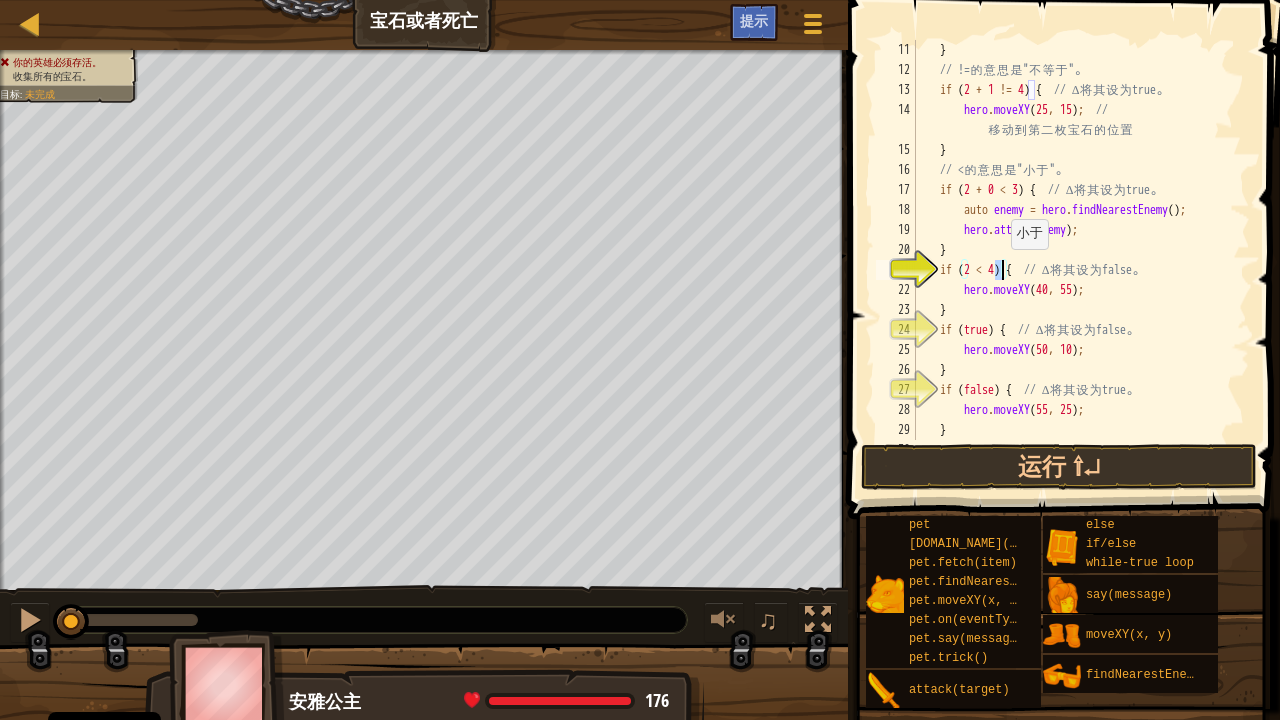 click on "}      // != 的 意 思 是 " 不 等 于 " 。      if   ( 2   +   1   !=   4 )   {    // ∆  将 其 设 为  true 。           hero . moveXY ( 25 ,   15 ) ;    //               移 动 到 第 二 枚 宝 石 的 位 置      }      // < 的 意 思 是 " 小 于 " 。      if   ( 2   +   0   <   3 )   {    // ∆  将 其 设 为  true 。          auto   enemy   =   hero . findNearestEnemy ( ) ;          hero . attack ( enemy ) ;      }      if   ( 2   <   4 )   {    // ∆  将 其 设 为  false 。           hero . moveXY ( 40 ,   55 ) ;      }      if   ( true )   {    // ∆  将 其 设 为  false 。           hero . moveXY ( 50 ,   10 ) ;      }      if   ( false )   {    // ∆  将 其 设 为  true 。           hero . moveXY ( 55 ,   25 ) ;      }      return   0 ;" at bounding box center (1081, 260) 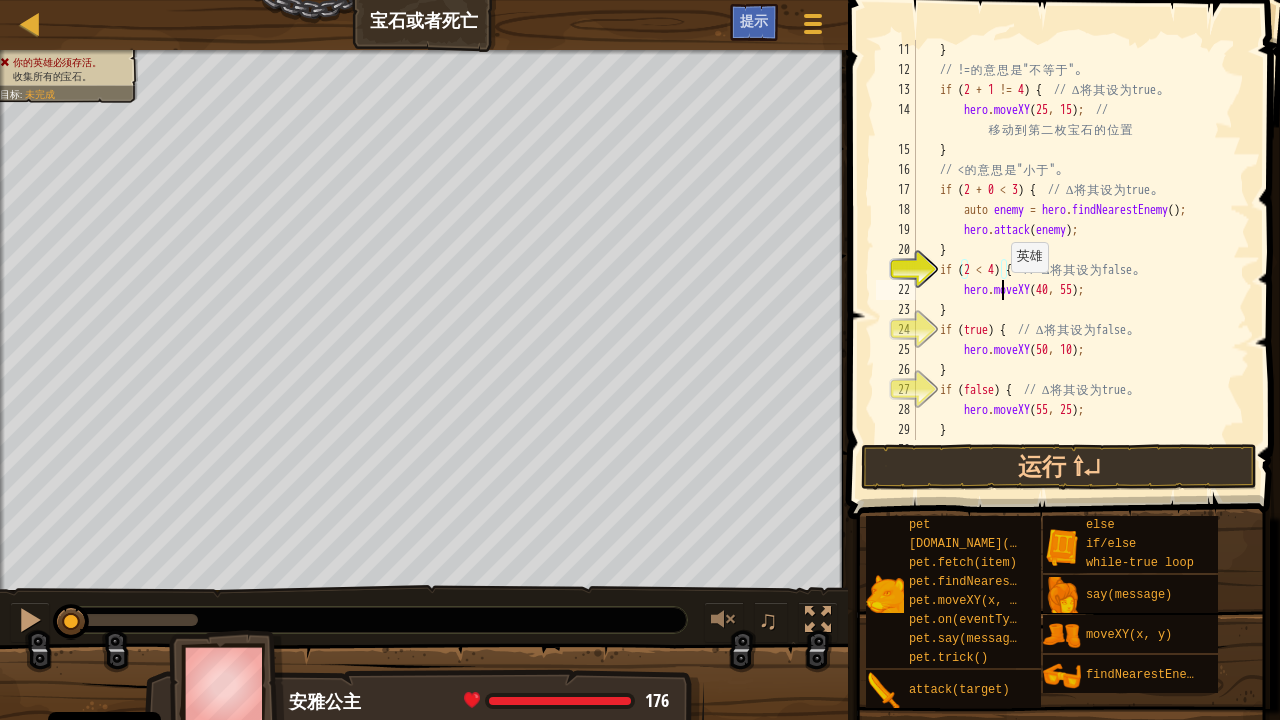 click on "}      // != 的 意 思 是 " 不 等 于 " 。      if   ( 2   +   1   !=   4 )   {    // ∆  将 其 设 为  true 。           hero . moveXY ( 25 ,   15 ) ;    //               移 动 到 第 二 枚 宝 石 的 位 置      }      // < 的 意 思 是 " 小 于 " 。      if   ( 2   +   0   <   3 )   {    // ∆  将 其 设 为  true 。          auto   enemy   =   hero . findNearestEnemy ( ) ;          hero . attack ( enemy ) ;      }      if   ( 2   <   4 )   {    // ∆  将 其 设 为  false 。           hero . moveXY ( 40 ,   55 ) ;      }      if   ( true )   {    // ∆  将 其 设 为  false 。           hero . moveXY ( 50 ,   10 ) ;      }      if   ( false )   {    // ∆  将 其 设 为  true 。           hero . moveXY ( 55 ,   25 ) ;      }      return   0 ;" at bounding box center (1081, 260) 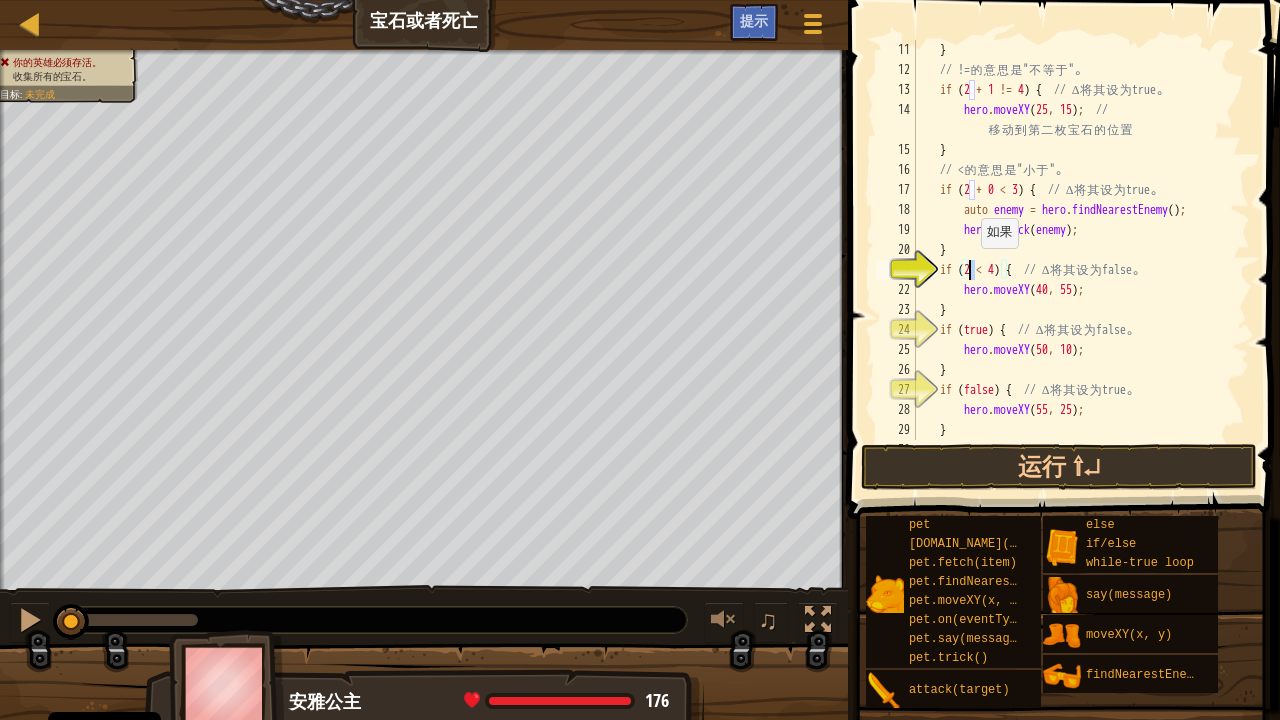 click on "}      // != 的 意 思 是 " 不 等 于 " 。      if   ( 2   +   1   !=   4 )   {    // ∆  将 其 设 为  true 。           hero . moveXY ( 25 ,   15 ) ;    //               移 动 到 第 二 枚 宝 石 的 位 置      }      // < 的 意 思 是 " 小 于 " 。      if   ( 2   +   0   <   3 )   {    // ∆  将 其 设 为  true 。          auto   enemy   =   hero . findNearestEnemy ( ) ;          hero . attack ( enemy ) ;      }      if   ( 2   <   4 )   {    // ∆  将 其 设 为  false 。           hero . moveXY ( 40 ,   55 ) ;      }      if   ( true )   {    // ∆  将 其 设 为  false 。           hero . moveXY ( 50 ,   10 ) ;      }      if   ( false )   {    // ∆  将 其 设 为  true 。           hero . moveXY ( 55 ,   25 ) ;      }      return   0 ;" at bounding box center [1081, 260] 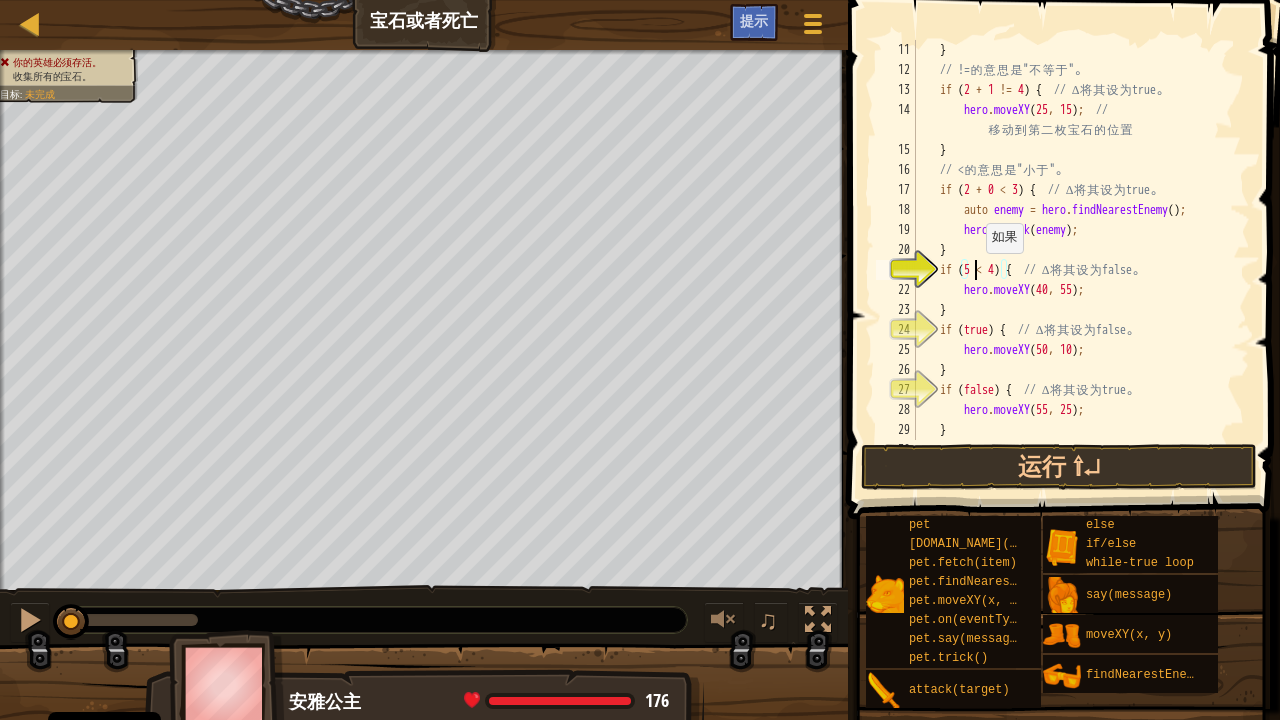 scroll, scrollTop: 9, scrollLeft: 4, axis: both 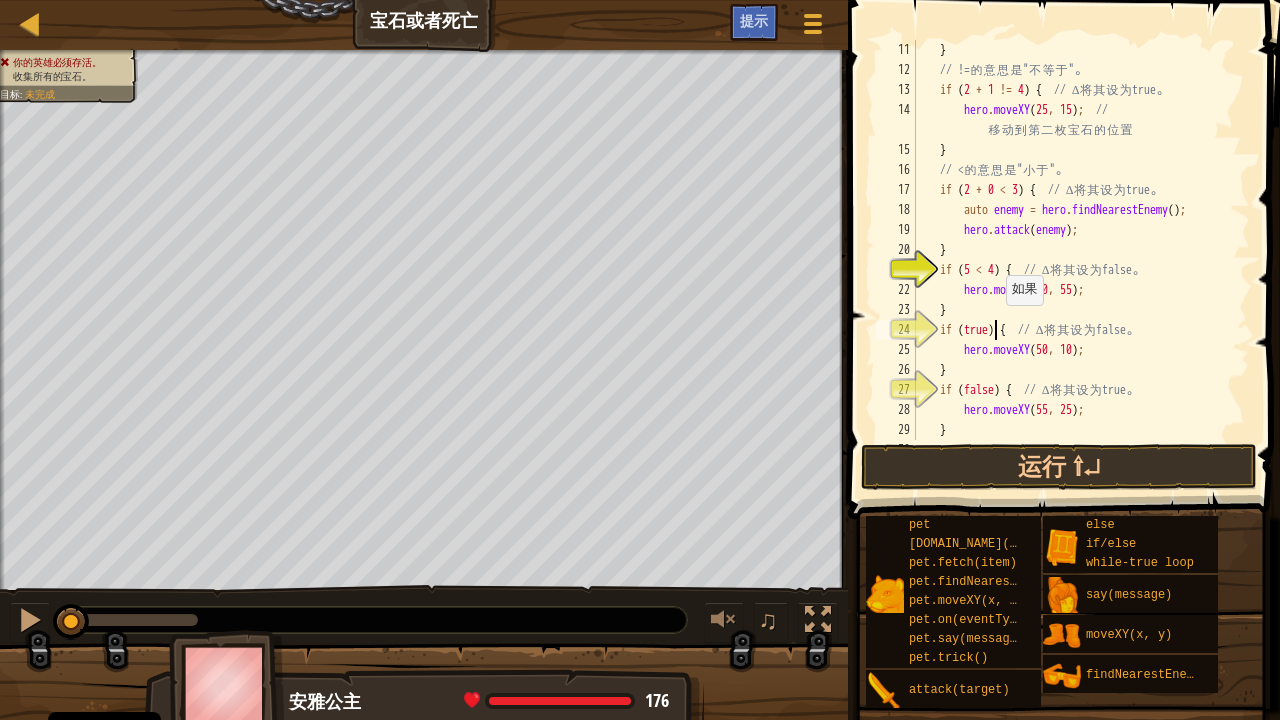 click on "}      // != 的 意 思 是 " 不 等 于 " 。      if   ( 2   +   1   !=   4 )   {    // ∆  将 其 设 为  true 。           hero . moveXY ( 25 ,   15 ) ;    //               移 动 到 第 二 枚 宝 石 的 位 置      }      // < 的 意 思 是 " 小 于 " 。      if   ( 2   +   0   <   3 )   {    // ∆  将 其 设 为  true 。          auto   enemy   =   hero . findNearestEnemy ( ) ;          hero . attack ( enemy ) ;      }      if   ( 5   <   4 )   {    // ∆  将 其 设 为  false 。           hero . moveXY ( 40 ,   55 ) ;      }      if   ( true )   {    // ∆  将 其 设 为  false 。           hero . moveXY ( 50 ,   10 ) ;      }      if   ( false )   {    // ∆  将 其 设 为  true 。           hero . moveXY ( 55 ,   25 ) ;      }      return   0 ;" at bounding box center (1081, 260) 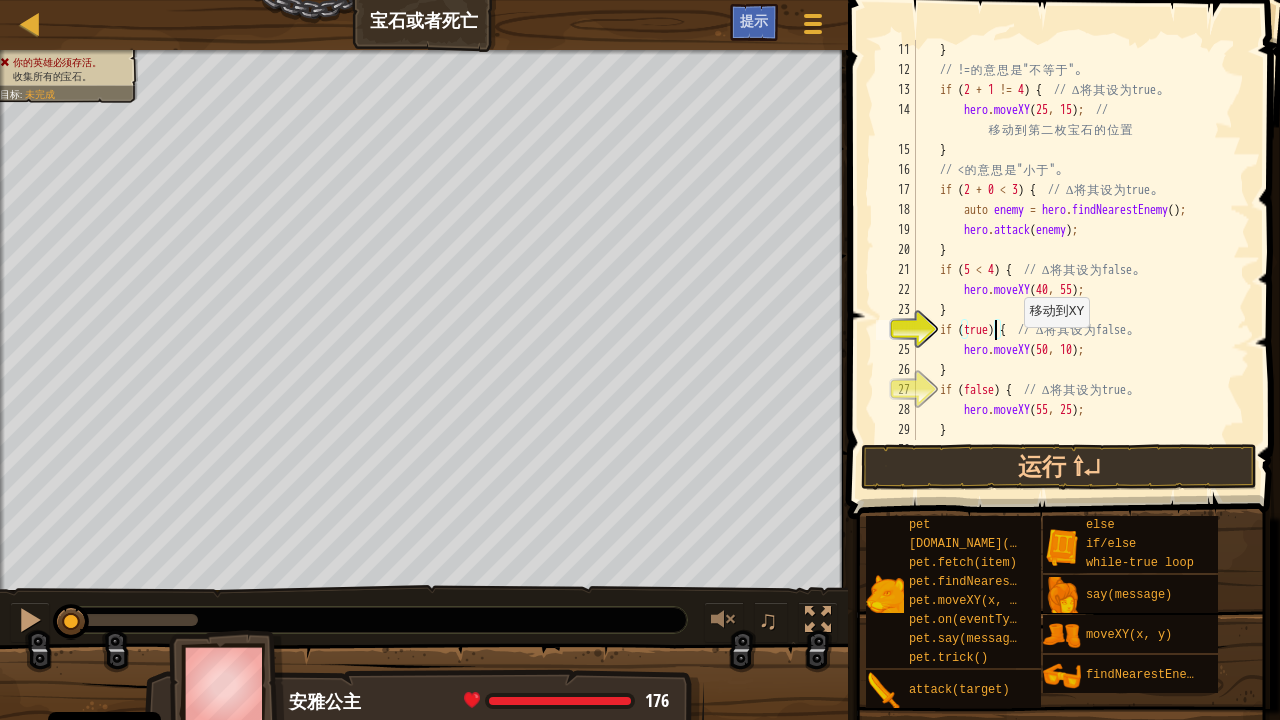 click on "}      // != 的 意 思 是 " 不 等 于 " 。      if   ( 2   +   1   !=   4 )   {    // ∆  将 其 设 为  true 。           hero . moveXY ( 25 ,   15 ) ;    //               移 动 到 第 二 枚 宝 石 的 位 置      }      // < 的 意 思 是 " 小 于 " 。      if   ( 2   +   0   <   3 )   {    // ∆  将 其 设 为  true 。          auto   enemy   =   hero . findNearestEnemy ( ) ;          hero . attack ( enemy ) ;      }      if   ( 5   <   4 )   {    // ∆  将 其 设 为  false 。           hero . moveXY ( 40 ,   55 ) ;      }      if   ( true )   {    // ∆  将 其 设 为  false 。           hero . moveXY ( 50 ,   10 ) ;      }      if   ( false )   {    // ∆  将 其 设 为  true 。           hero . moveXY ( 55 ,   25 ) ;      }      return   0 ;" at bounding box center [1081, 260] 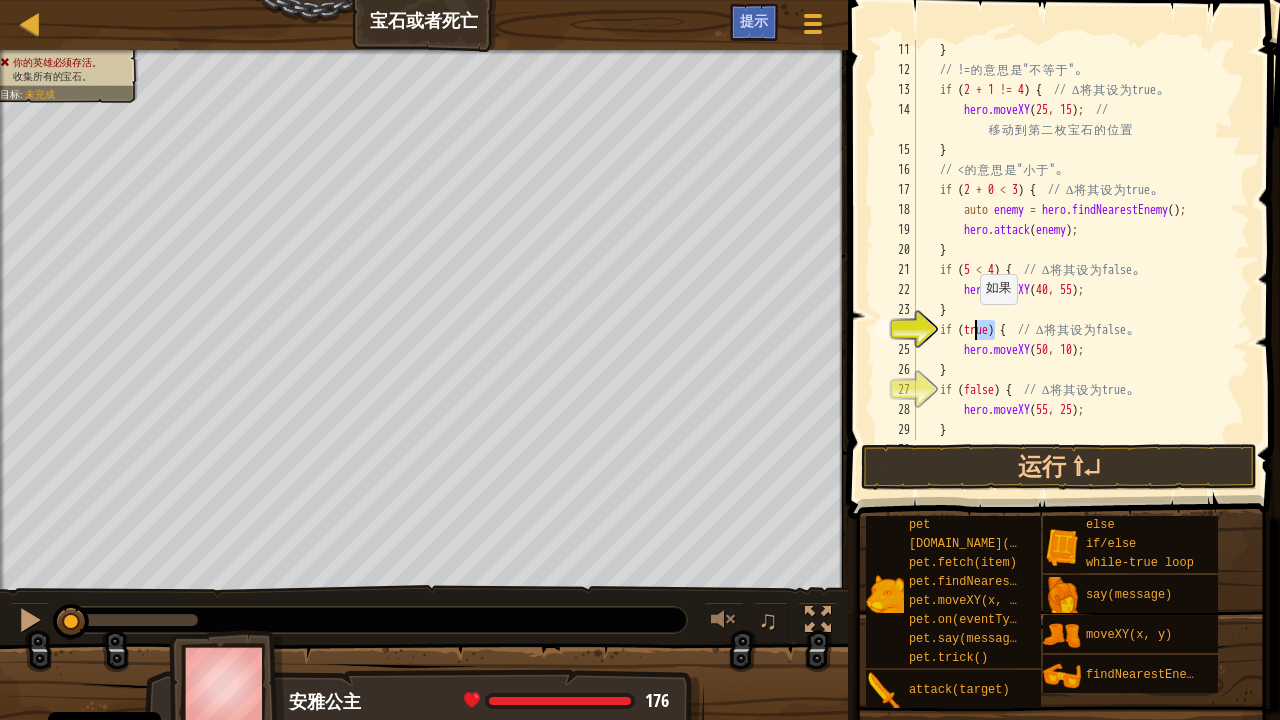 drag, startPoint x: 997, startPoint y: 327, endPoint x: 969, endPoint y: 324, distance: 28.160255 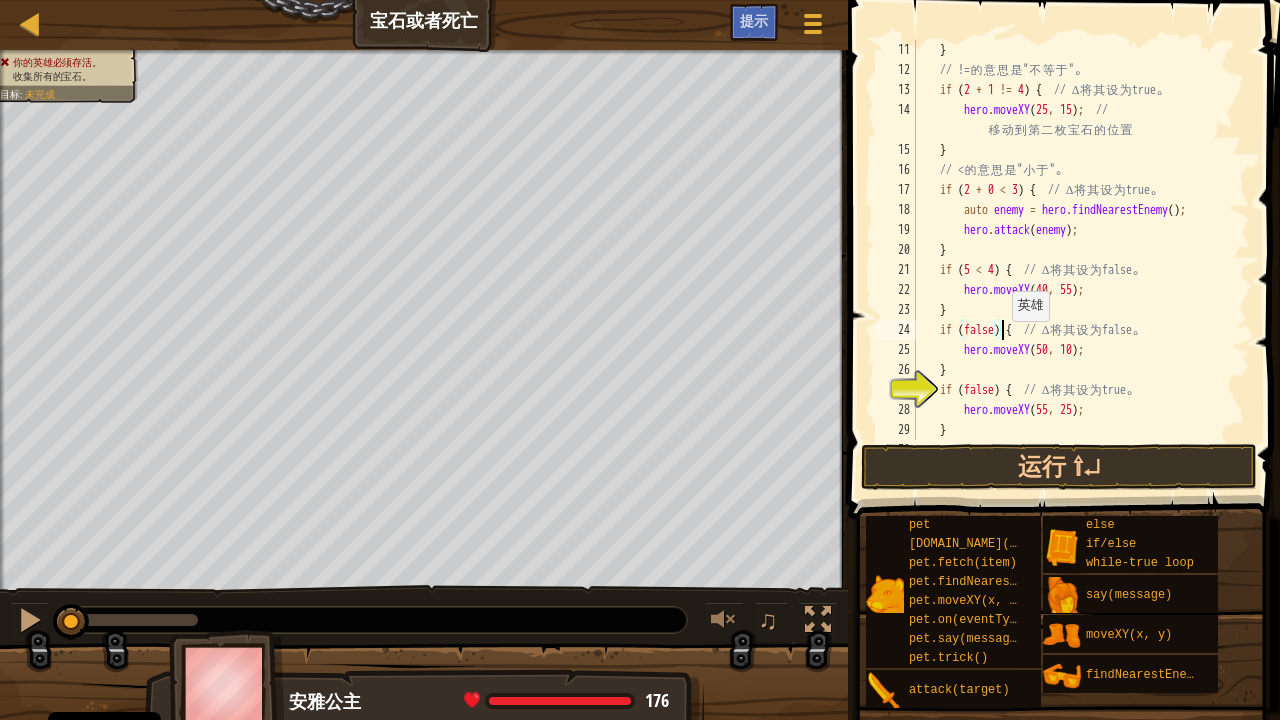 scroll, scrollTop: 9, scrollLeft: 7, axis: both 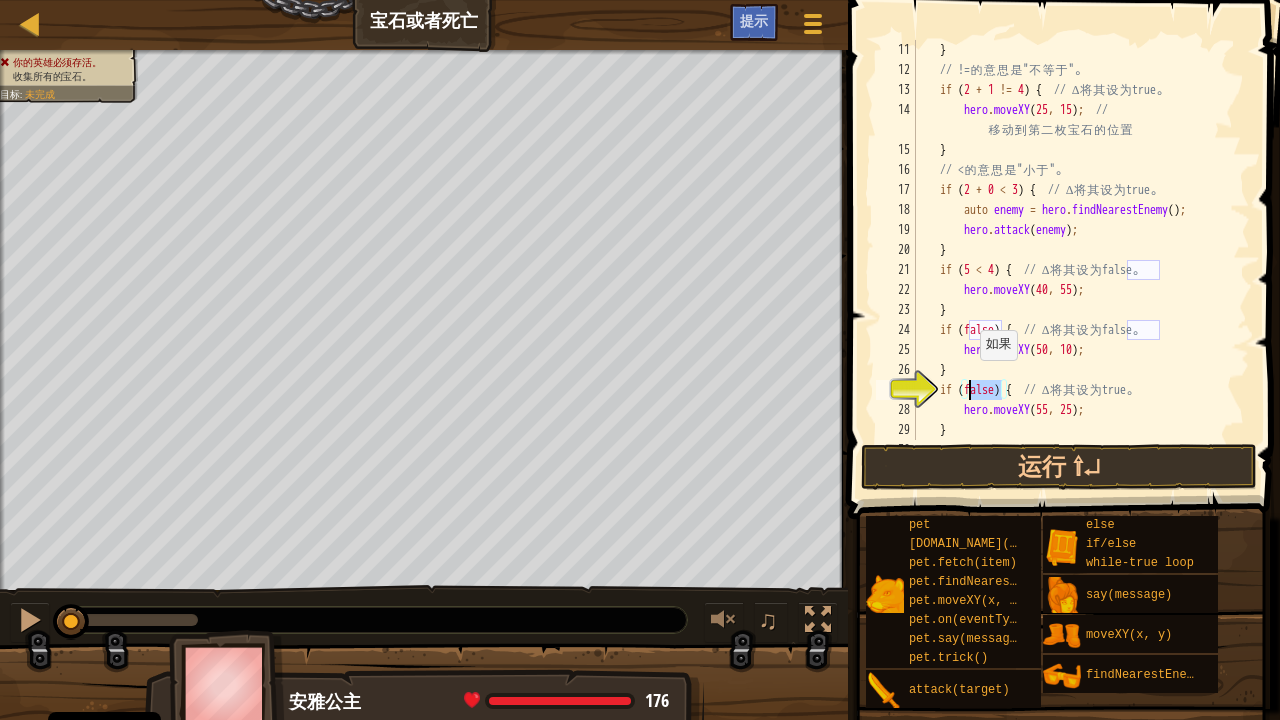 drag, startPoint x: 1000, startPoint y: 390, endPoint x: 969, endPoint y: 380, distance: 32.572994 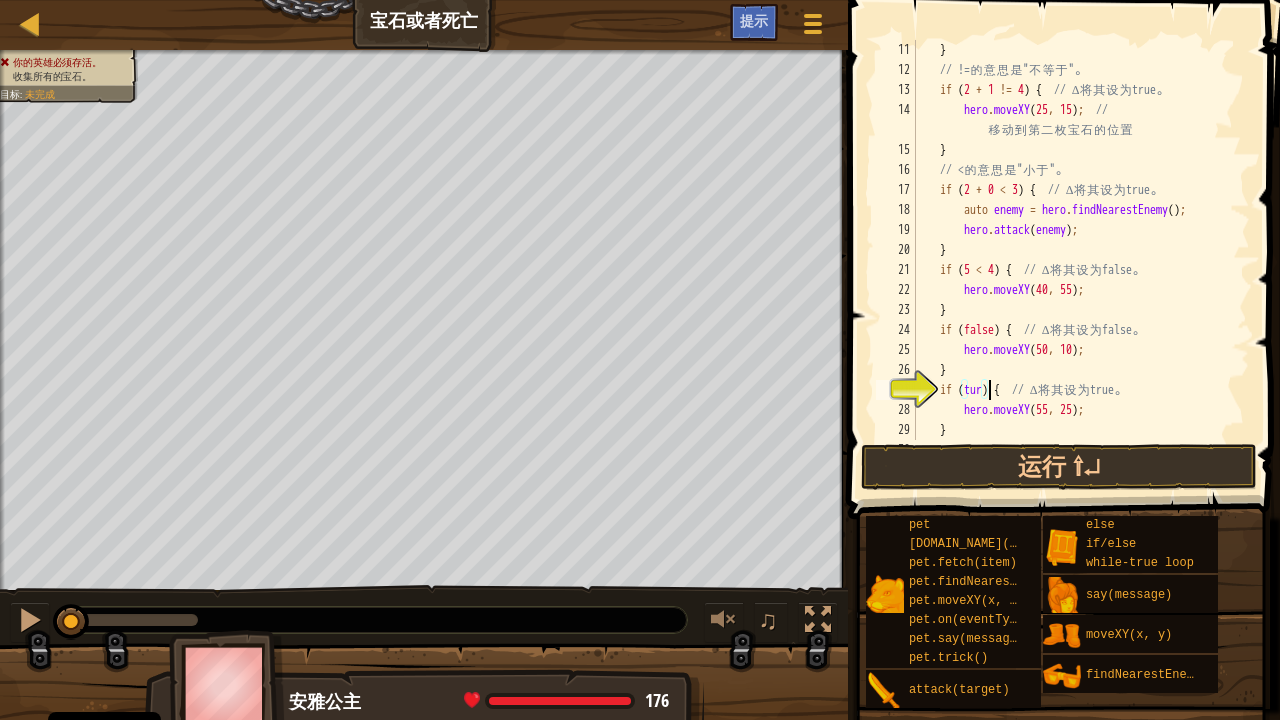 scroll, scrollTop: 9, scrollLeft: 6, axis: both 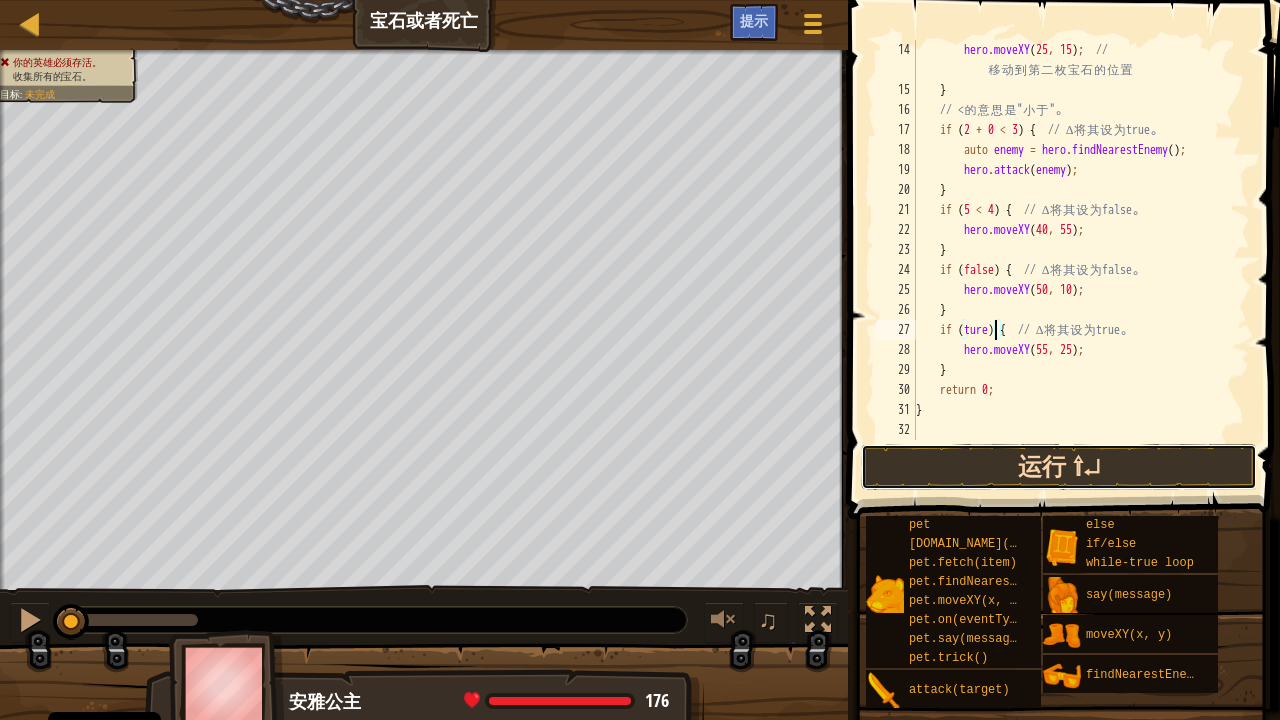click on "运行 ⇧↵" at bounding box center (1059, 467) 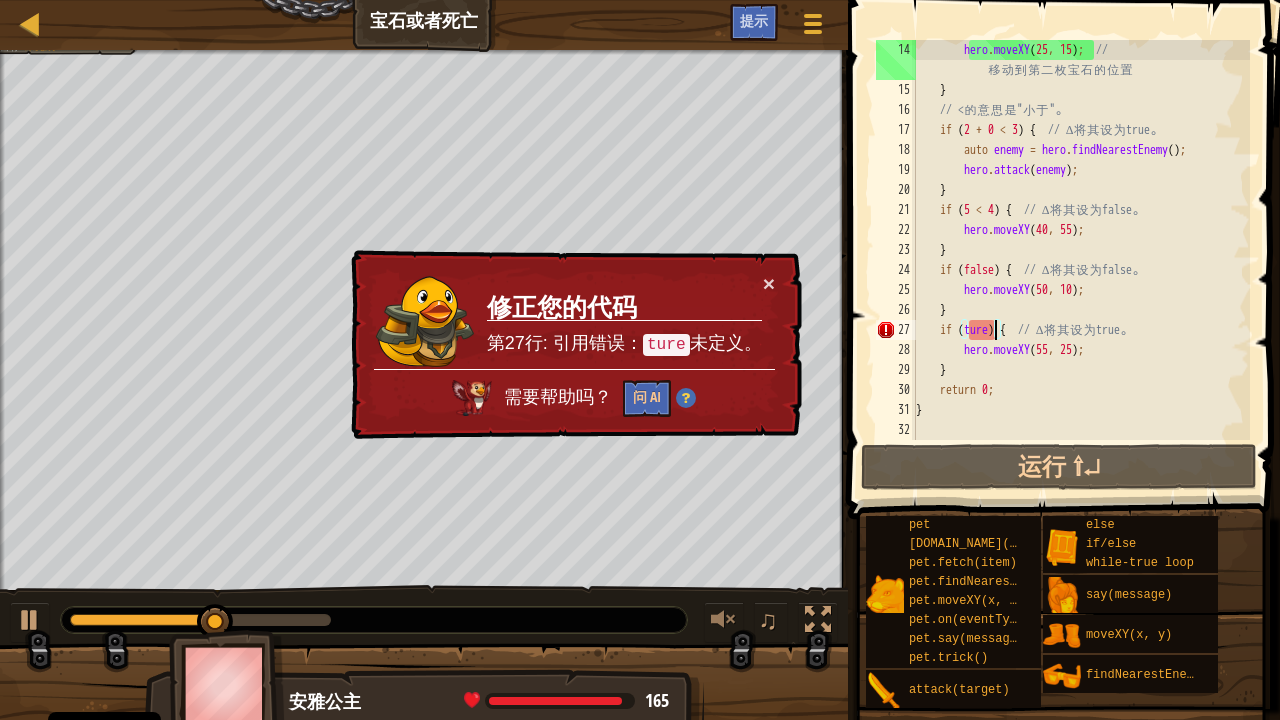 click on "hero . moveXY ( 25 ,   15 ) ;    //               移 动 到 第 二 枚 宝 石 的 位 置      }      // < 的 意 思 是 " 小 于 " 。      if   ( 2   +   0   <   3 )   {    // ∆  将 其 设 为  true 。          auto   enemy   =   hero . findNearestEnemy ( ) ;          hero . attack ( enemy ) ;      }      if   ( 5   <   4 )   {    // ∆  将 其 设 为  false 。           hero . moveXY ( 40 ,   55 ) ;      }      if   ( false )   {    // ∆  将 其 设 为  false 。           hero . moveXY ( 50 ,   10 ) ;      }      if   ( ture )   {    // ∆  将 其 设 为  true 。           hero . moveXY ( 55 ,   25 ) ;      }      return   0 ; }" at bounding box center [1081, 270] 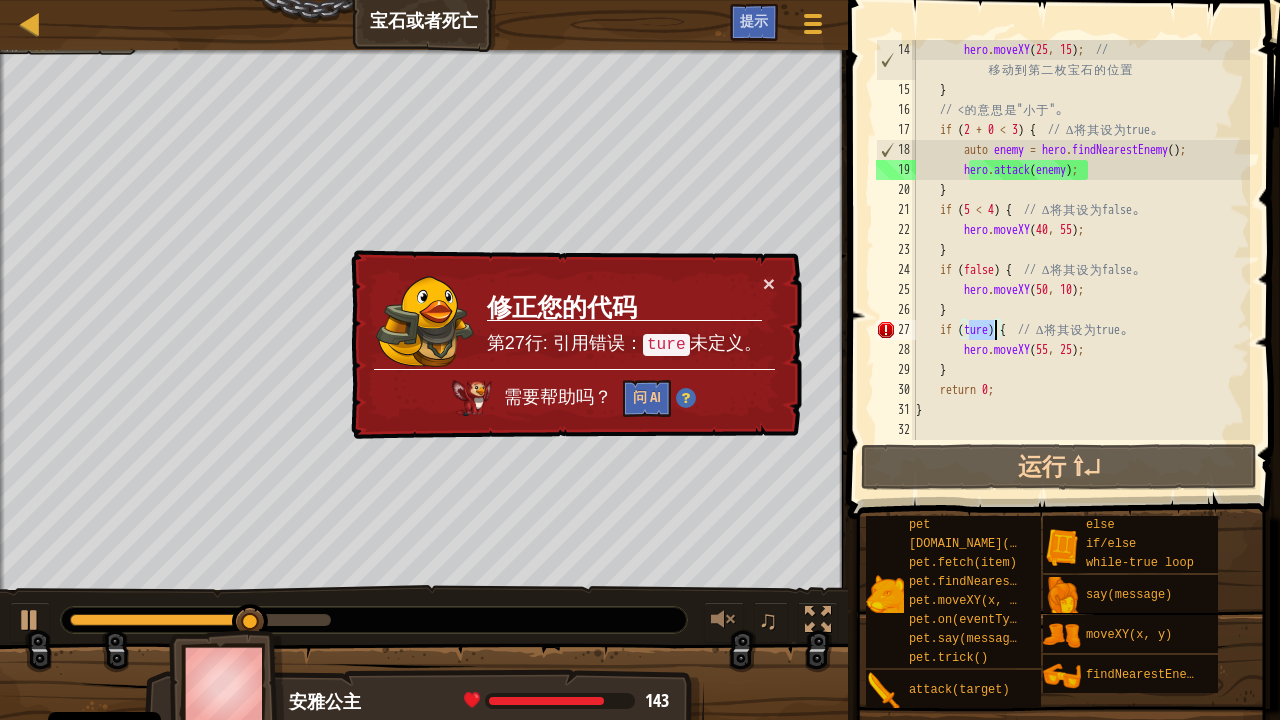 drag, startPoint x: 971, startPoint y: 327, endPoint x: 994, endPoint y: 329, distance: 23.086792 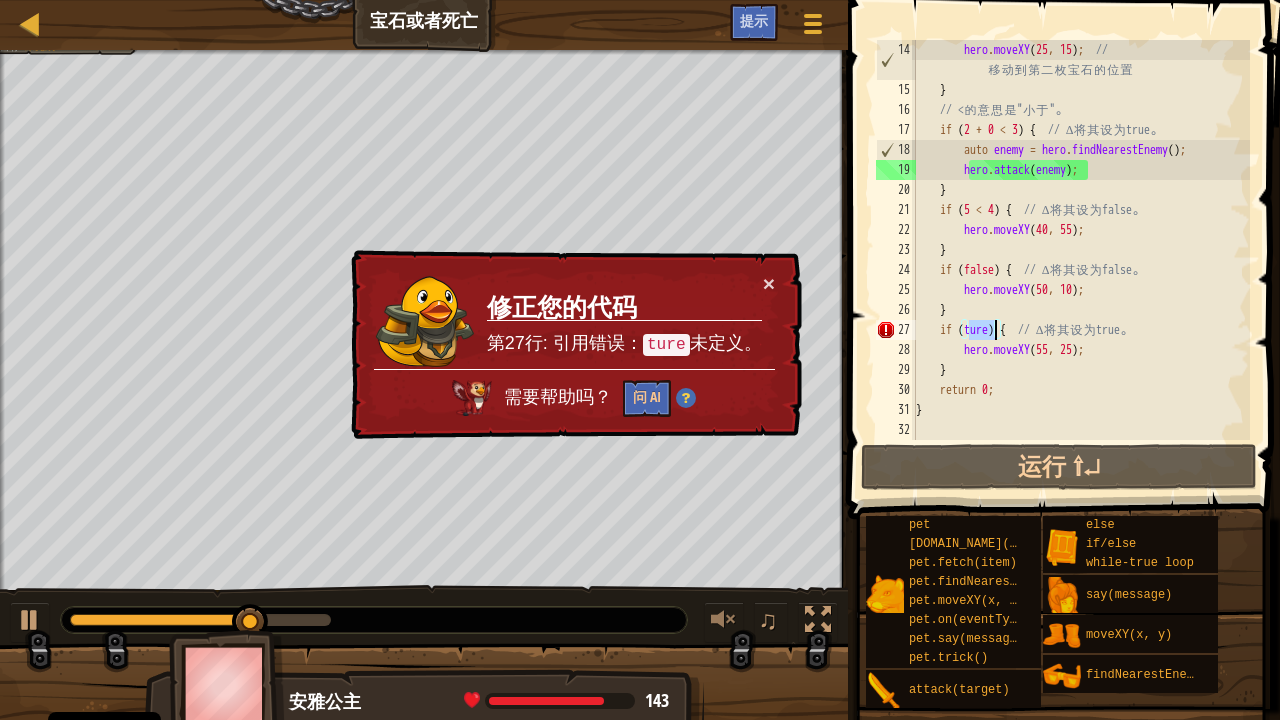 click on "hero . moveXY ( 25 ,   15 ) ;    //               移 动 到 第 二 枚 宝 石 的 位 置      }      // < 的 意 思 是 " 小 于 " 。      if   ( 2   +   0   <   3 )   {    // ∆  将 其 设 为  true 。          auto   enemy   =   hero . findNearestEnemy ( ) ;          hero . attack ( enemy ) ;      }      if   ( 5   <   4 )   {    // ∆  将 其 设 为  false 。           hero . moveXY ( 40 ,   55 ) ;      }      if   ( false )   {    // ∆  将 其 设 为  false 。           hero . moveXY ( 50 ,   10 ) ;      }      if   ( ture )   {    // ∆  将 其 设 为  true 。           hero . moveXY ( 55 ,   25 ) ;      }      return   0 ; }" at bounding box center (1081, 270) 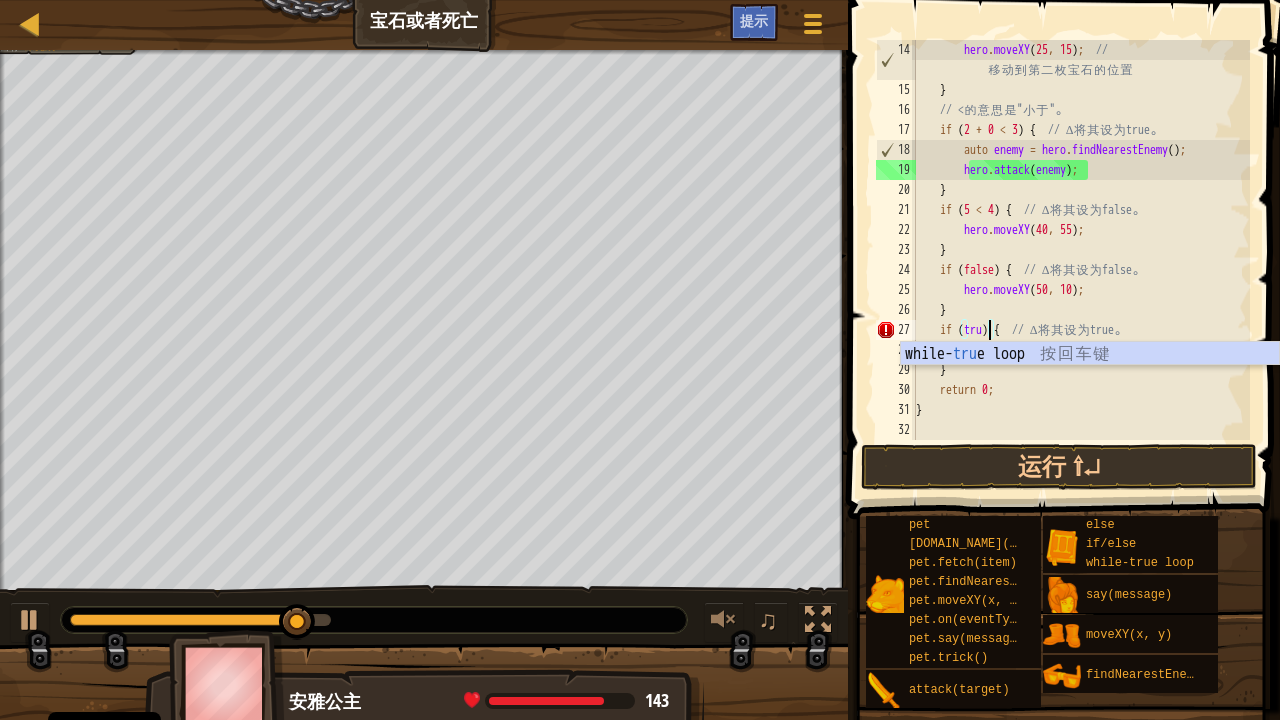 scroll, scrollTop: 9, scrollLeft: 6, axis: both 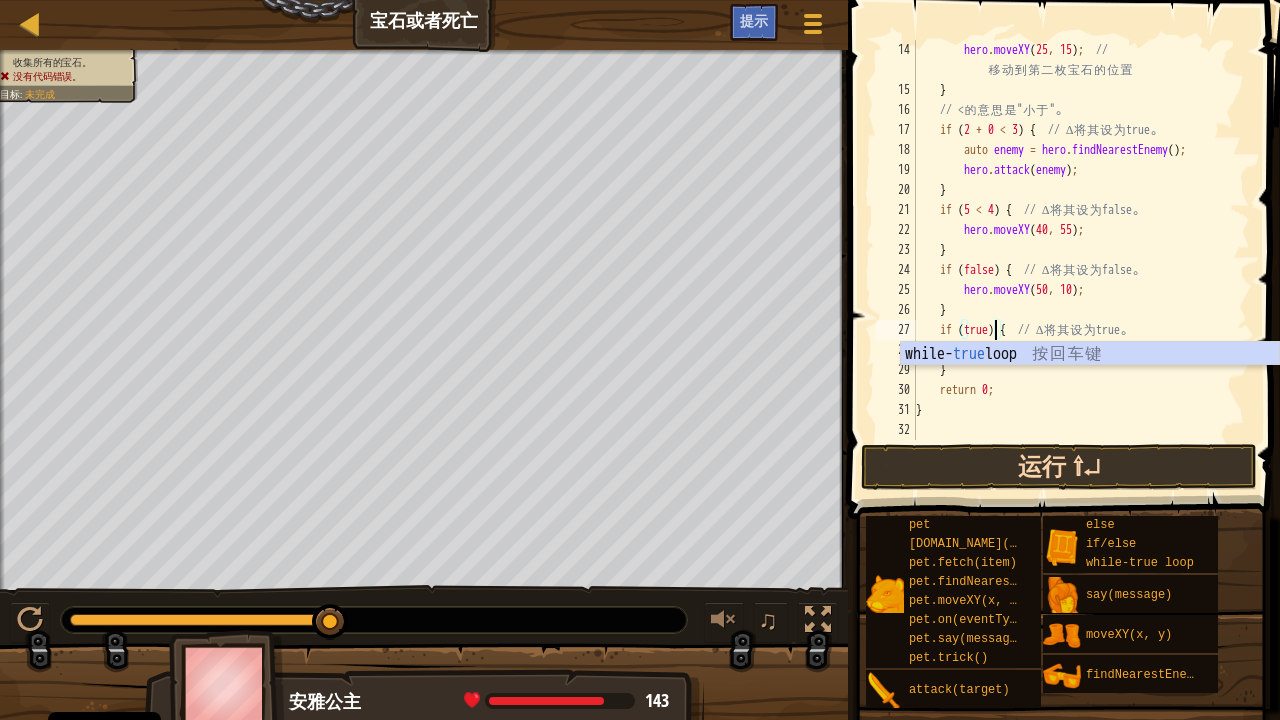 type on "if (true) {  // ∆ 将其设为 true。" 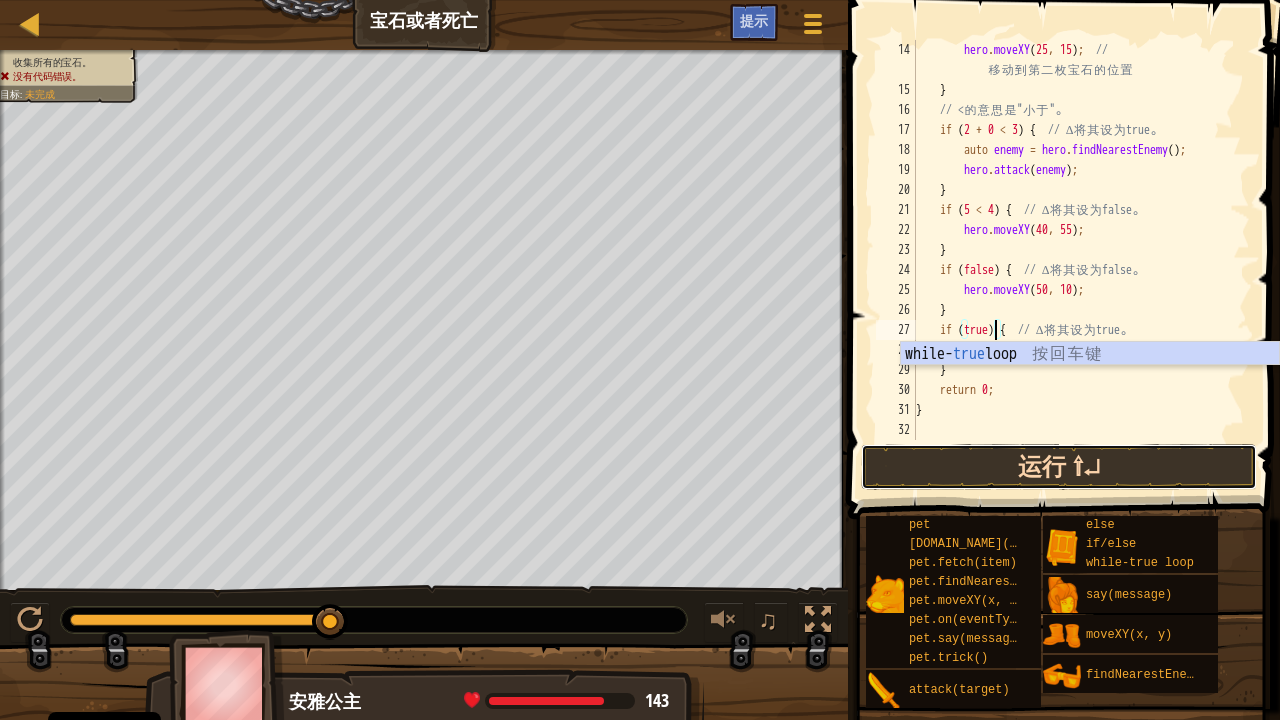 click on "运行 ⇧↵" at bounding box center (1059, 467) 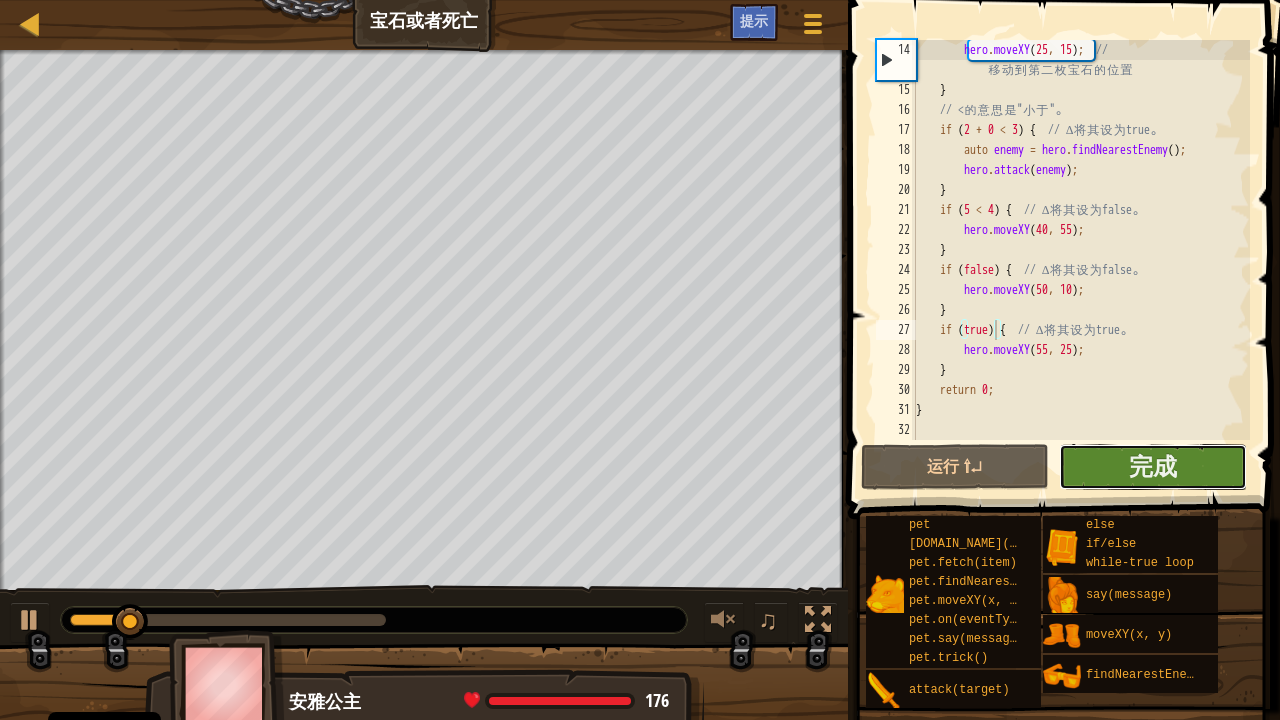 click on "完成" at bounding box center (1153, 467) 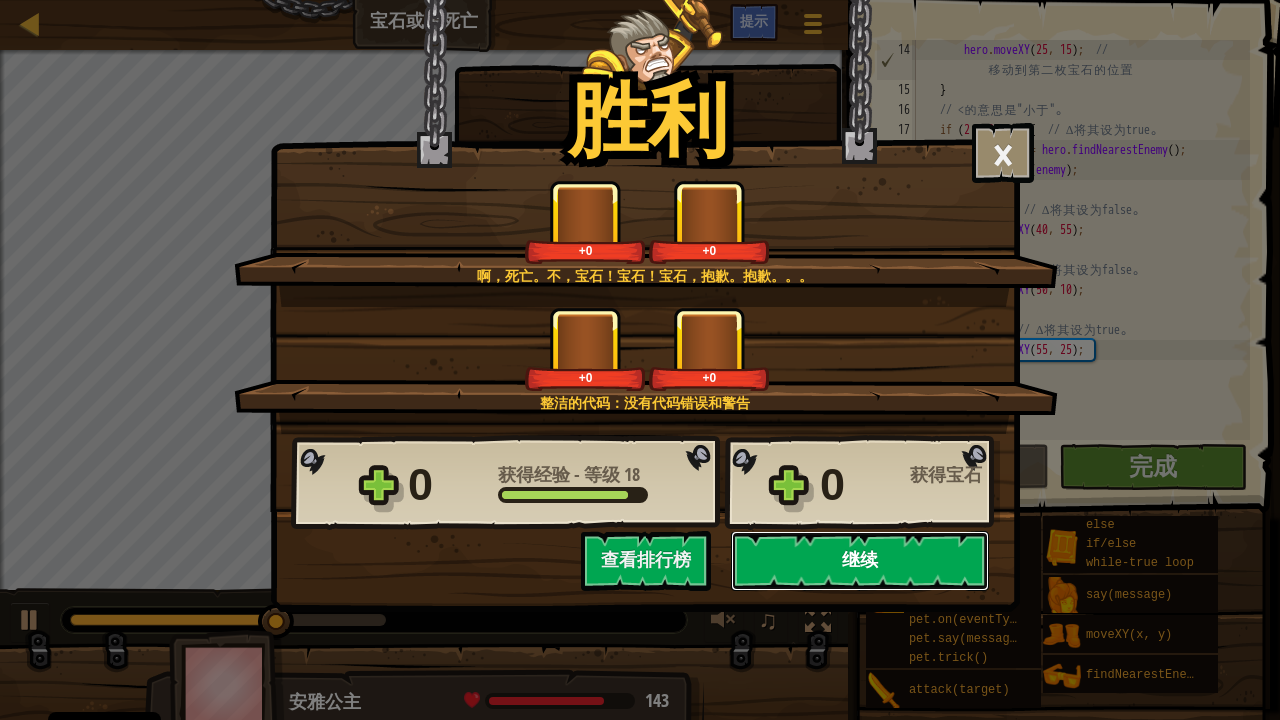 click on "继续" at bounding box center (860, 561) 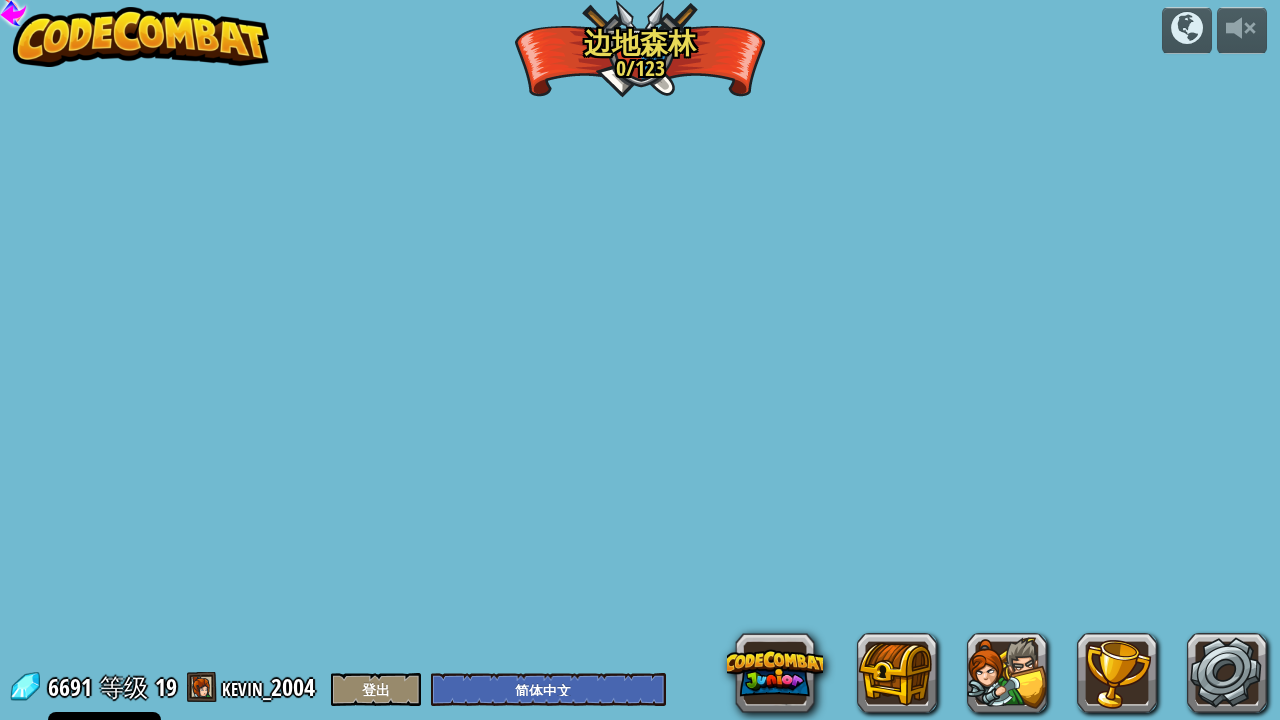 select on "zh-HANS" 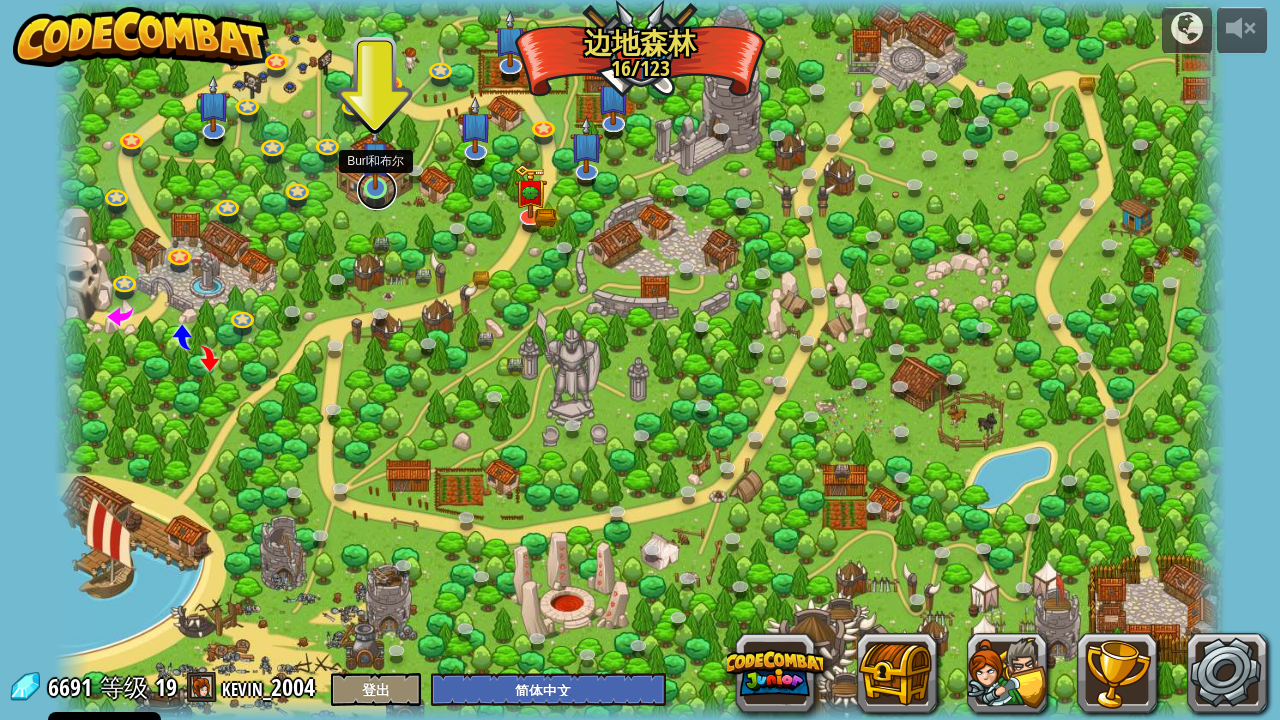 click at bounding box center (377, 190) 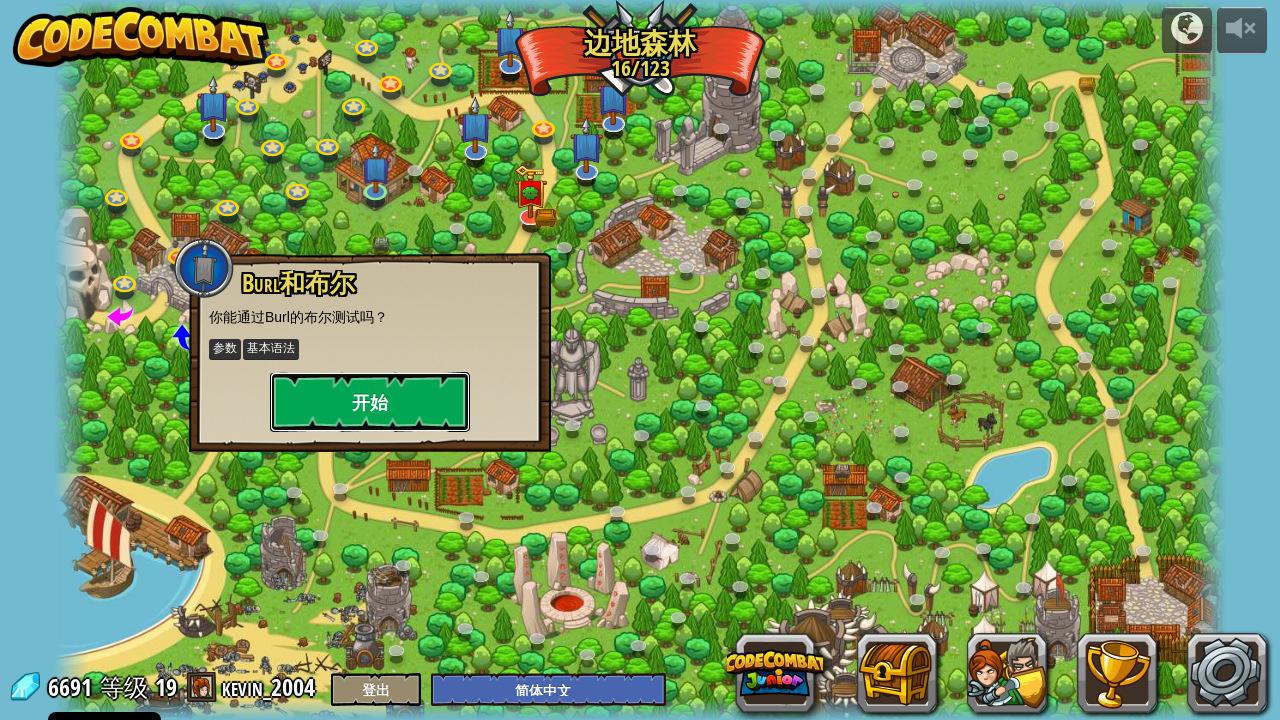 click on "开始" at bounding box center [370, 402] 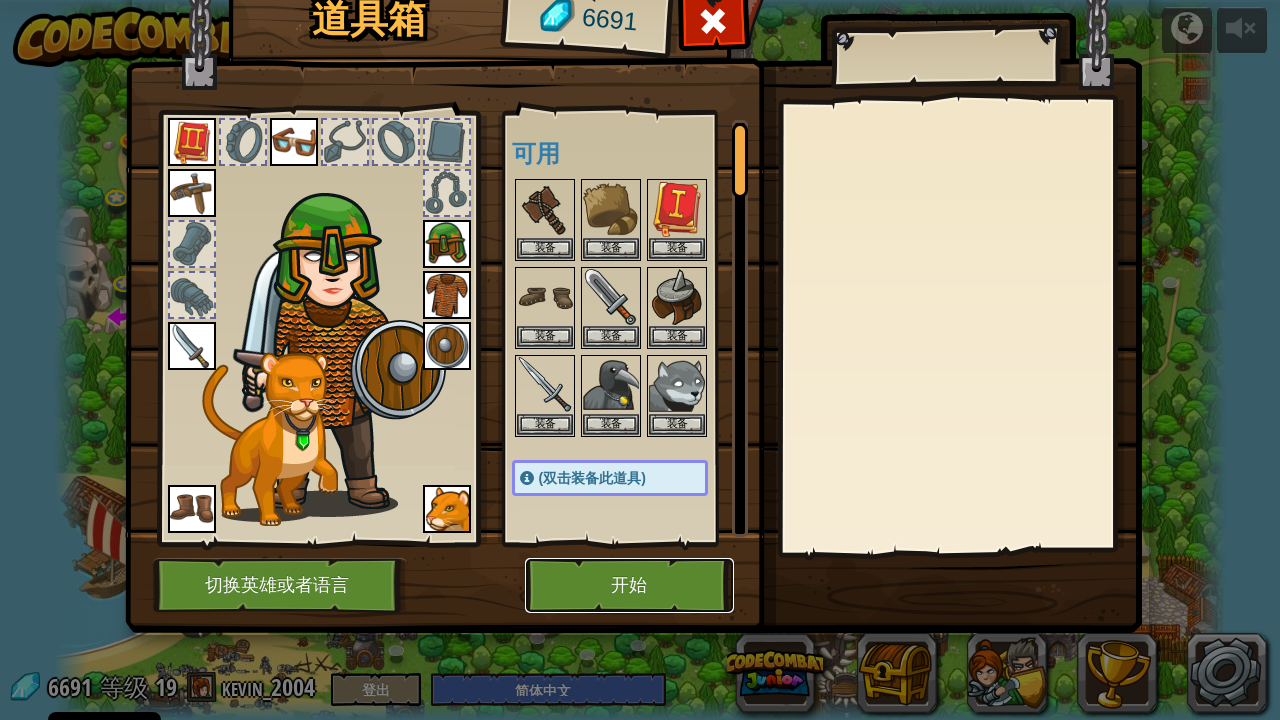 click on "开始" at bounding box center (629, 585) 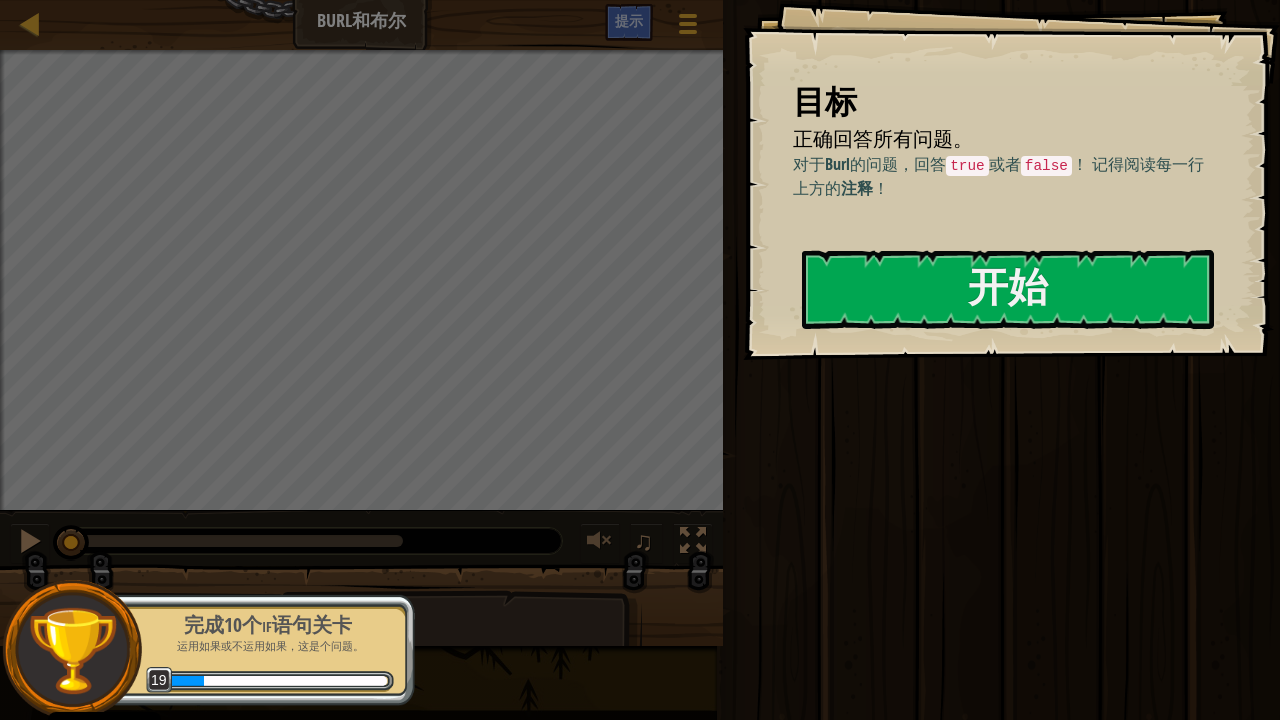 click on "运用如果或不运用如果，这是个问题。" at bounding box center (268, 646) 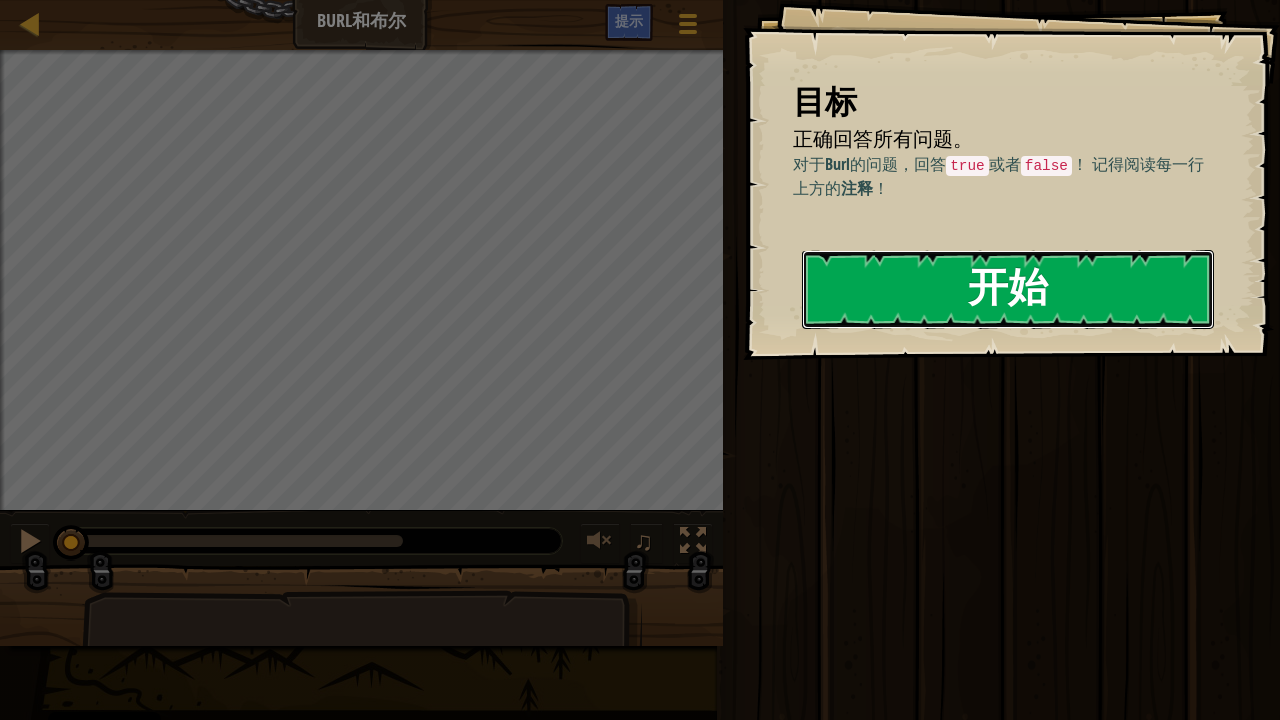 click on "开始" at bounding box center (1008, 289) 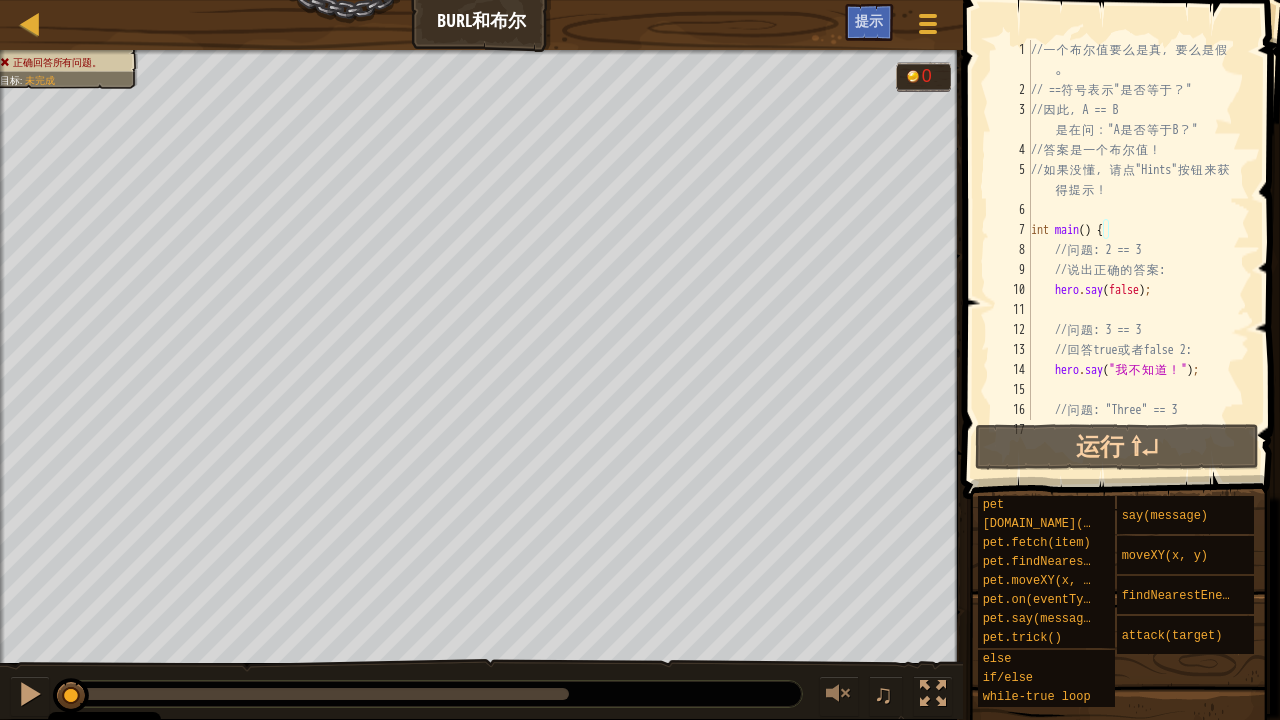 click on "//  一 个 布 尔 值 要 么 是 真 ， 要 么 是 假      。 // == 符 号 表 示  " 是 否 等 于 ？ " //  因 此 ，  A == B       是 在 问 ： "A 是 否 等 于 B ？ " //  答 案 是 一 个 布 尔 值 ！ //  如 果 没 懂 ， 请 点 "Hints" 按 钮 来 获      得 提 示 ！ int   main ( )   {      //  问 题 : 2 == 3       //  说 出 正 确 的 答 案 :      hero . say ( false ) ;           //  问 题 : 3 == 3      //  回 答  true  或 者  false 2:      hero . say ( " 我 不 知 道 ！ " ) ;           //  问 题 : "Three" == 3      //  回 答  true  或 者  false 3:" at bounding box center (1138, 260) 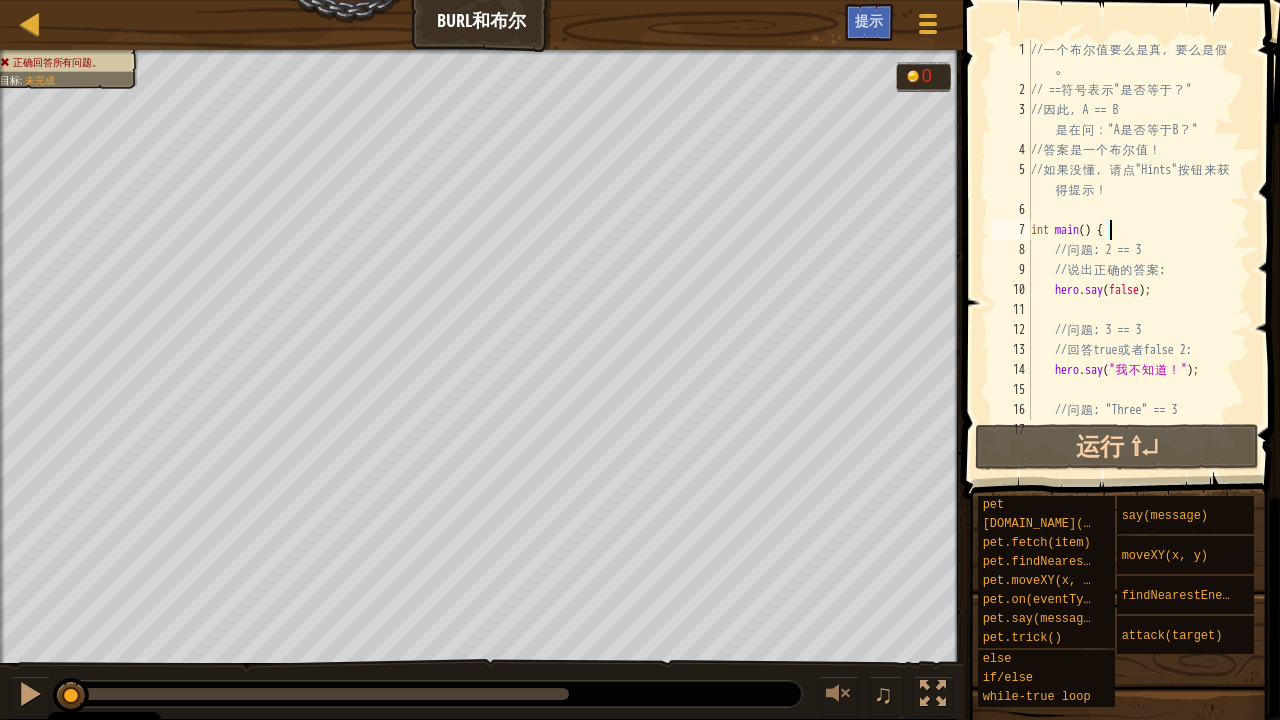 click on "//  一 个 布 尔 值 要 么 是 真 ， 要 么 是 假      。 // == 符 号 表 示  " 是 否 等 于 ？ " //  因 此 ，  A == B       是 在 问 ： "A 是 否 等 于 B ？ " //  答 案 是 一 个 布 尔 值 ！ //  如 果 没 懂 ， 请 点 "Hints" 按 钮 来 获      得 提 示 ！ int   main ( )   {      //  问 题 : 2 == 3       //  说 出 正 确 的 答 案 :      hero . say ( false ) ;           //  问 题 : 3 == 3      //  回 答  true  或 者  false 2:      hero . say ( " 我 不 知 道 ！ " ) ;           //  问 题 : "Three" == 3      //  回 答  true  或 者  false 3:" at bounding box center (1138, 260) 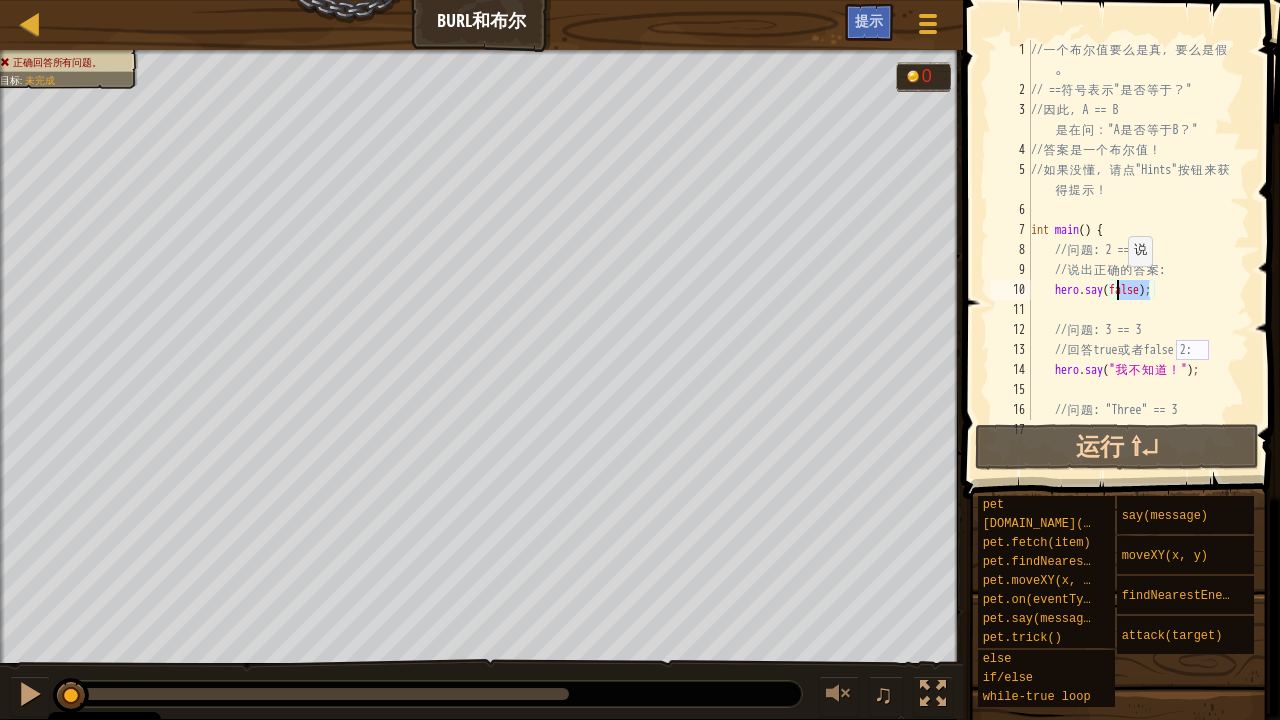 drag, startPoint x: 1149, startPoint y: 287, endPoint x: 1118, endPoint y: 286, distance: 31.016125 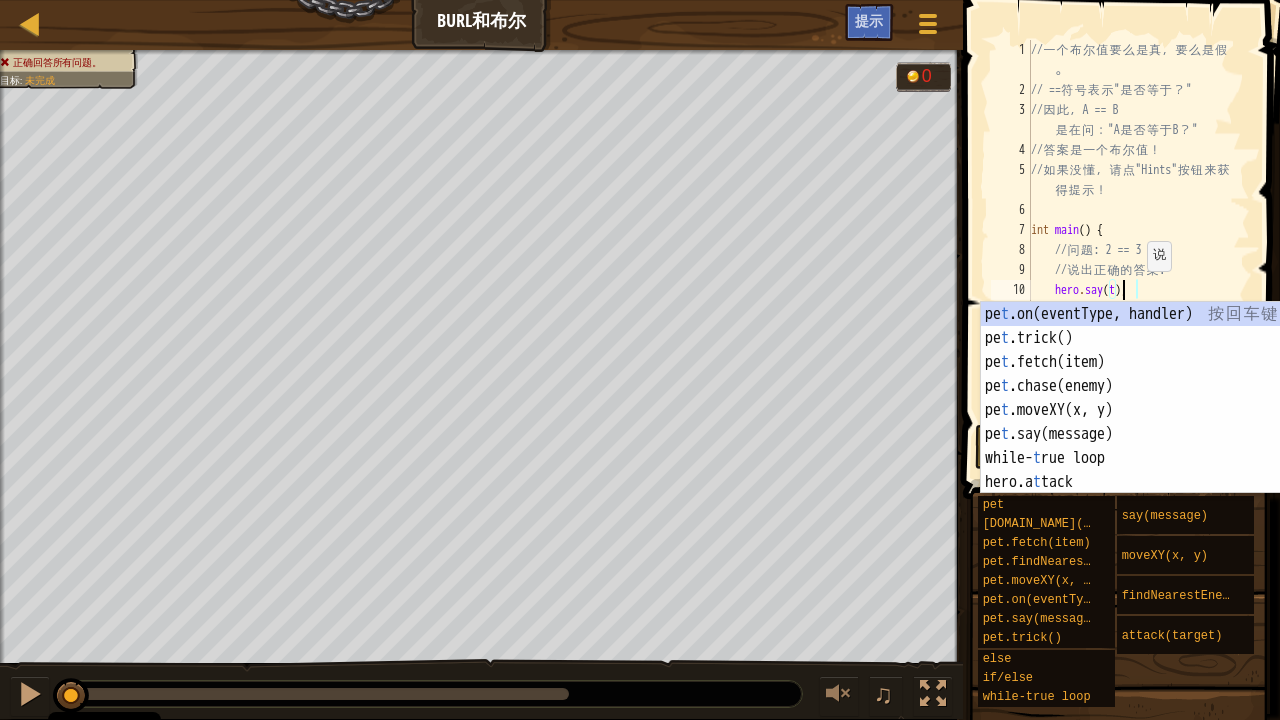 scroll, scrollTop: 9, scrollLeft: 7, axis: both 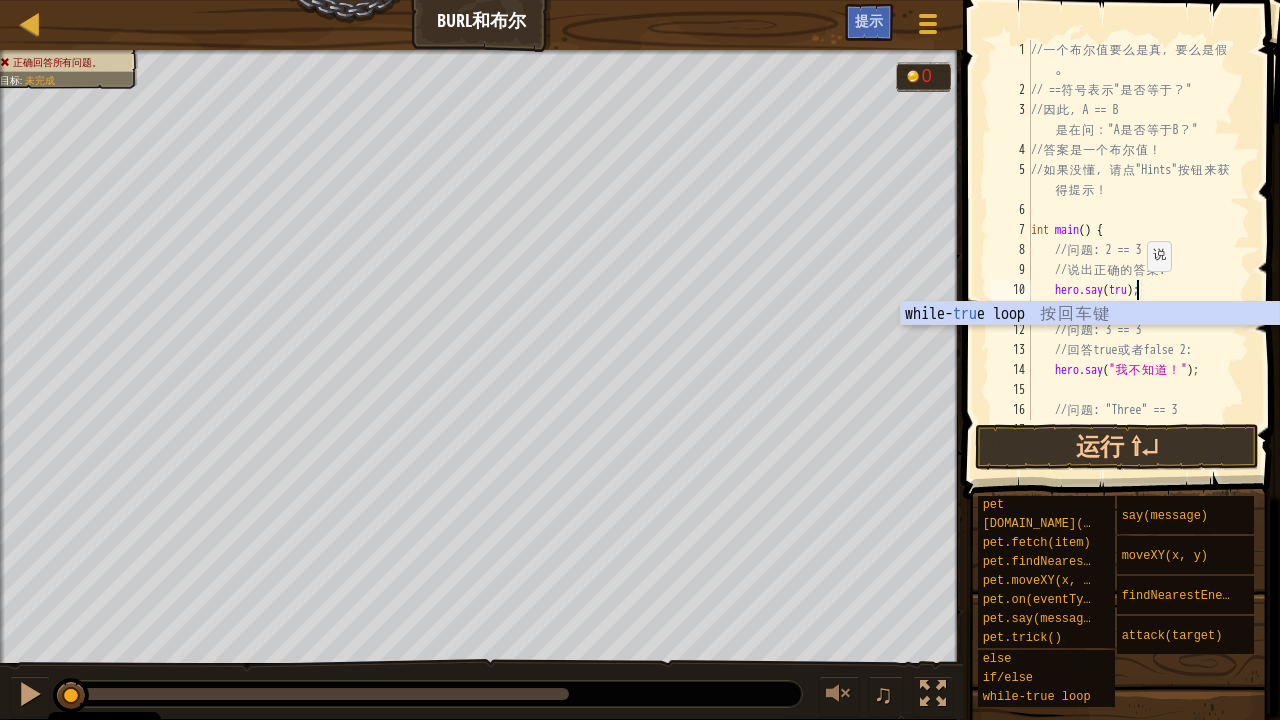 type on "hero.say(true);" 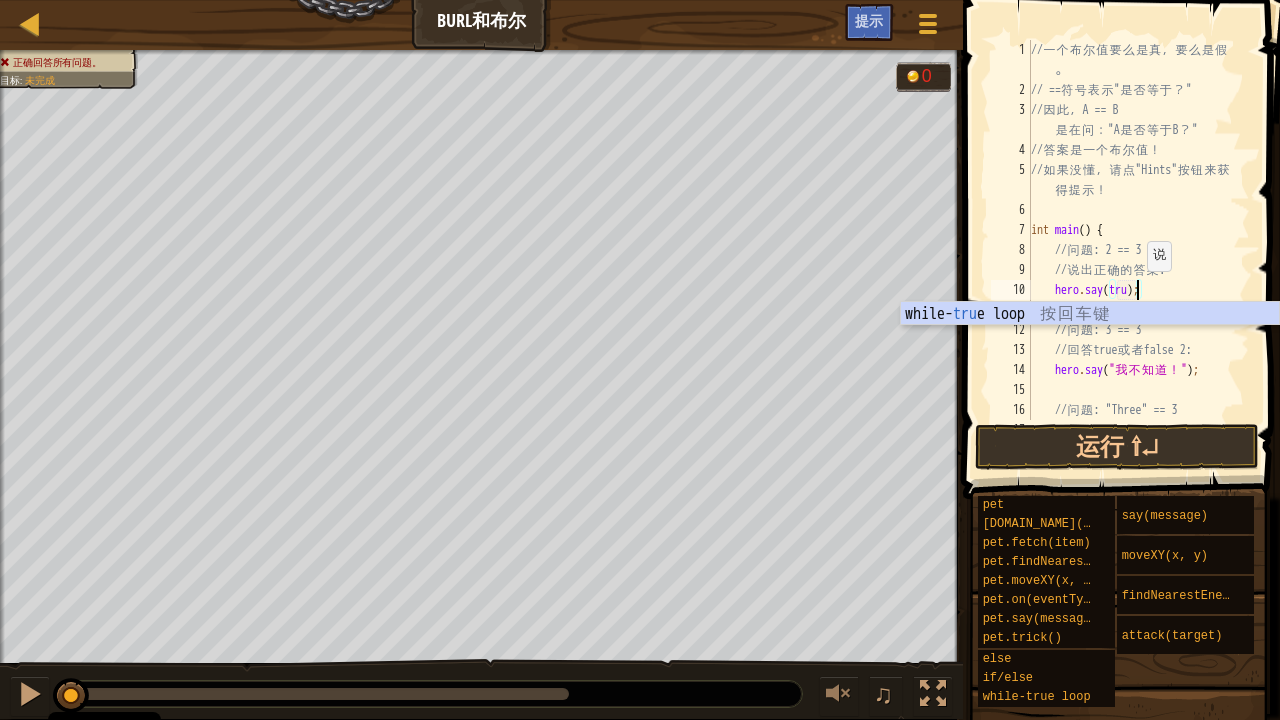 scroll, scrollTop: 9, scrollLeft: 9, axis: both 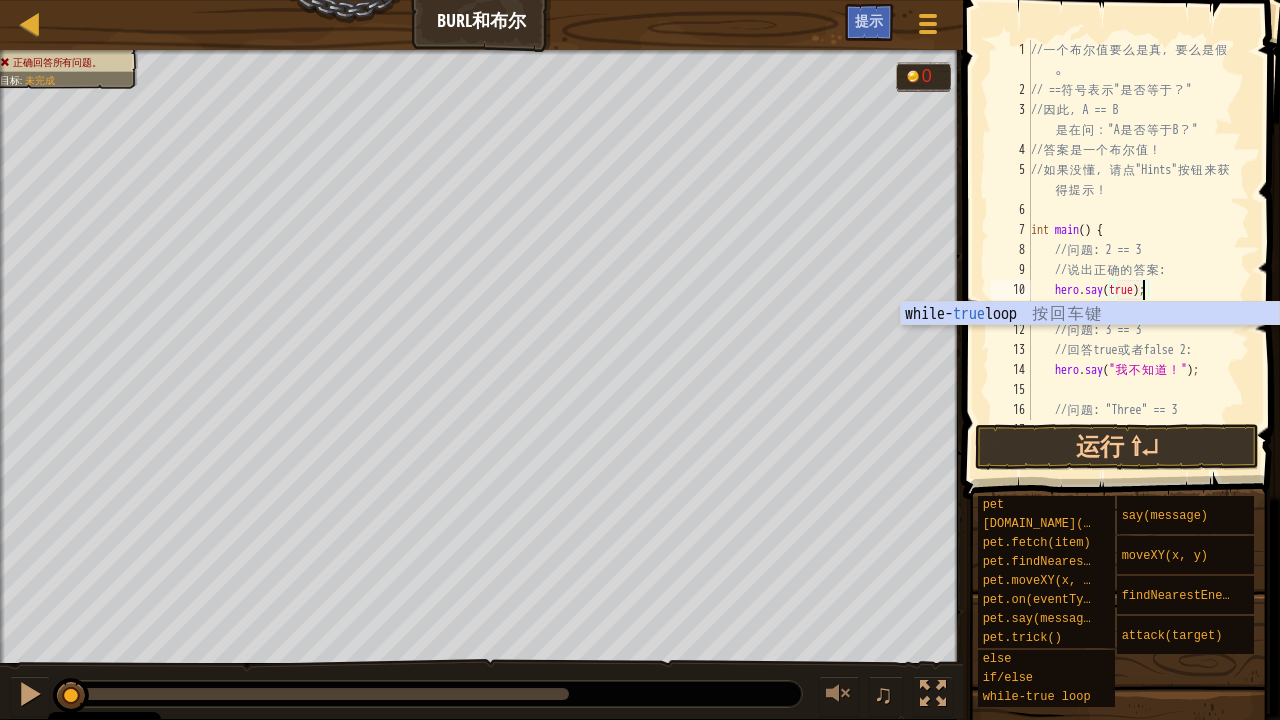 click on "//  一 个 布 尔 值 要 么 是 真 ， 要 么 是 假      。 // == 符 号 表 示  " 是 否 等 于 ？ " //  因 此 ，  A == B       是 在 问 ： "A 是 否 等 于 B ？ " //  答 案 是 一 个 布 尔 值 ！ //  如 果 没 懂 ， 请 点 "Hints" 按 钮 来 获      得 提 示 ！ int   main ( )   {      //  问 题 : 2 == 3       //  说 出 正 确 的 答 案 :      hero . say ( true ) ;           //  问 题 : 3 == 3      //  回 答  true  或 者  false 2:      hero . say ( " 我 不 知 道 ！ " ) ;           //  问 题 : "Three" == 3      //  回 答  true  或 者  false 3:" at bounding box center (1138, 260) 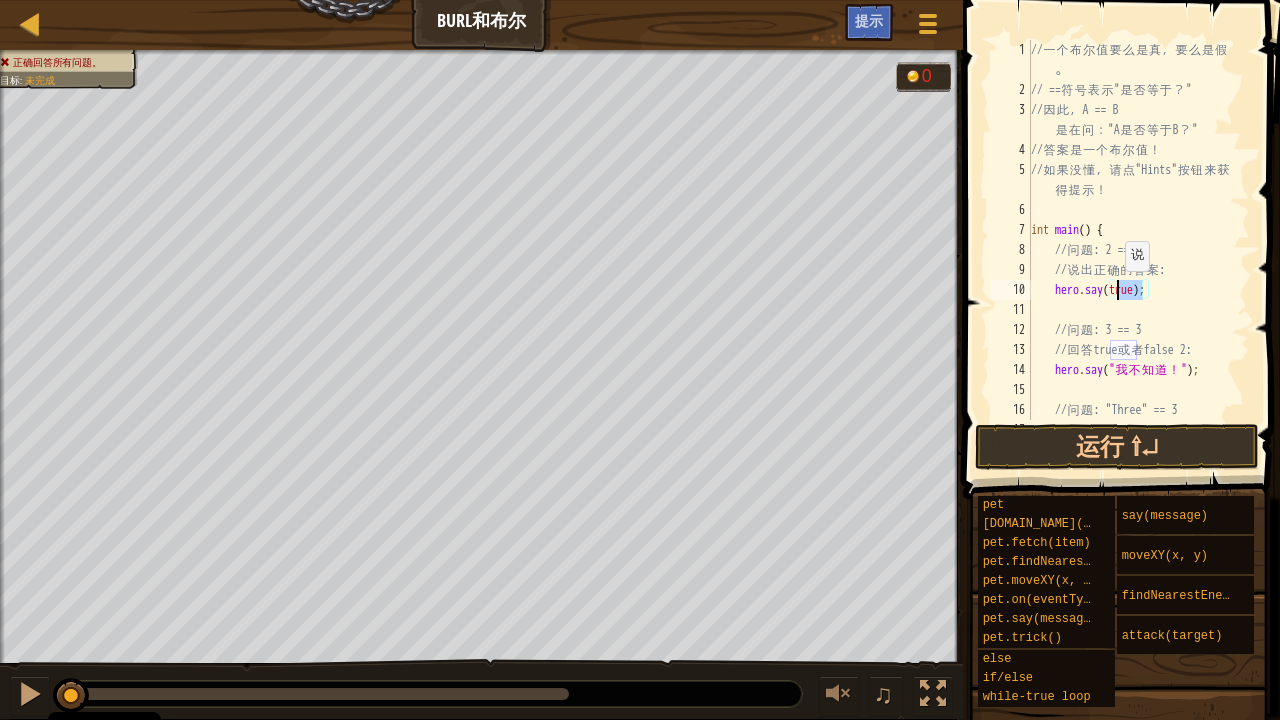drag, startPoint x: 1142, startPoint y: 291, endPoint x: 1115, endPoint y: 291, distance: 27 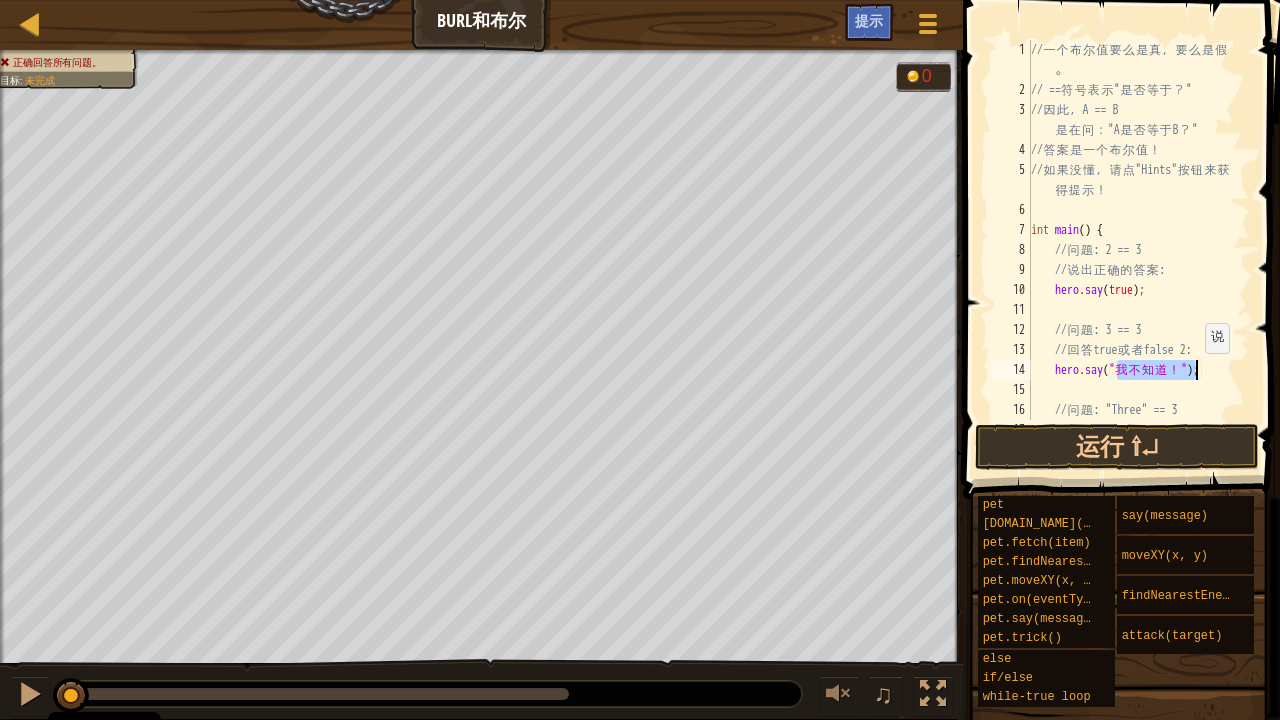 drag, startPoint x: 1117, startPoint y: 369, endPoint x: 1195, endPoint y: 373, distance: 78.10249 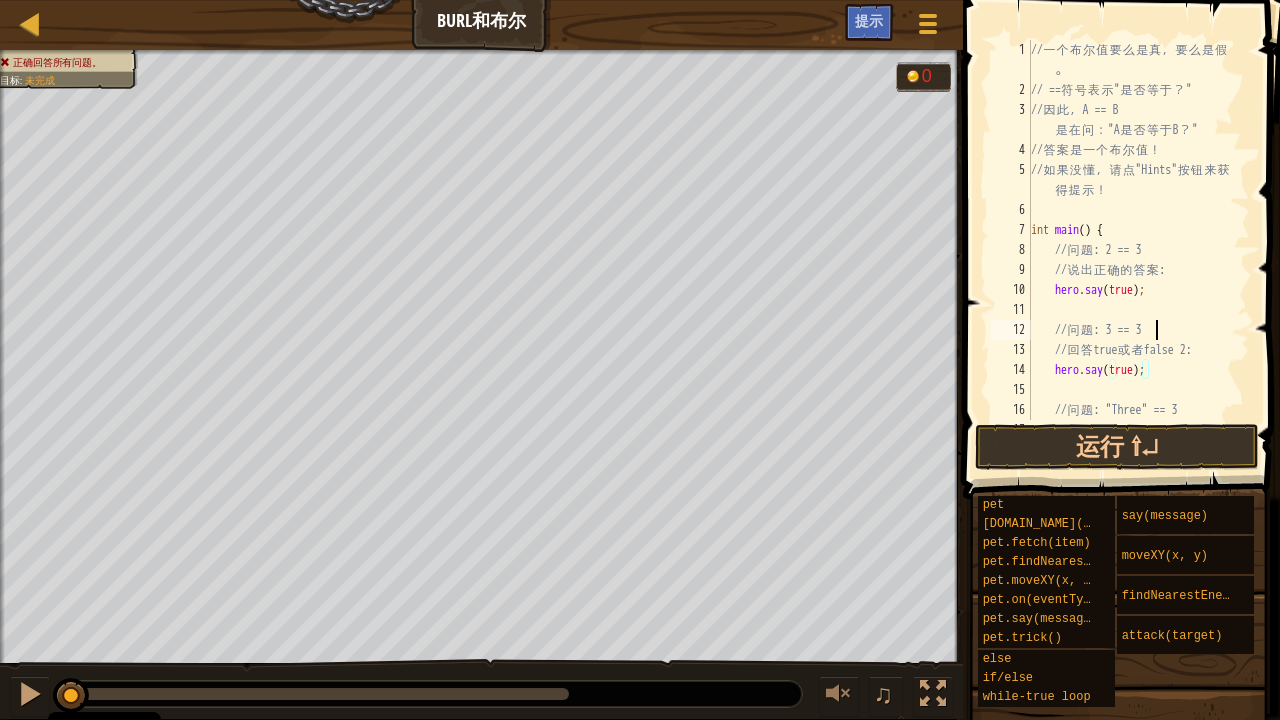 click on "//  一 个 布 尔 值 要 么 是 真 ， 要 么 是 假      。 // == 符 号 表 示  " 是 否 等 于 ？ " //  因 此 ，  A == B       是 在 问 ： "A 是 否 等 于 B ？ " //  答 案 是 一 个 布 尔 值 ！ //  如 果 没 懂 ， 请 点 "Hints" 按 钮 来 获      得 提 示 ！ int   main ( )   {      //  问 题 : 2 == 3       //  说 出 正 确 的 答 案 :      hero . say ( true ) ;           //  问 题 : 3 == 3      //  回 答  true  或 者  false 2:      hero . say ( true ) ;           //  问 题 : "Three" == 3      //  回 答  true  或 者  false 3:" at bounding box center [1138, 260] 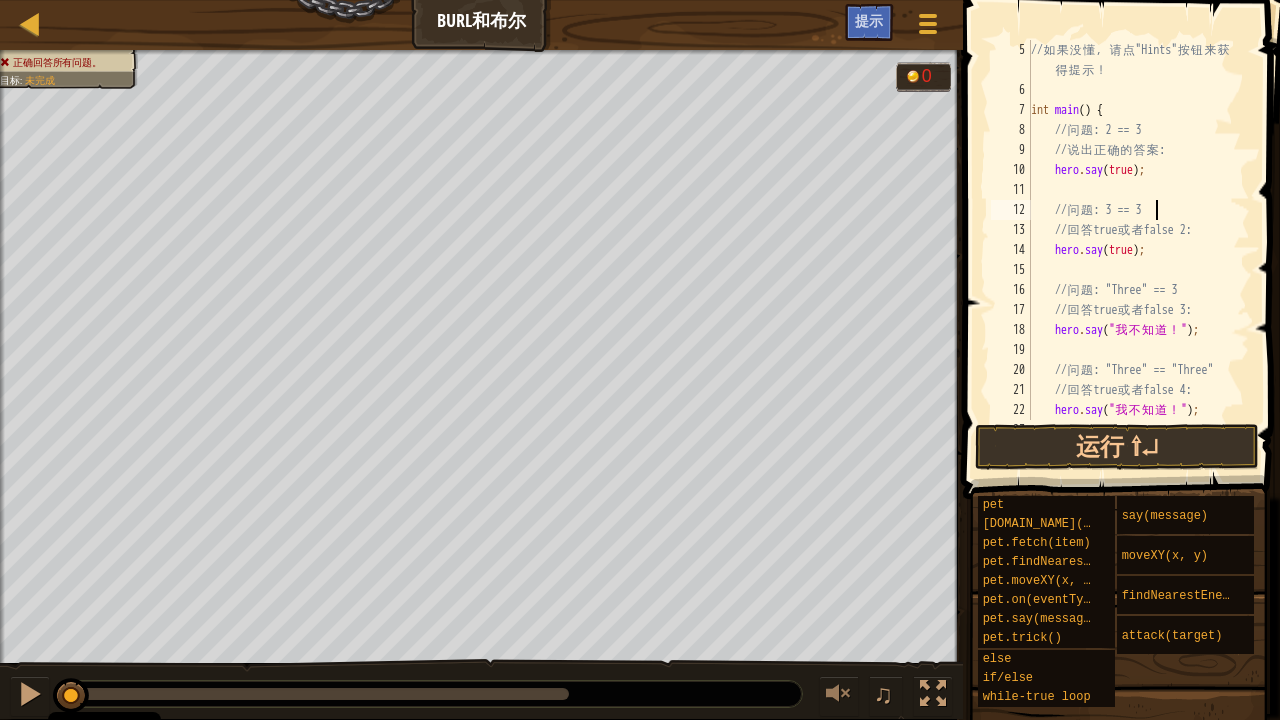 scroll, scrollTop: 120, scrollLeft: 0, axis: vertical 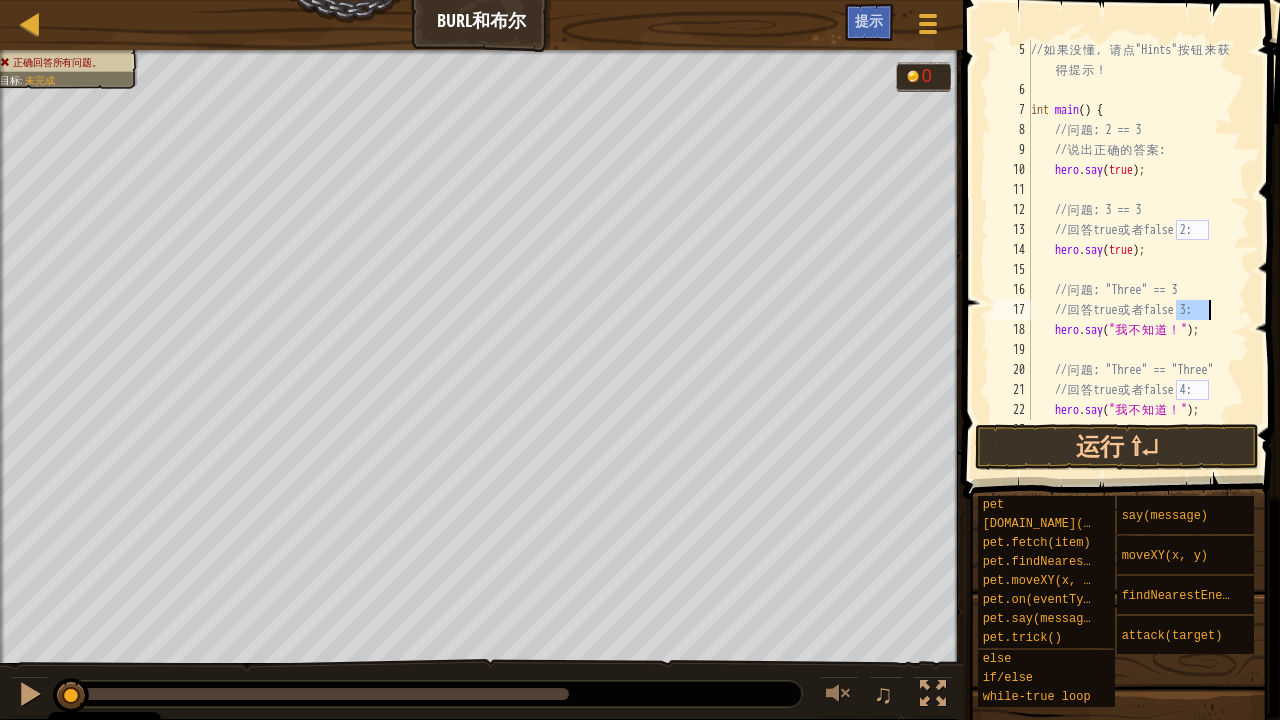 drag, startPoint x: 1175, startPoint y: 311, endPoint x: 1212, endPoint y: 311, distance: 37 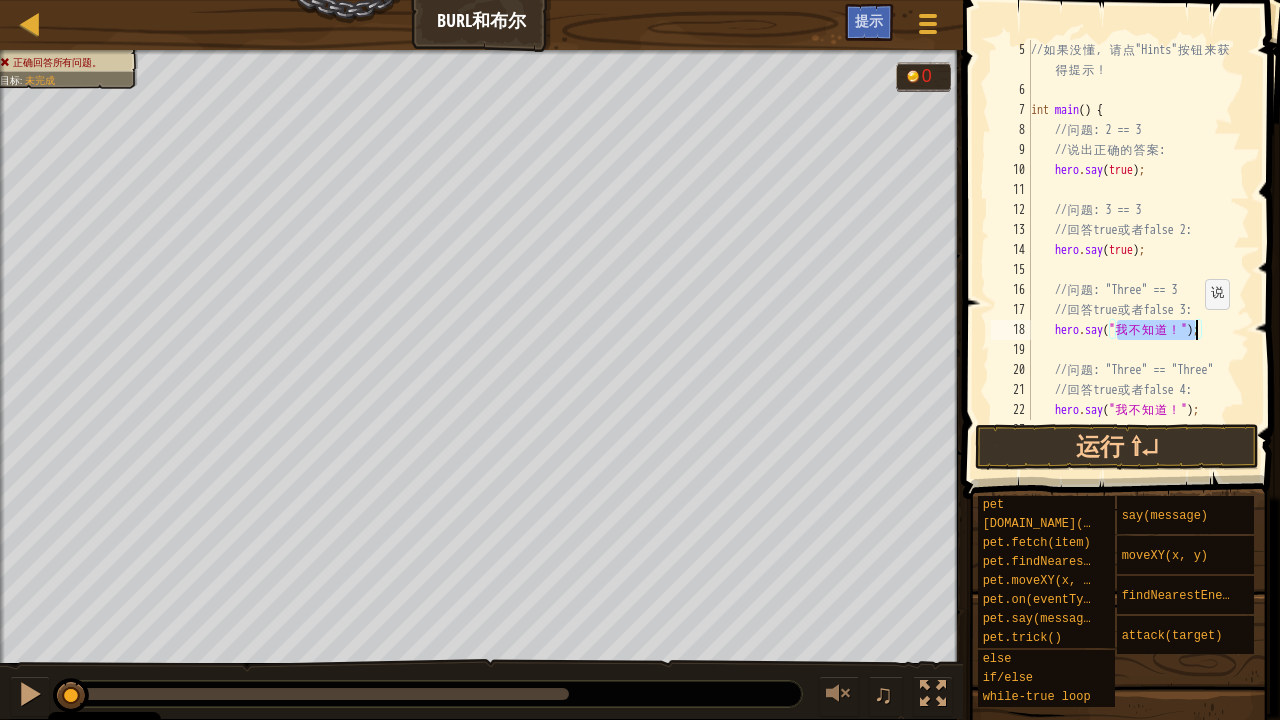 drag, startPoint x: 1118, startPoint y: 329, endPoint x: 1195, endPoint y: 329, distance: 77 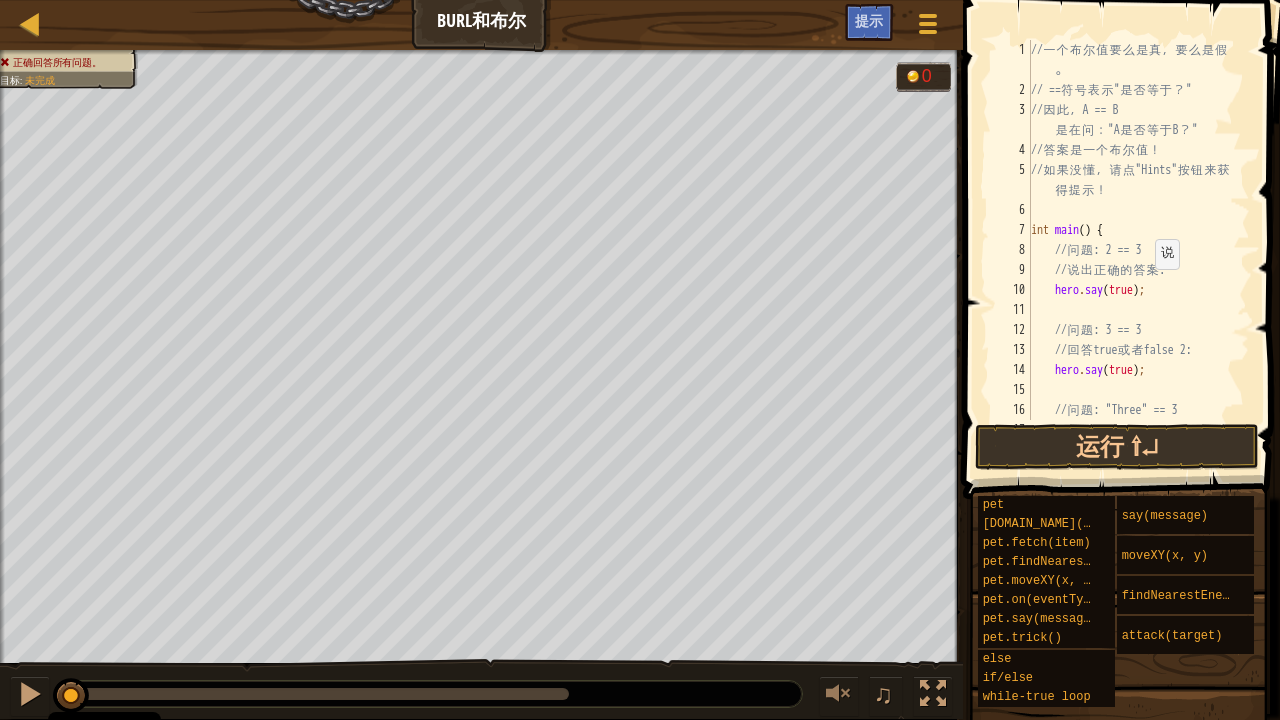 scroll, scrollTop: 0, scrollLeft: 0, axis: both 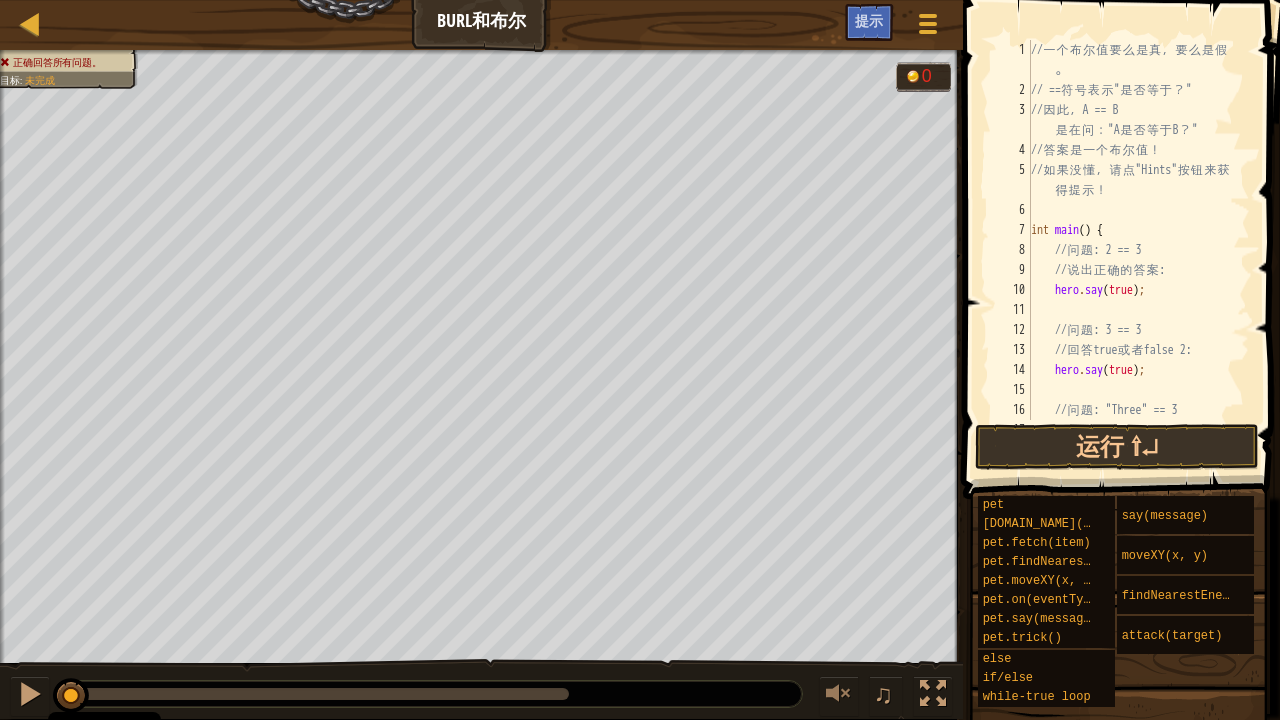 click on "//  一 个 布 尔 值 要 么 是 真 ， 要 么 是 假      。 // == 符 号 表 示  " 是 否 等 于 ？ " //  因 此 ，  A == B       是 在 问 ： "A 是 否 等 于 B ？ " //  答 案 是 一 个 布 尔 值 ！ //  如 果 没 懂 ， 请 点 "Hints" 按 钮 来 获      得 提 示 ！ int   main ( )   {      //  问 题 : 2 == 3       //  说 出 正 确 的 答 案 :      hero . say ( true ) ;           //  问 题 : 3 == 3      //  回 答  true  或 者  false 2:      hero . say ( true ) ;           //  问 题 : "Three" == 3      //  回 答  true  或 者  false 3:" at bounding box center [1138, 260] 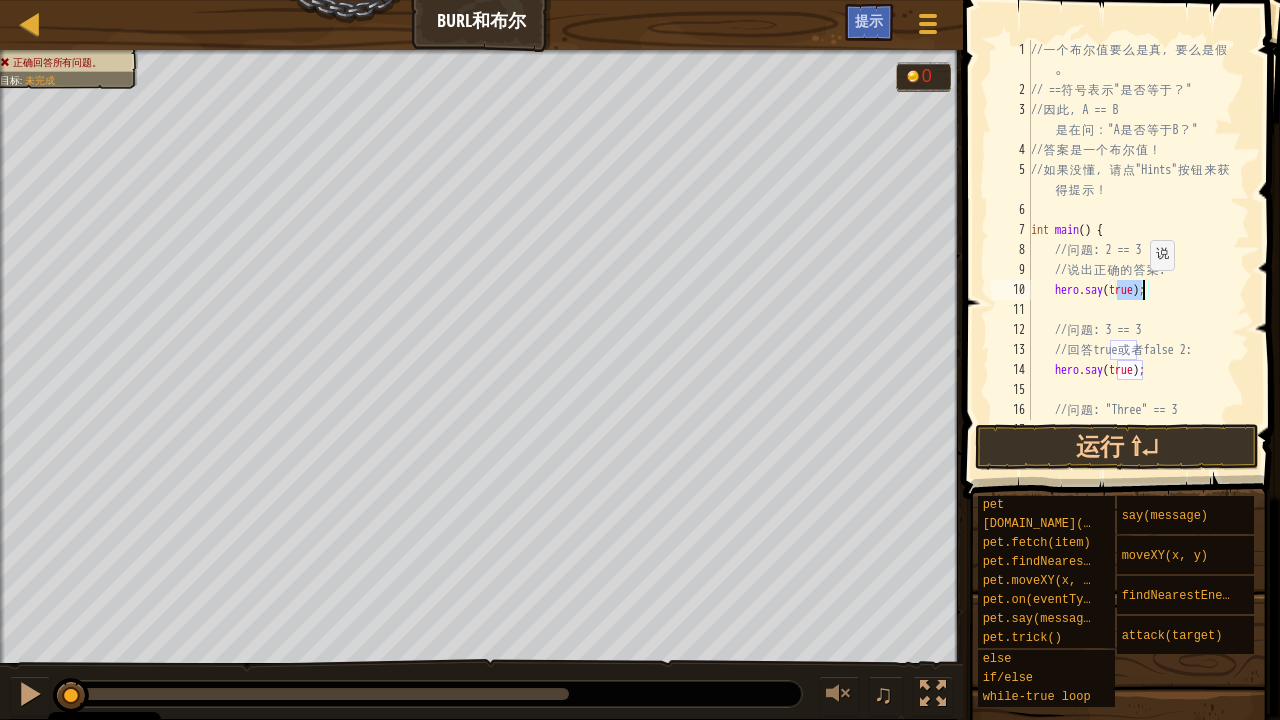 drag, startPoint x: 1117, startPoint y: 288, endPoint x: 1140, endPoint y: 290, distance: 23.086792 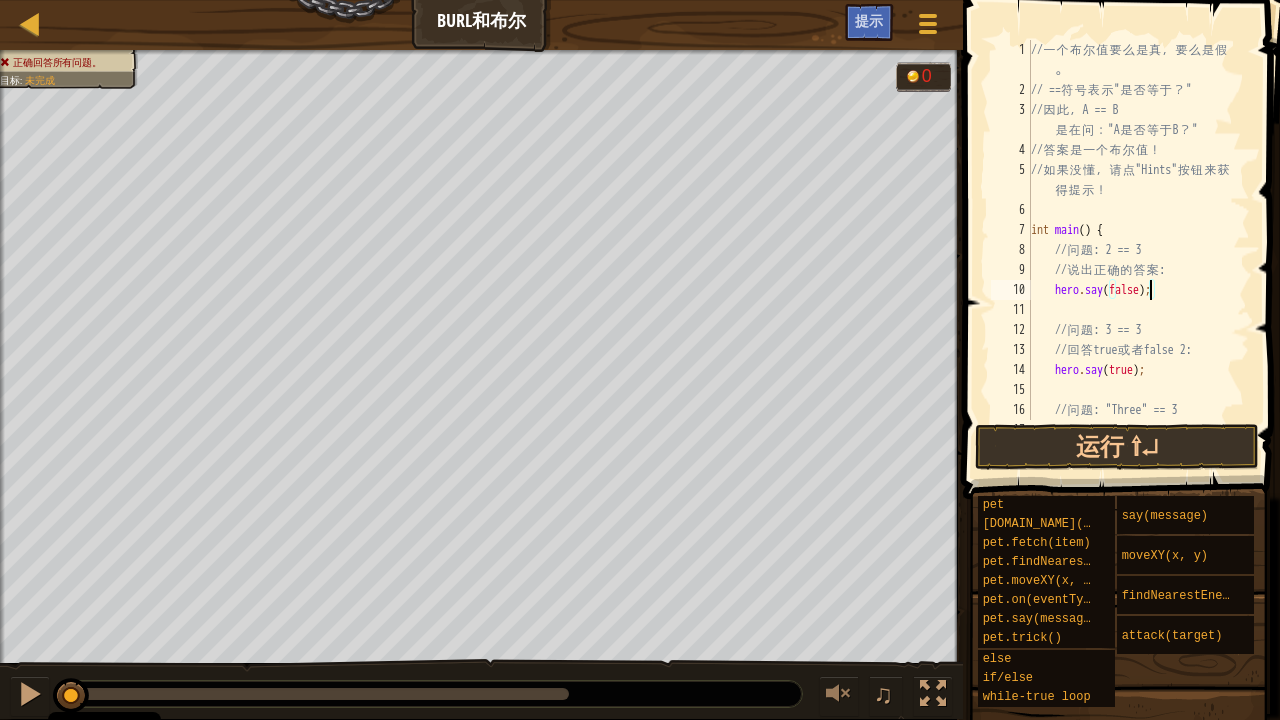 scroll, scrollTop: 9, scrollLeft: 9, axis: both 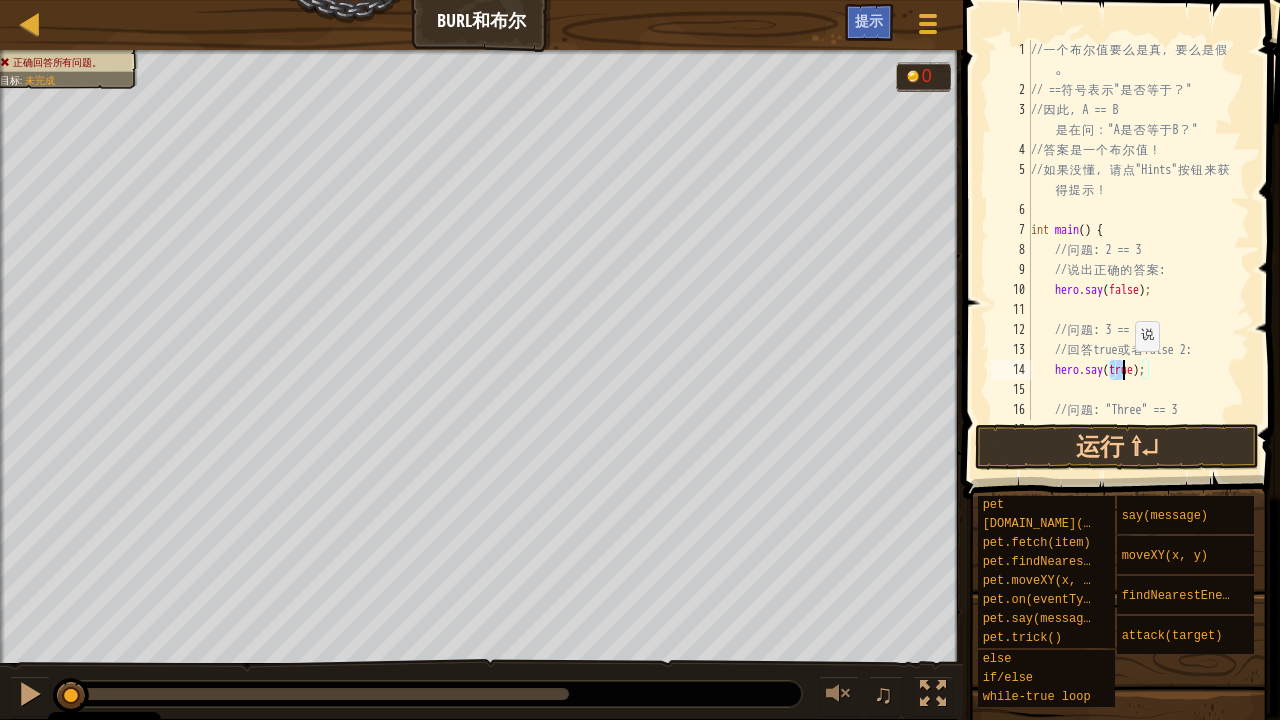 drag, startPoint x: 1113, startPoint y: 369, endPoint x: 1132, endPoint y: 371, distance: 19.104973 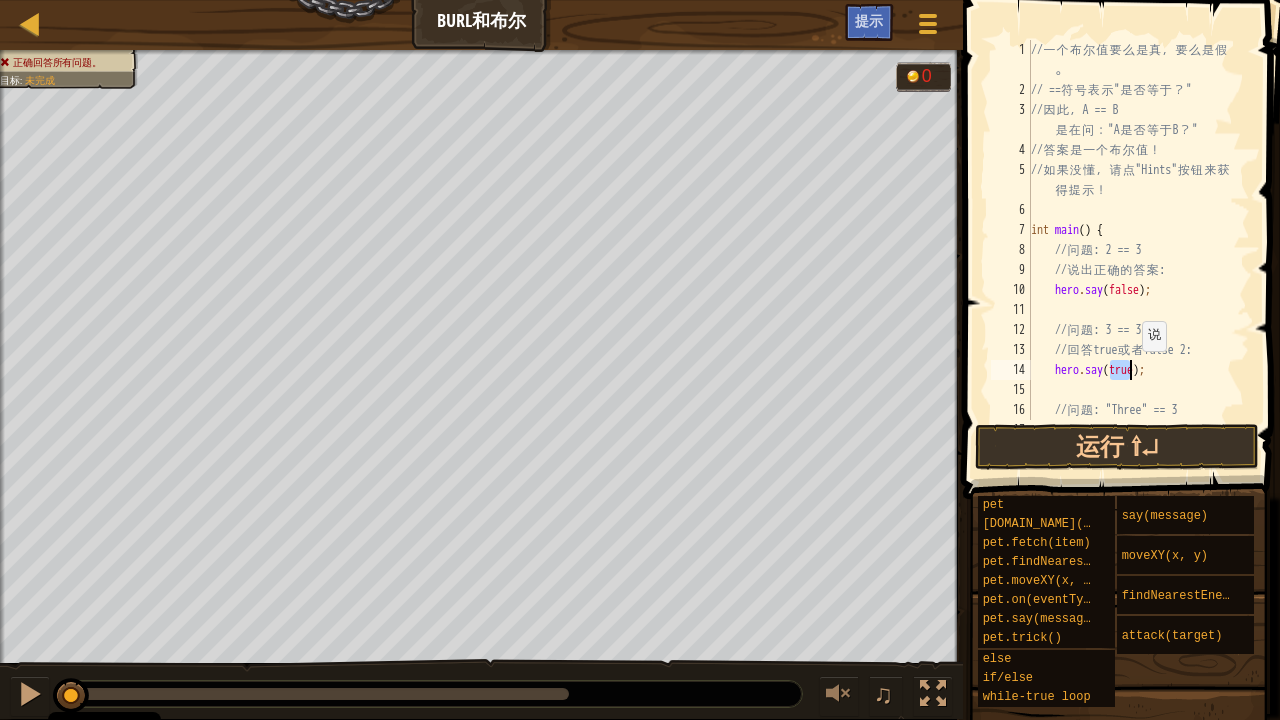 click on "//  一 个 布 尔 值 要 么 是 真 ， 要 么 是 假      。 // == 符 号 表 示  " 是 否 等 于 ？ " //  因 此 ，  A == B       是 在 问 ： "A 是 否 等 于 B ？ " //  答 案 是 一 个 布 尔 值 ！ //  如 果 没 懂 ， 请 点 "Hints" 按 钮 来 获      得 提 示 ！ int   main ( )   {      //  问 题 : 2 == 3       //  说 出 正 确 的 答 案 :      hero . say ( false ) ;           //  问 题 : 3 == 3      //  回 答  true  或 者  false 2:      hero . say ( true ) ;           //  问 题 : "Three" == 3      //  回 答  true  或 者  false 3:" at bounding box center (1138, 230) 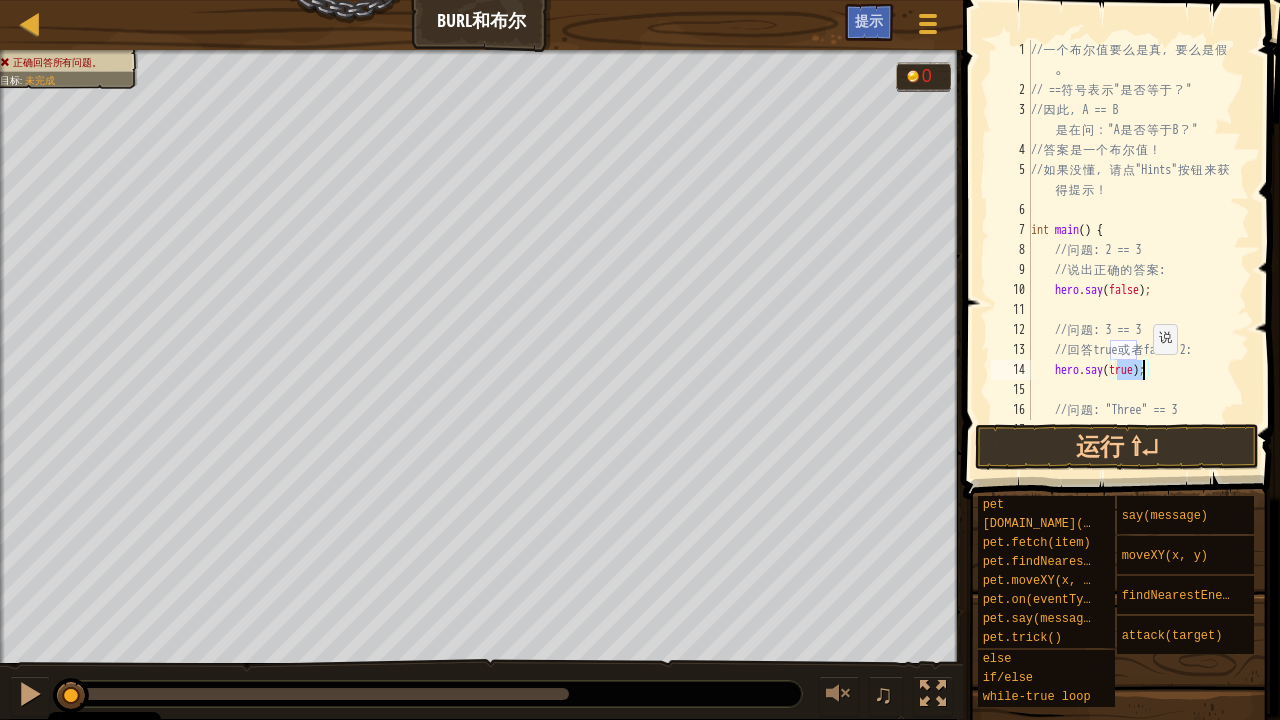 drag, startPoint x: 1116, startPoint y: 367, endPoint x: 1143, endPoint y: 374, distance: 27.89265 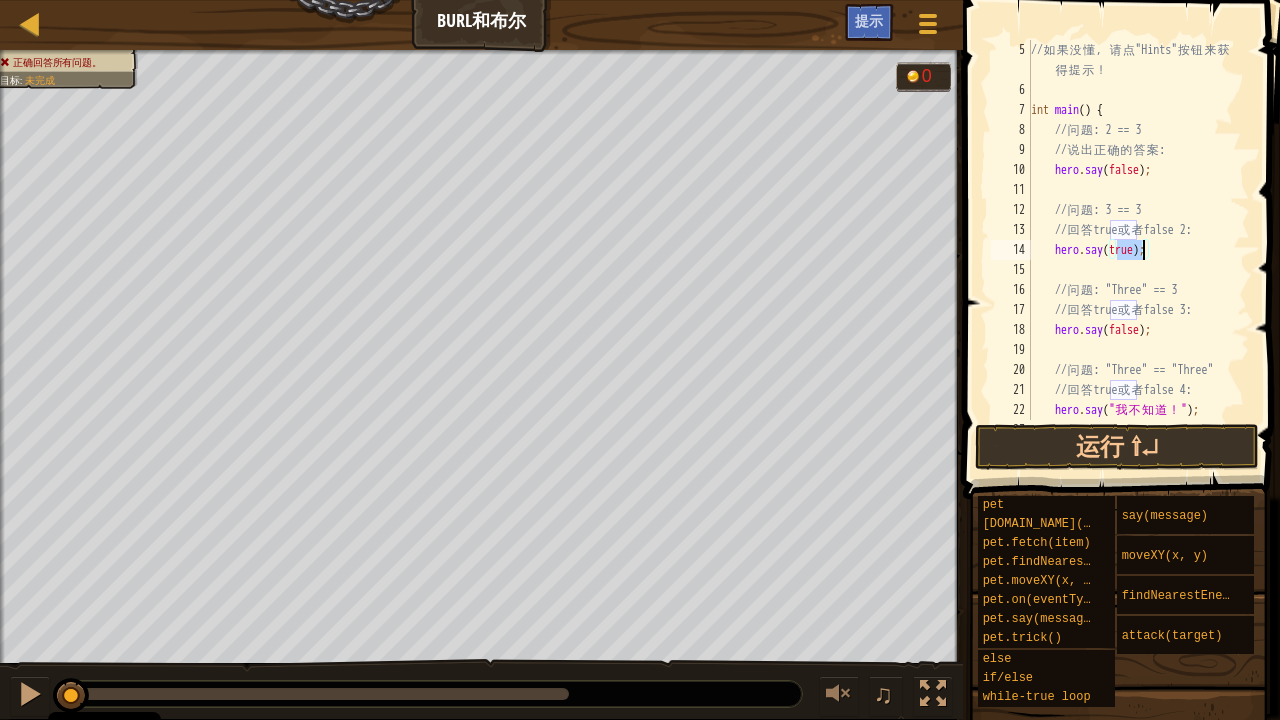 scroll, scrollTop: 280, scrollLeft: 0, axis: vertical 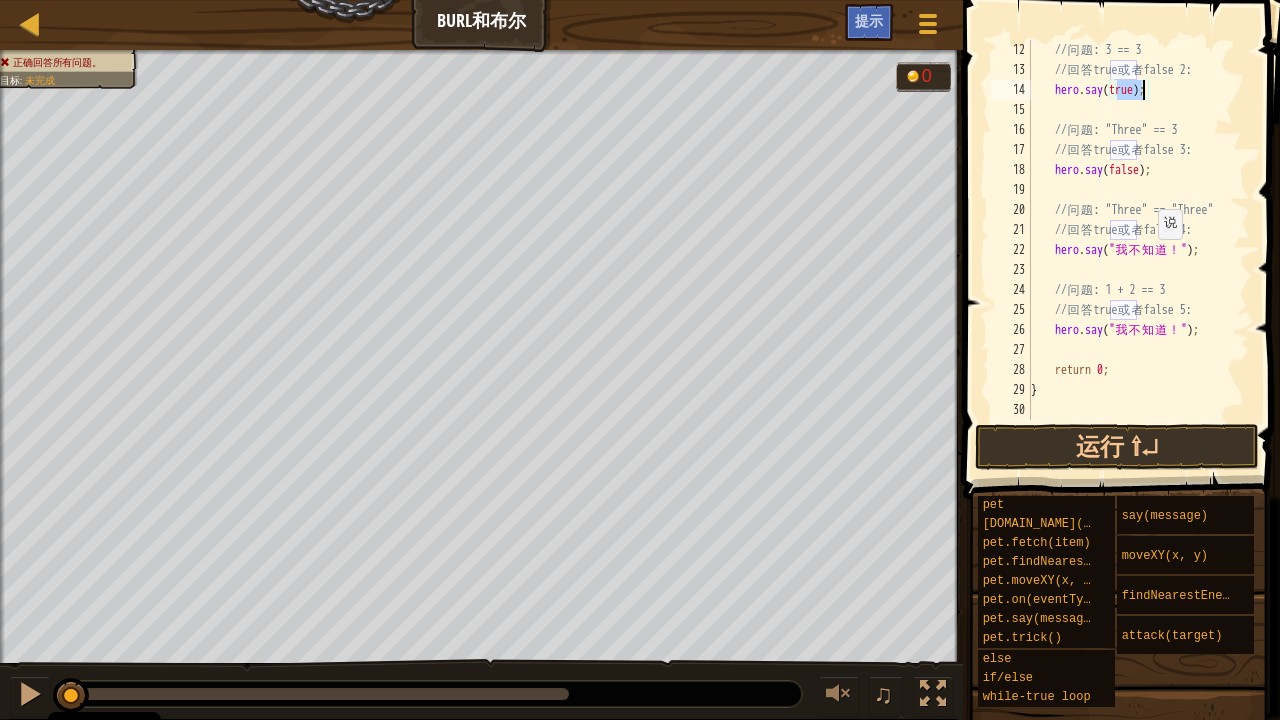 click on "//  问 题 : 3 == 3      //  回 答  true  或 者  false 2:      hero . say ( true ) ;           //  问 题 : "Three" == 3      //  回 答  true  或 者  false 3:      hero . say ( false ) ;           //  问 题 : "Three" == "Three"      //  回 答  true  或 者  false 4:      hero . say ( " 我 不 知 道 ！ " ) ;           //  问 题 : 1 + 2 == 3      //  回 答  true  或 者  false 5:      hero . say ( " 我 不 知 道 ！ " ) ;           return   0 ; }" at bounding box center [1138, 250] 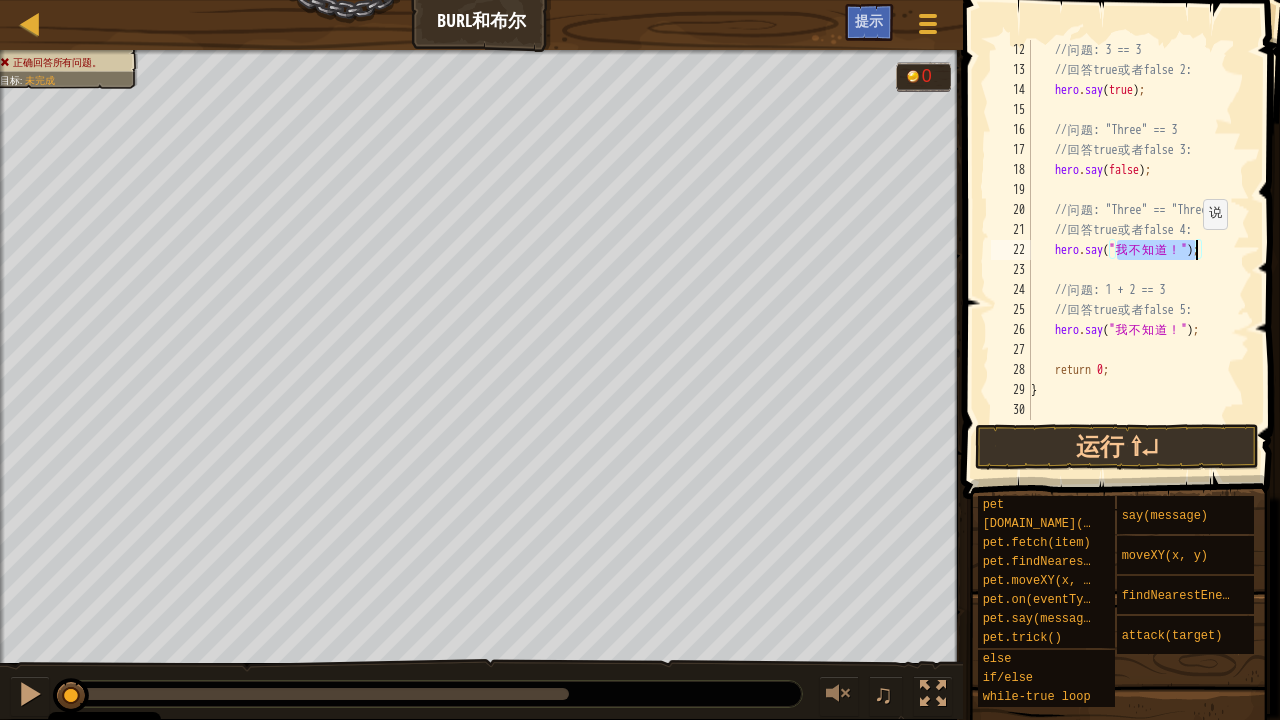 drag, startPoint x: 1116, startPoint y: 246, endPoint x: 1193, endPoint y: 249, distance: 77.05842 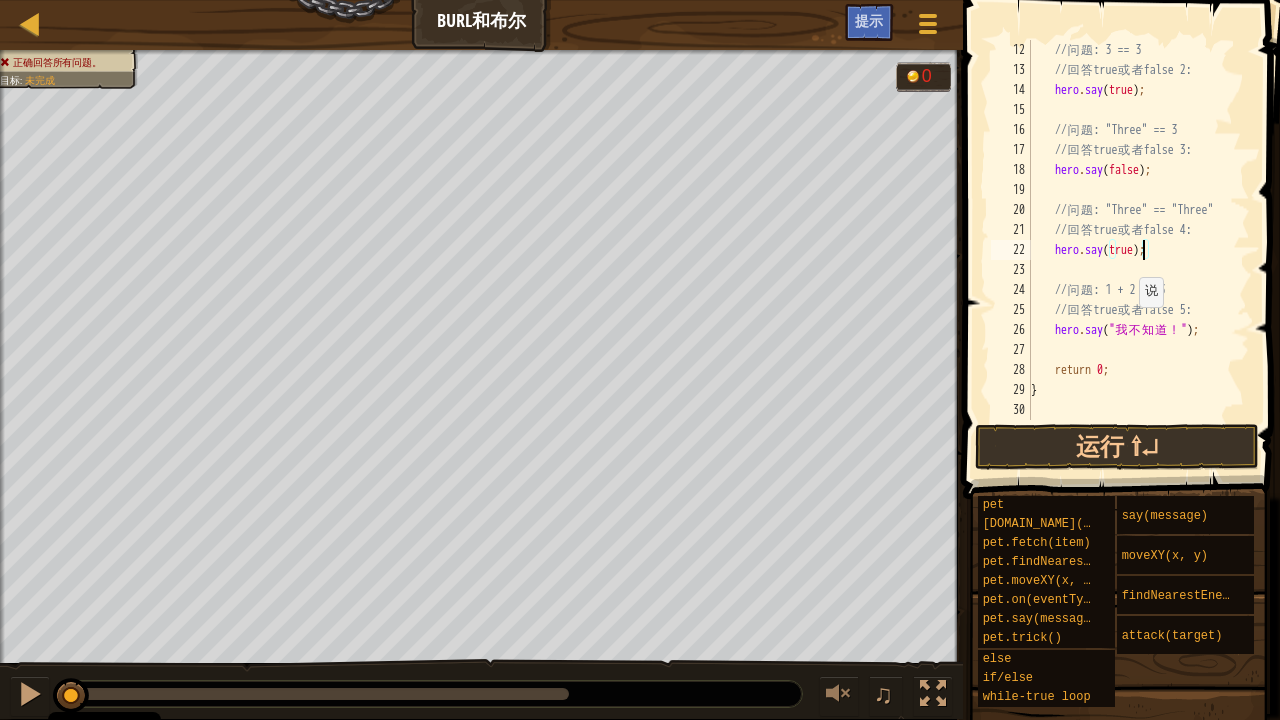click on "//  问 题 : 3 == 3      //  回 答  true  或 者  false 2:      hero . say ( true ) ;           //  问 题 : "Three" == 3      //  回 答  true  或 者  false 3:      hero . say ( false ) ;           //  问 题 : "Three" == "Three"      //  回 答  true  或 者  false 4:      hero . say ( true ) ;           //  问 题 : 1 + 2 == 3      //  回 答  true  或 者  false 5:      hero . say ( " 我 不 知 道 ！ " ) ;           return   0 ; }" at bounding box center (1138, 250) 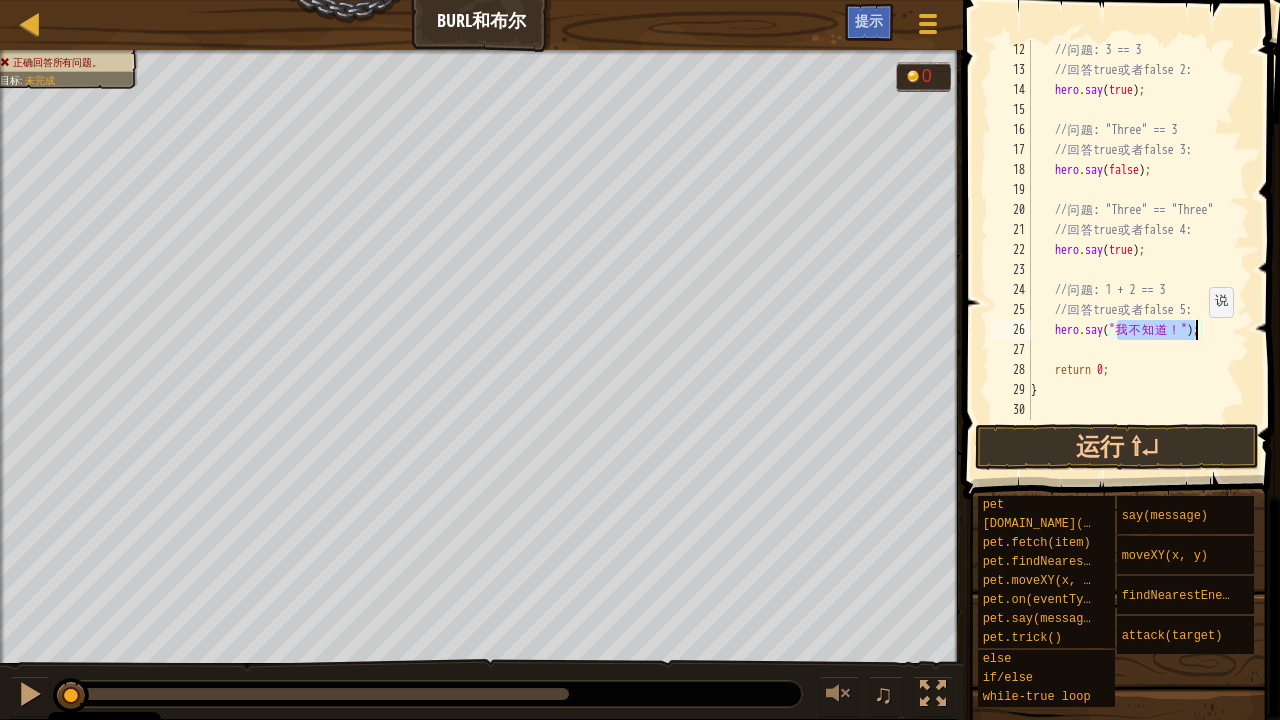 drag, startPoint x: 1117, startPoint y: 327, endPoint x: 1199, endPoint y: 337, distance: 82.607506 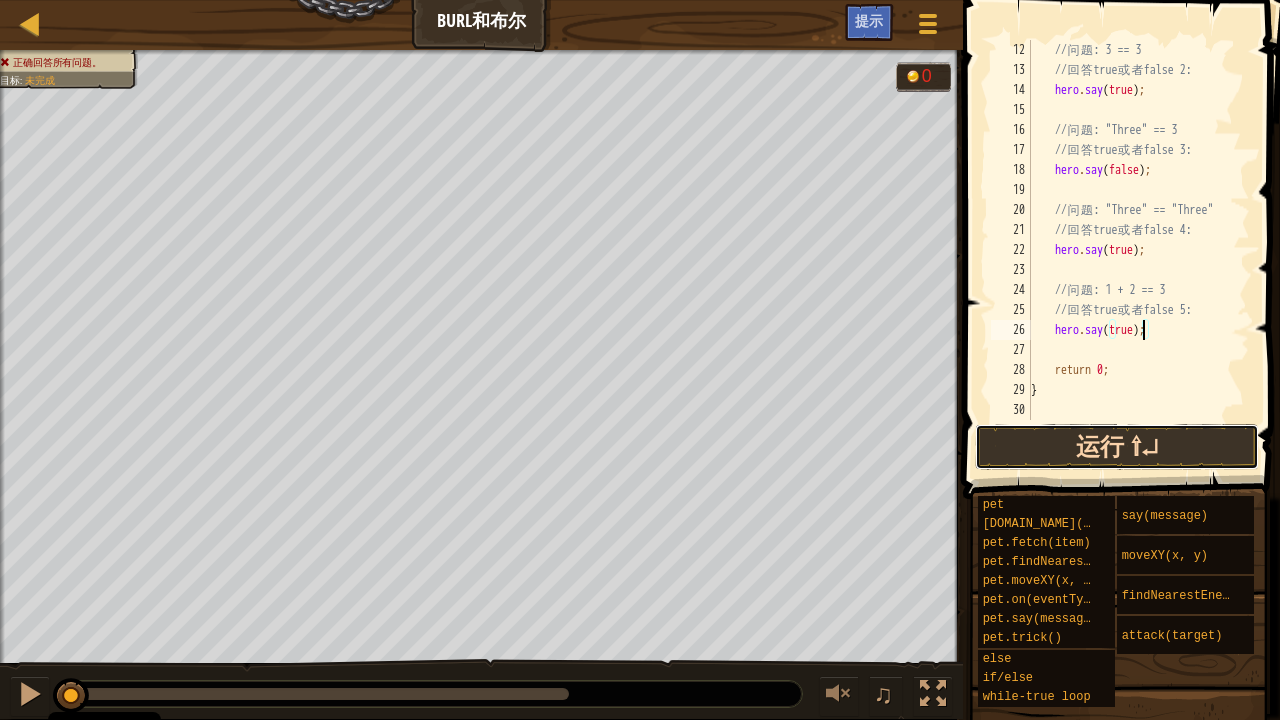 click on "运行 ⇧↵" at bounding box center [1117, 447] 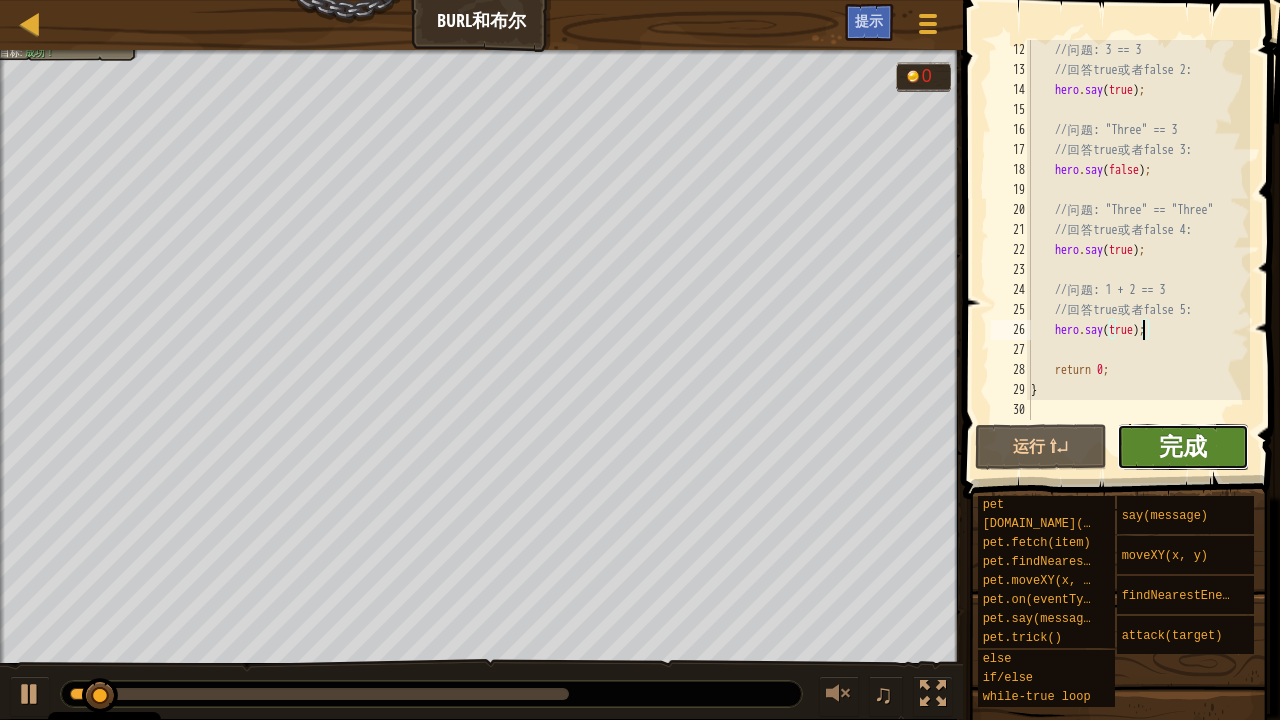 click on "完成" at bounding box center [1183, 446] 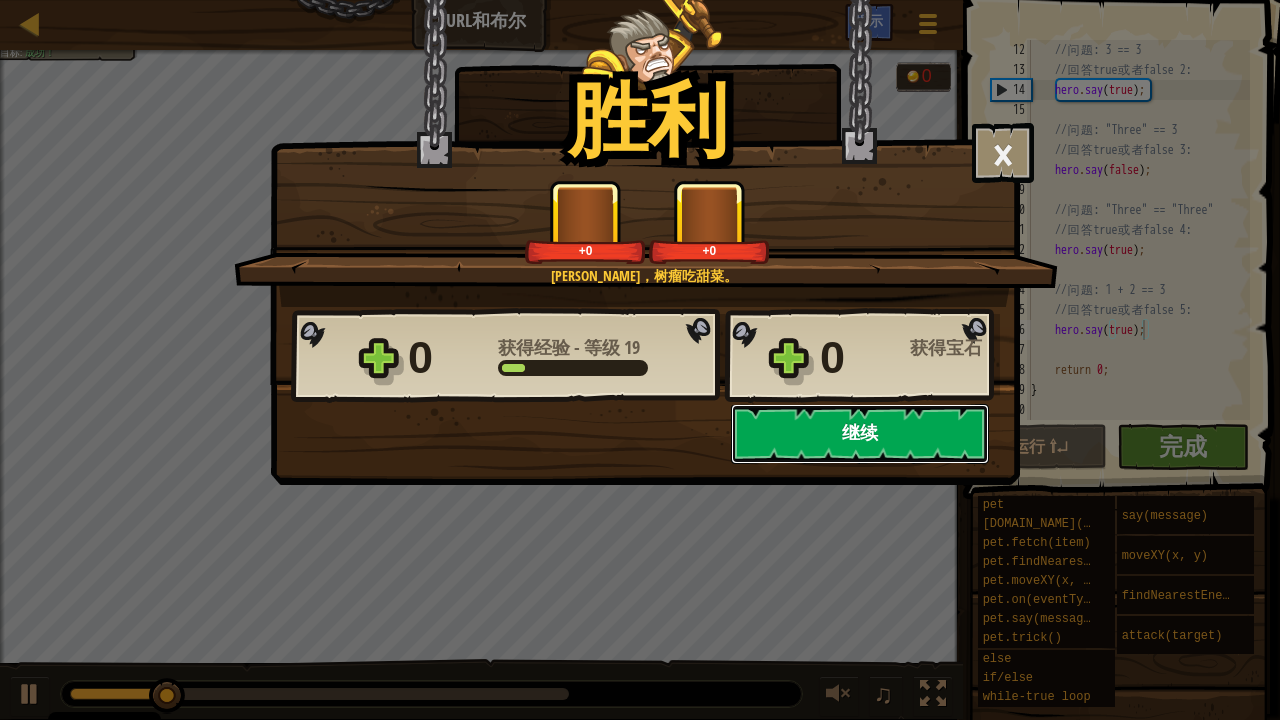 click on "继续" at bounding box center (860, 434) 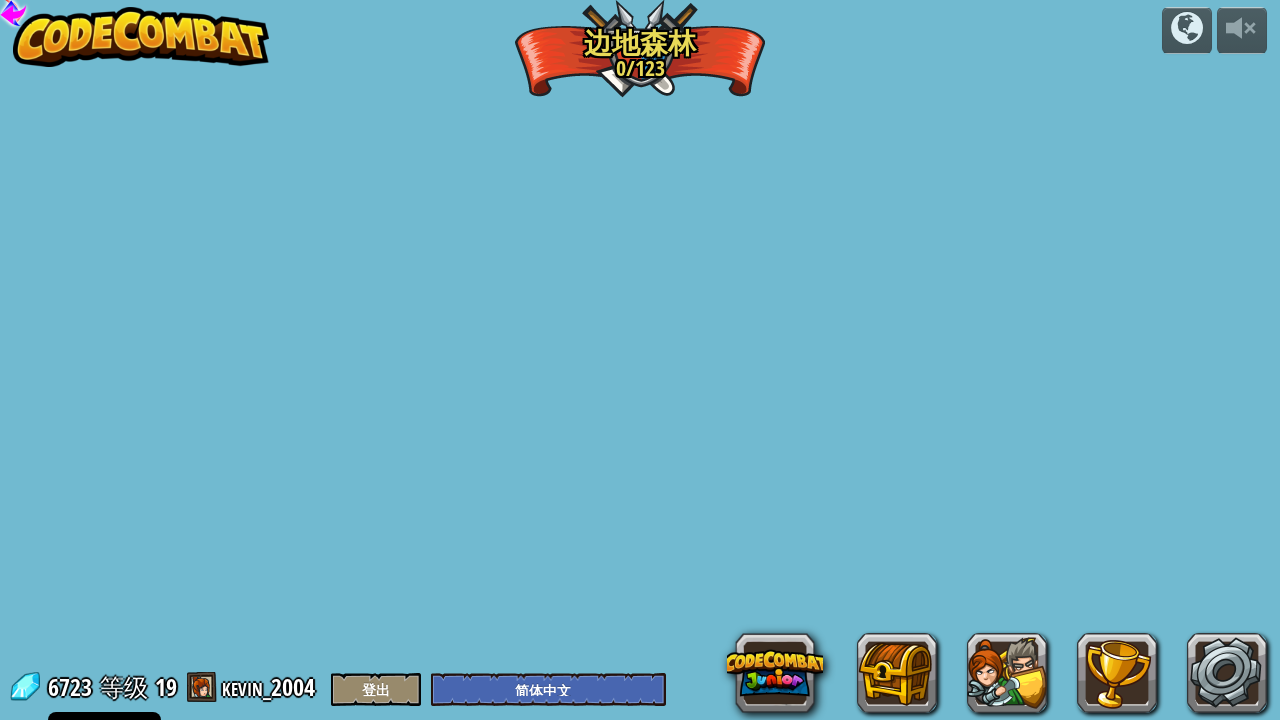 select on "zh-HANS" 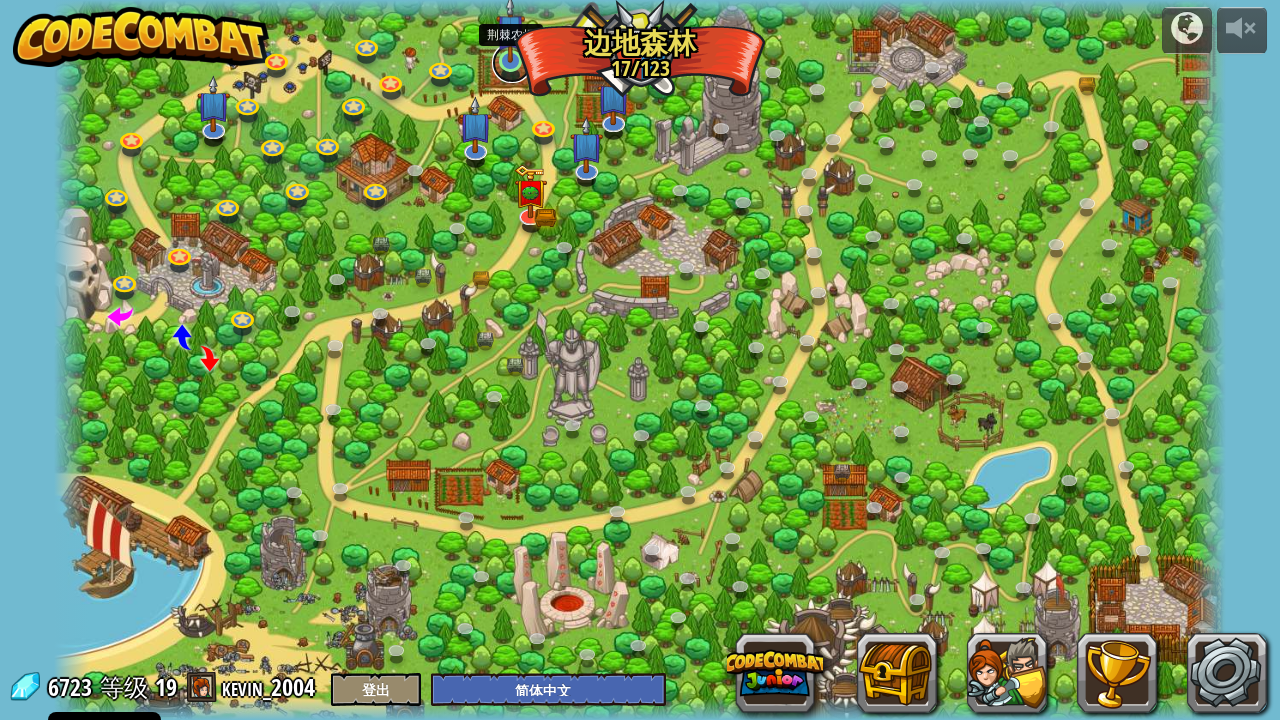 click at bounding box center (512, 63) 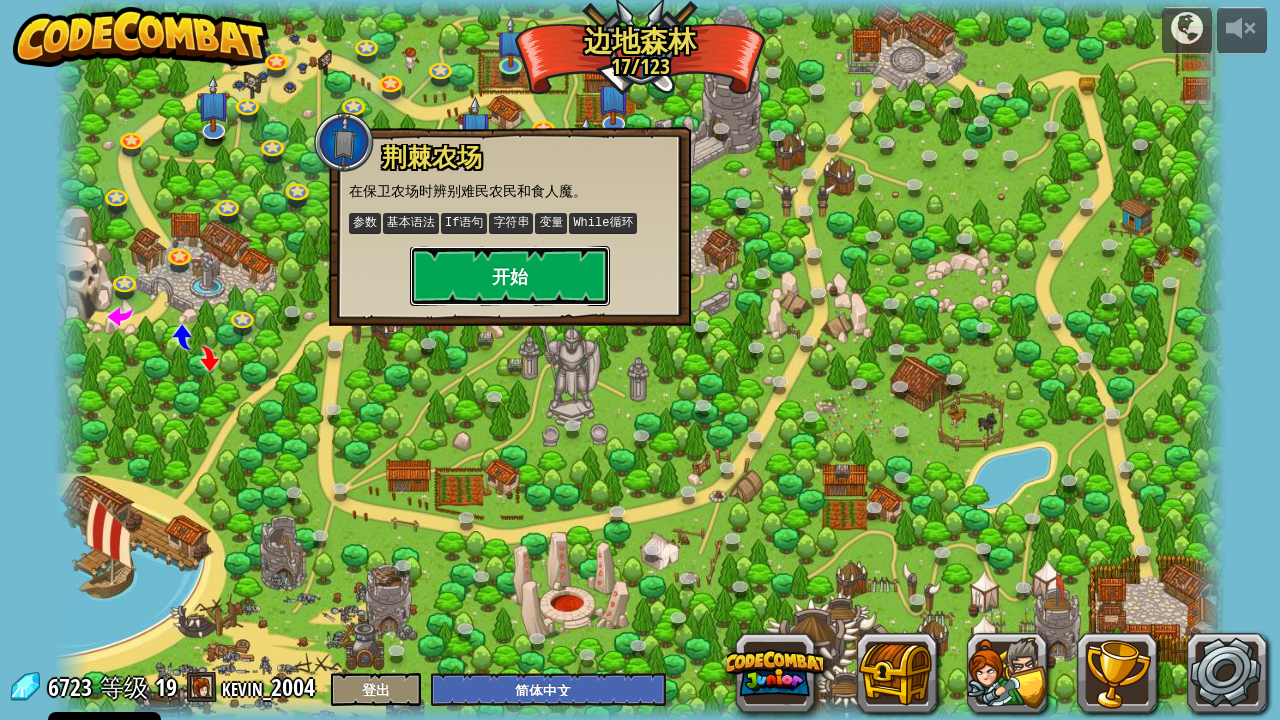 click on "开始" at bounding box center (510, 276) 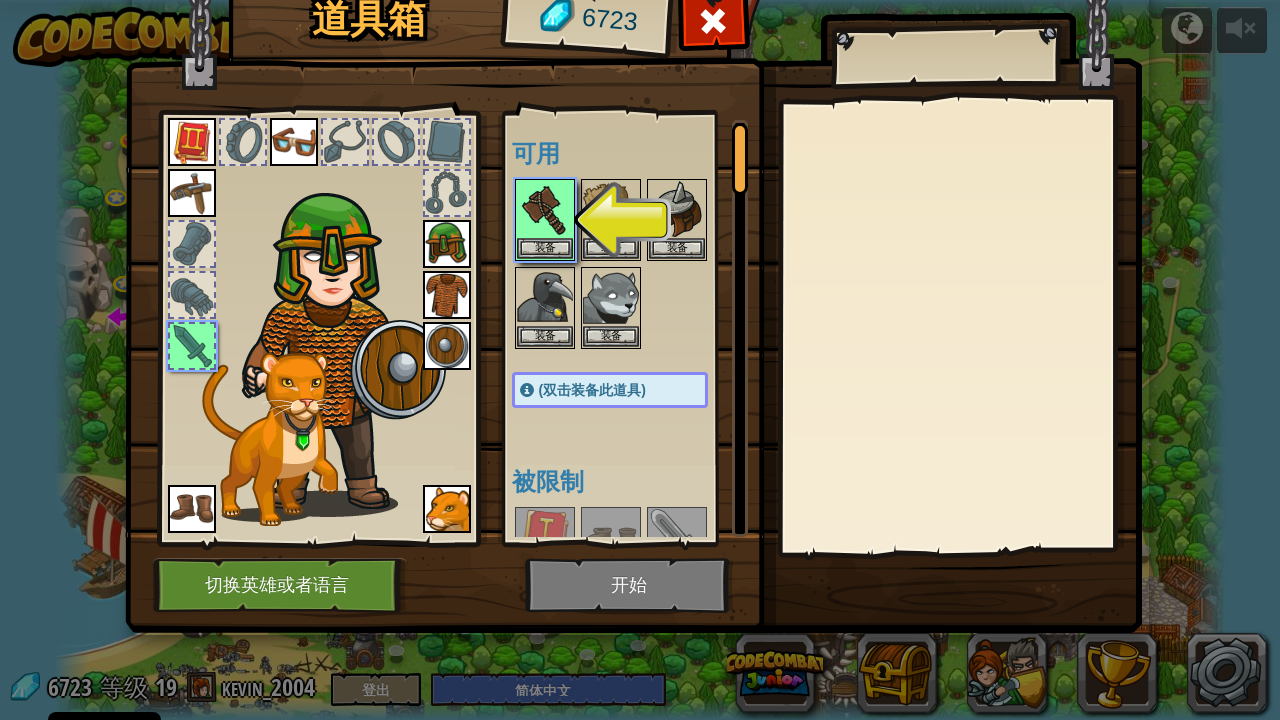 drag, startPoint x: 669, startPoint y: 571, endPoint x: 789, endPoint y: 587, distance: 121.061966 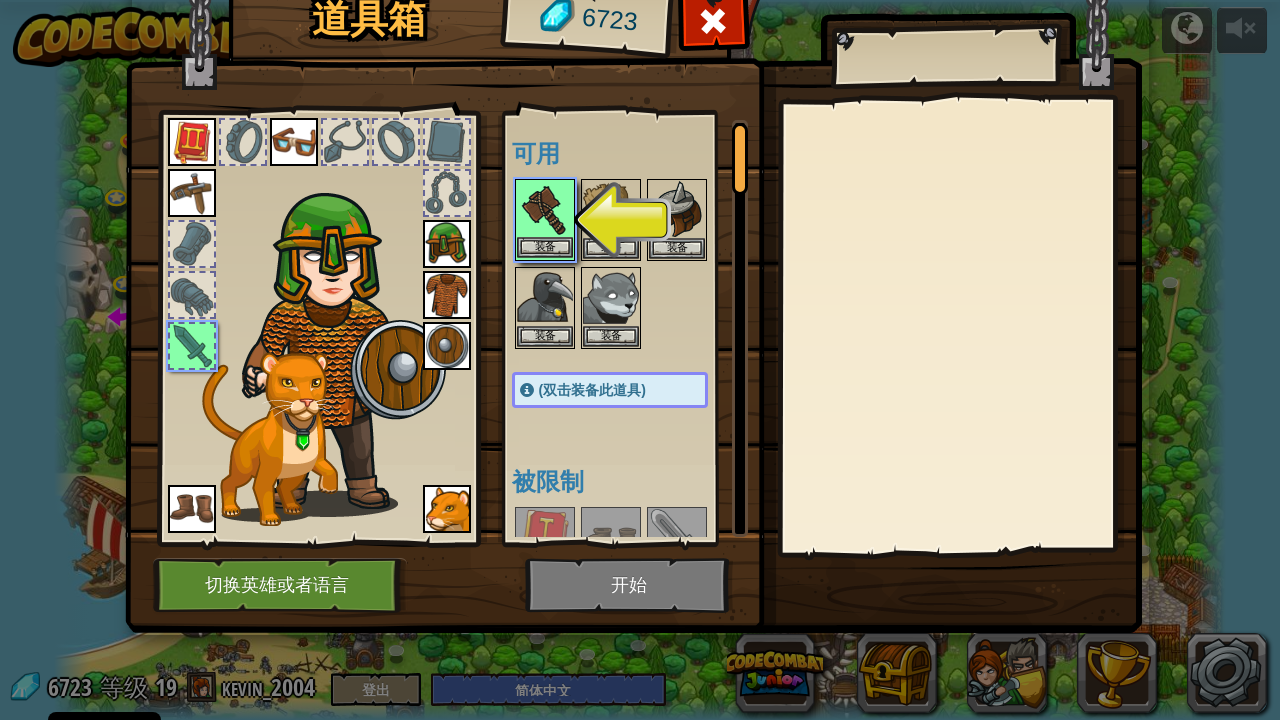 click at bounding box center [545, 209] 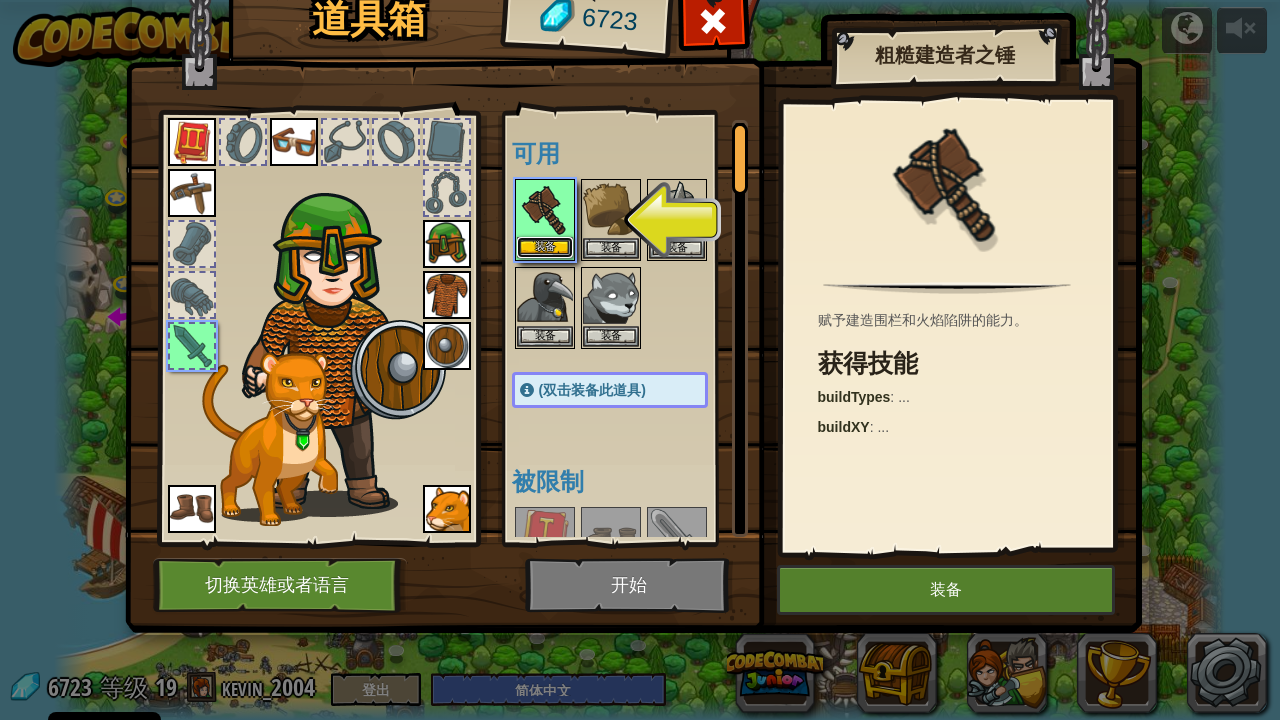click on "装备" at bounding box center (545, 247) 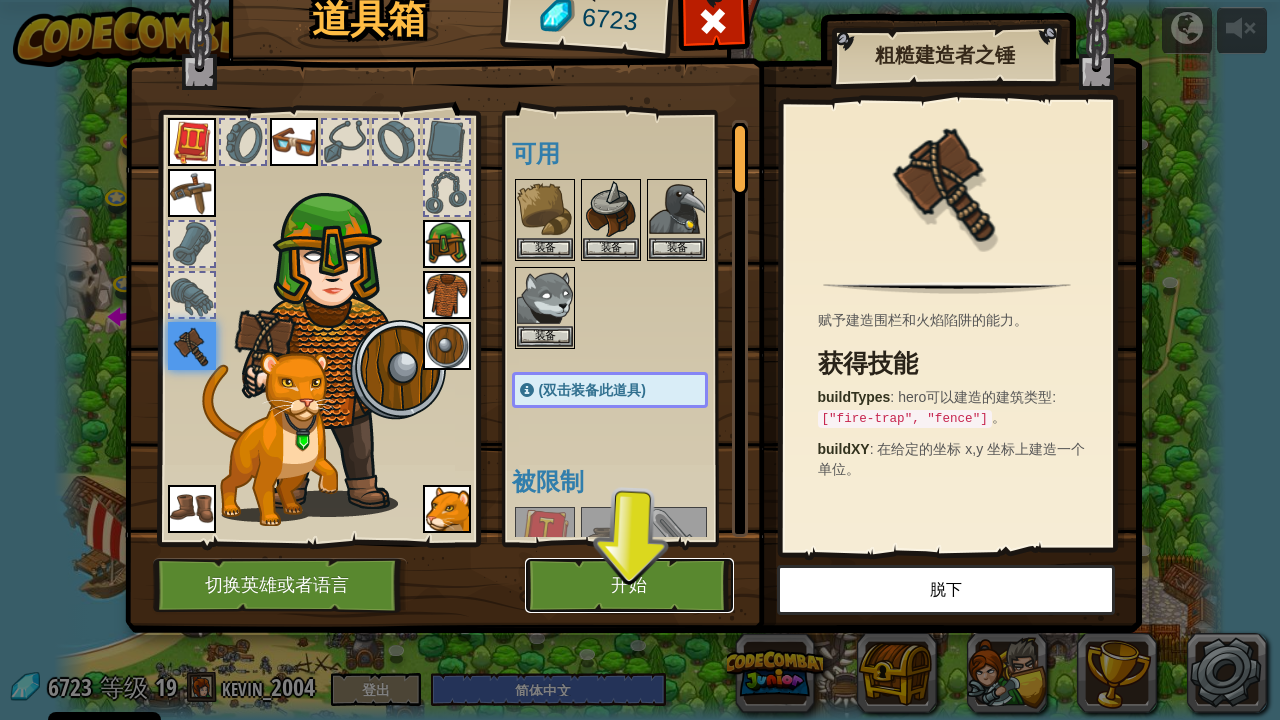 click on "开始" at bounding box center [629, 585] 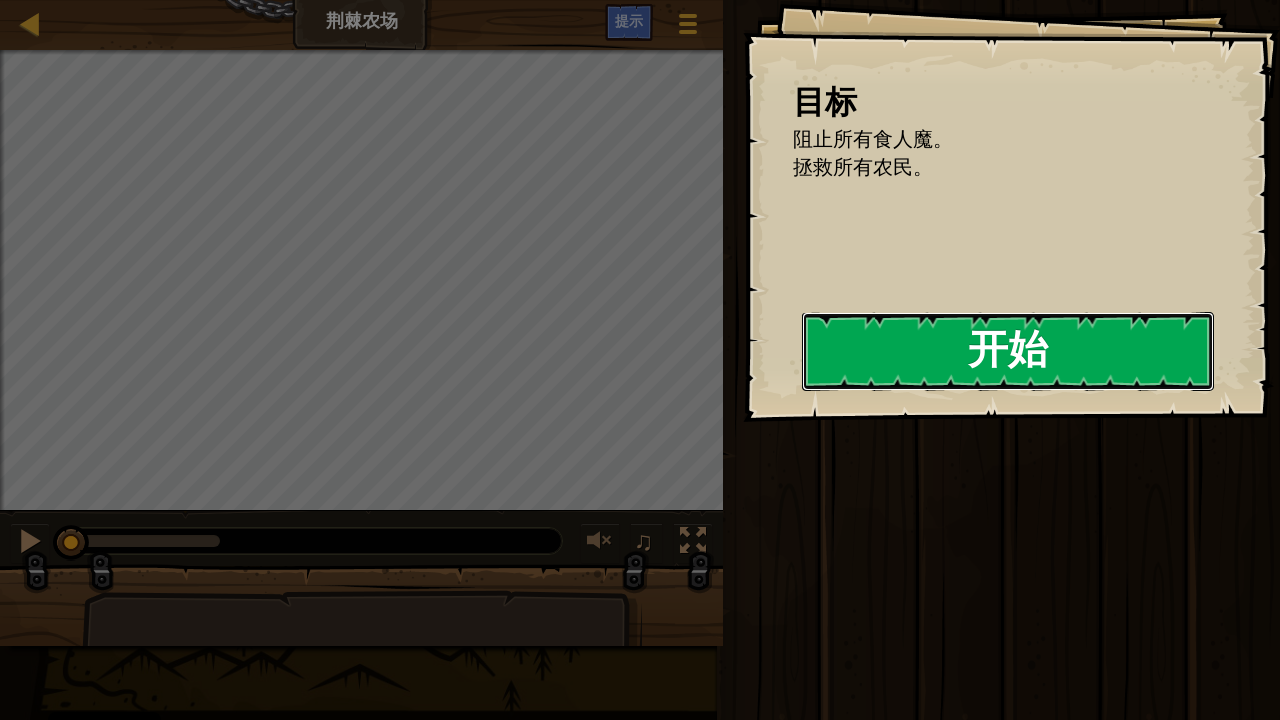 click on "开始" at bounding box center [1008, 351] 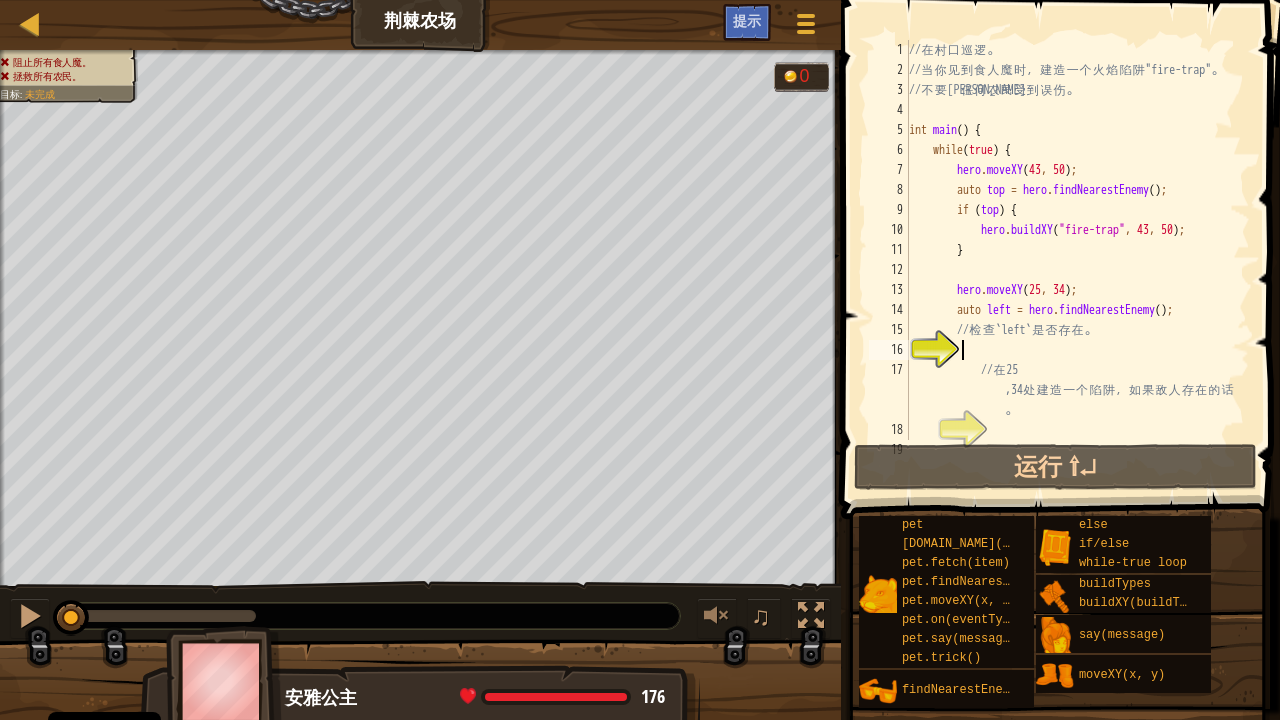 scroll, scrollTop: 0, scrollLeft: 0, axis: both 